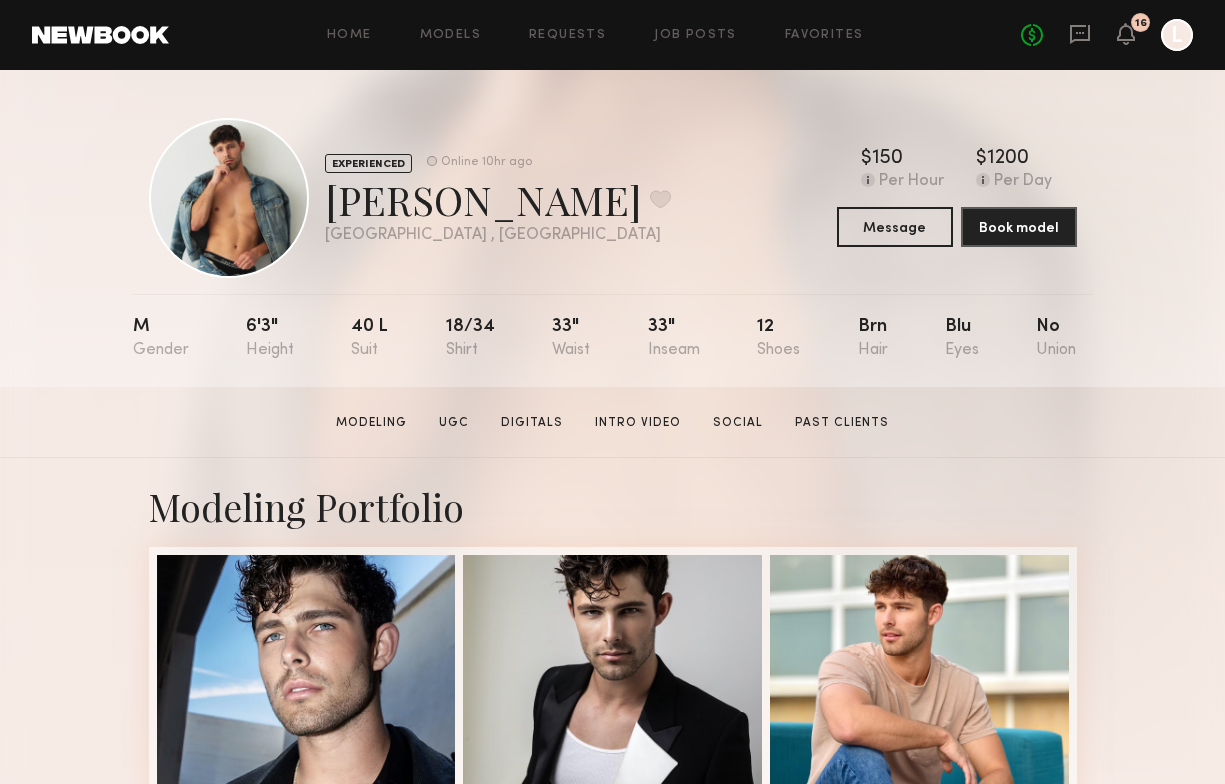 scroll, scrollTop: 0, scrollLeft: 0, axis: both 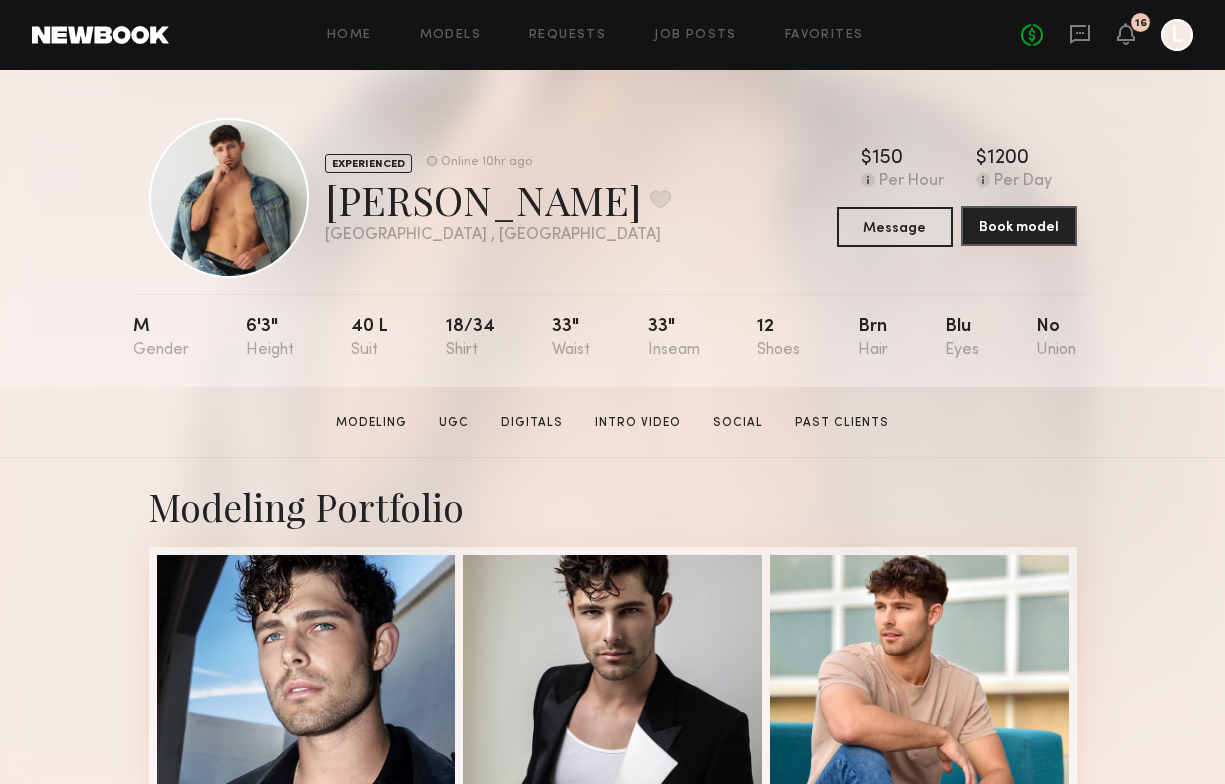 click on "Book model" 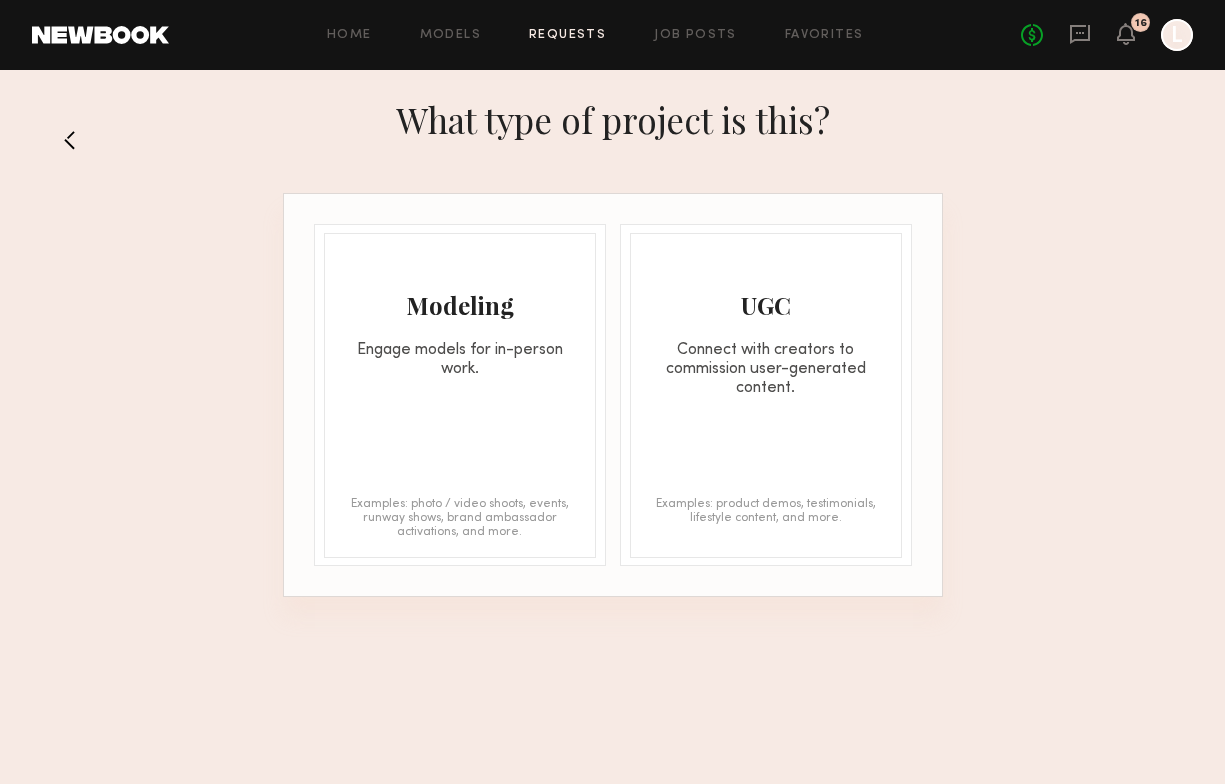 click on "Modeling Engage models for in-person work. Examples: photo / video shoots, events, runway shows, brand ambassador activations, and more." 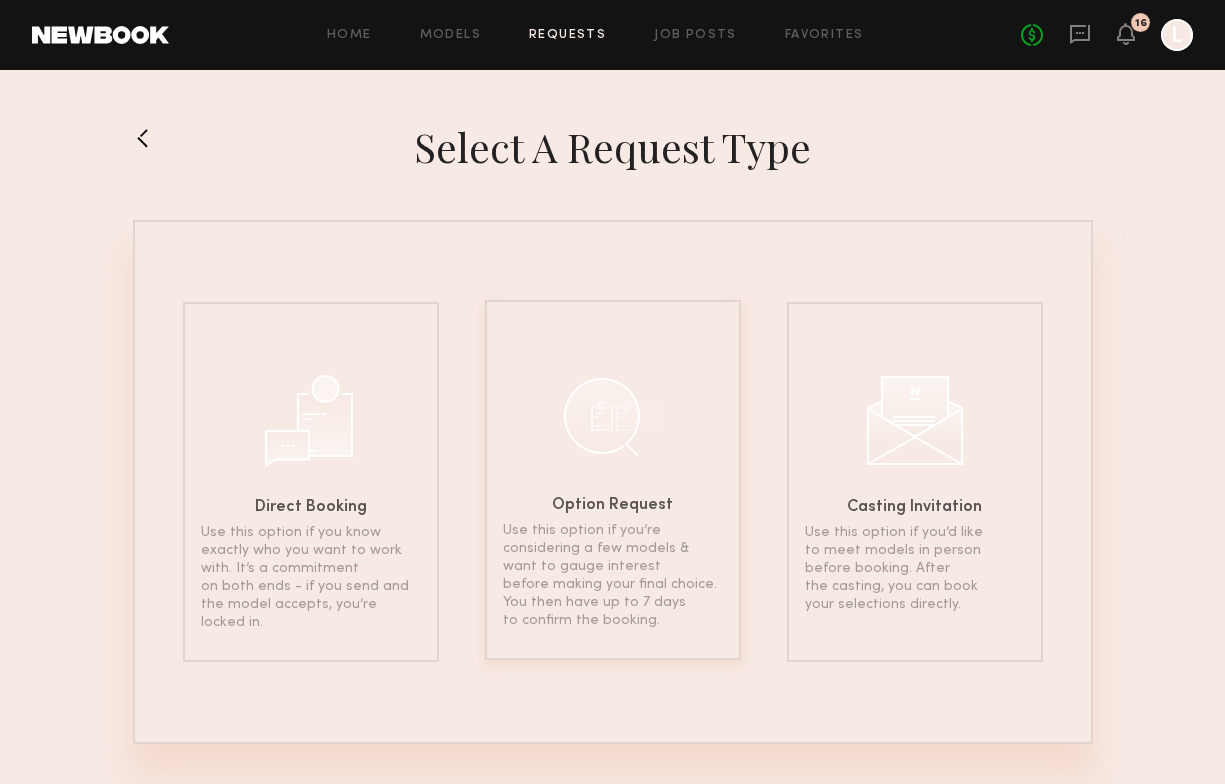 click on "Use this option if you’re considering a few models & want to gauge interest before making your final choice. You then have up to 7 days to confirm the booking." 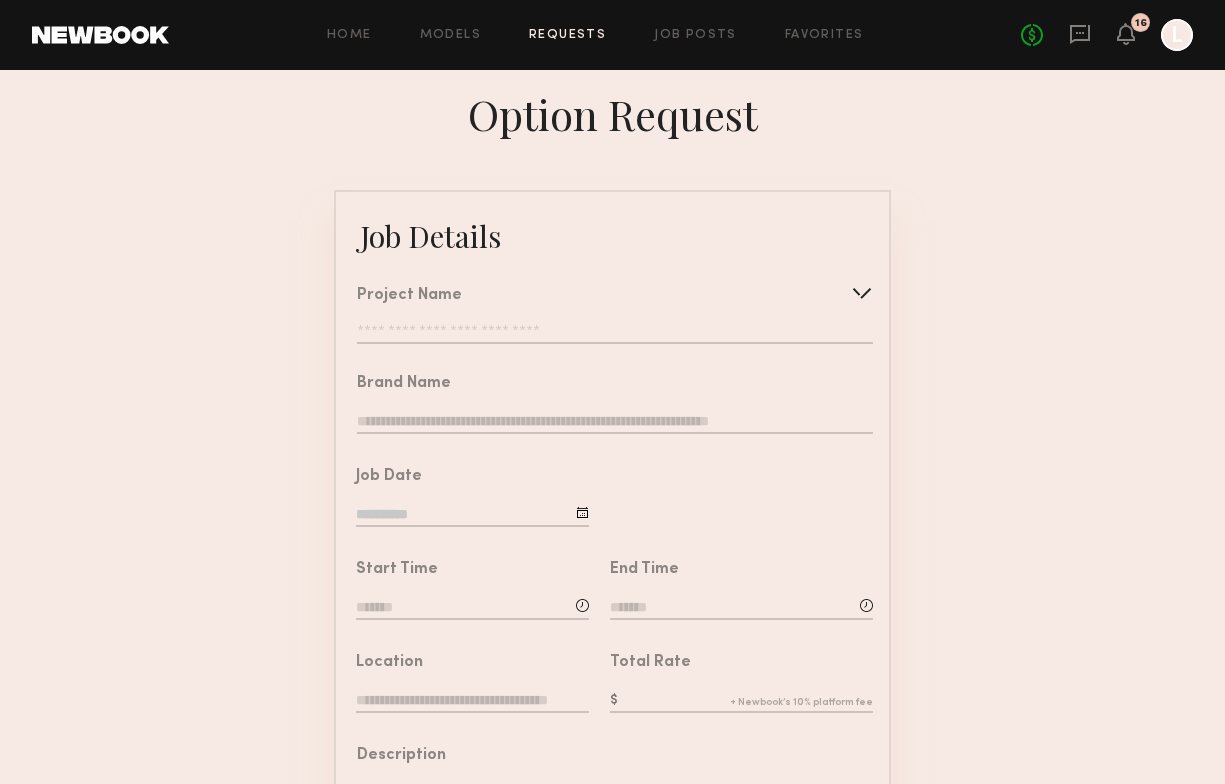 click on "Project Name   Create   Use recent modeling project  Disney Style Social Shoot  Social Shoot for Wellness Brand  Marvel Style Clothing Social Shoot  Marvel Style - Social Shoot  social videos for a leading health and wellness company  Celeb Hair Brand Shoot  Marvel Evergreen  Disney Social Shoot - Marvel  Looking for twins/models with red hair for an oral care social shoot" 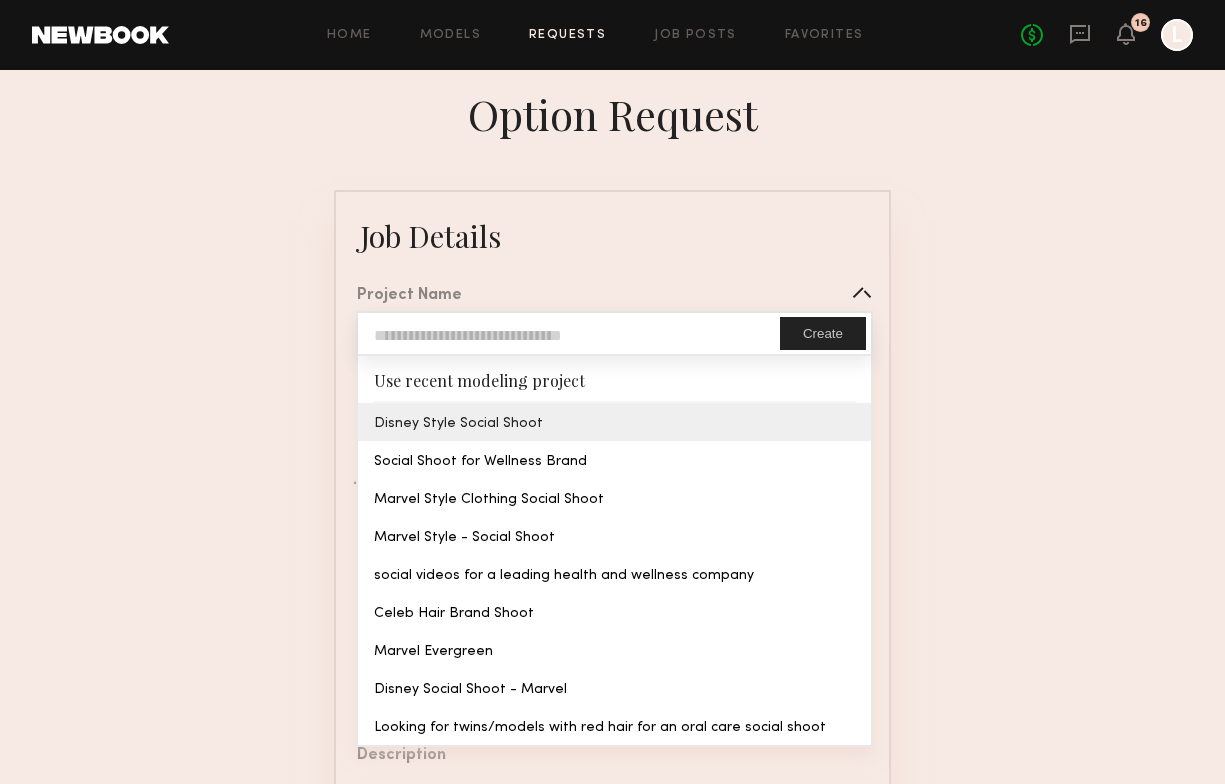 type on "**********" 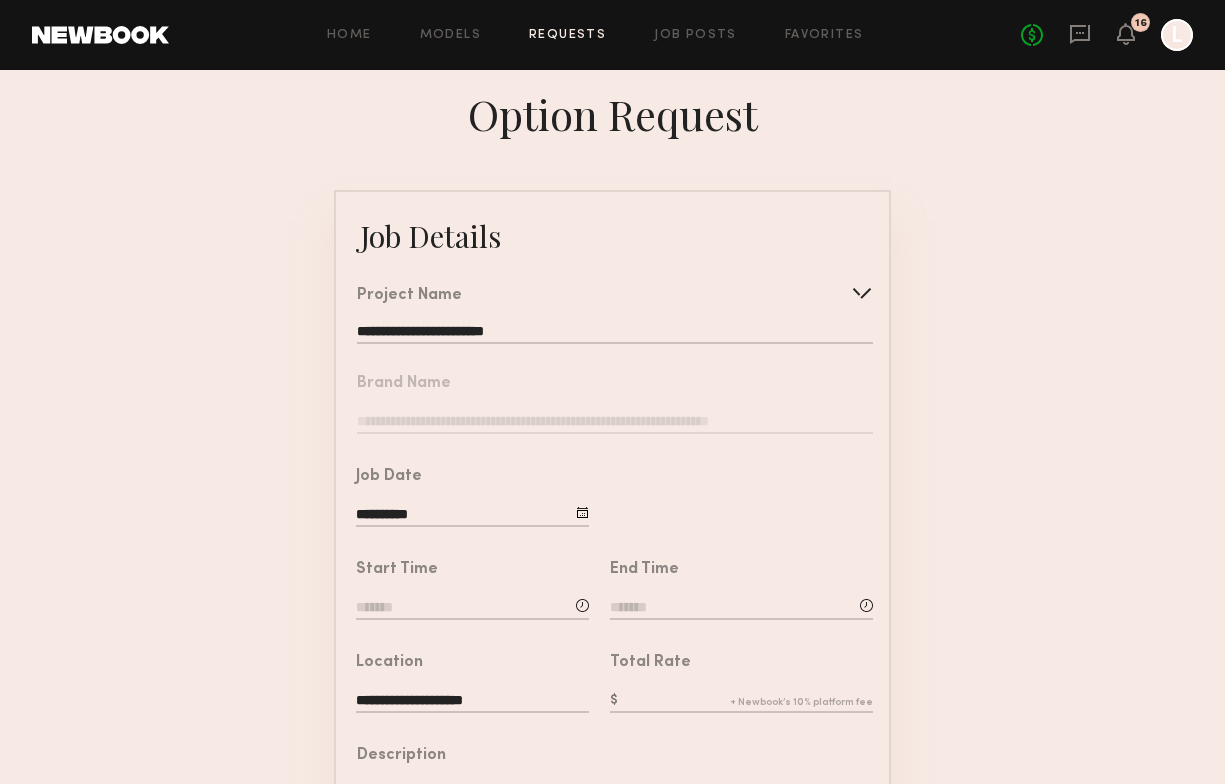 click 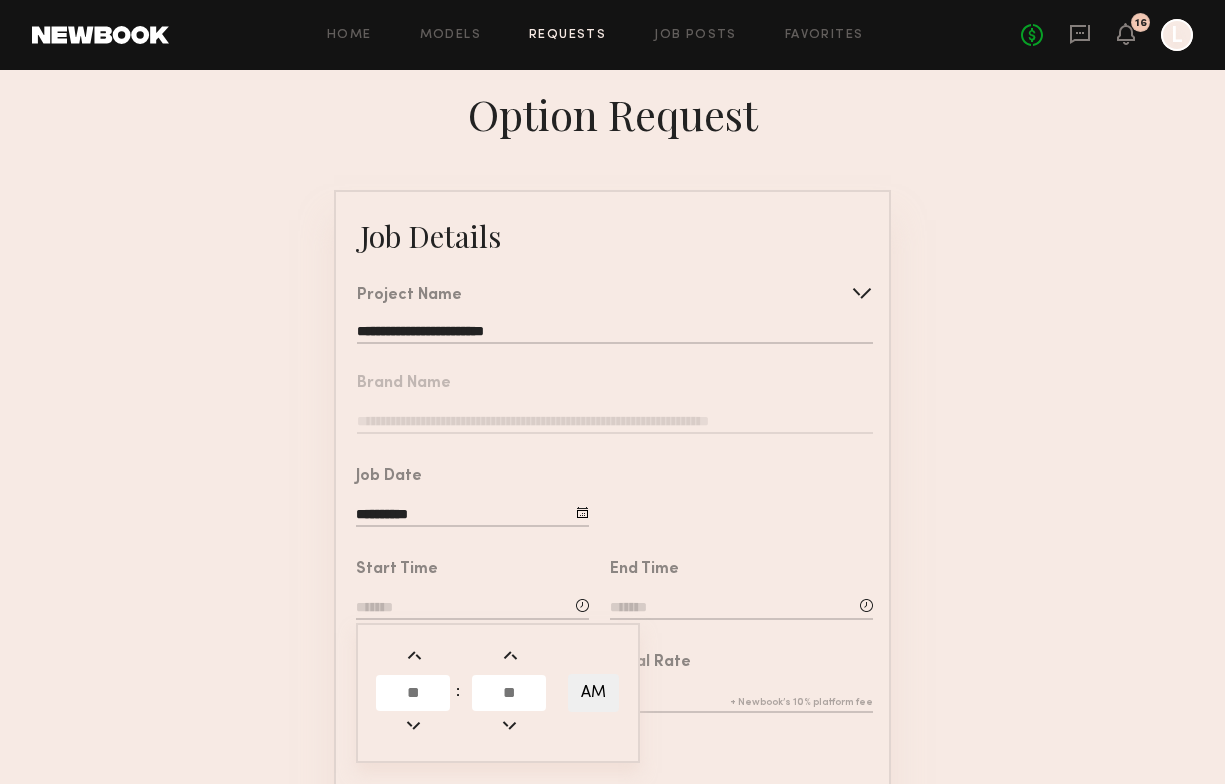 click 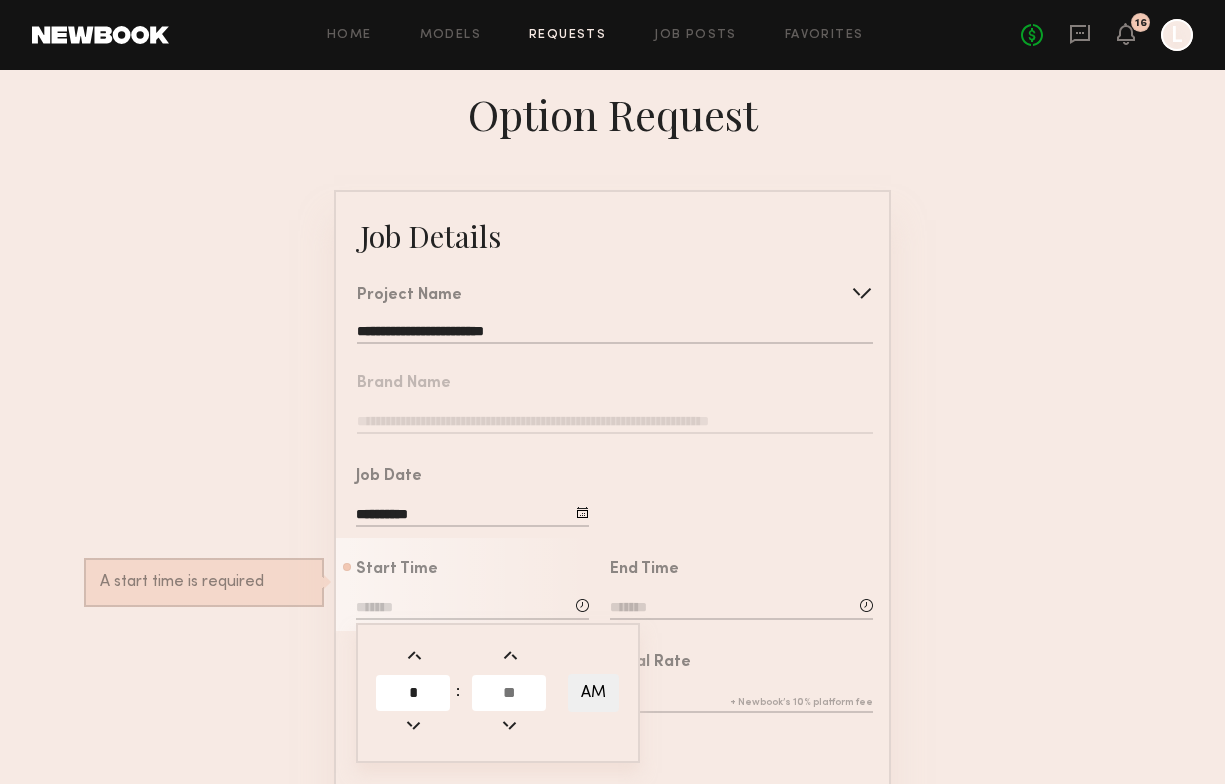 type on "*" 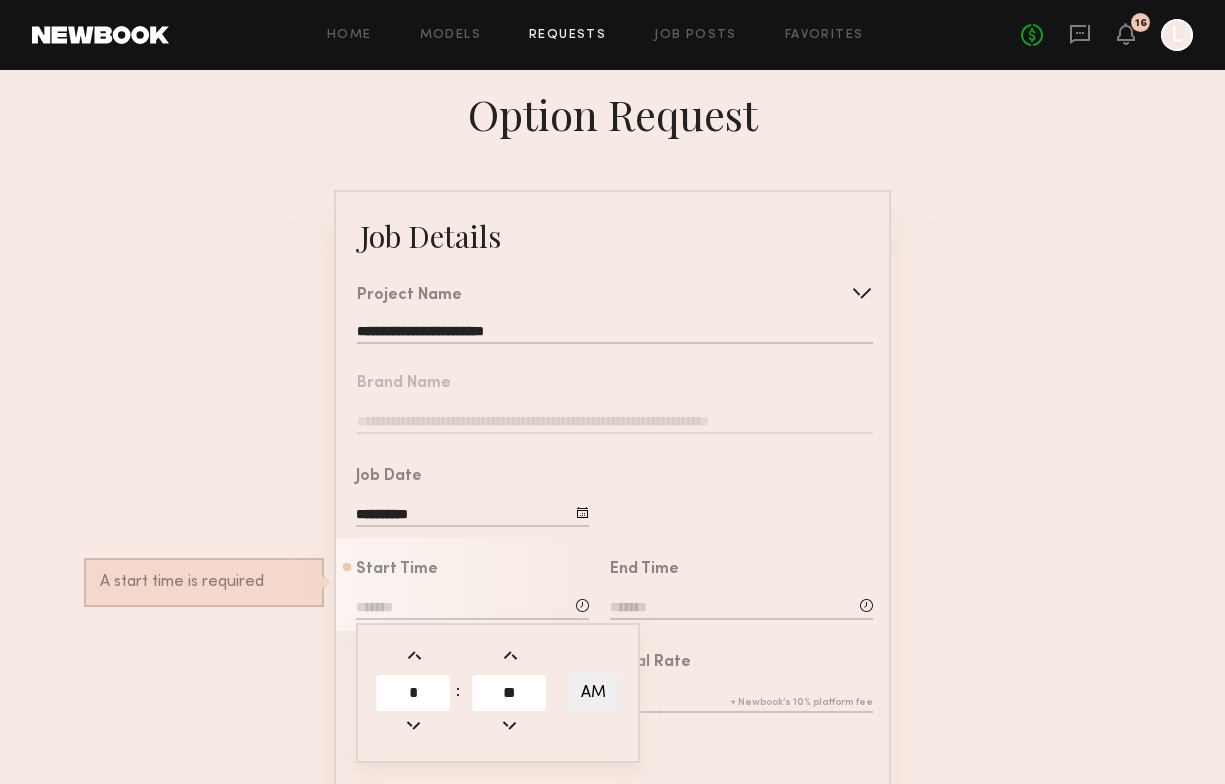type on "**" 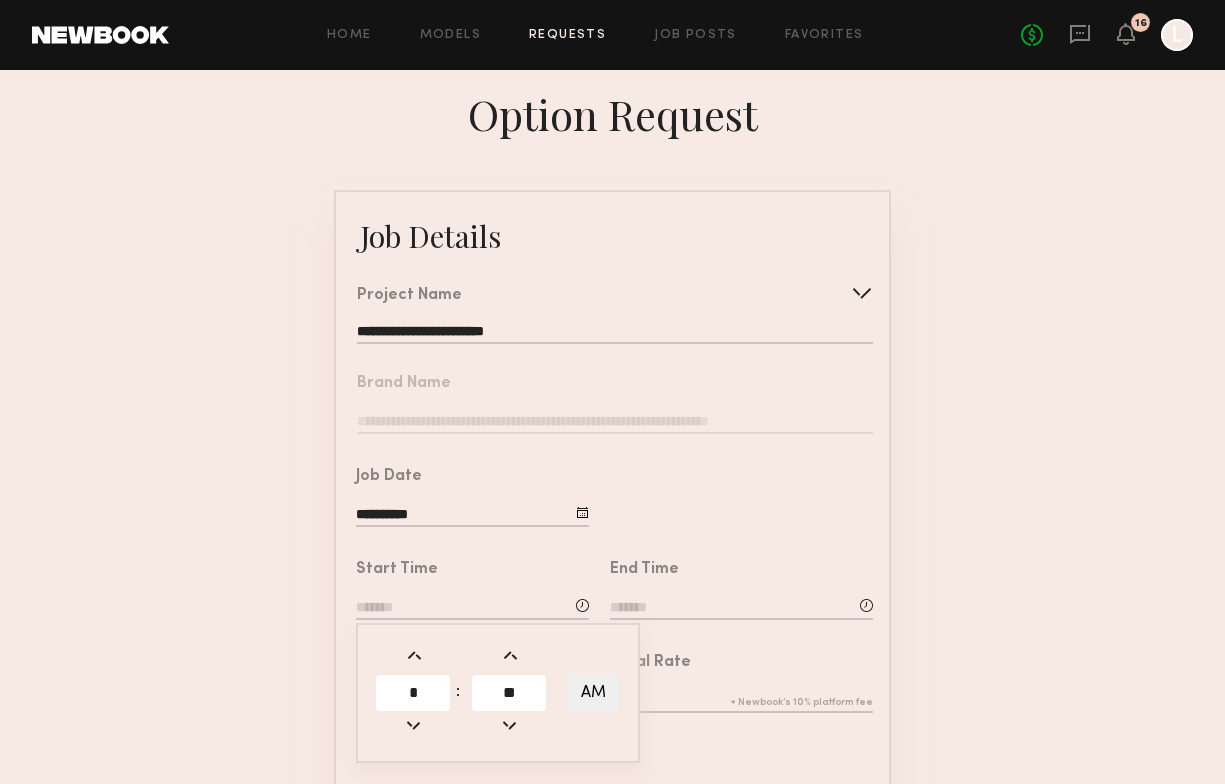 type on "*******" 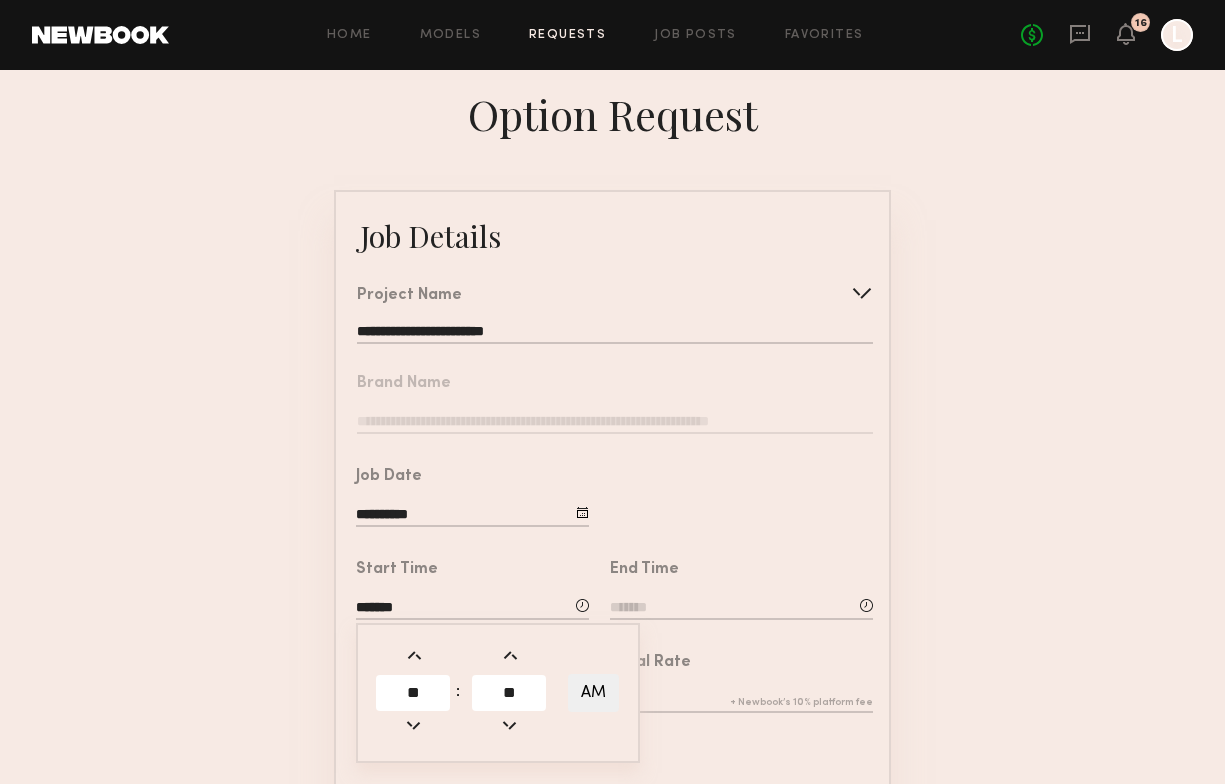 click 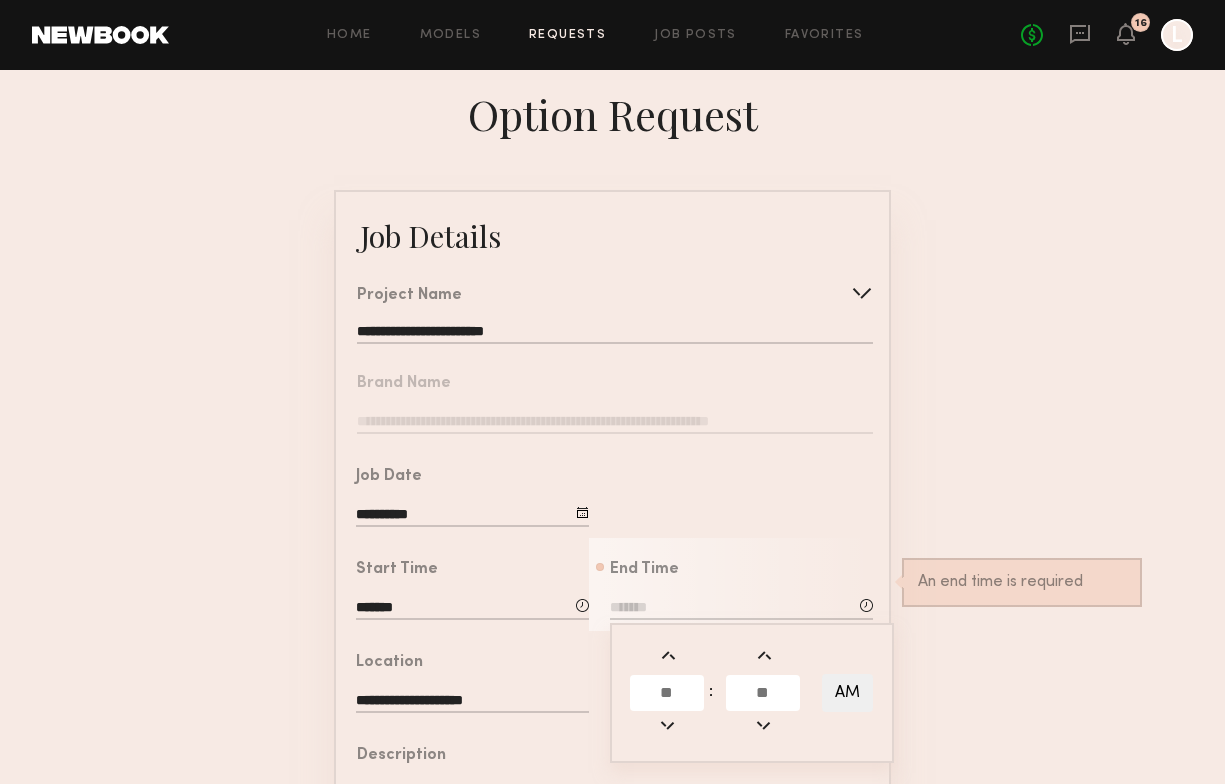 click 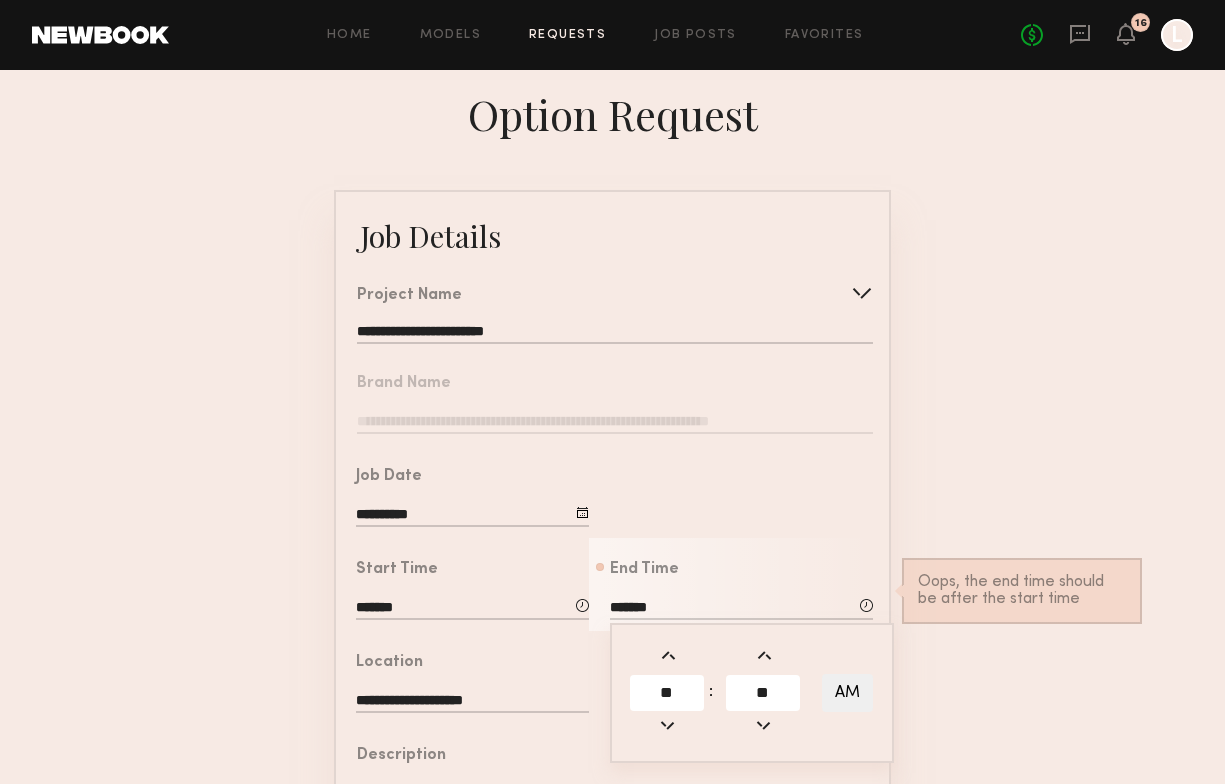 click 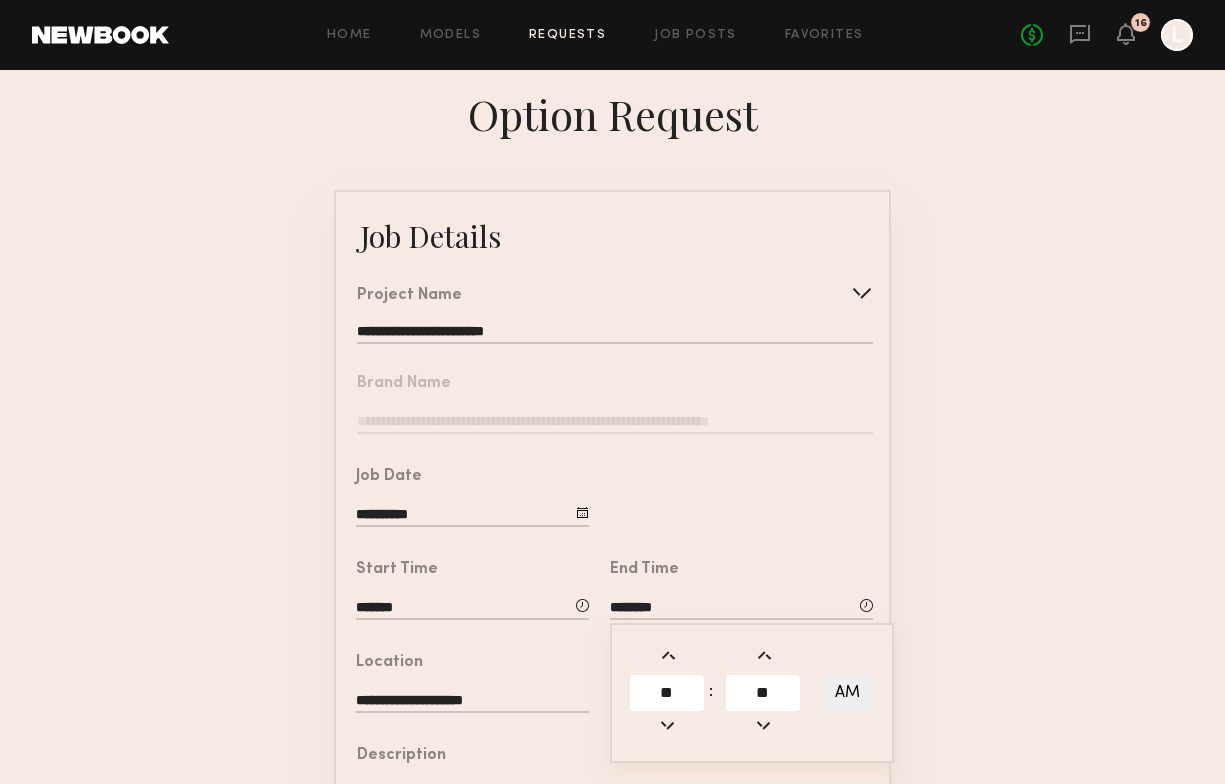 click 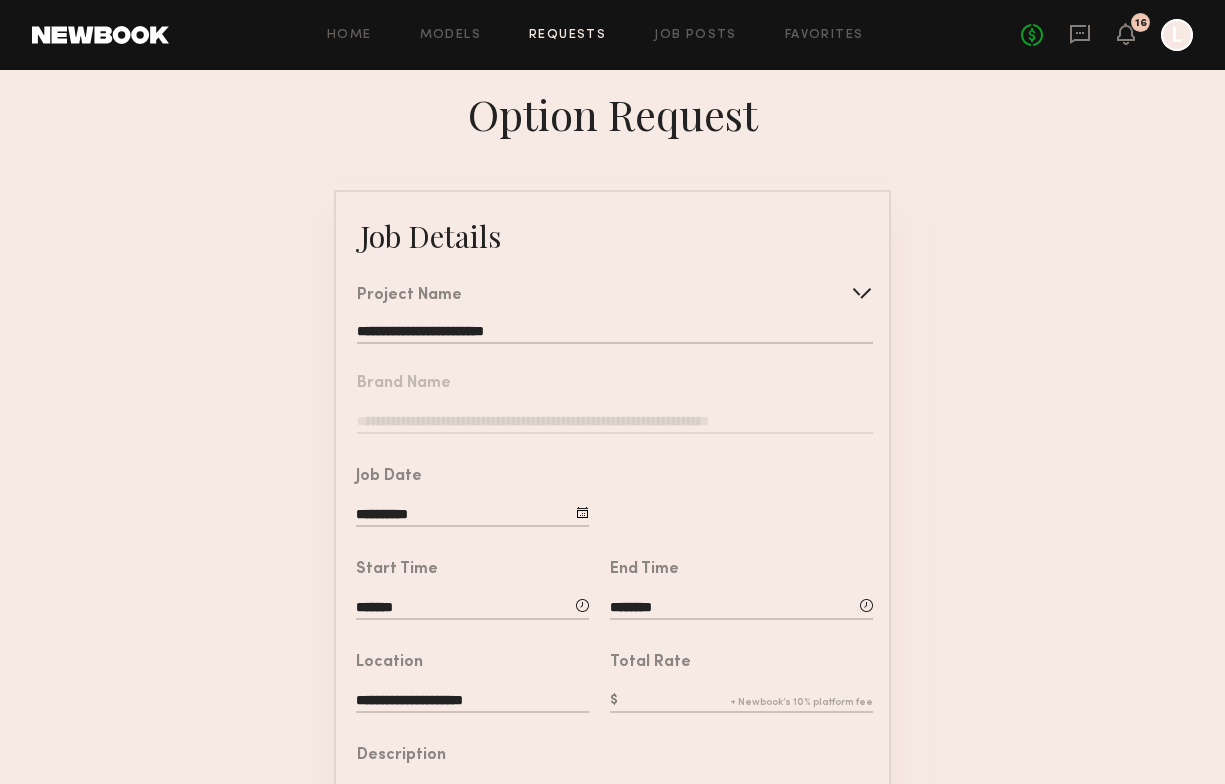 scroll, scrollTop: 20, scrollLeft: 0, axis: vertical 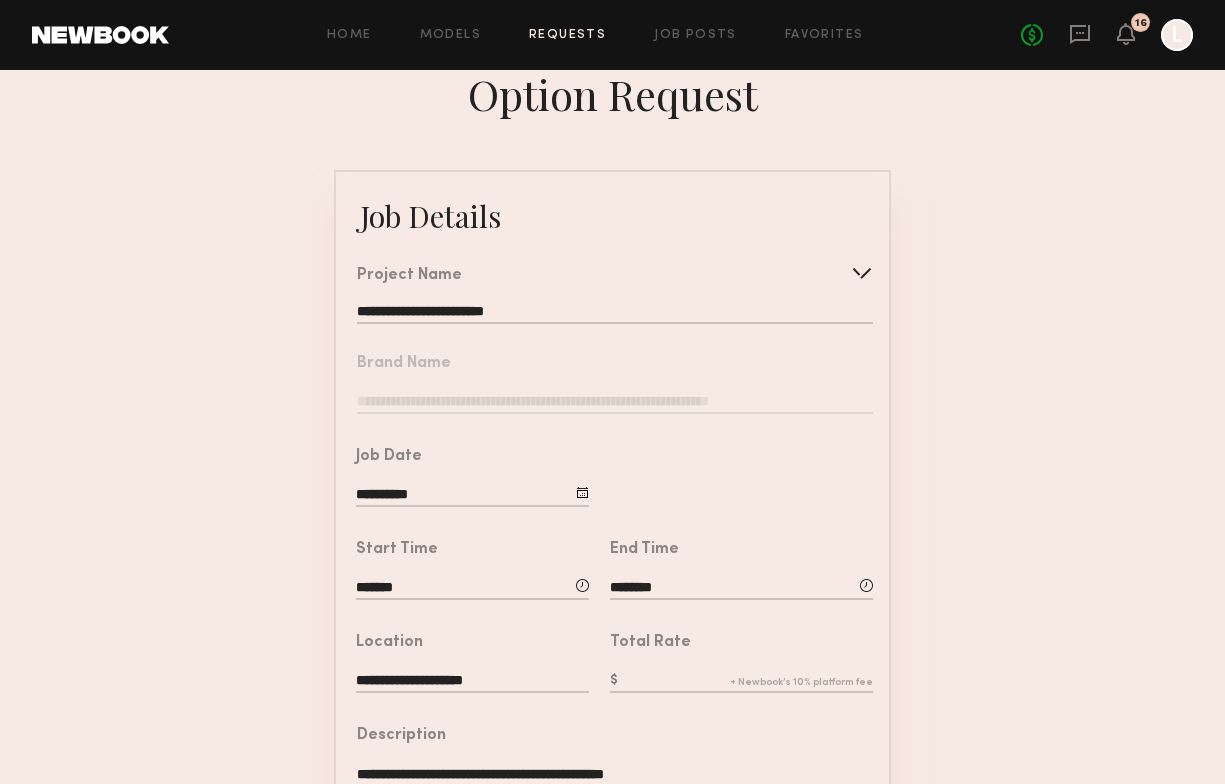 click 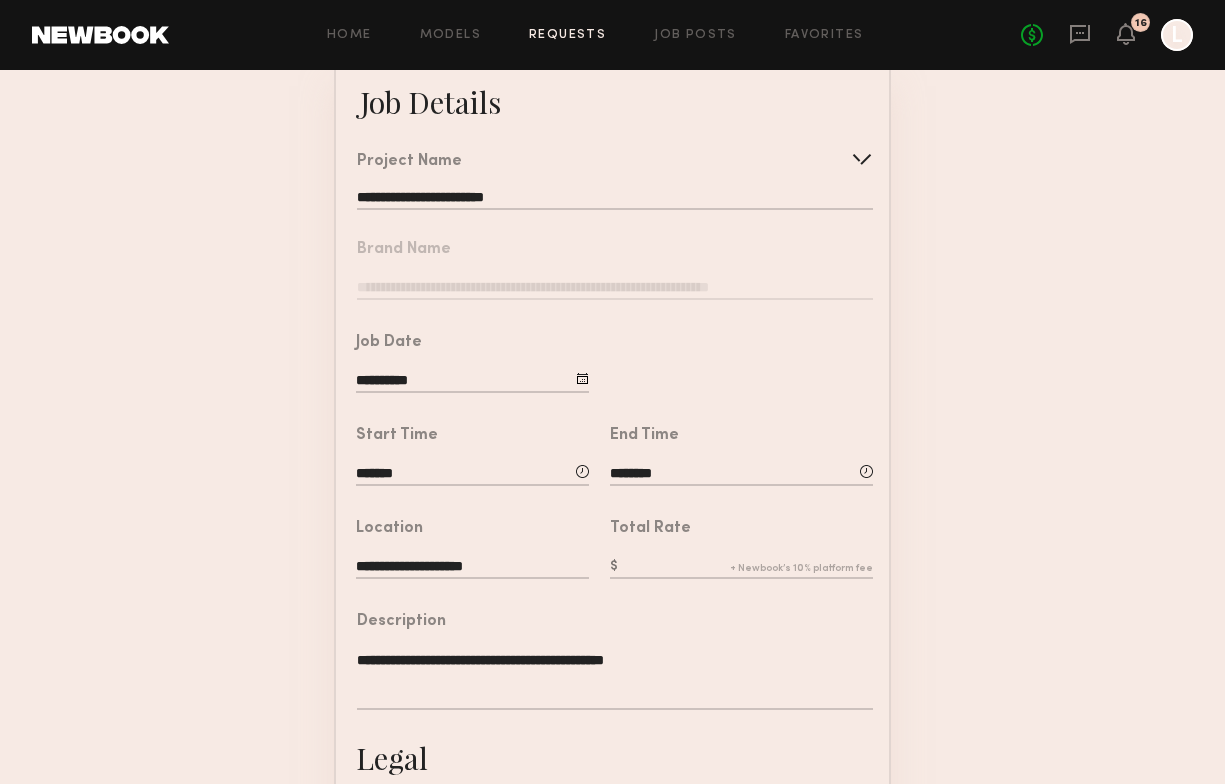 scroll, scrollTop: 167, scrollLeft: 0, axis: vertical 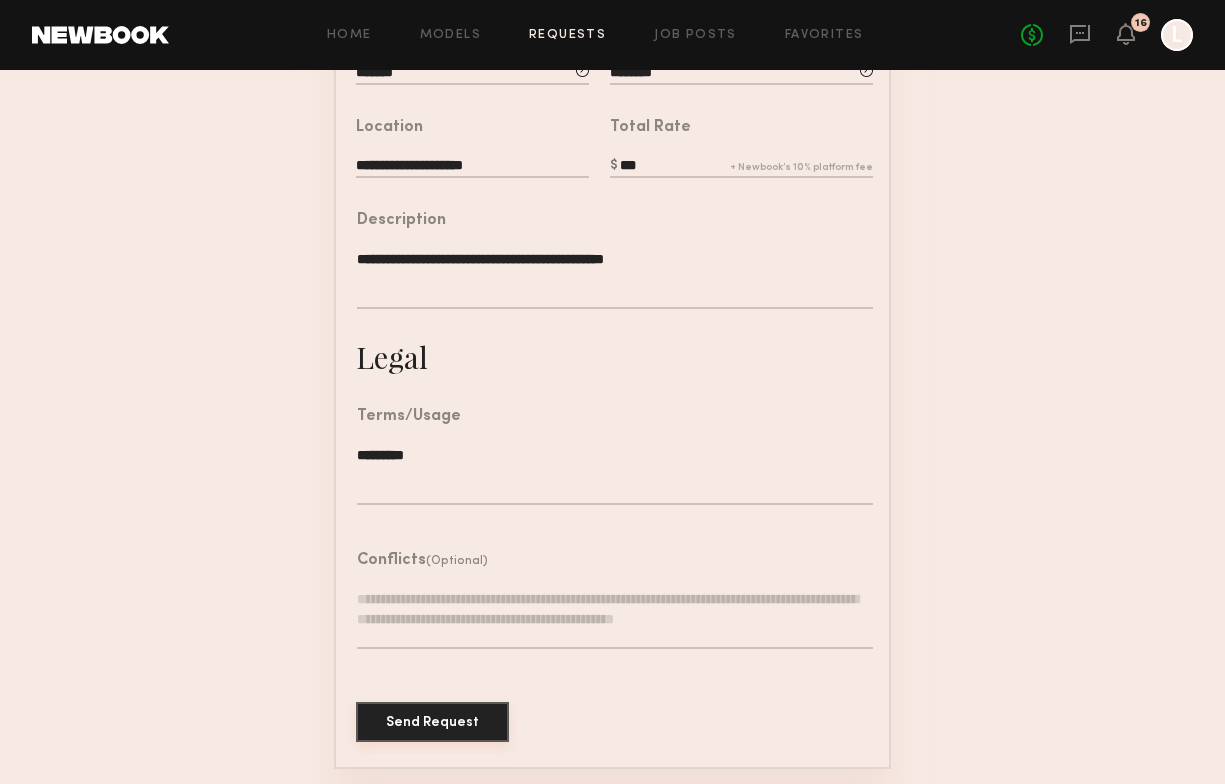type on "***" 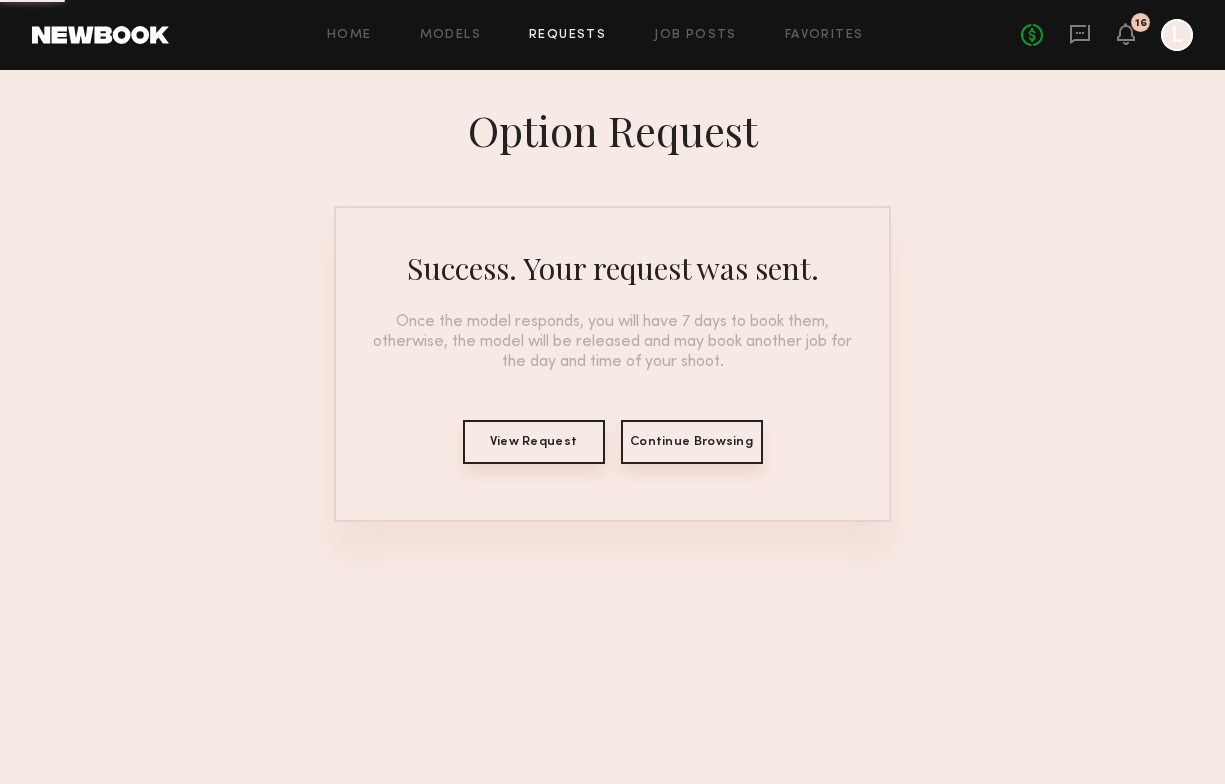 scroll, scrollTop: 0, scrollLeft: 0, axis: both 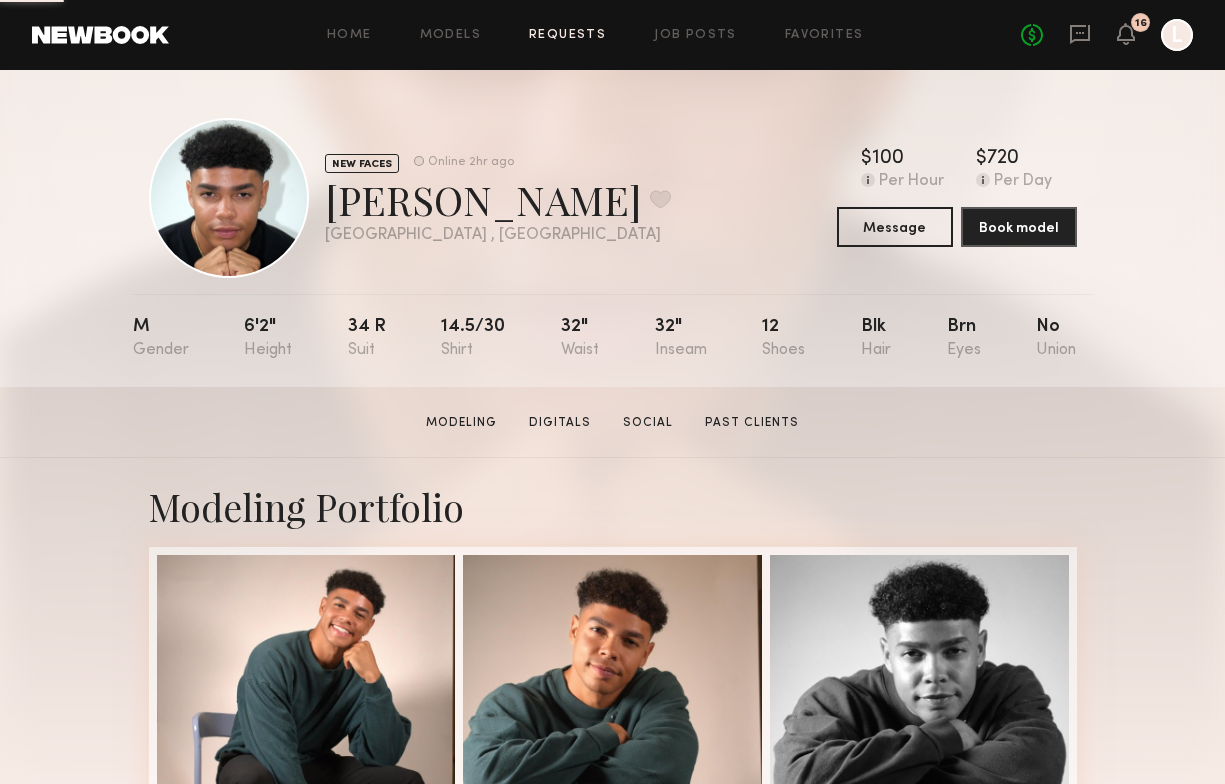 click on "Requests" 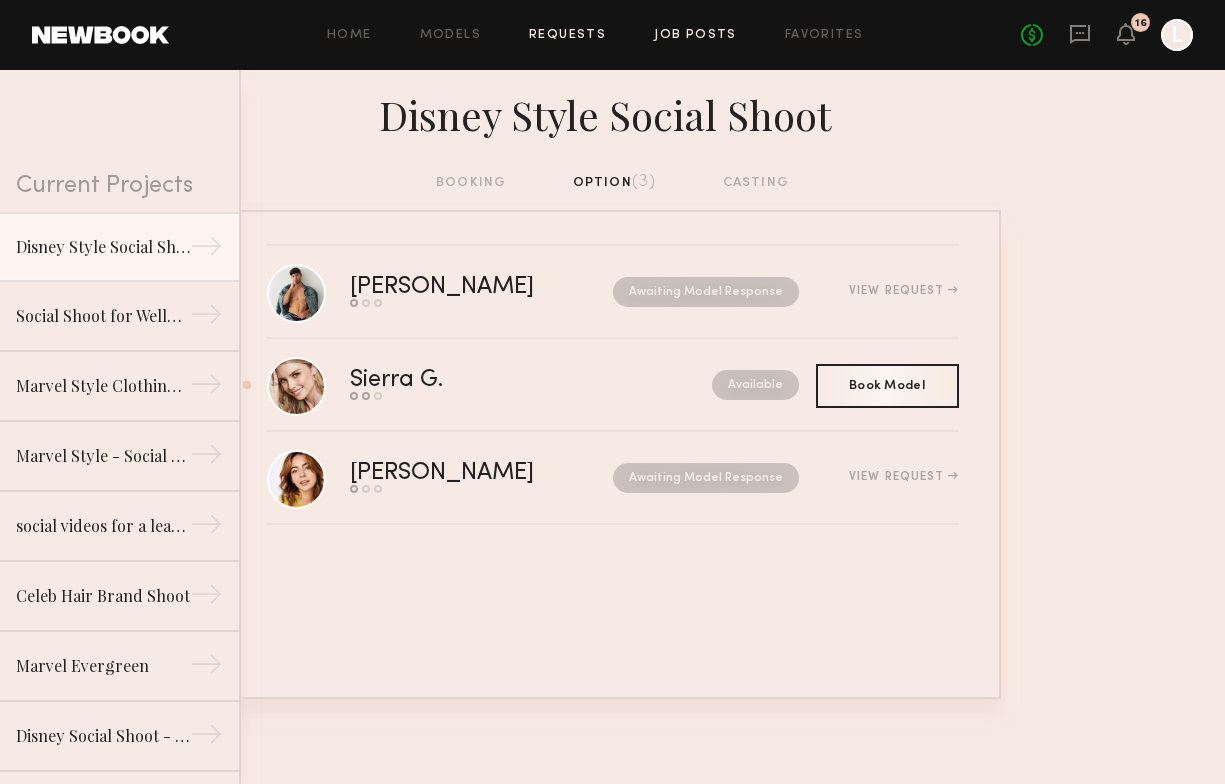 click on "Job Posts" 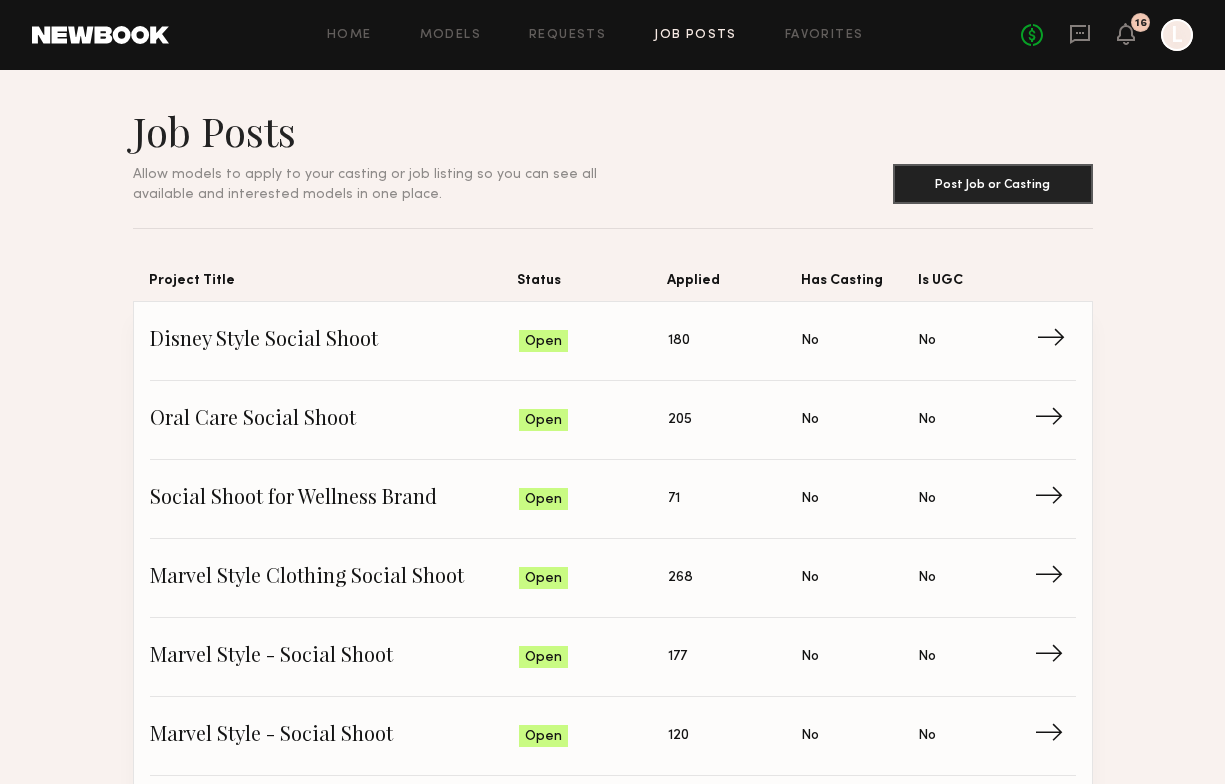 click on "Disney Style Social Shoot" 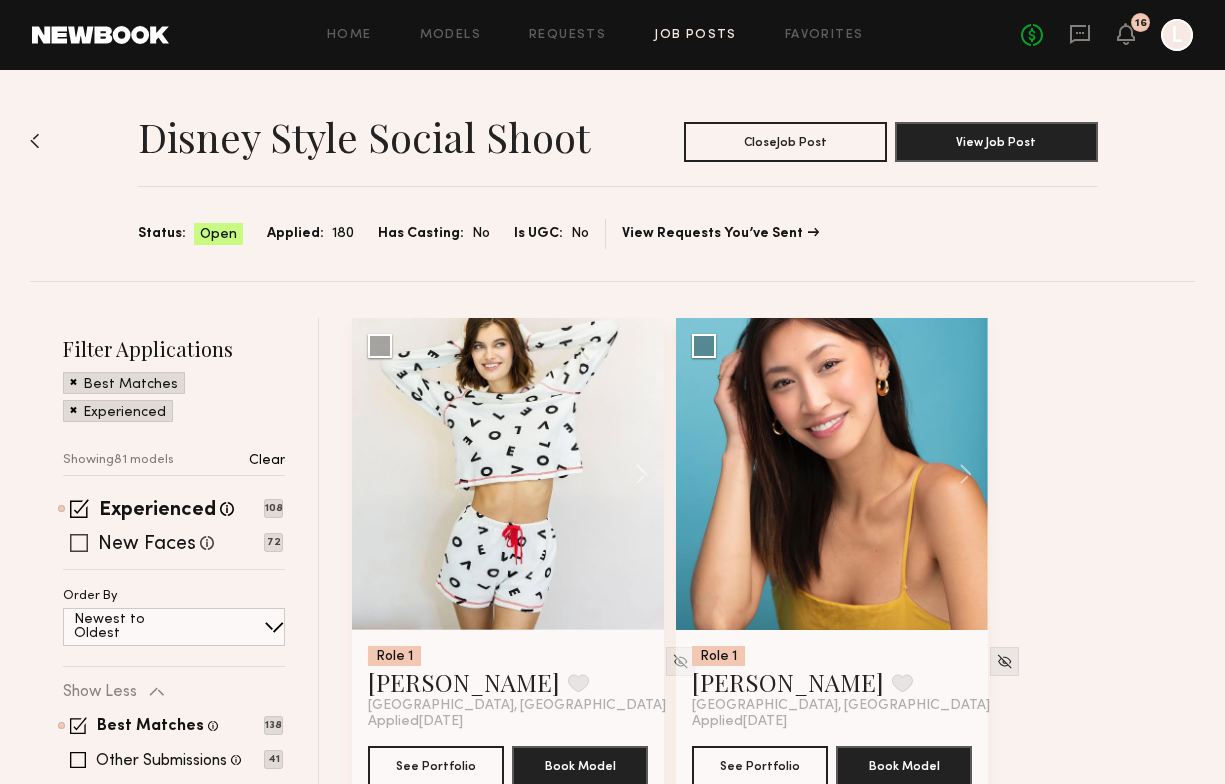 click on "New Faces Talent we’ve deemed to be in the early stages of their professional careers 72" 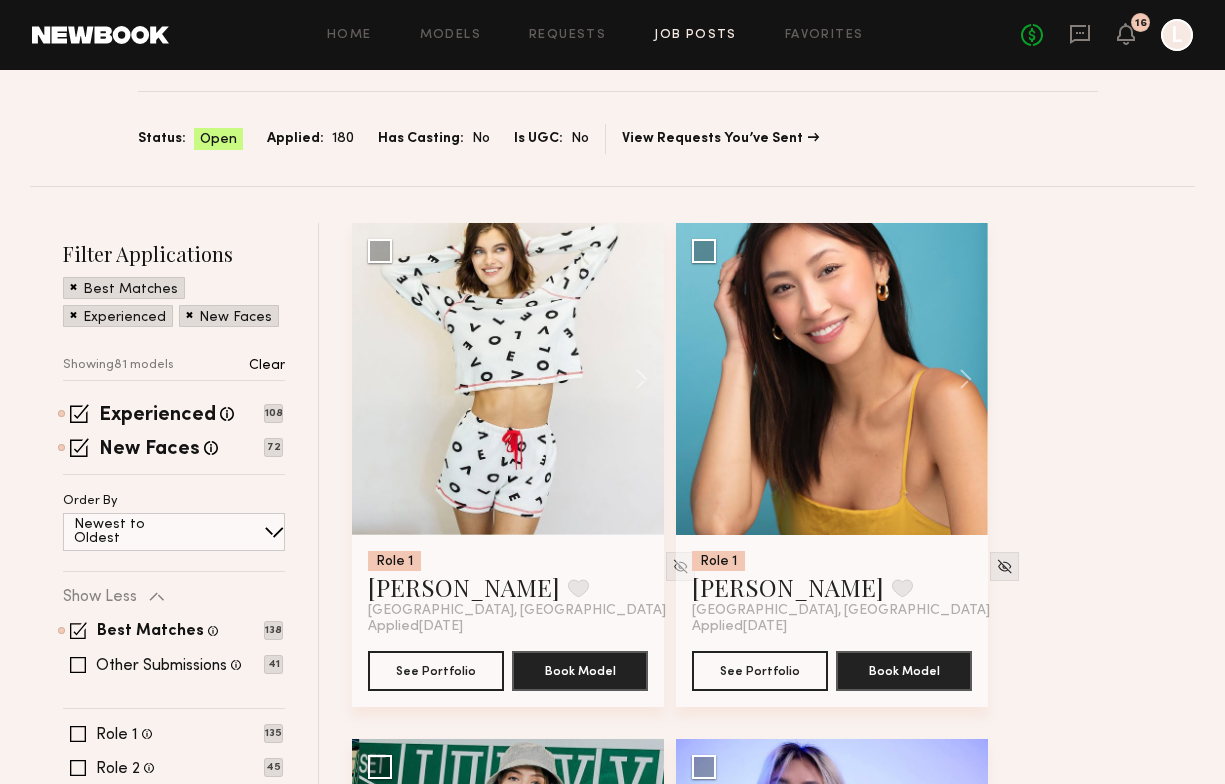 scroll, scrollTop: 120, scrollLeft: 0, axis: vertical 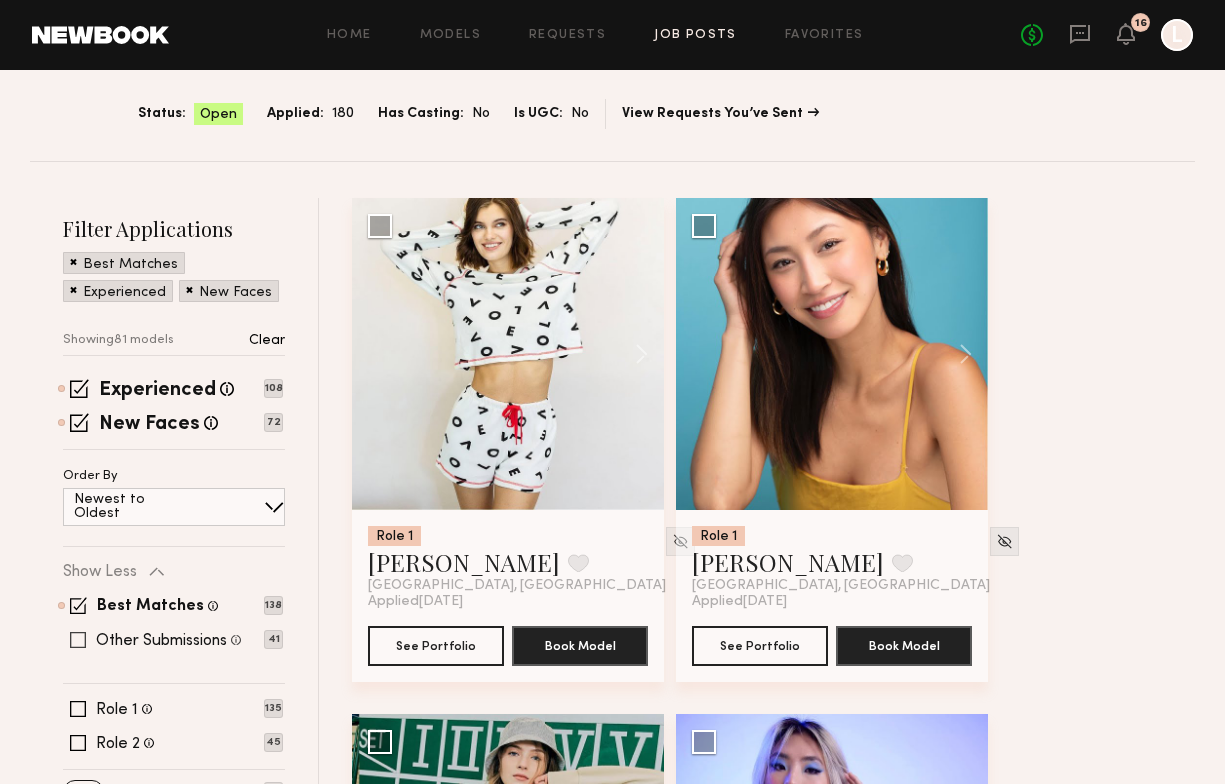 click on "Other Submissions Models shown below have applied to this job but do not match all requirements specified in your job posting 41" 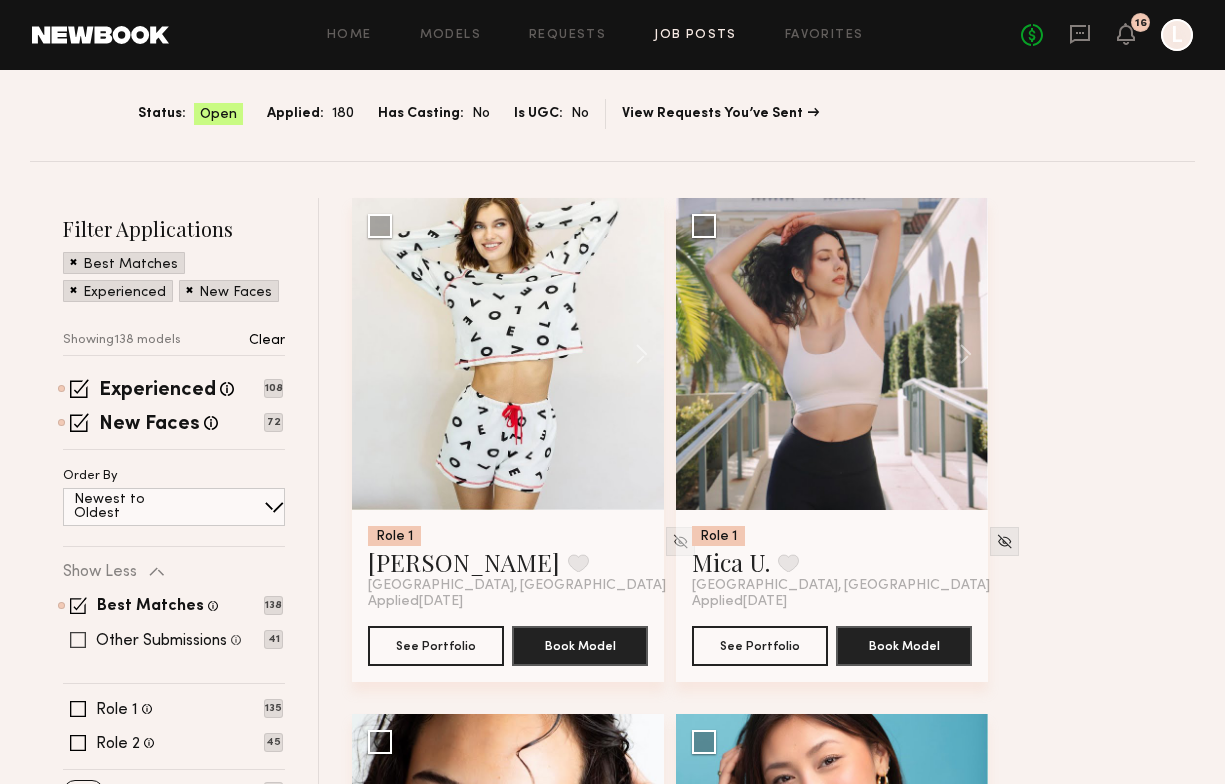 click 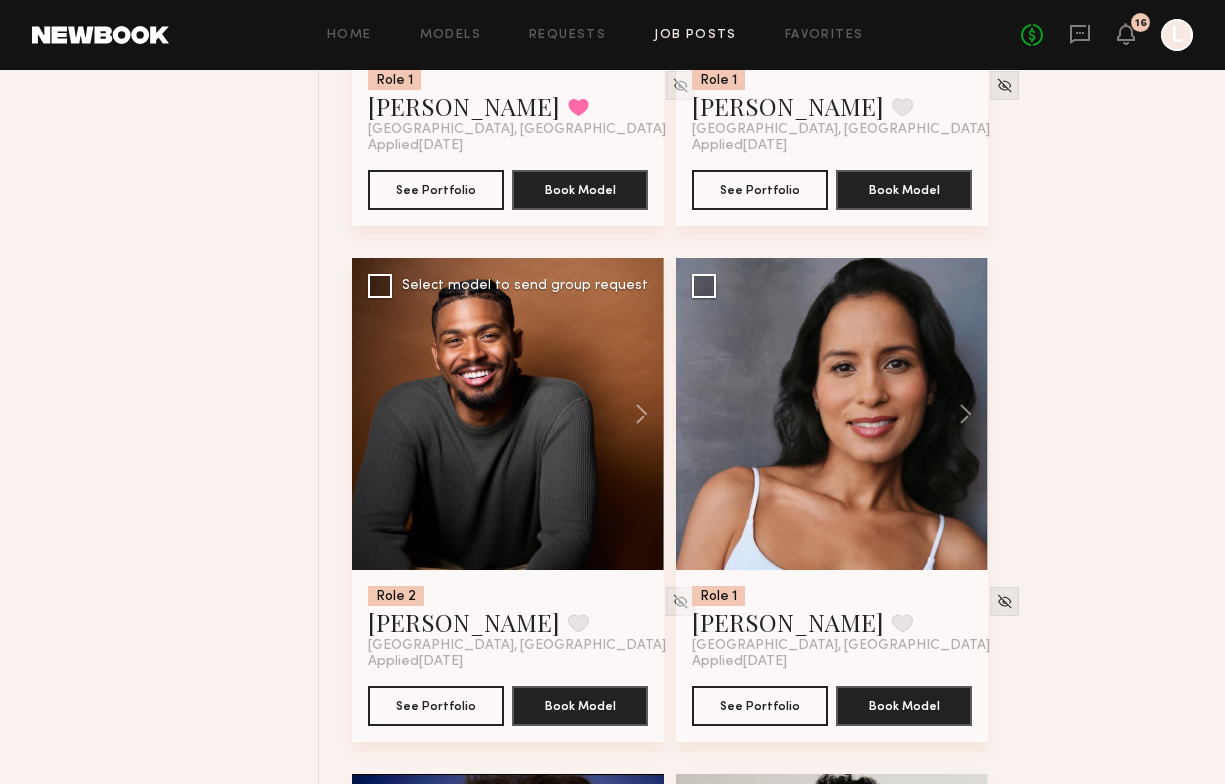 scroll, scrollTop: 2125, scrollLeft: 0, axis: vertical 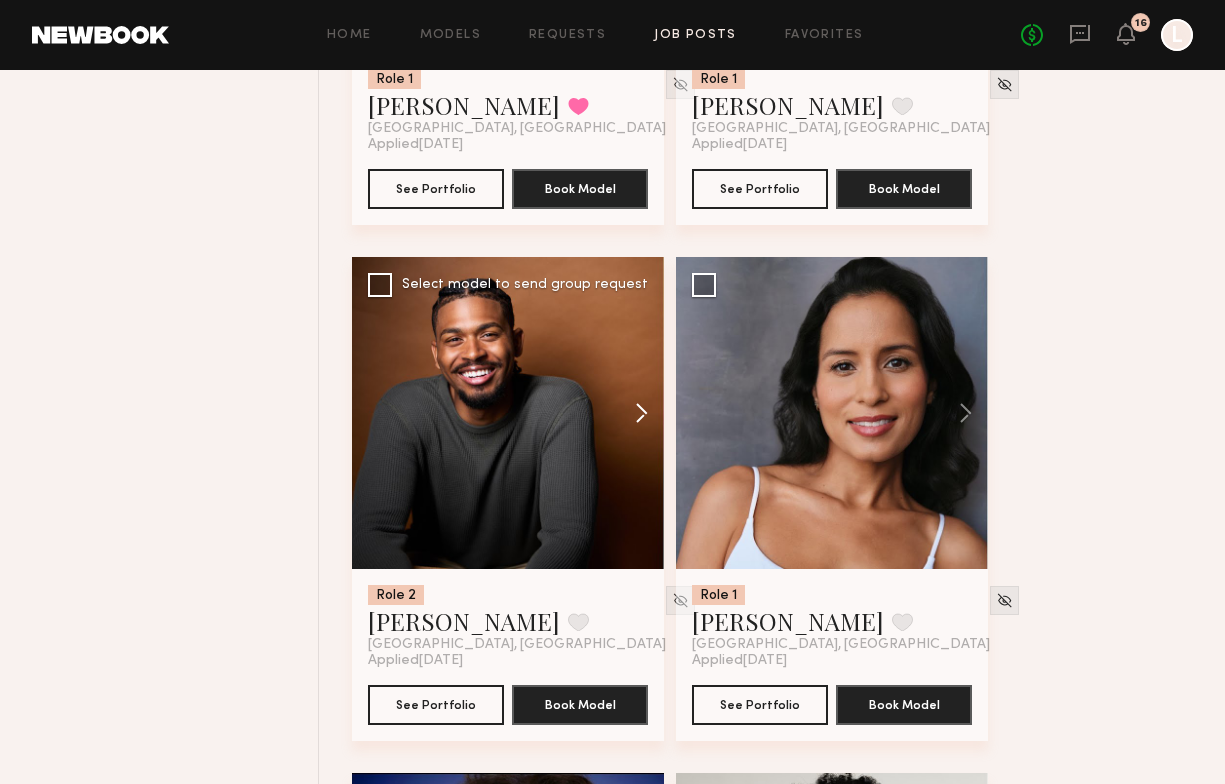 click 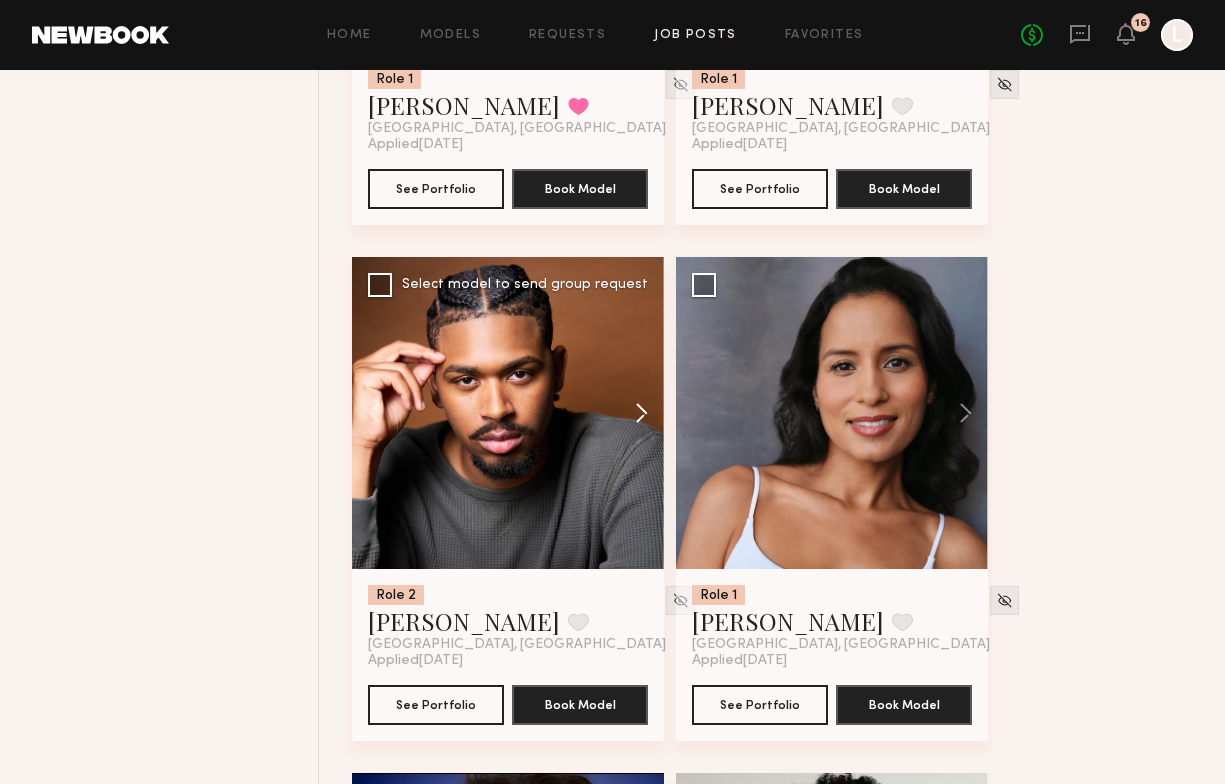 click 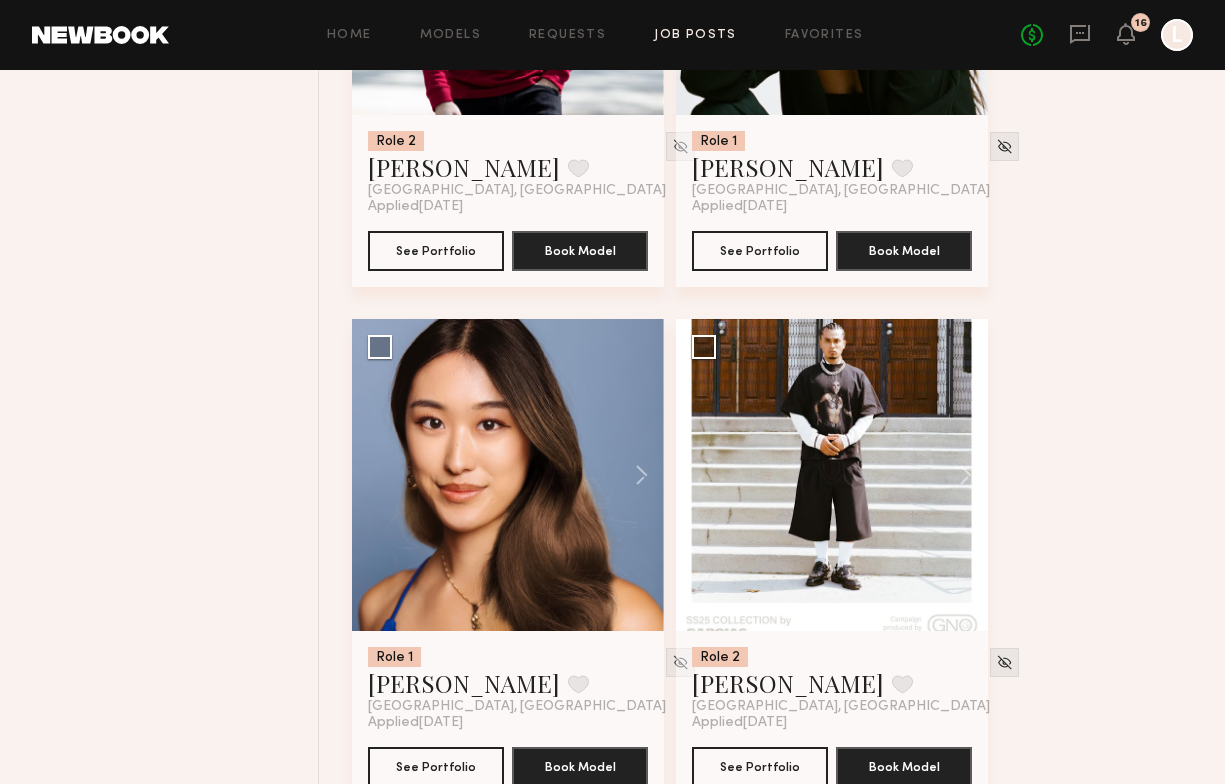 scroll, scrollTop: 6186, scrollLeft: 0, axis: vertical 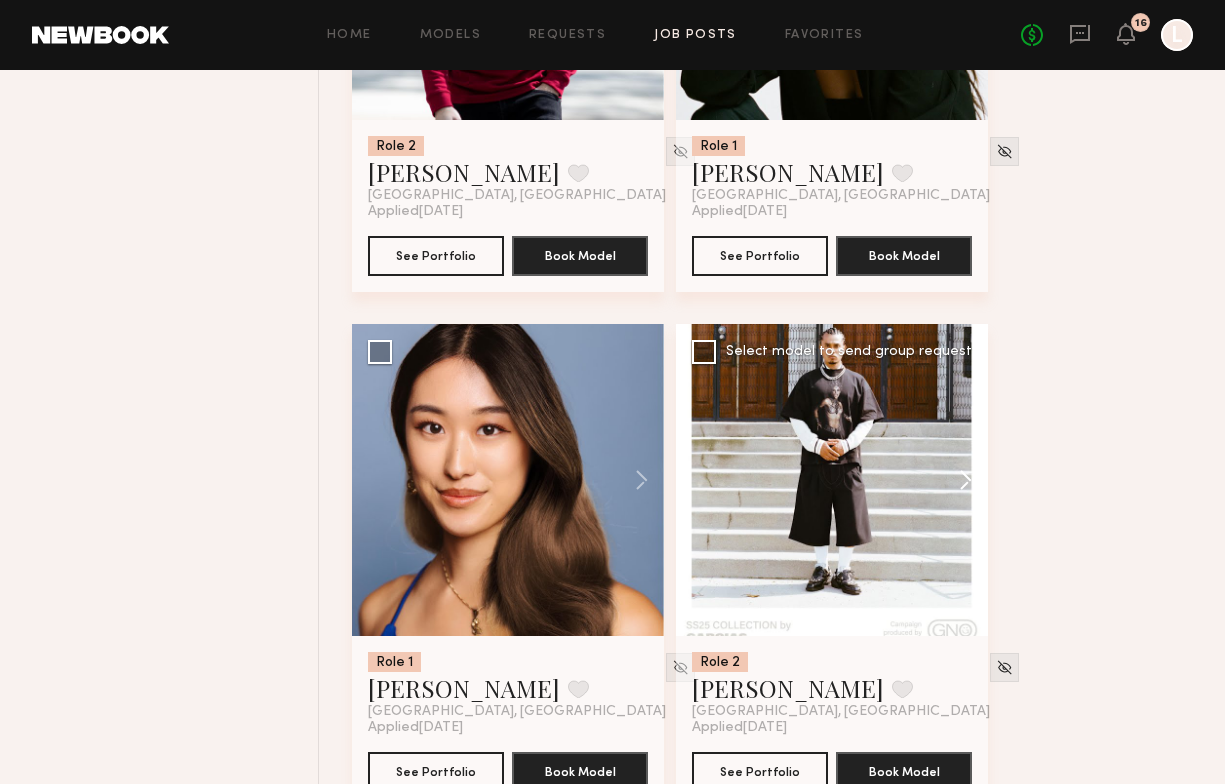 click 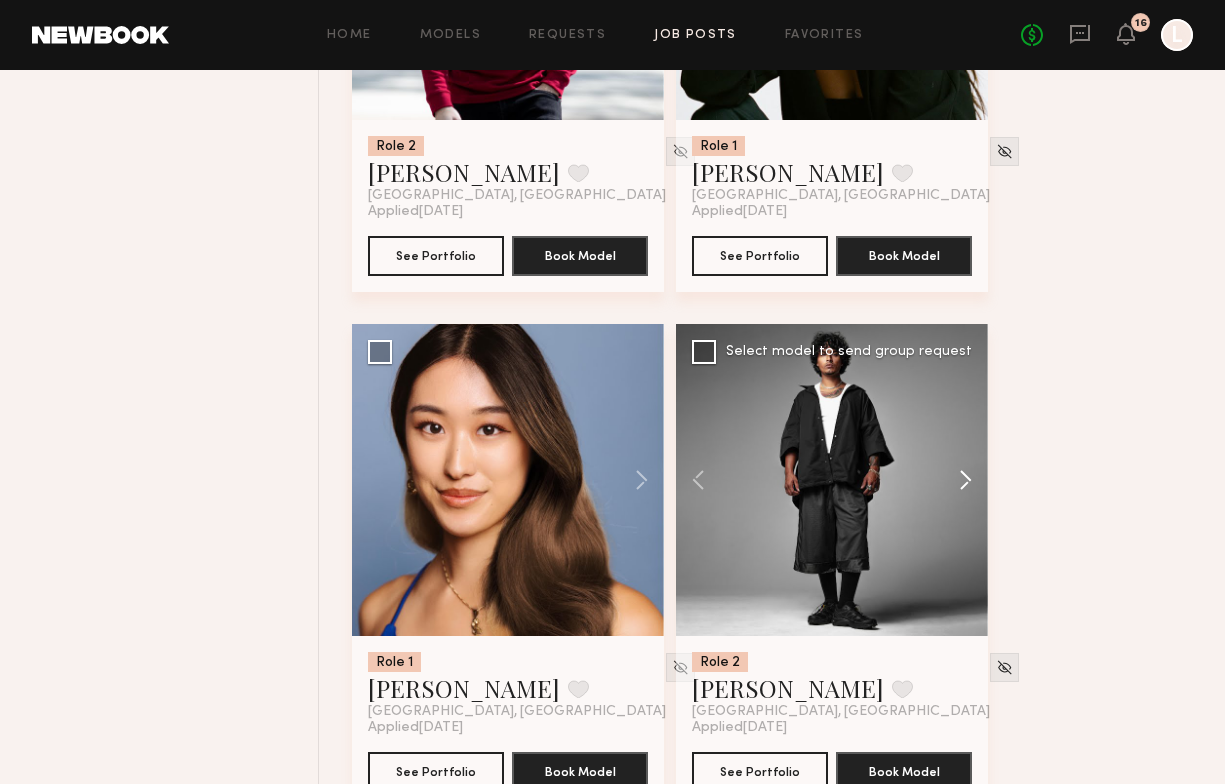 click 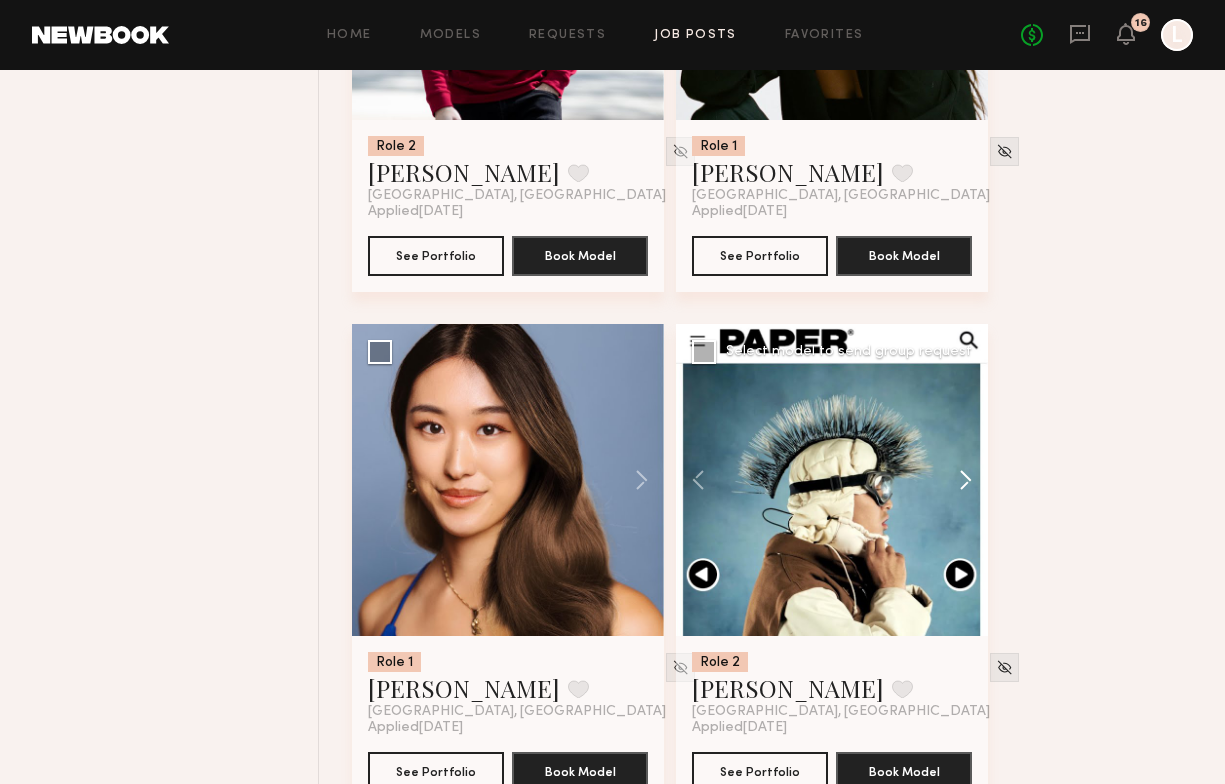 click 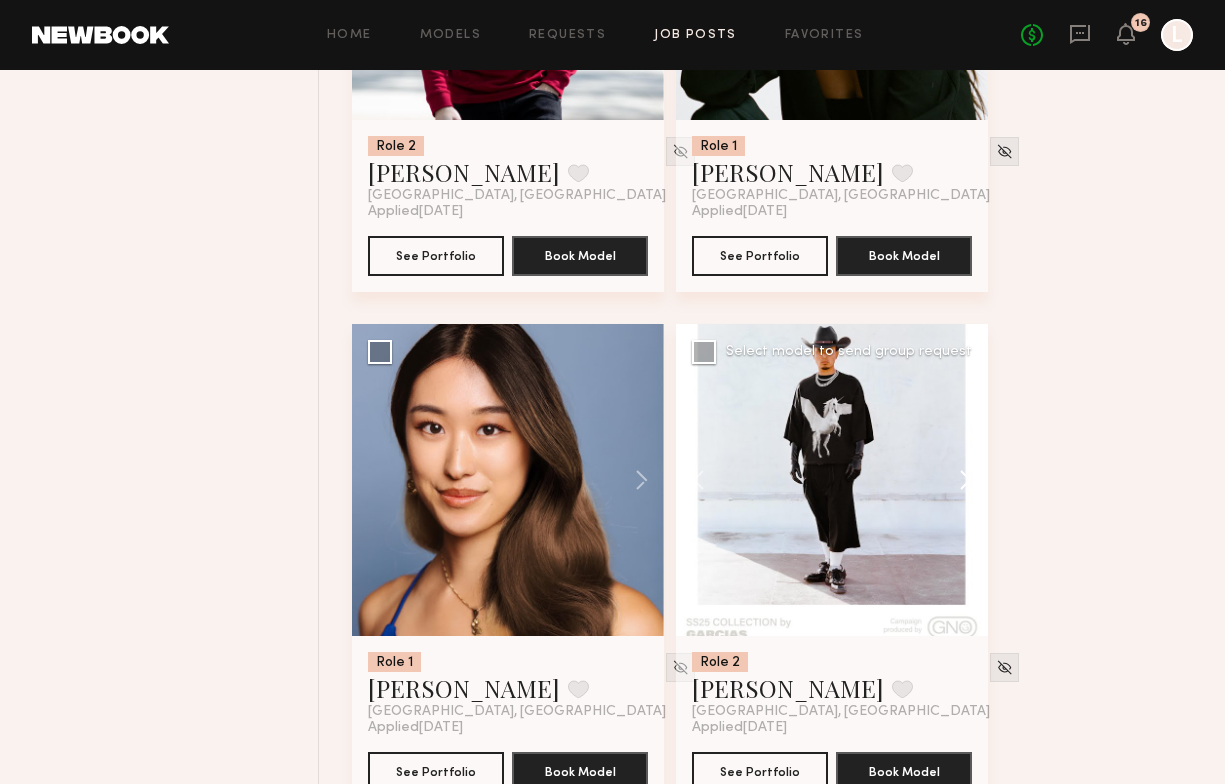 click 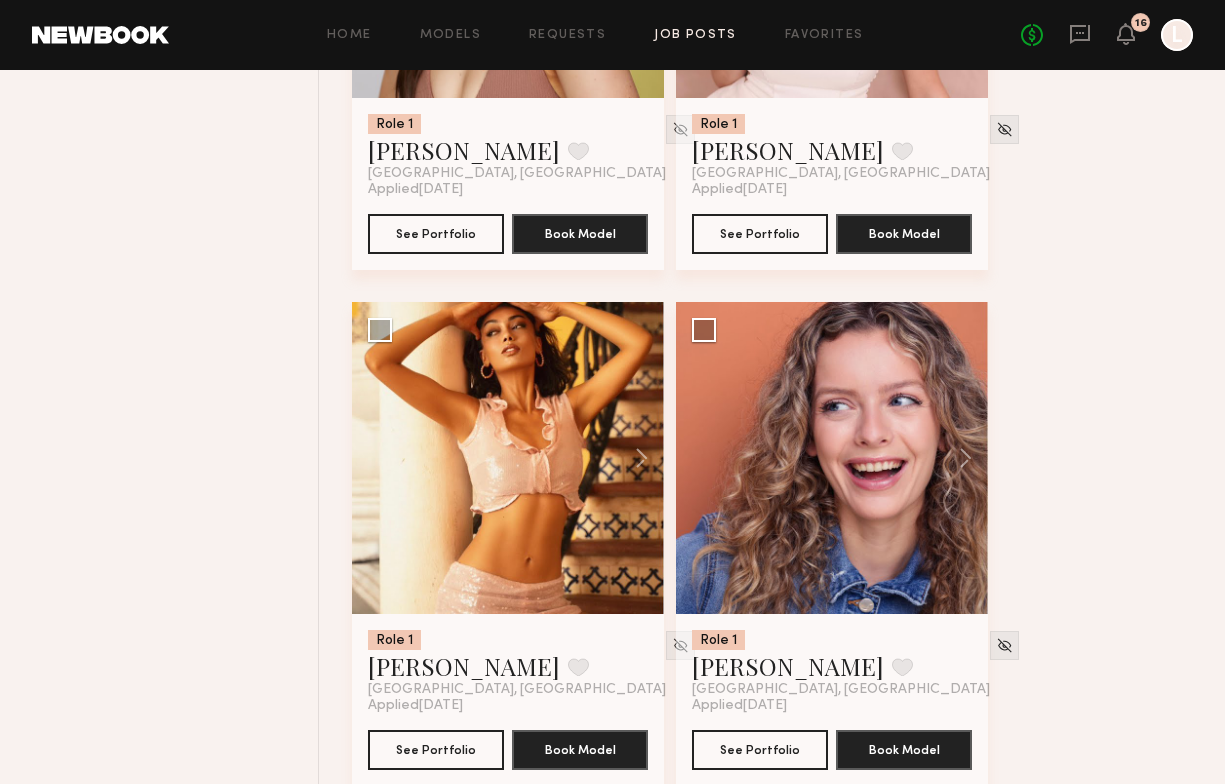 scroll, scrollTop: 9299, scrollLeft: 0, axis: vertical 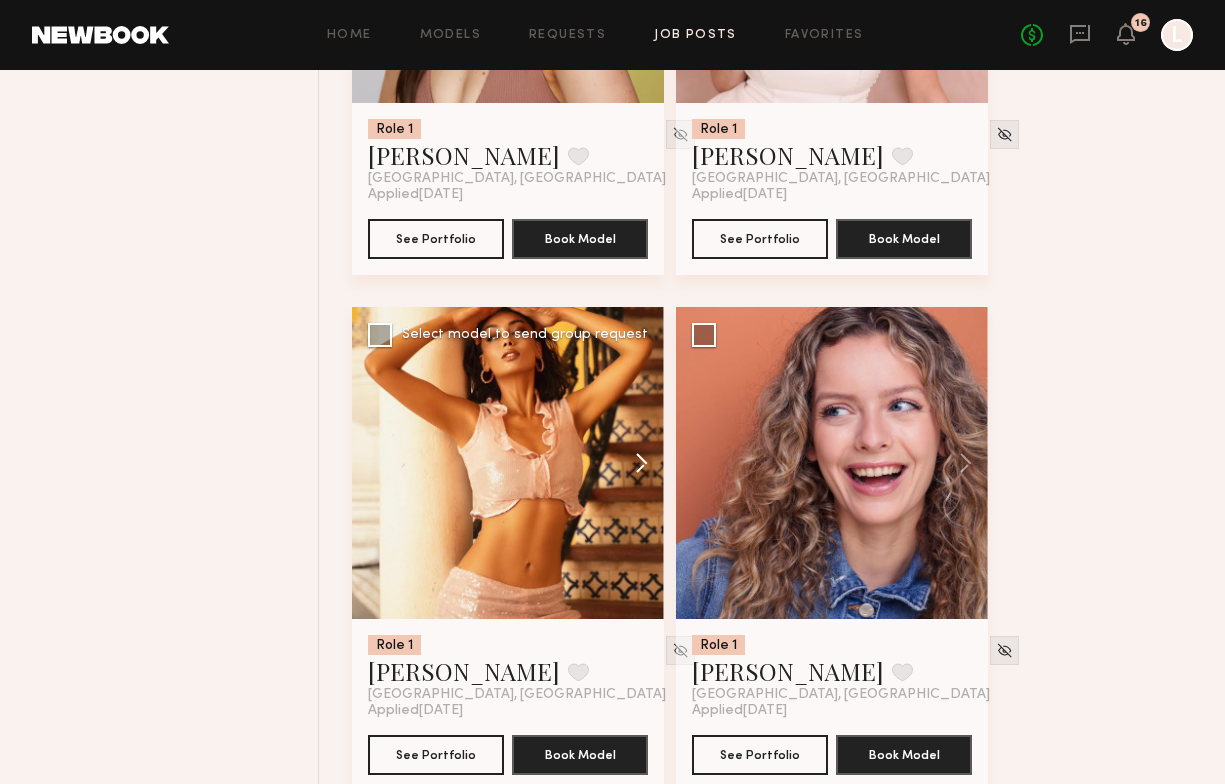 click 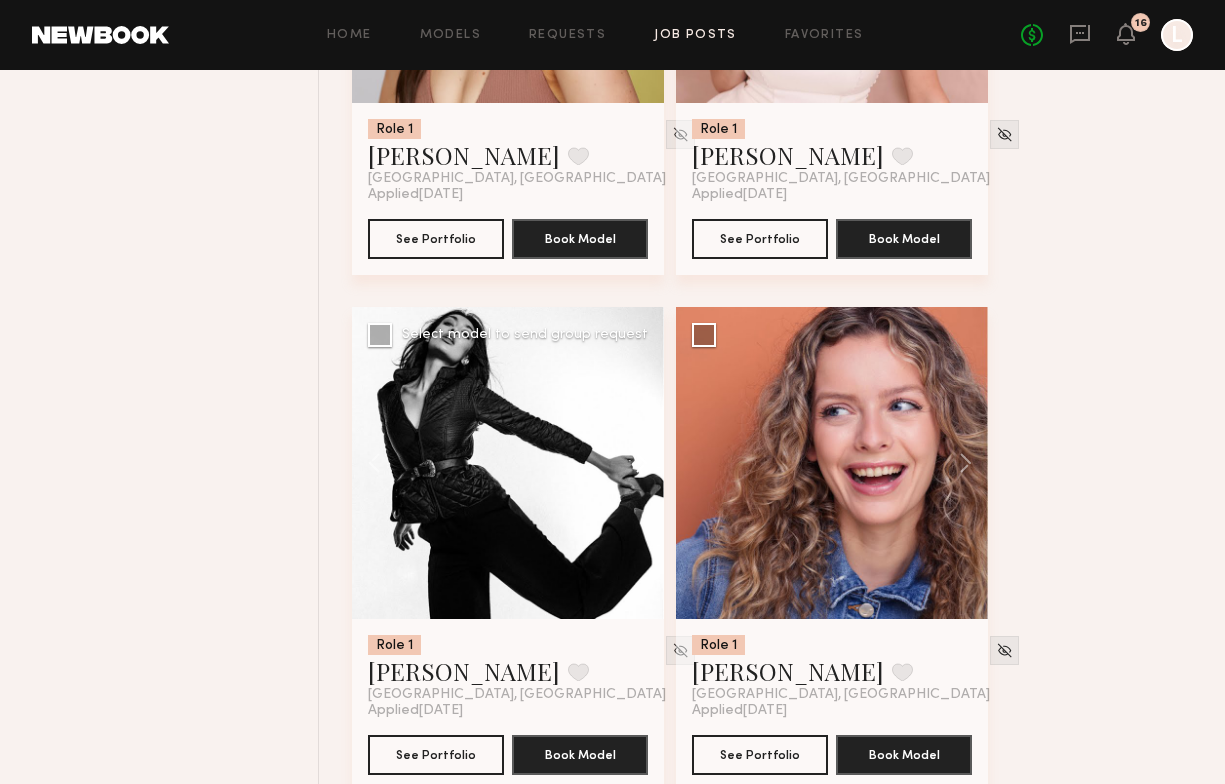 click 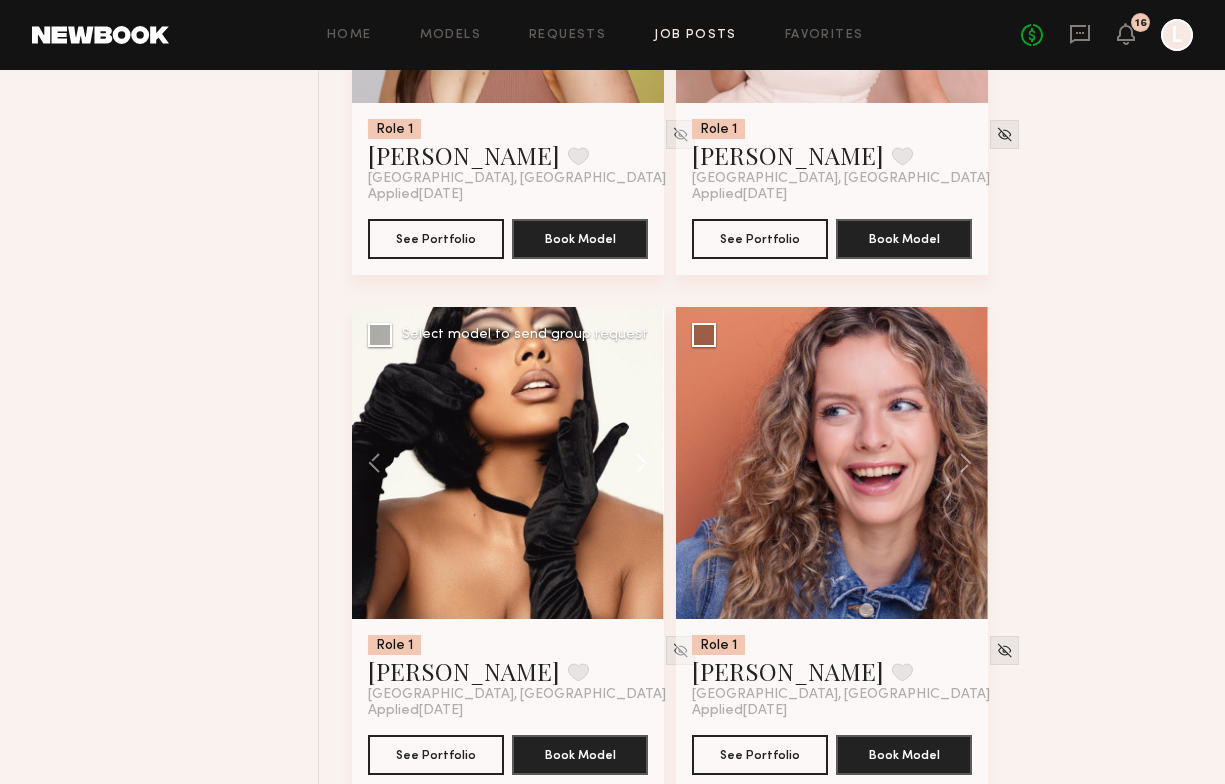 click 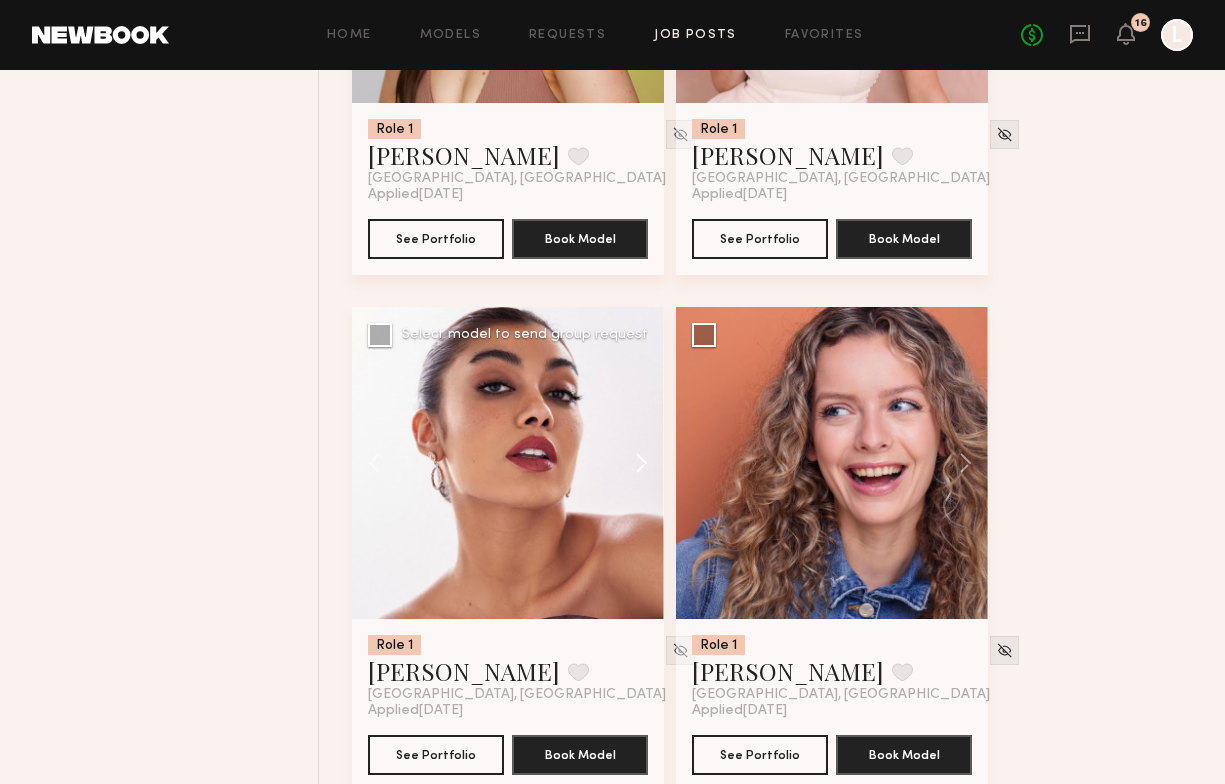 click 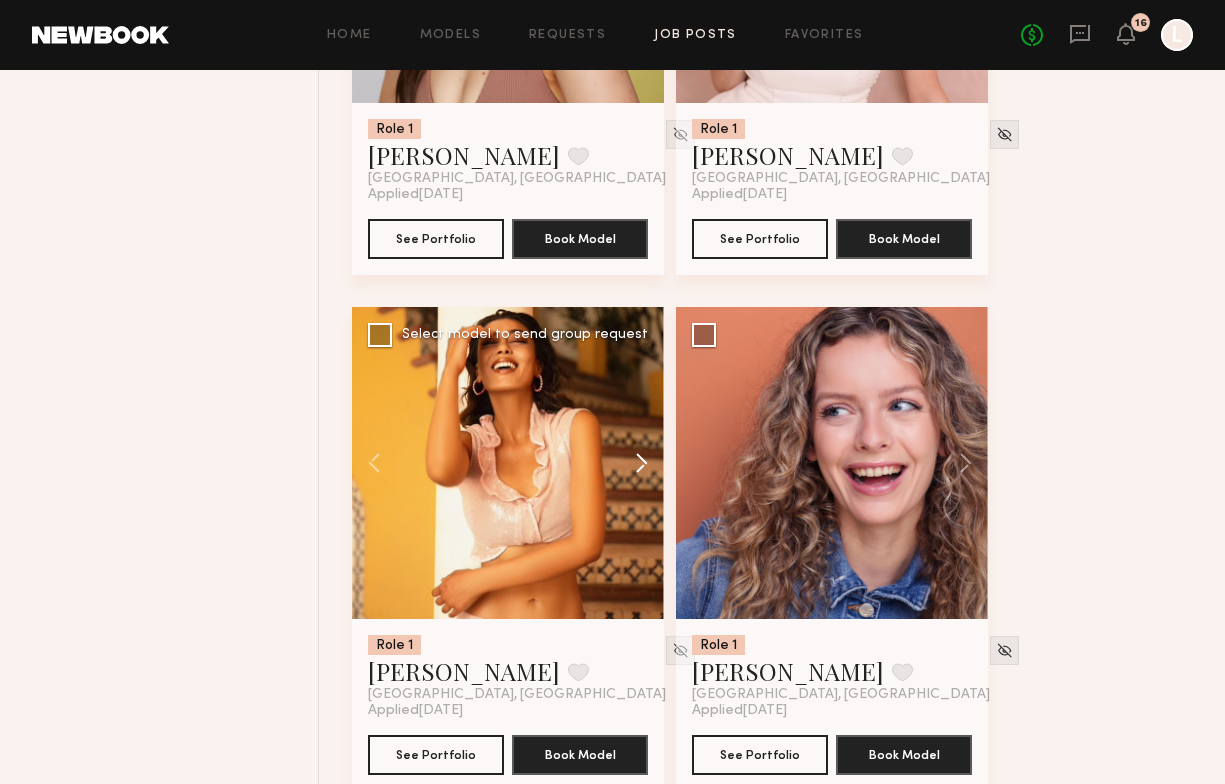 click 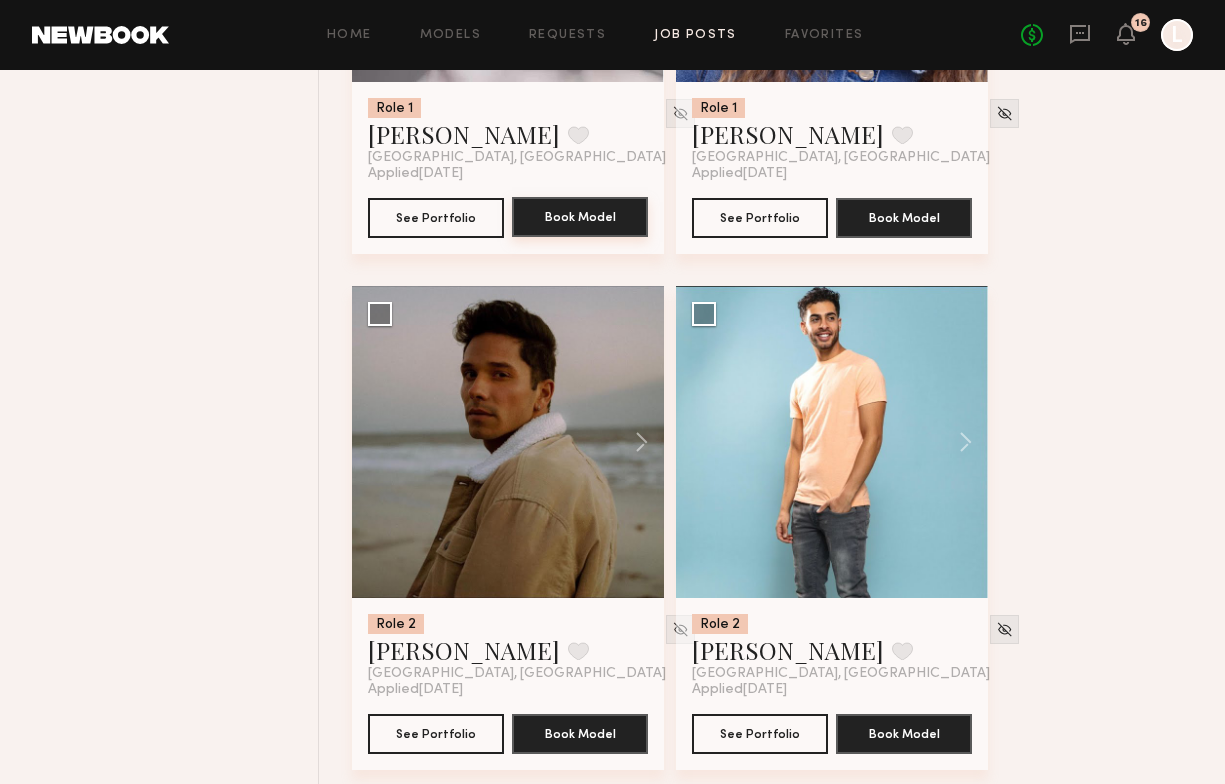scroll, scrollTop: 9838, scrollLeft: 0, axis: vertical 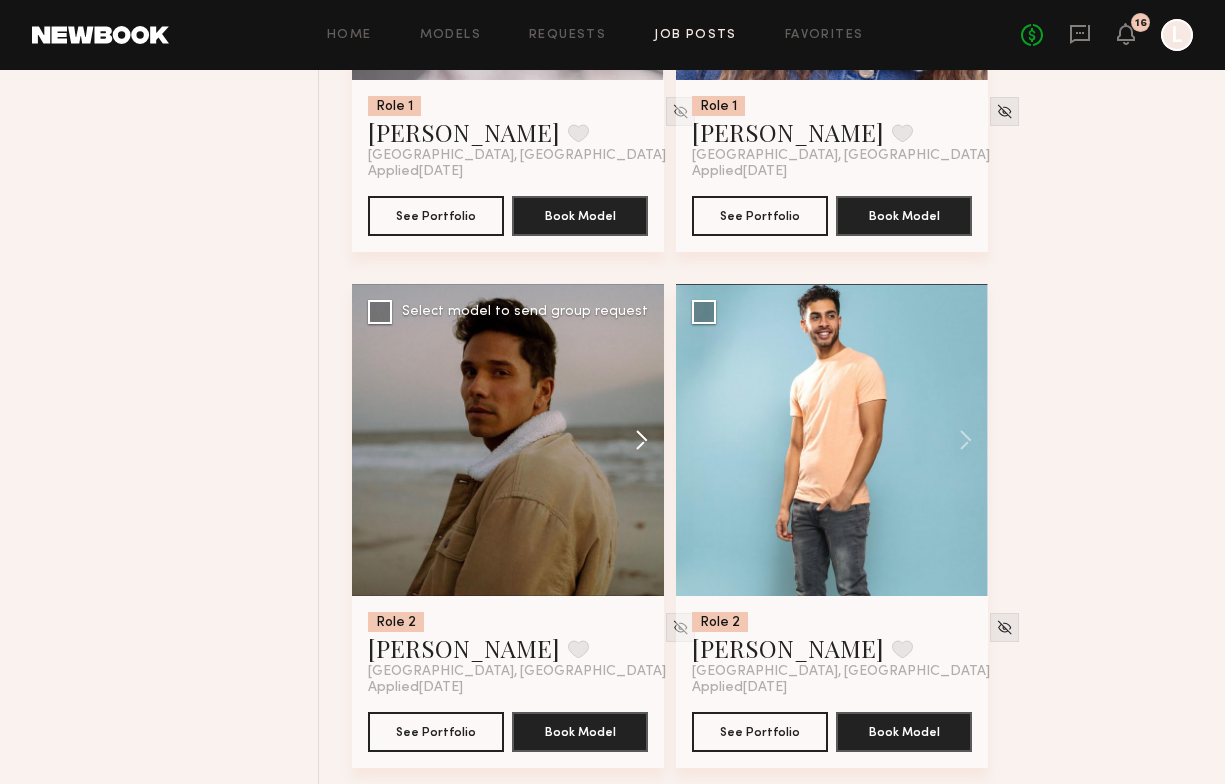 click 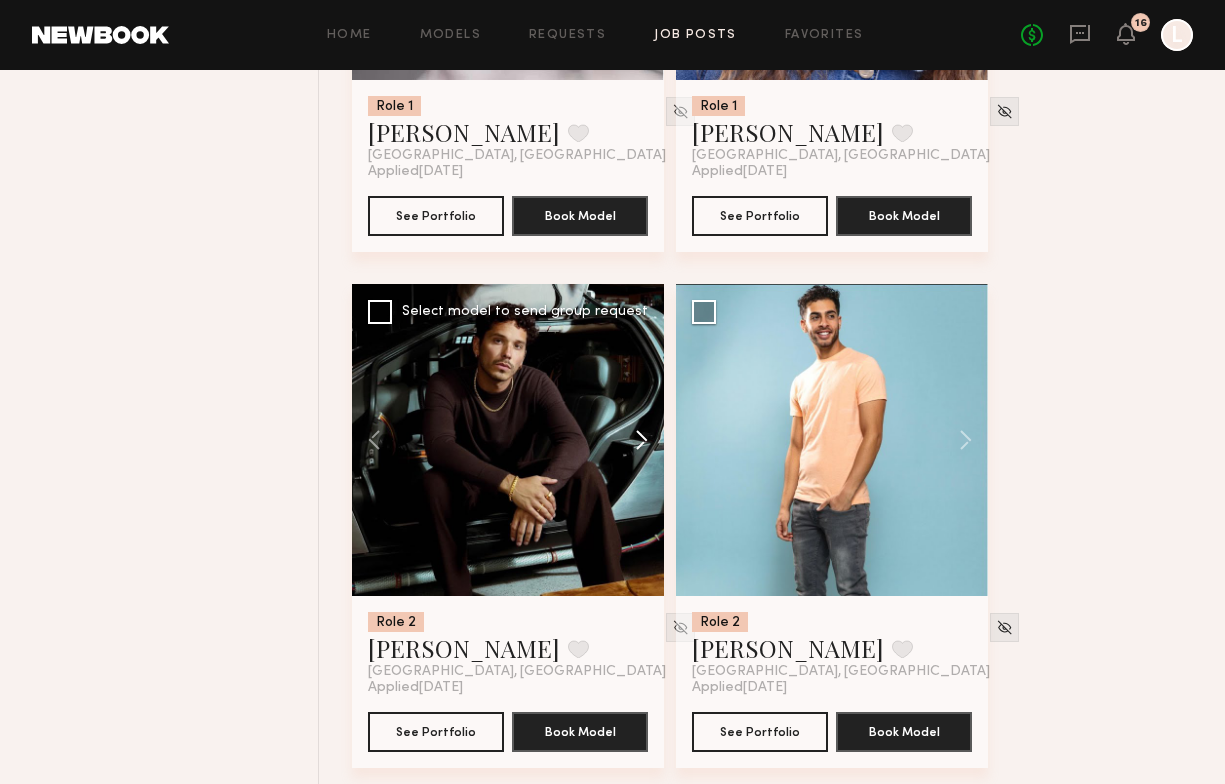 click 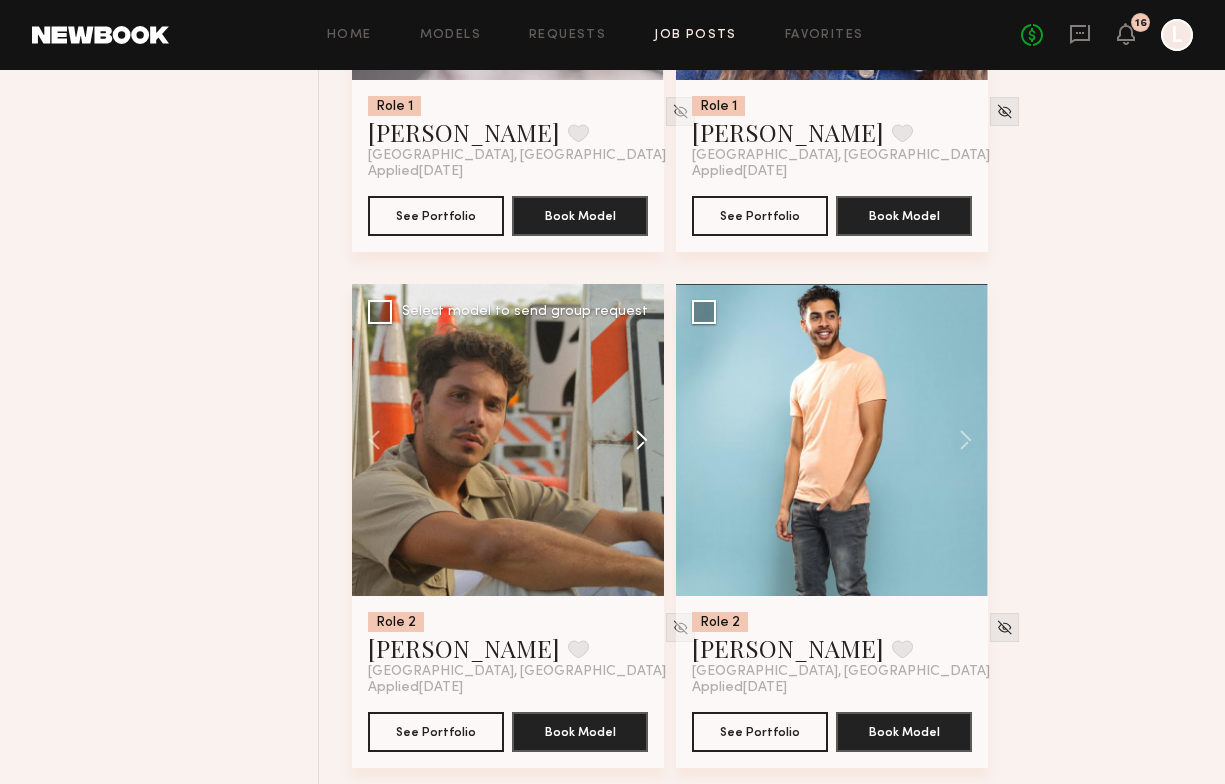 click 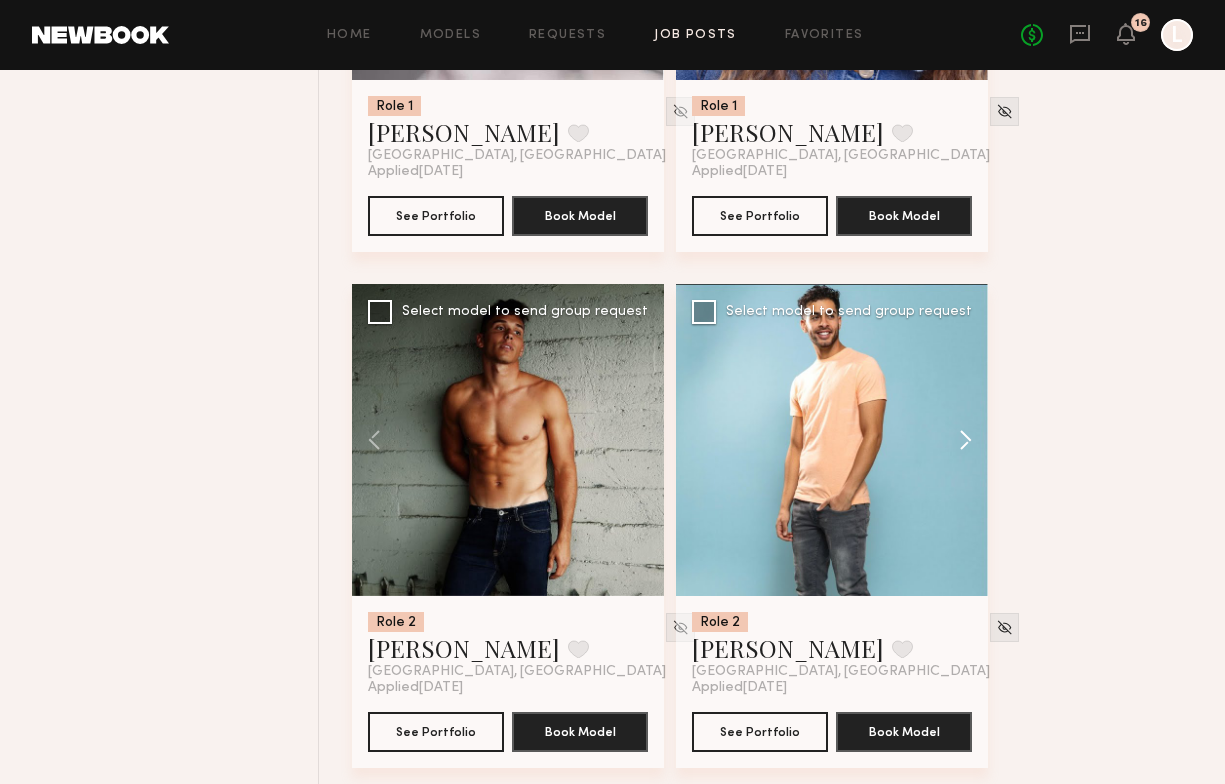 click 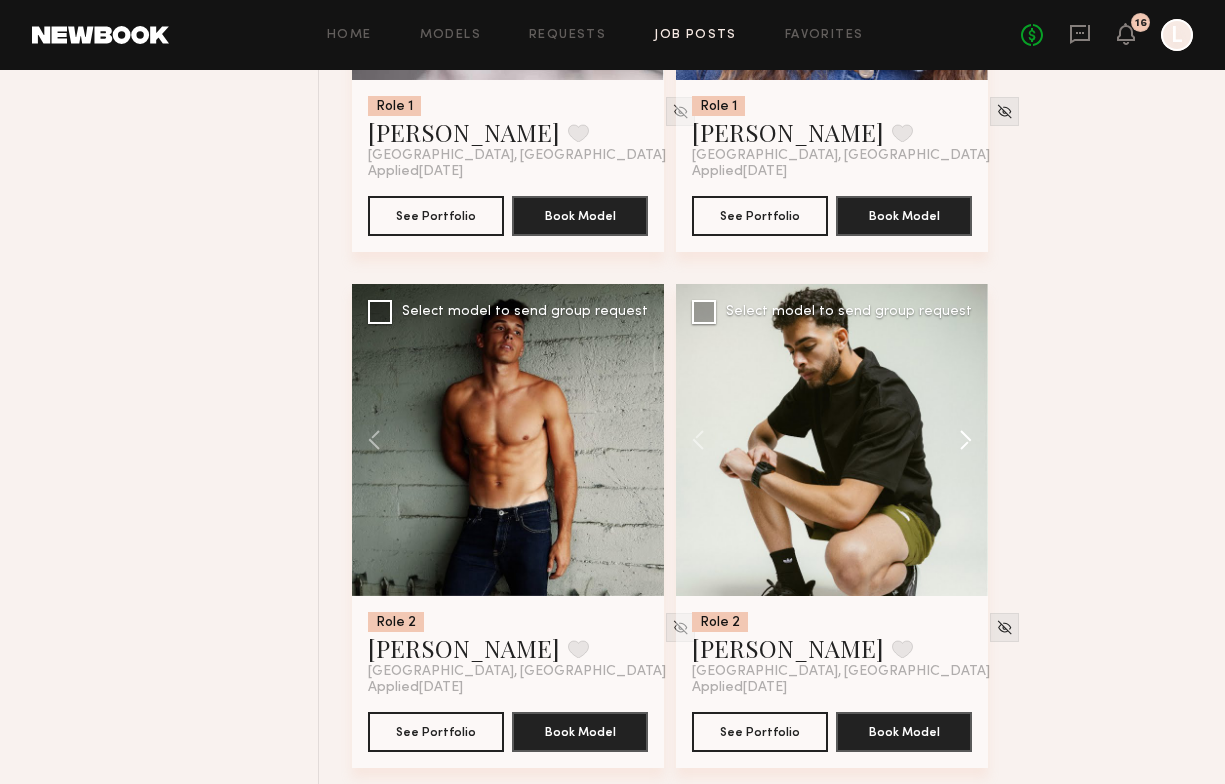 click 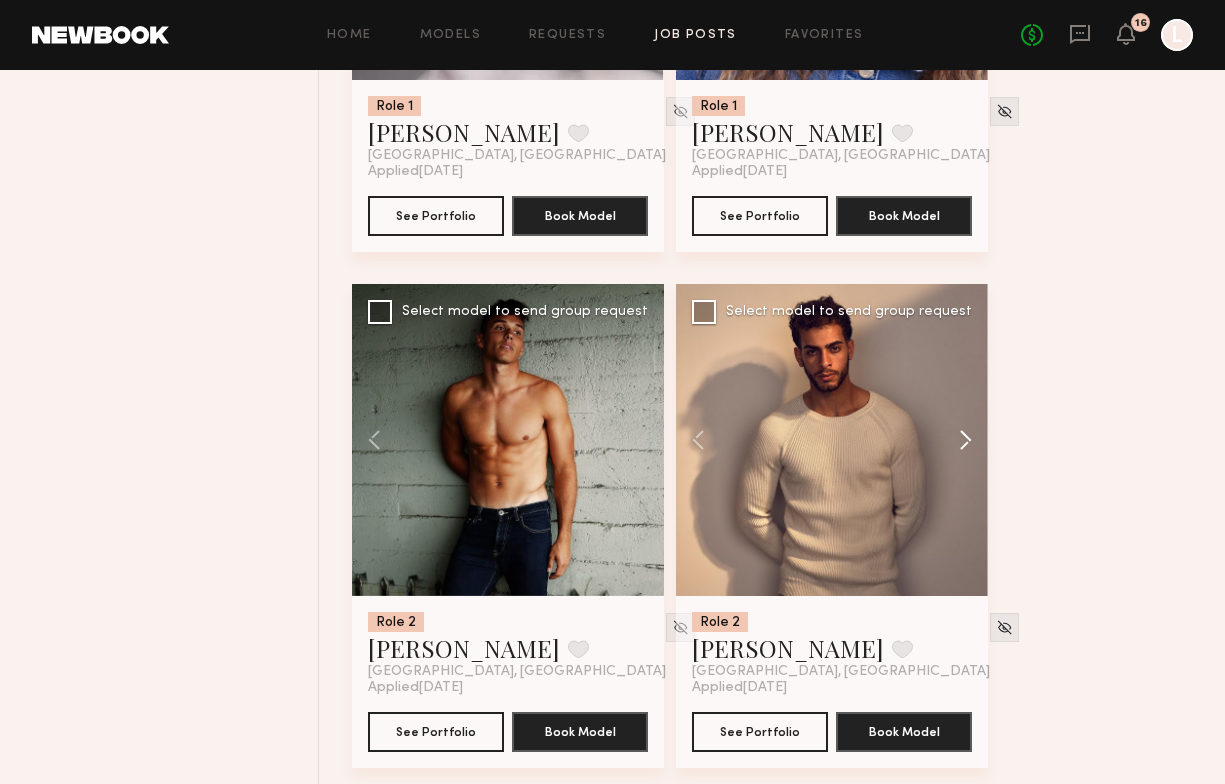 click 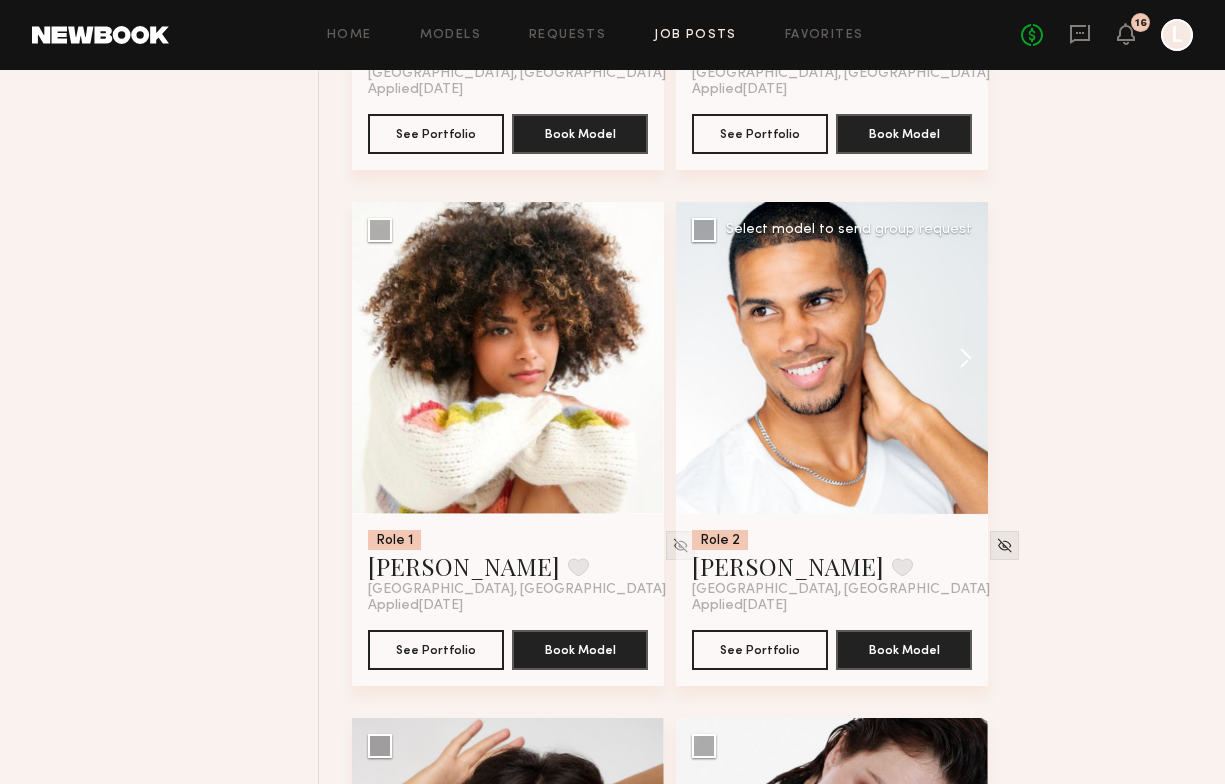 scroll, scrollTop: 11460, scrollLeft: 0, axis: vertical 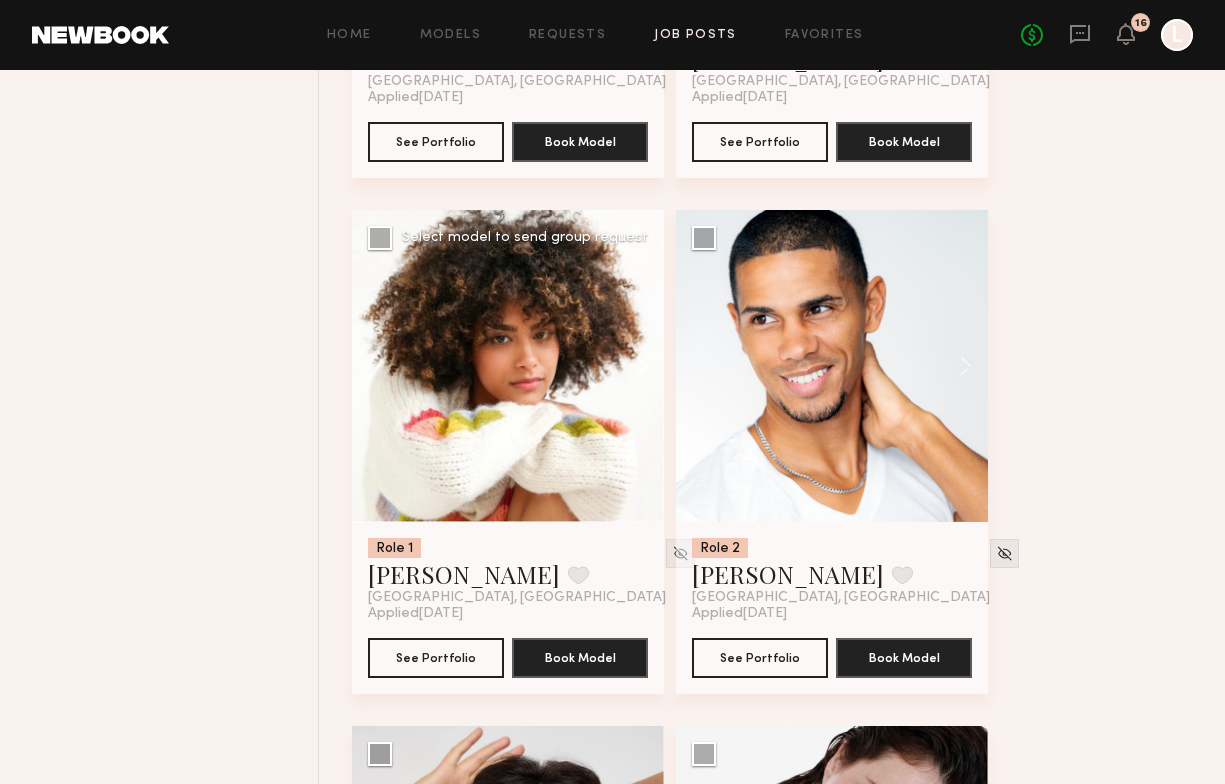 click 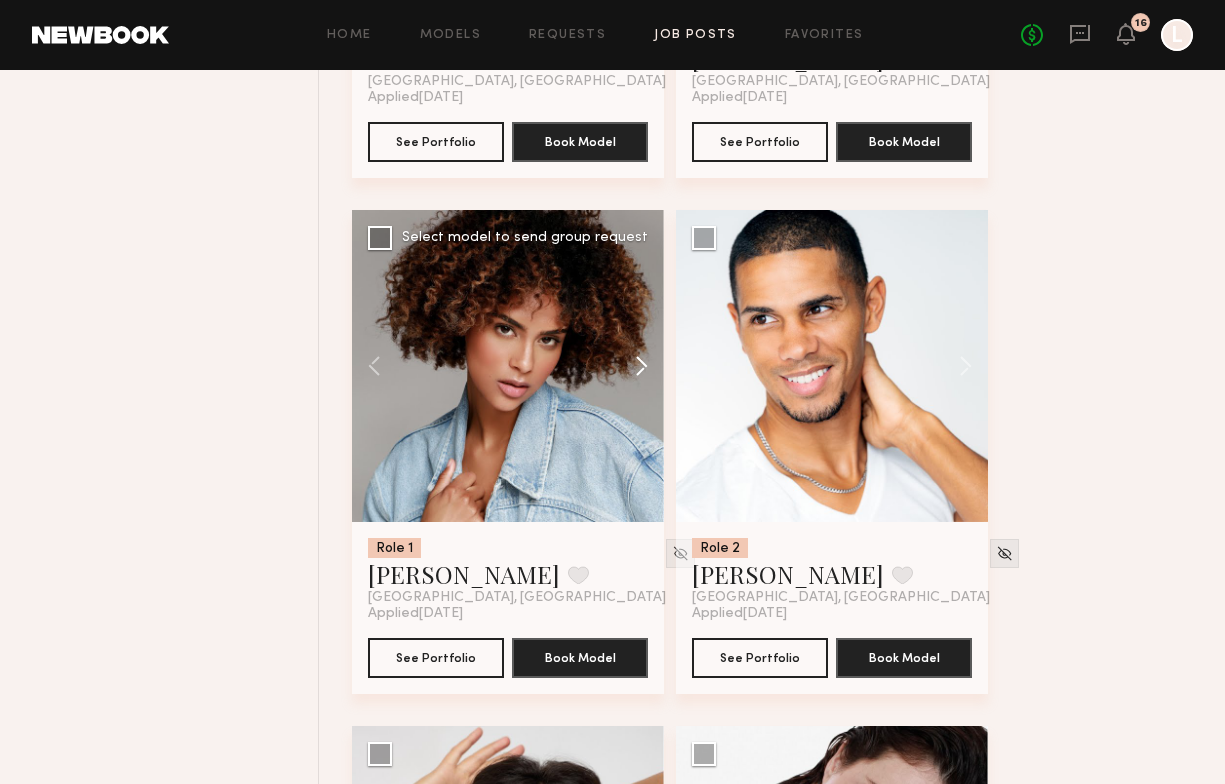 click 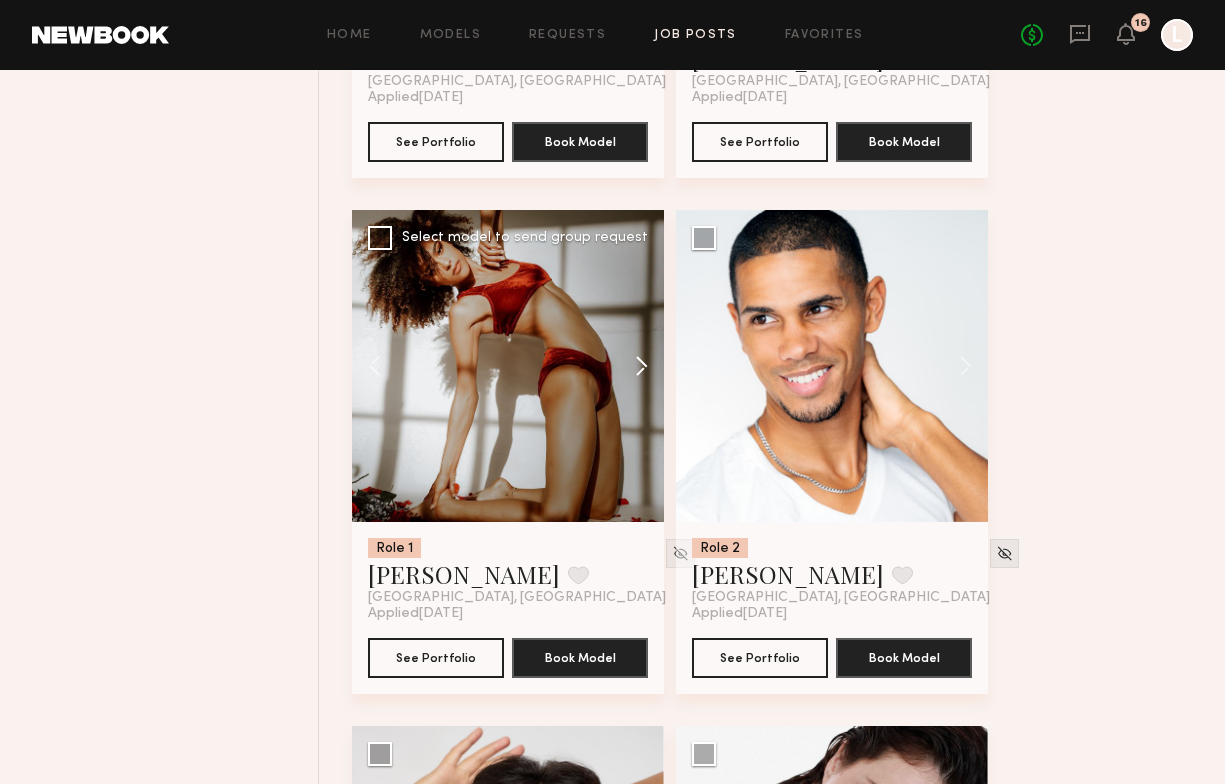 click 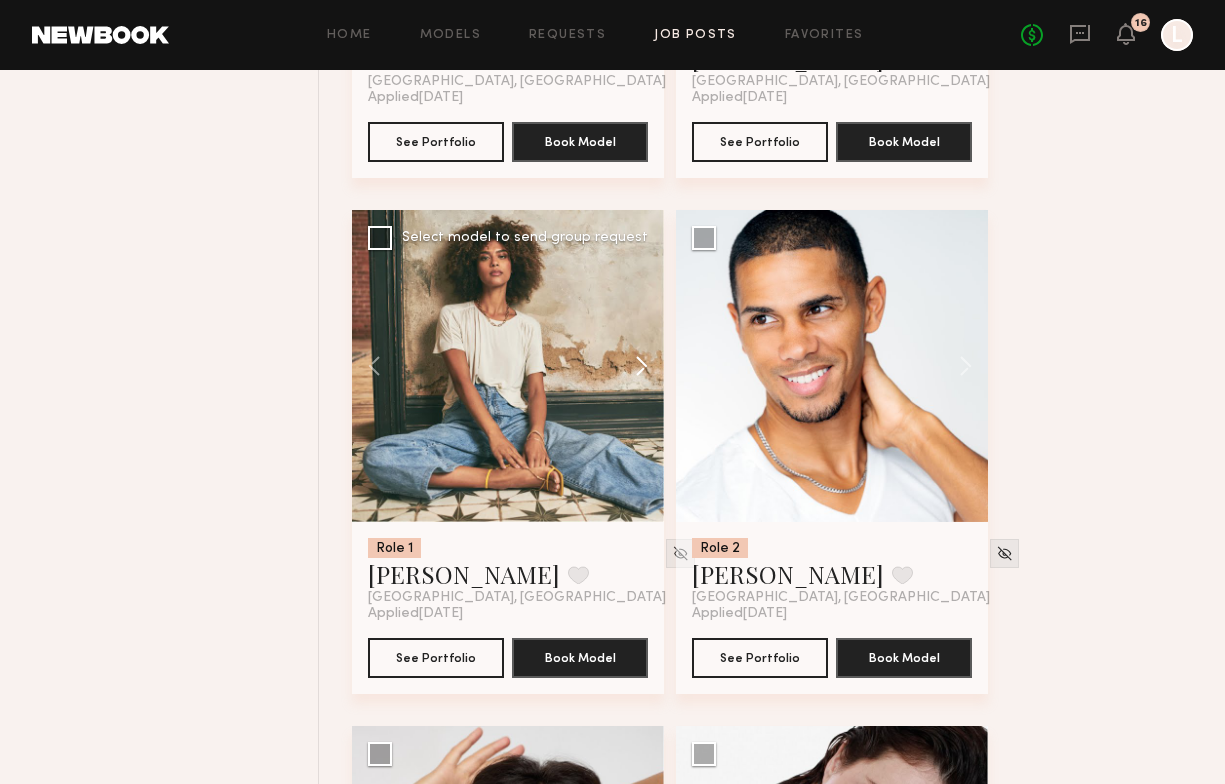 click 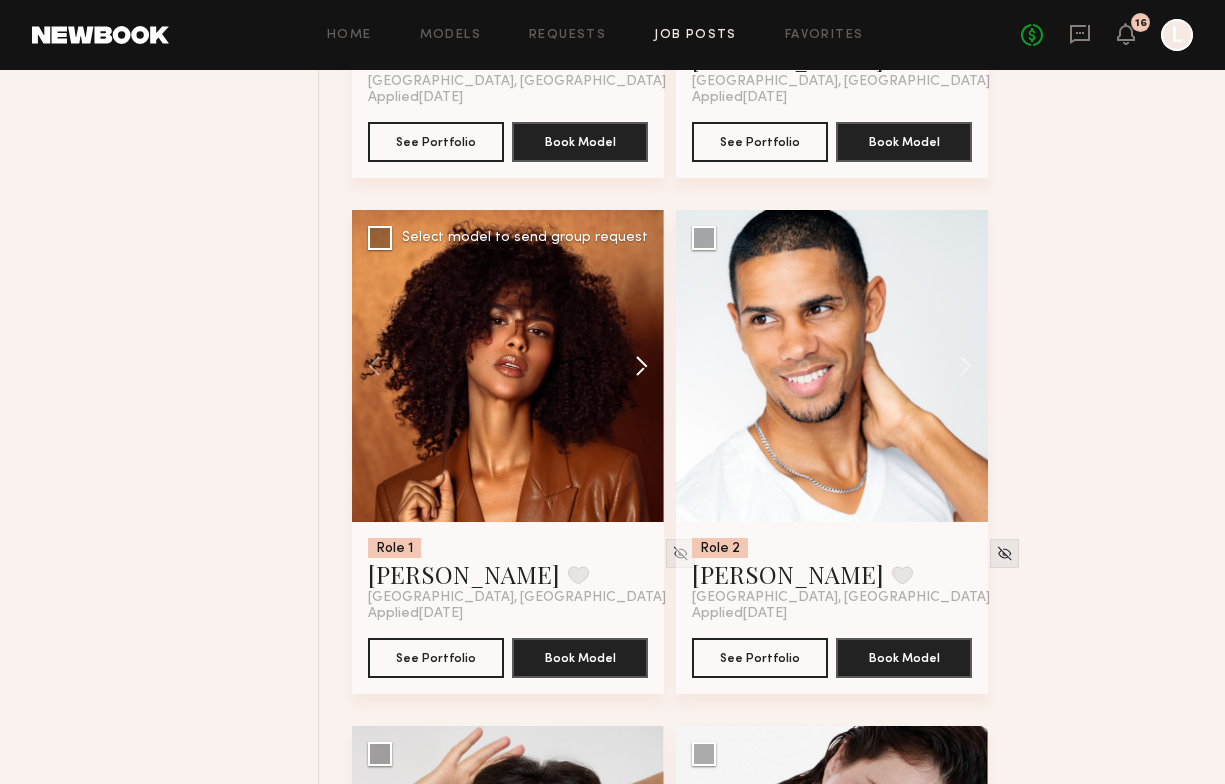 click 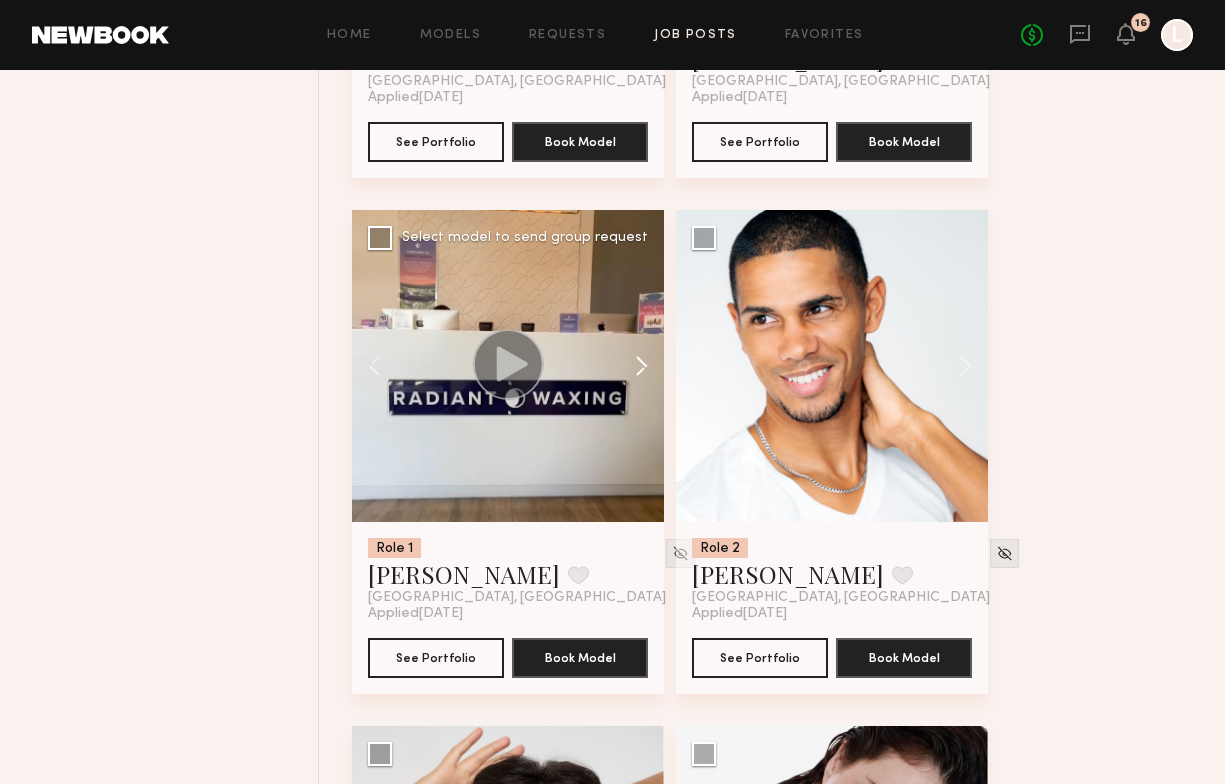 click 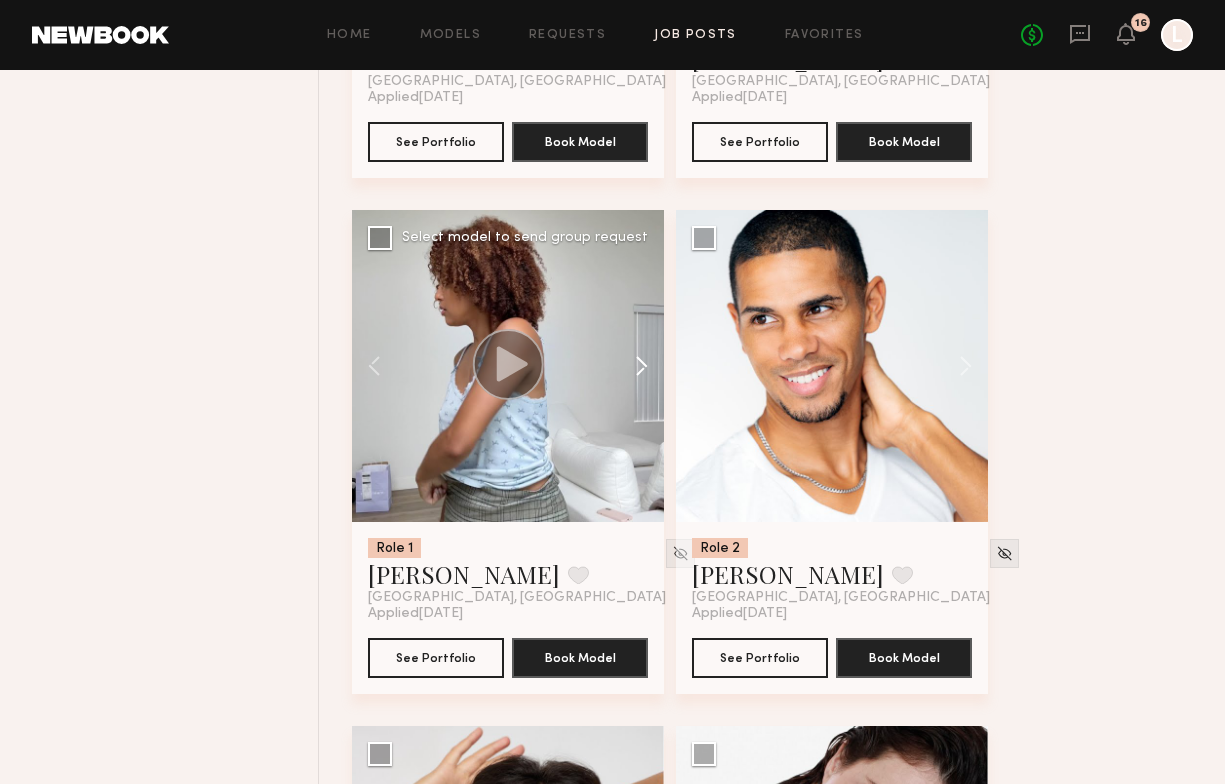 click 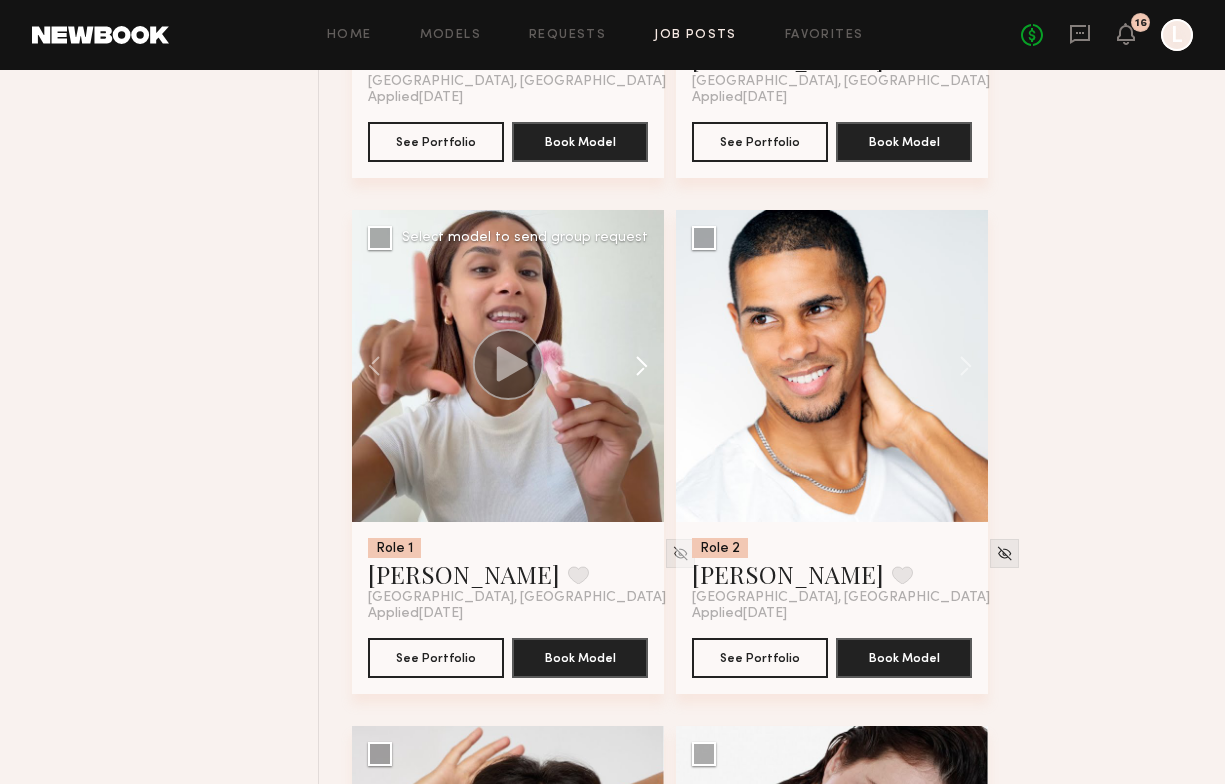 click 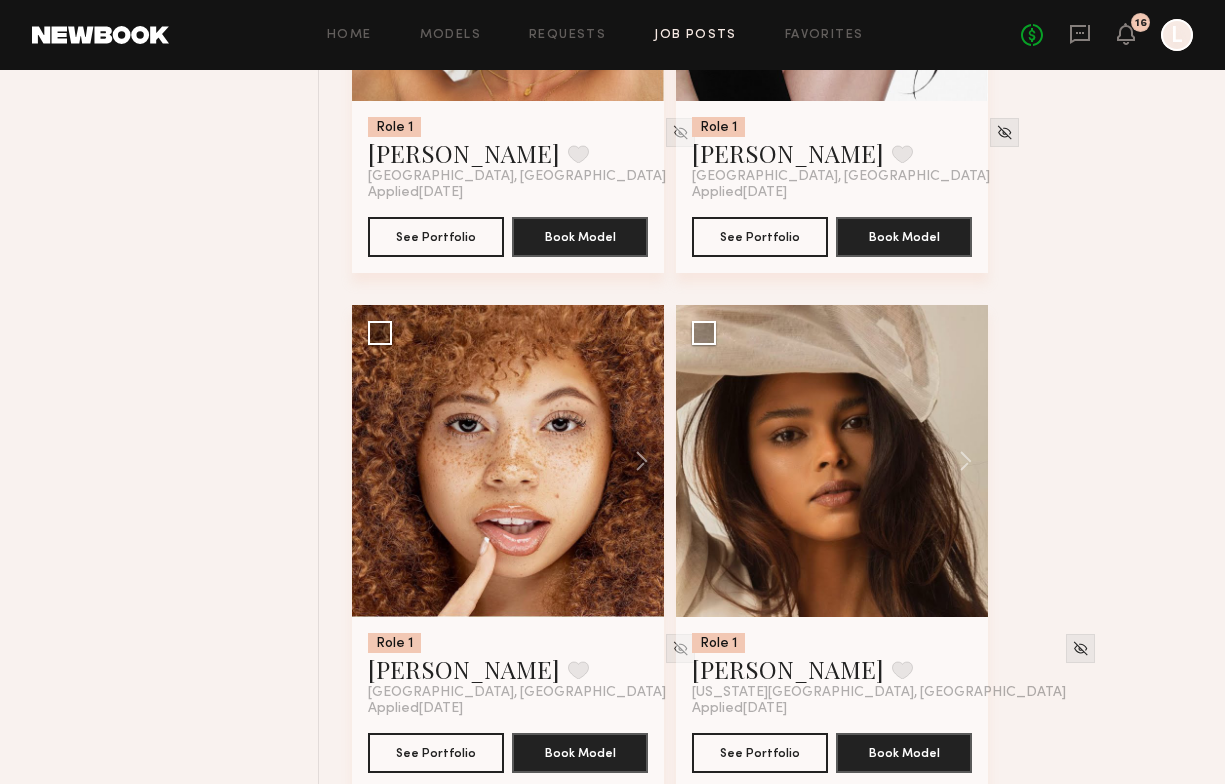 scroll, scrollTop: 12461, scrollLeft: 0, axis: vertical 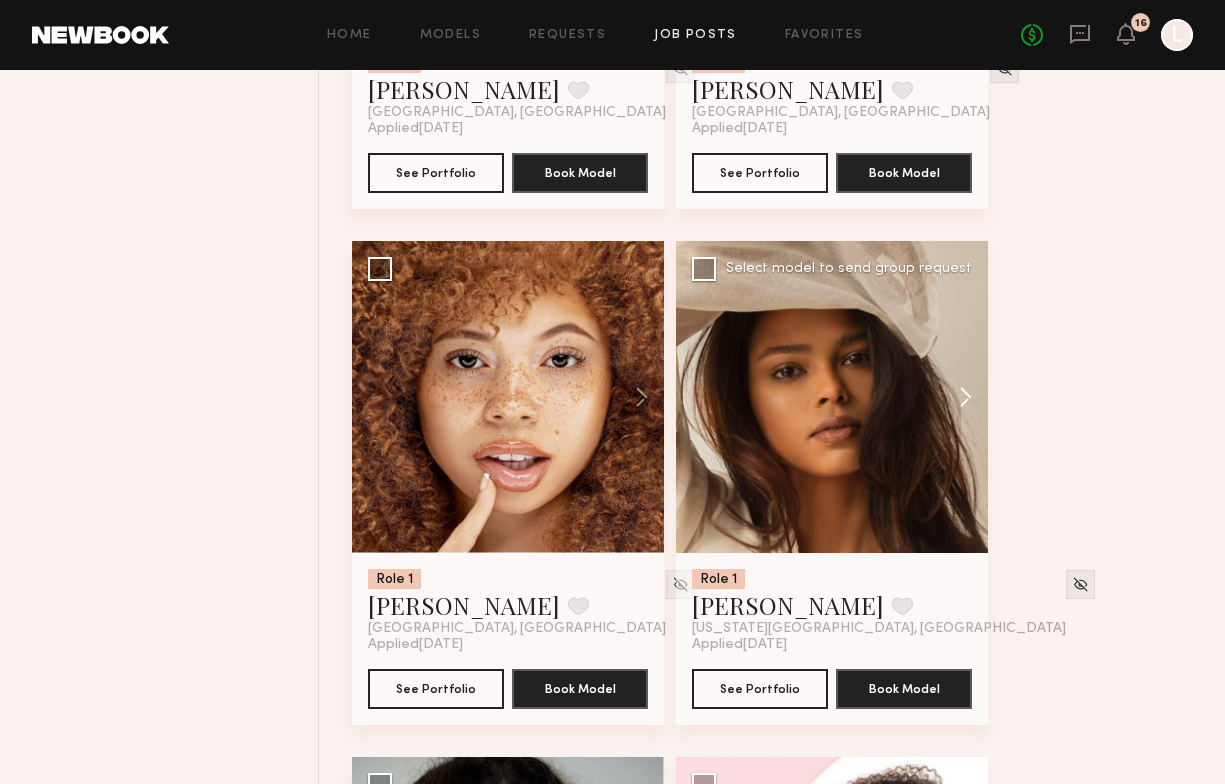 click 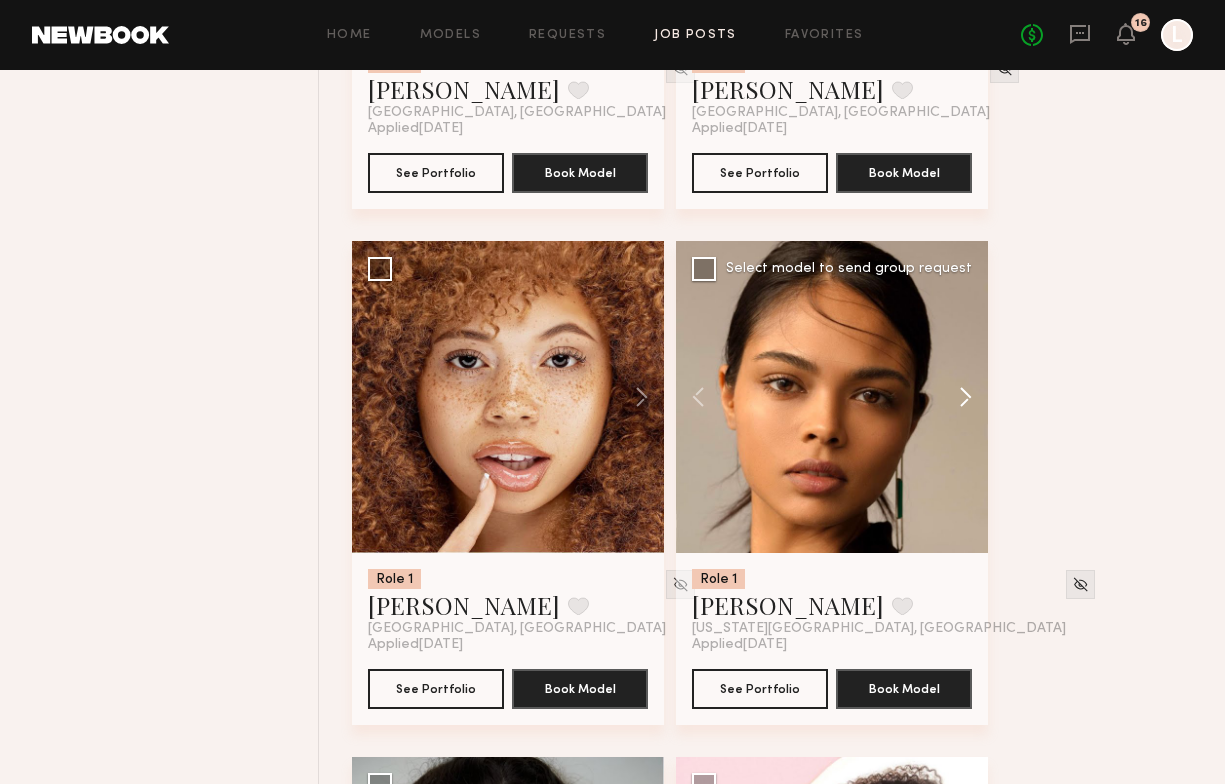click 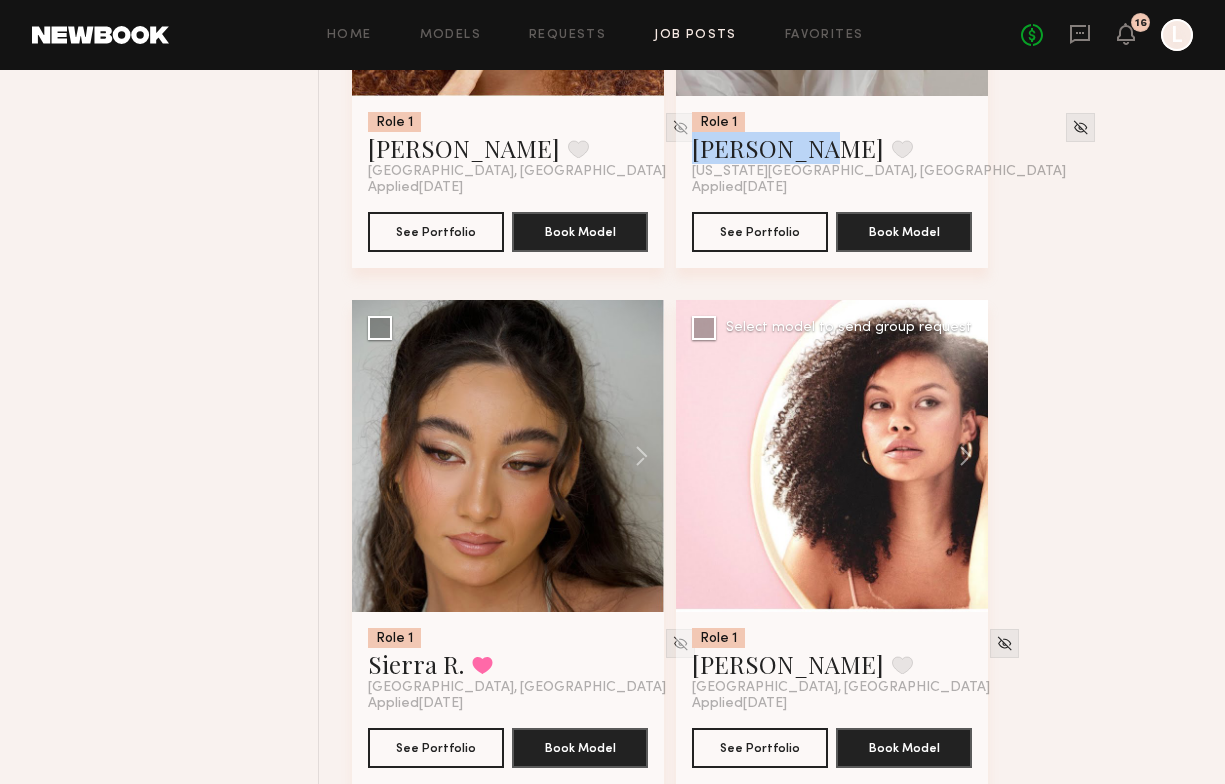 scroll, scrollTop: 12926, scrollLeft: 0, axis: vertical 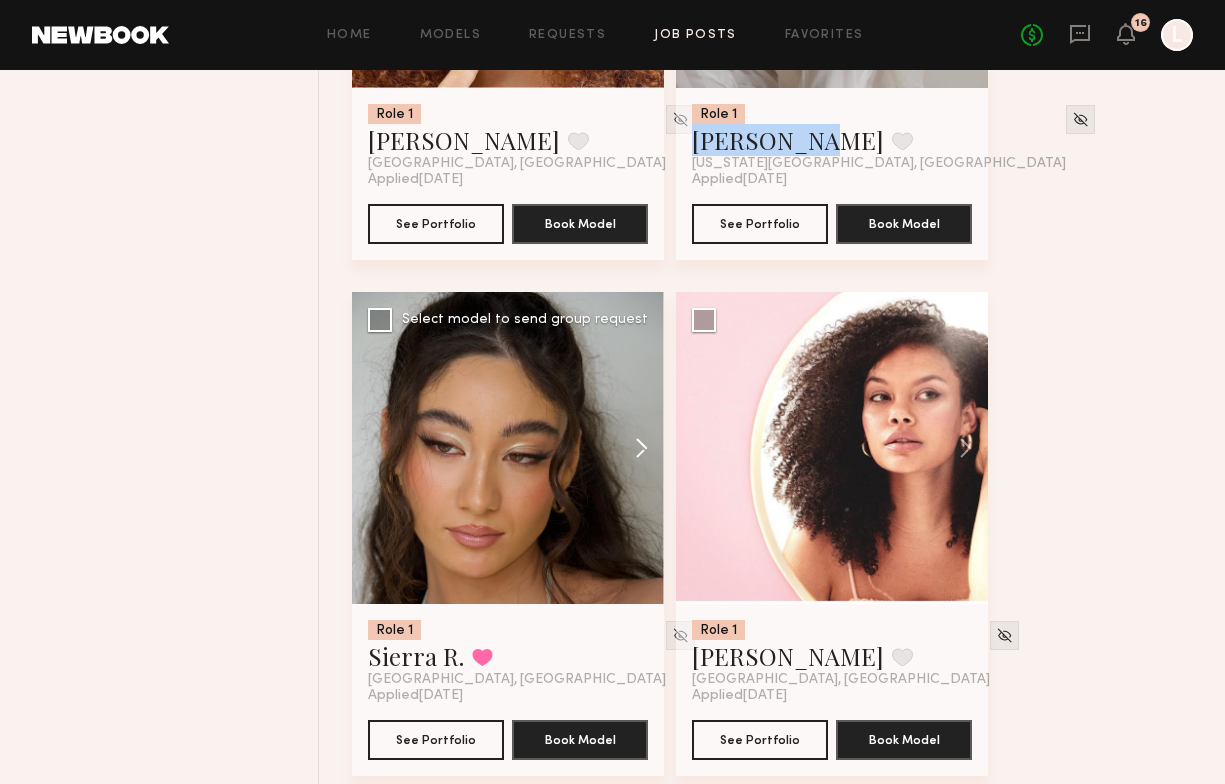 click 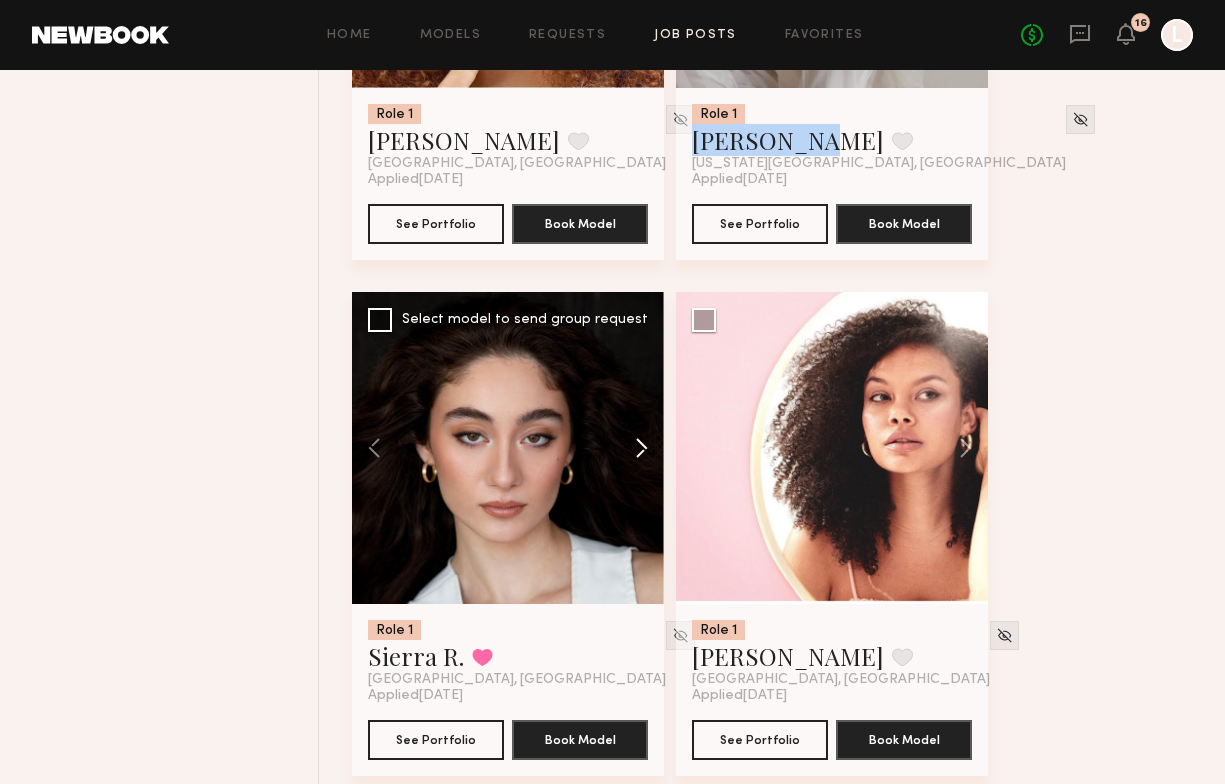 click 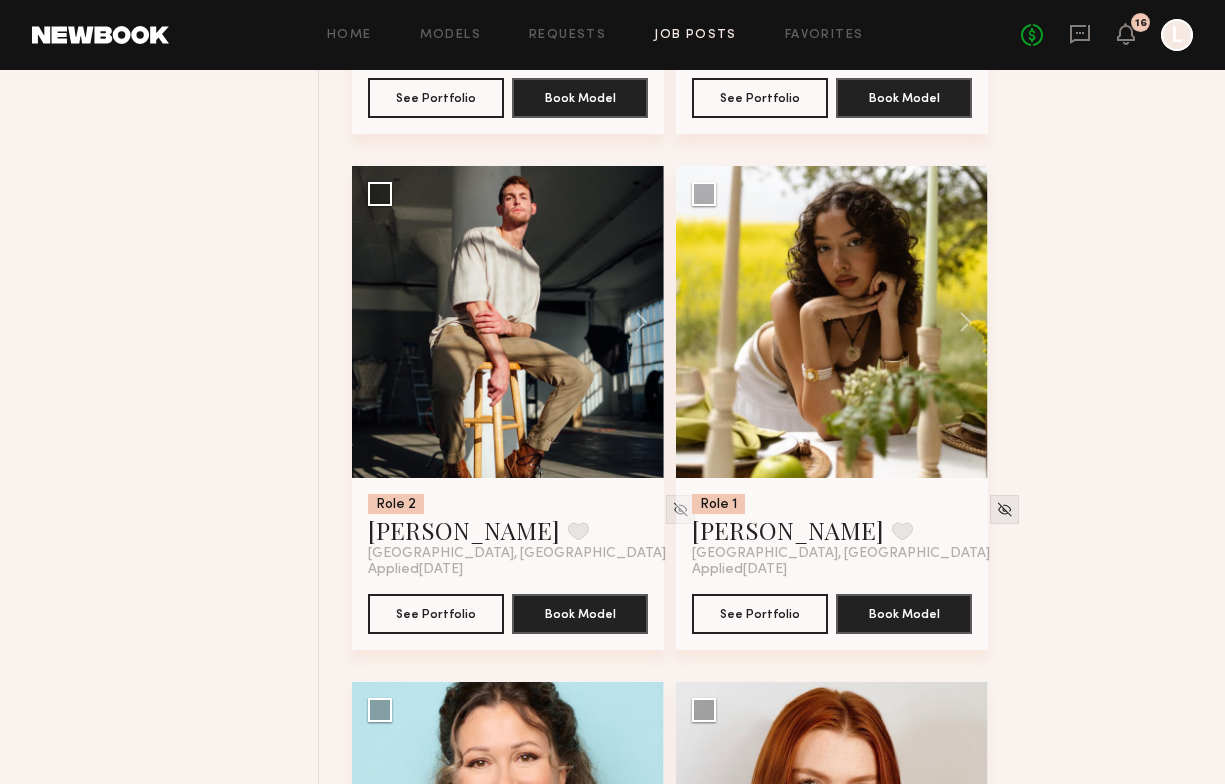 scroll, scrollTop: 14598, scrollLeft: 0, axis: vertical 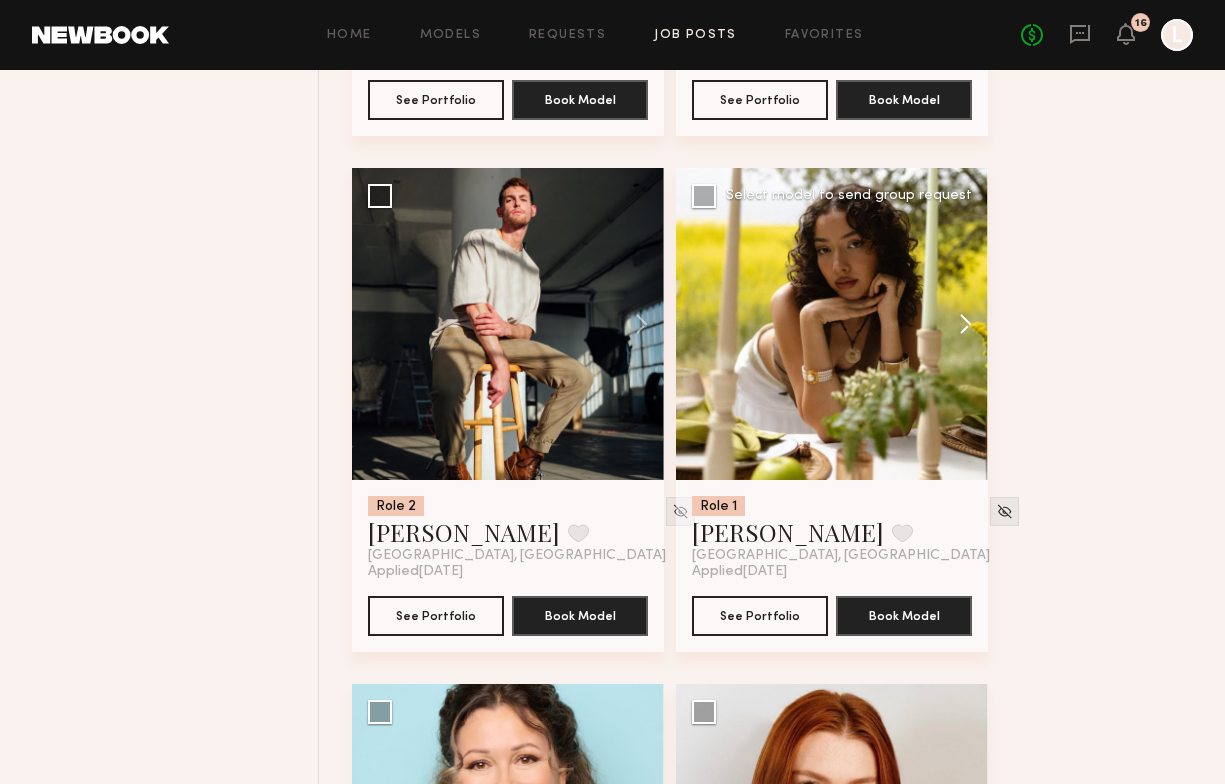 click 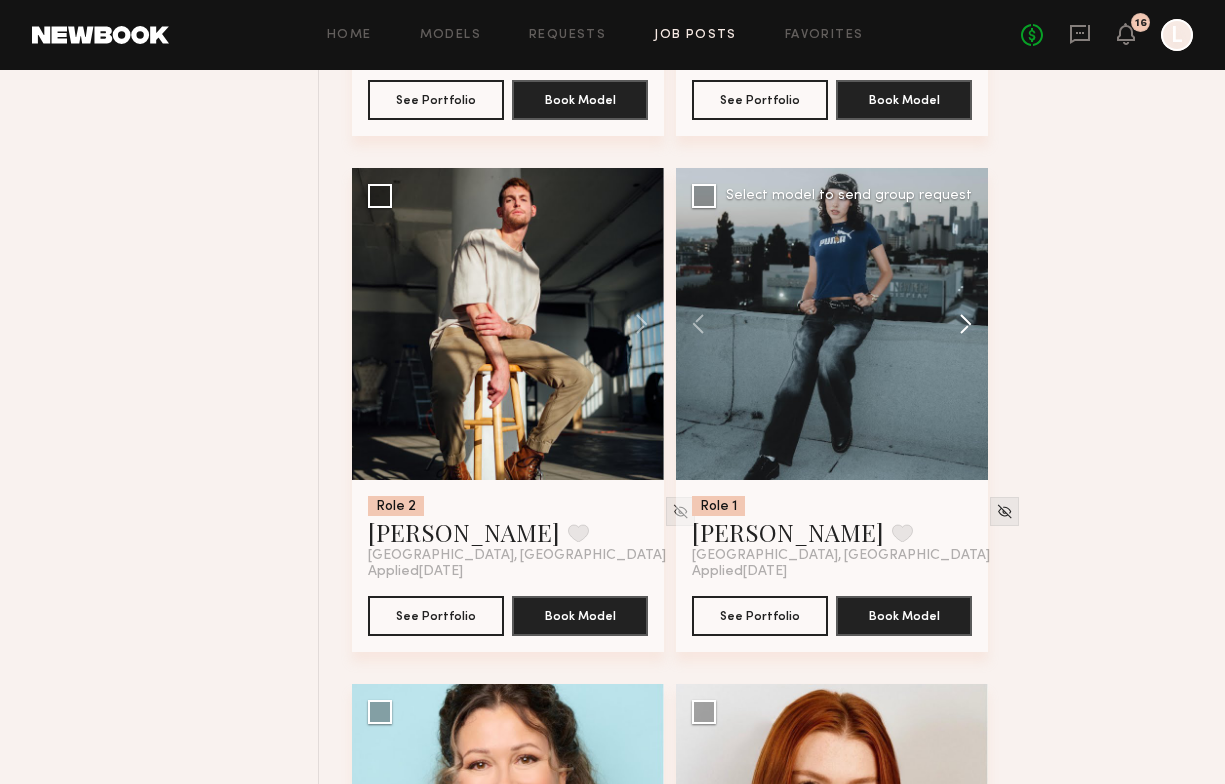 click 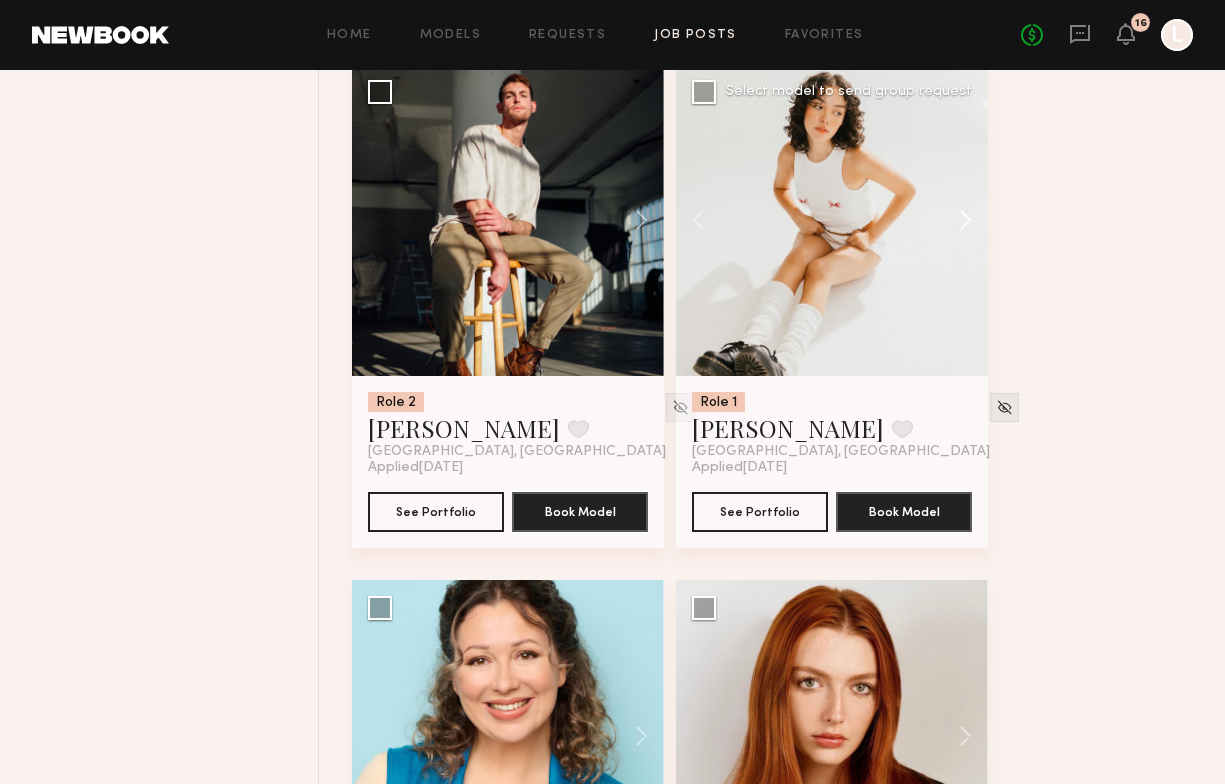 scroll, scrollTop: 14703, scrollLeft: 0, axis: vertical 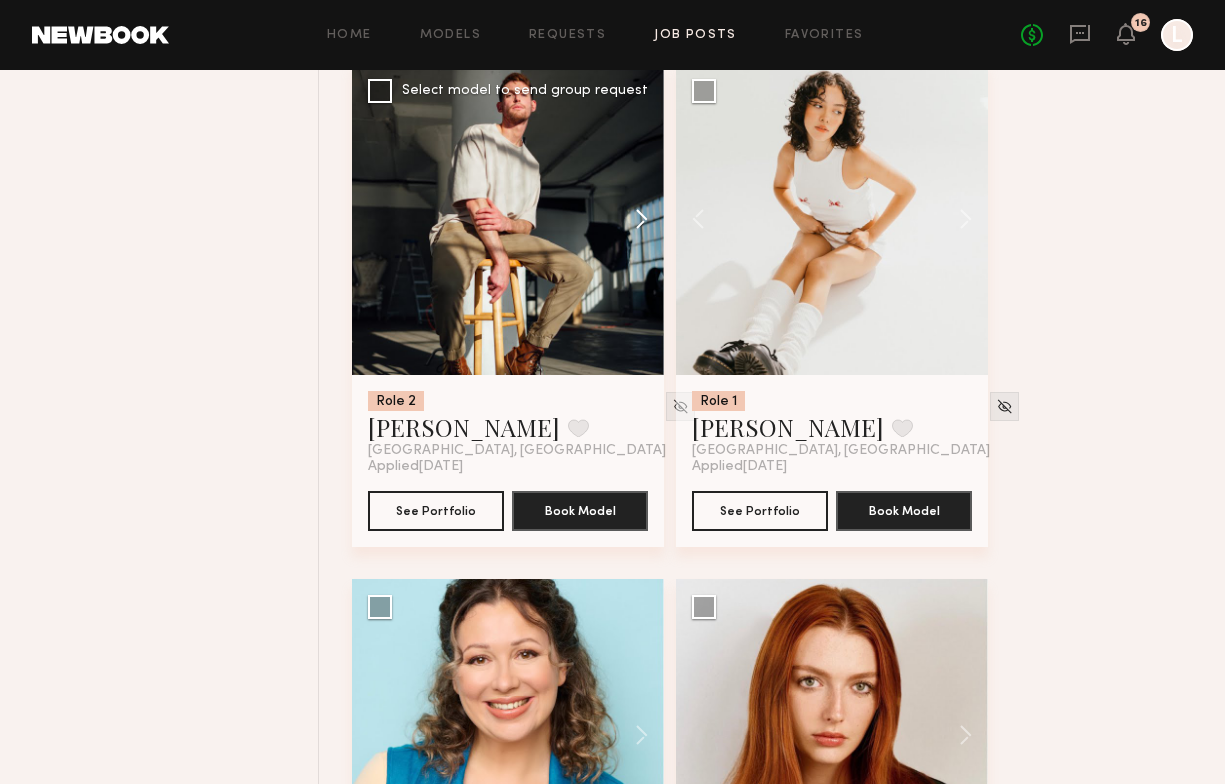 click 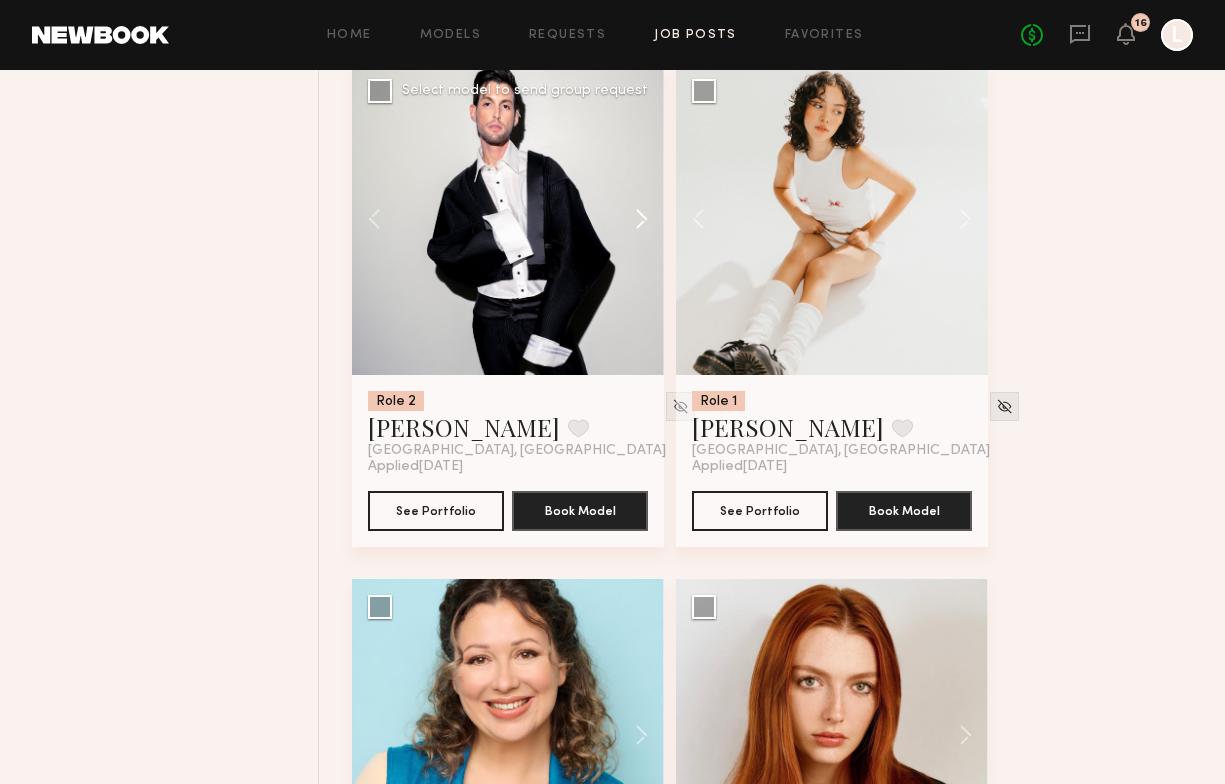 click 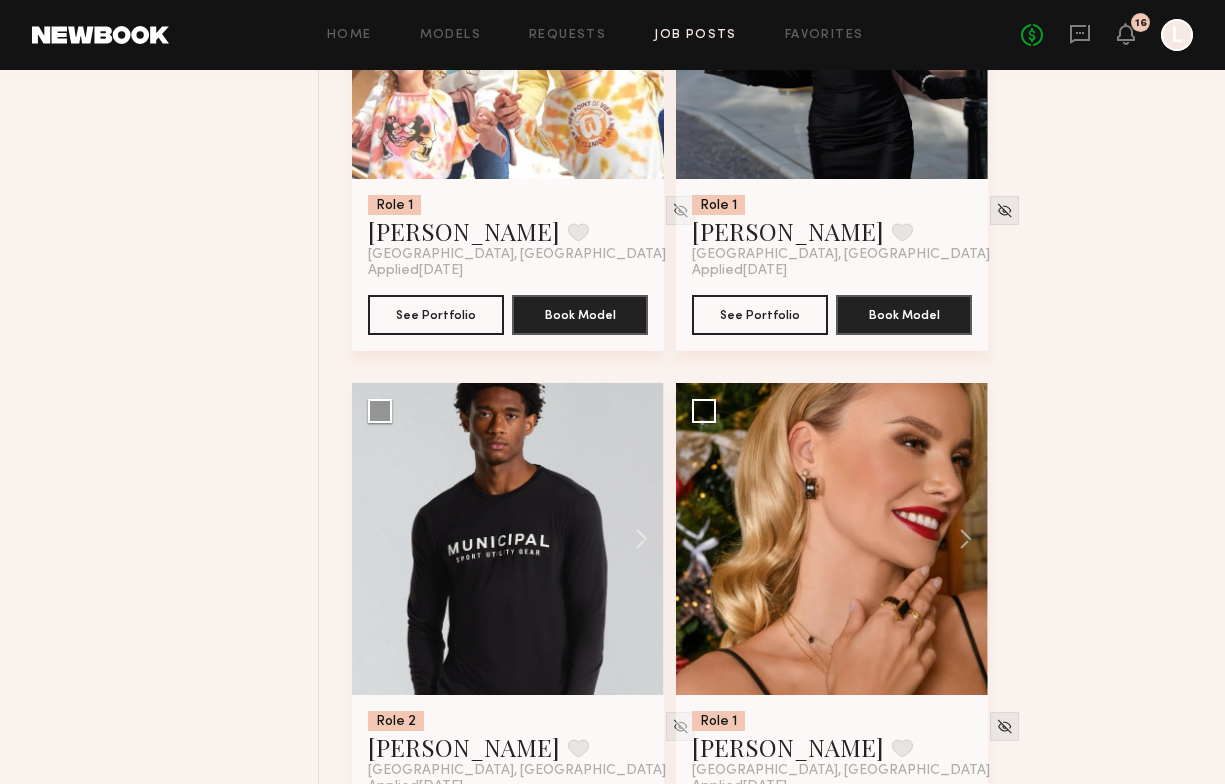 scroll, scrollTop: 22742, scrollLeft: 0, axis: vertical 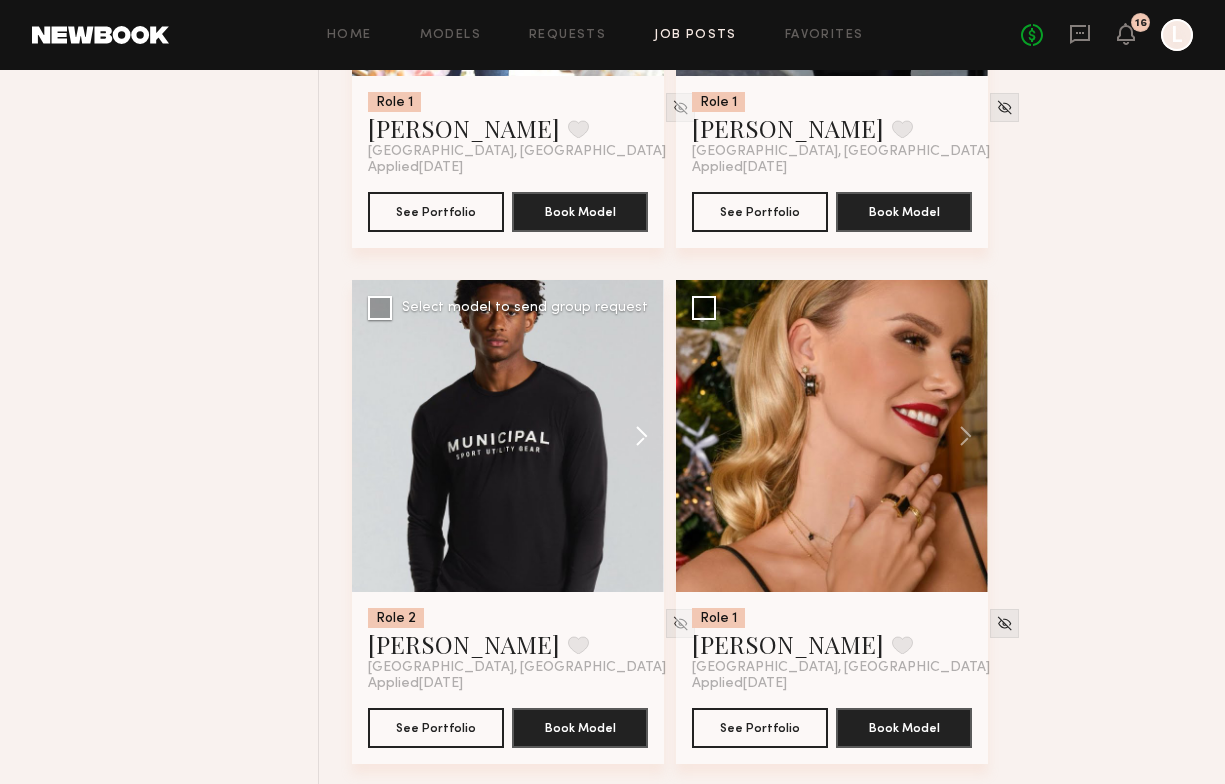click 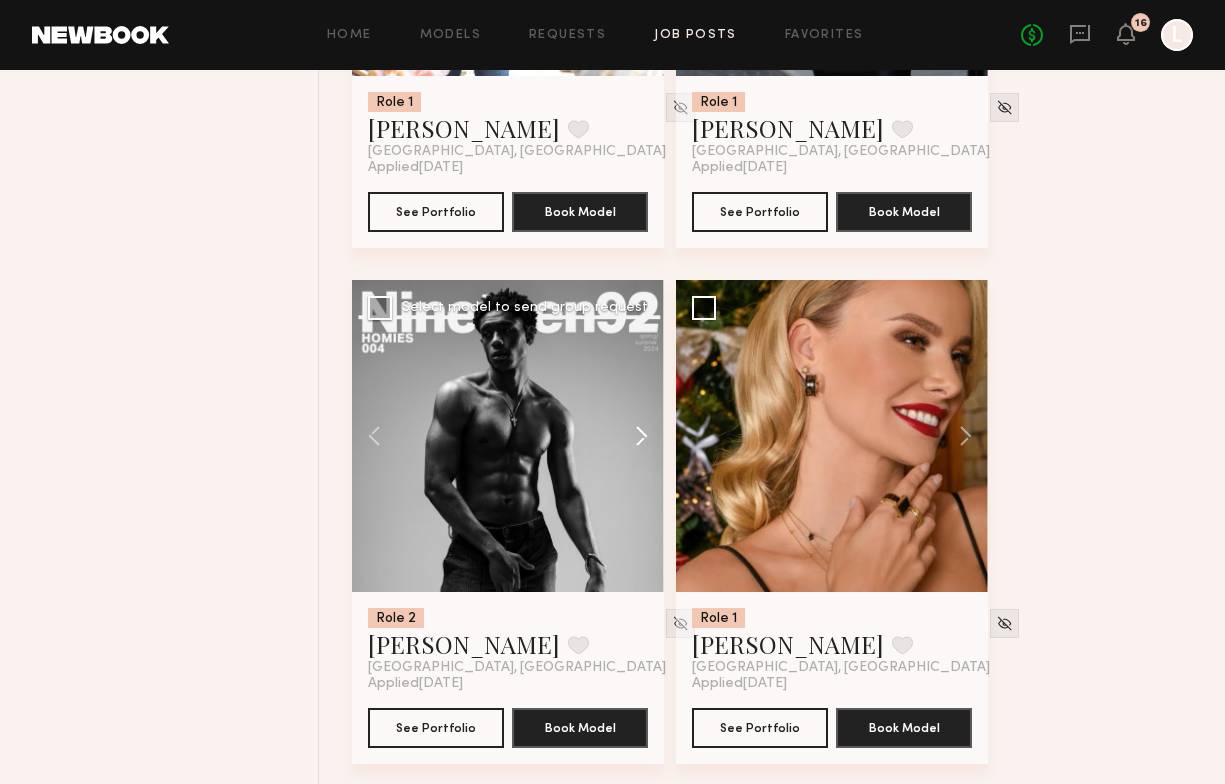 click 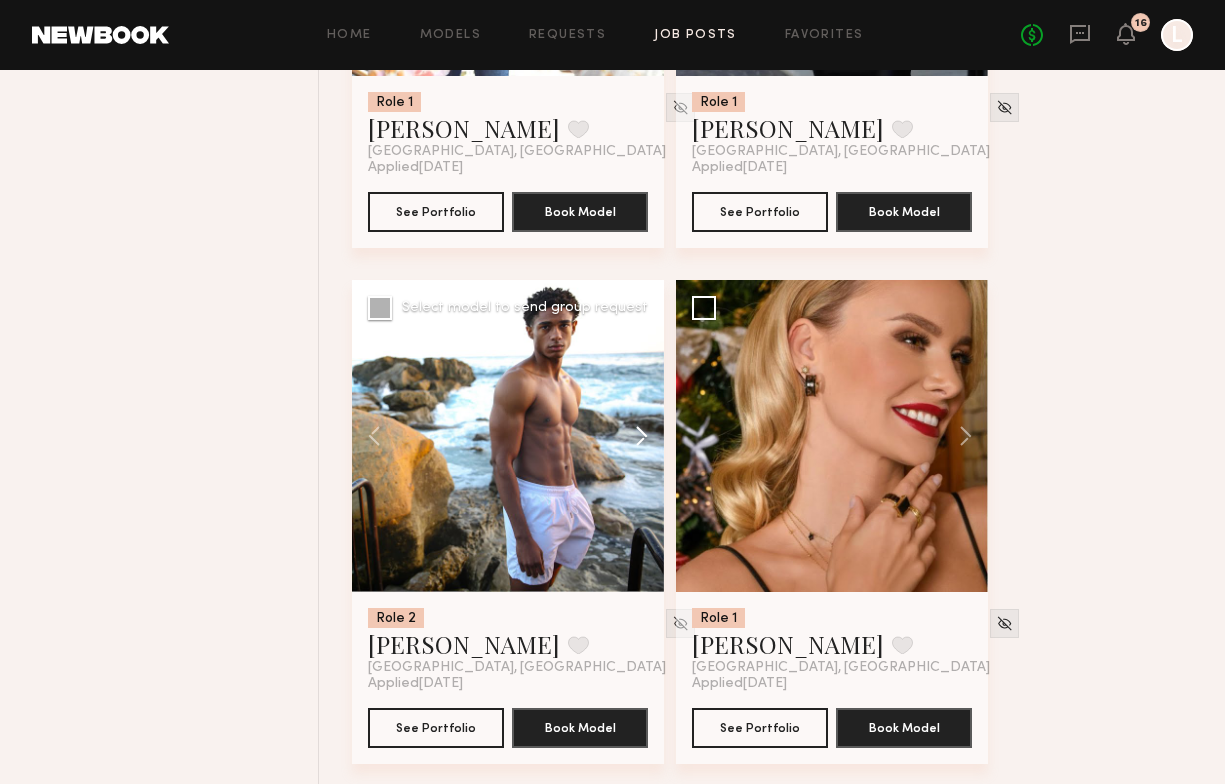 click 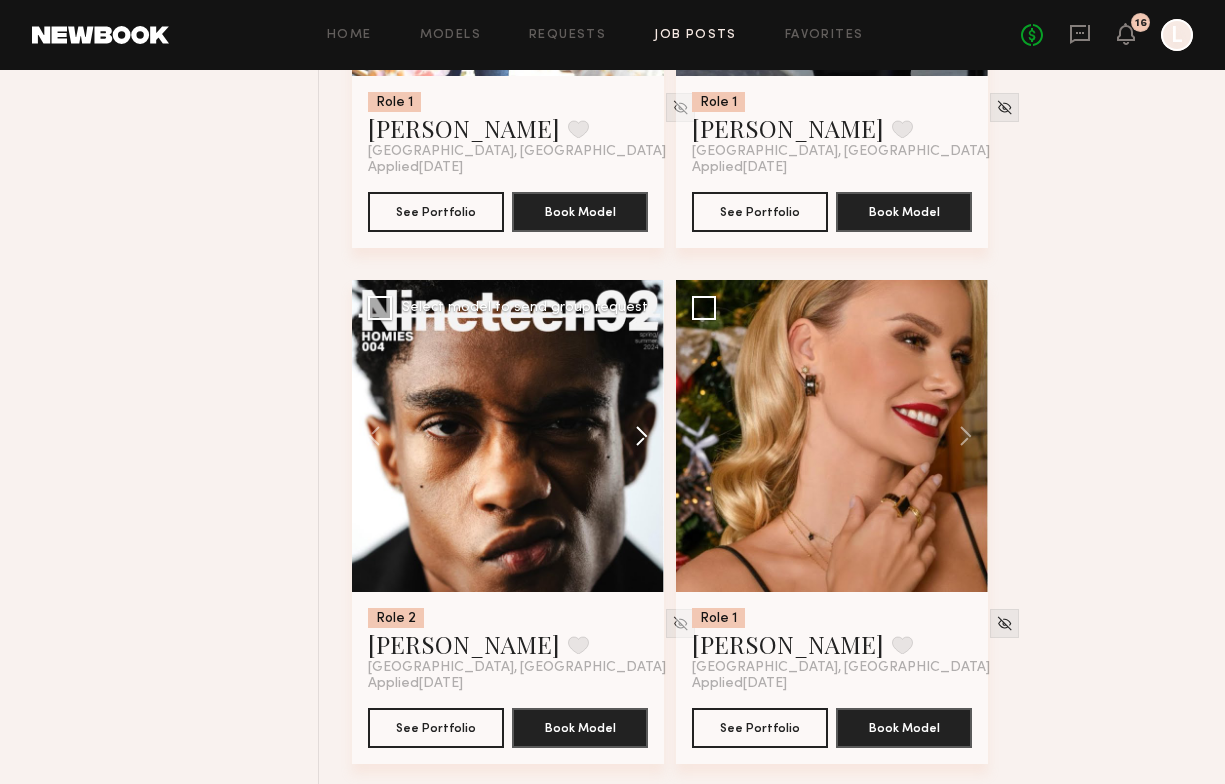 click 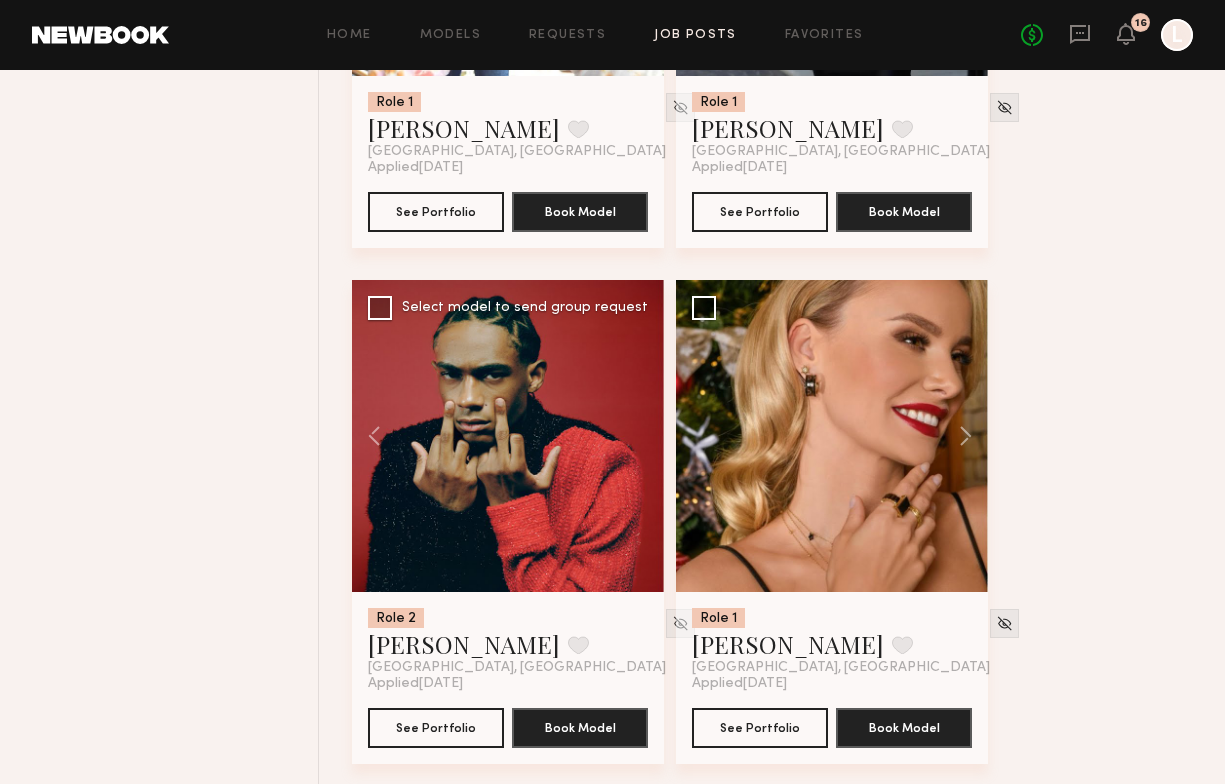 click 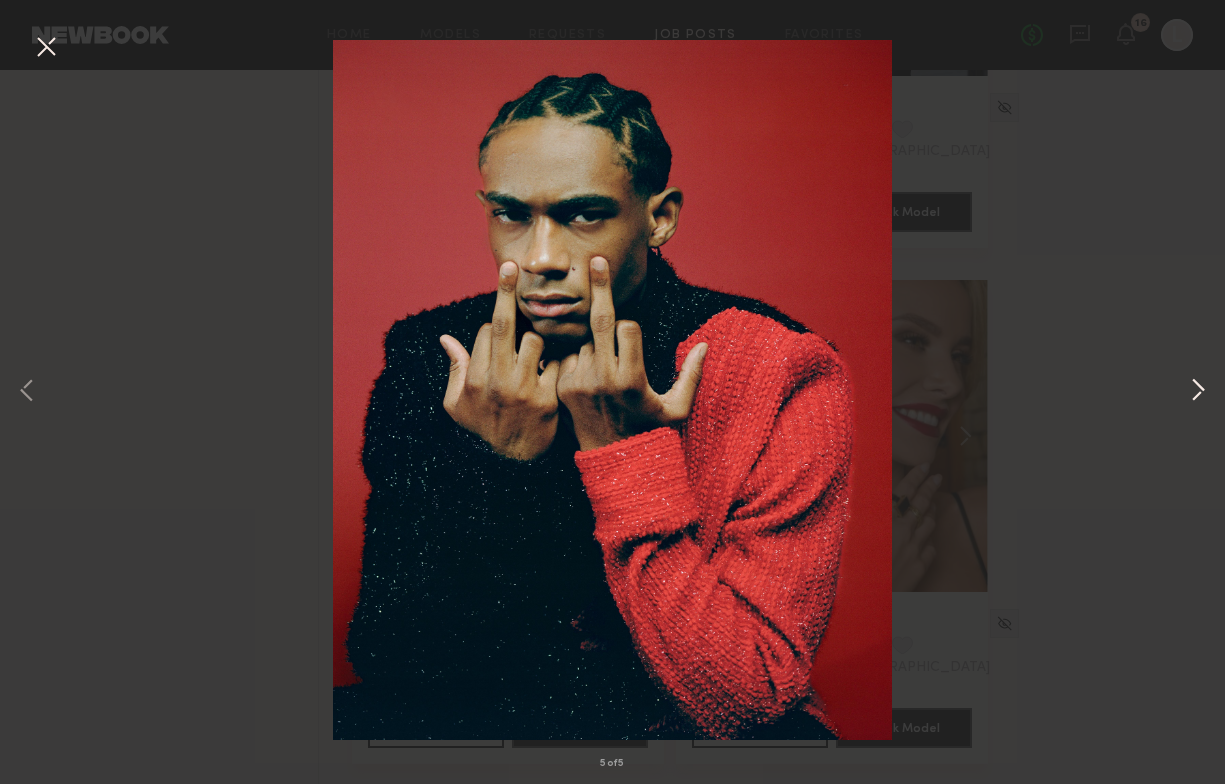 click at bounding box center [1198, 391] 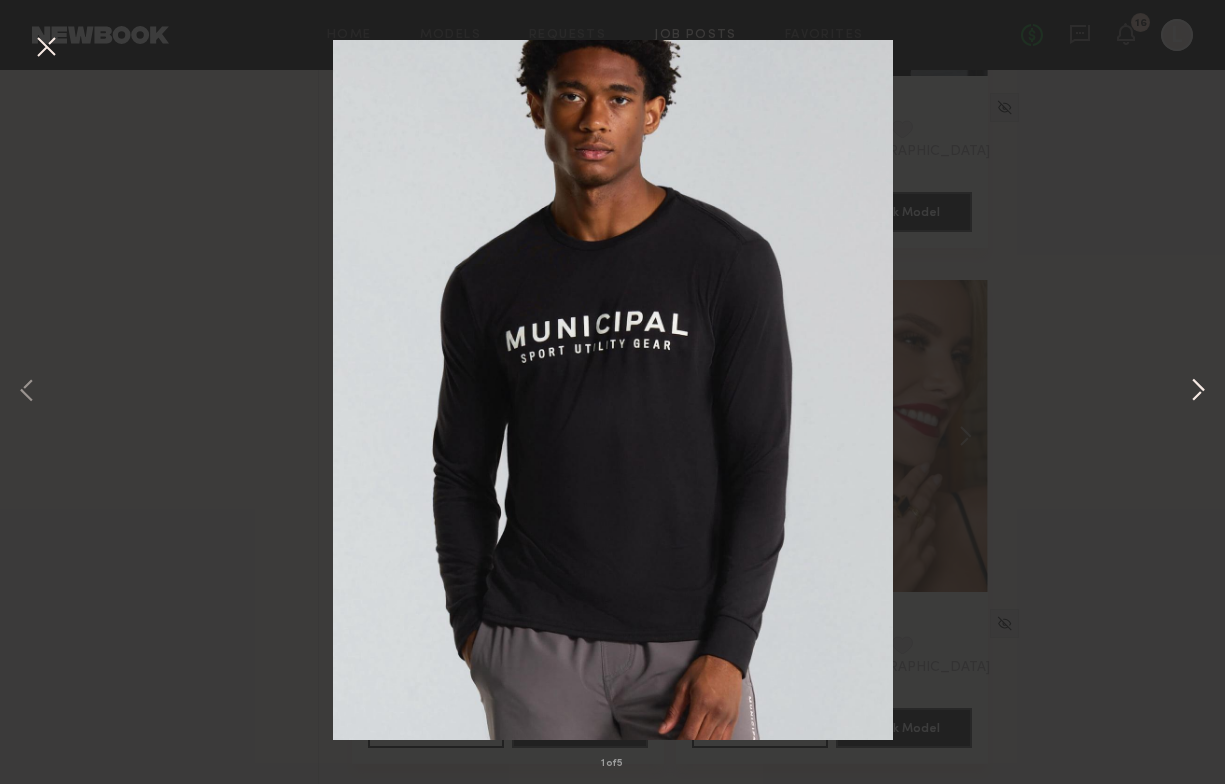 click at bounding box center [1198, 391] 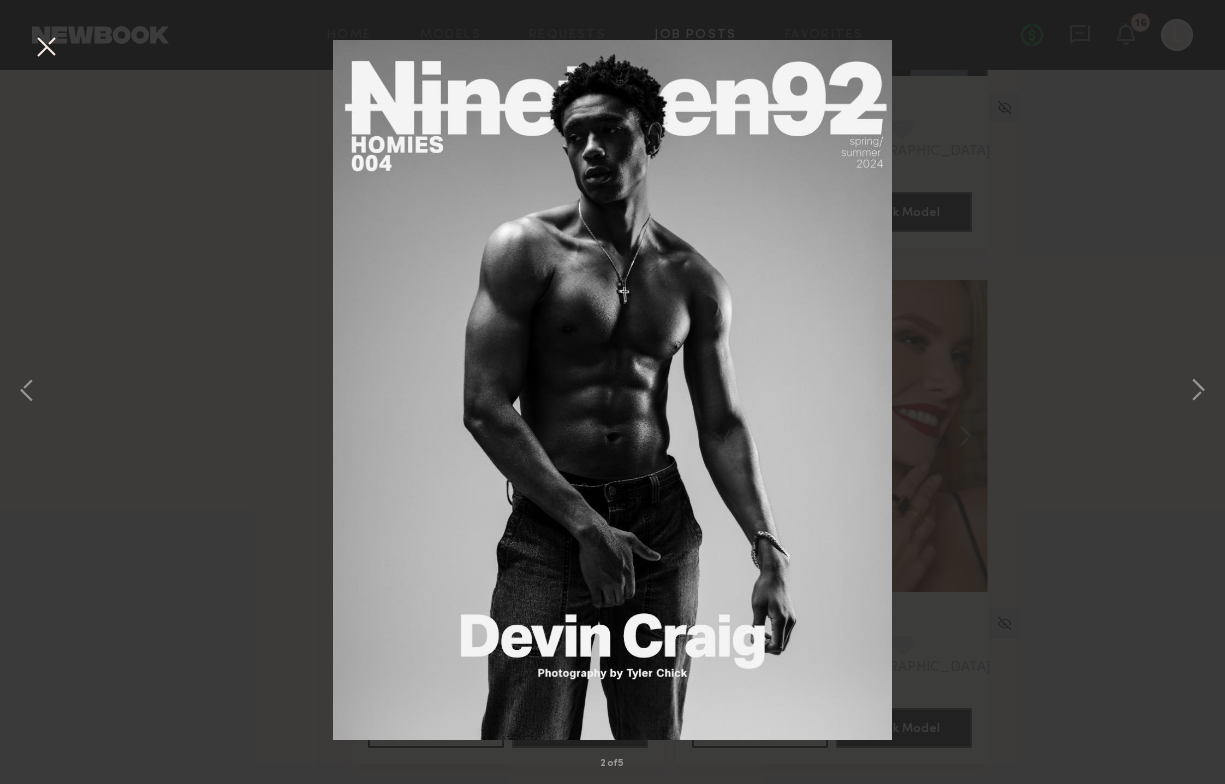 click on "2  of  5" at bounding box center [612, 392] 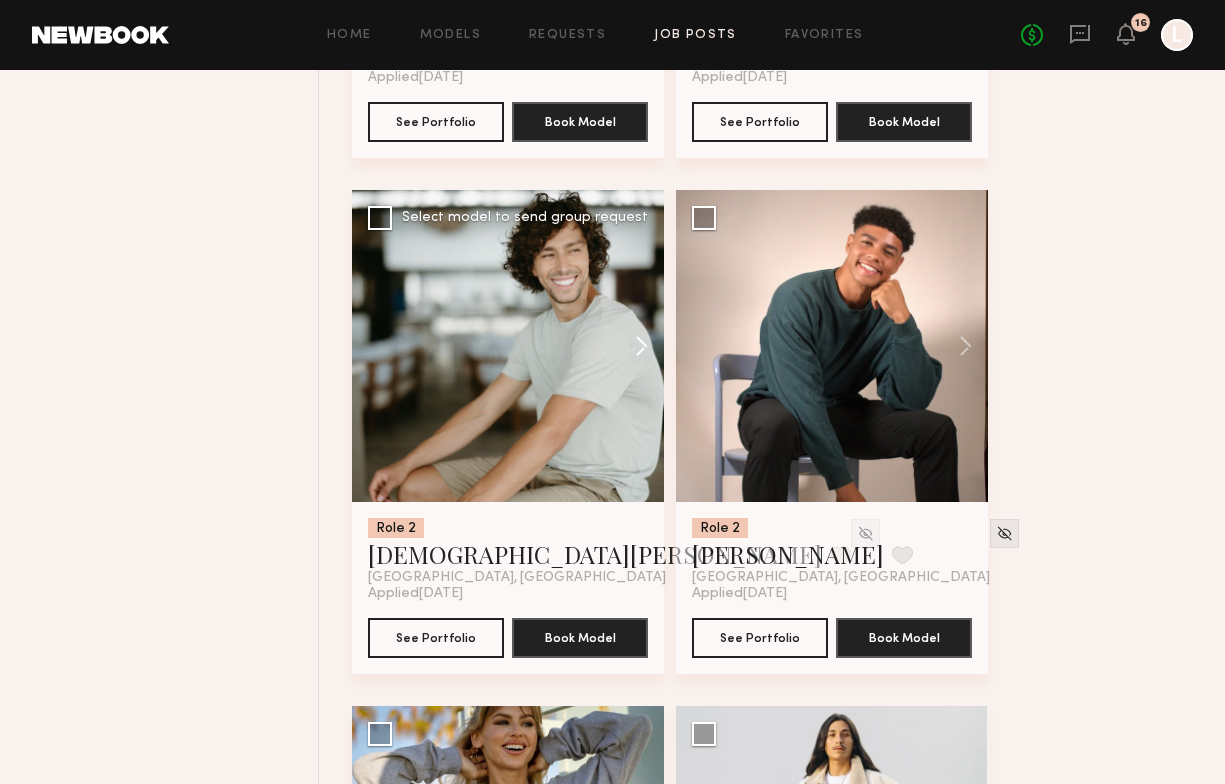 scroll, scrollTop: 32145, scrollLeft: 0, axis: vertical 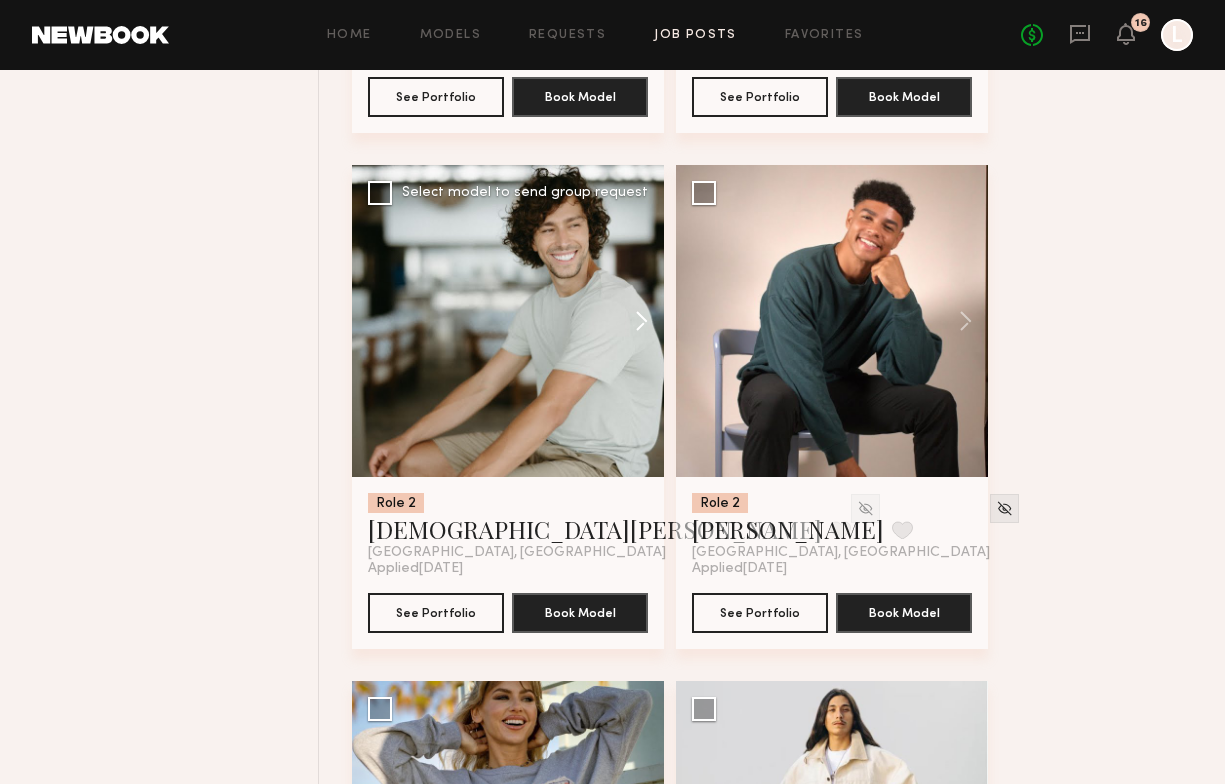 click 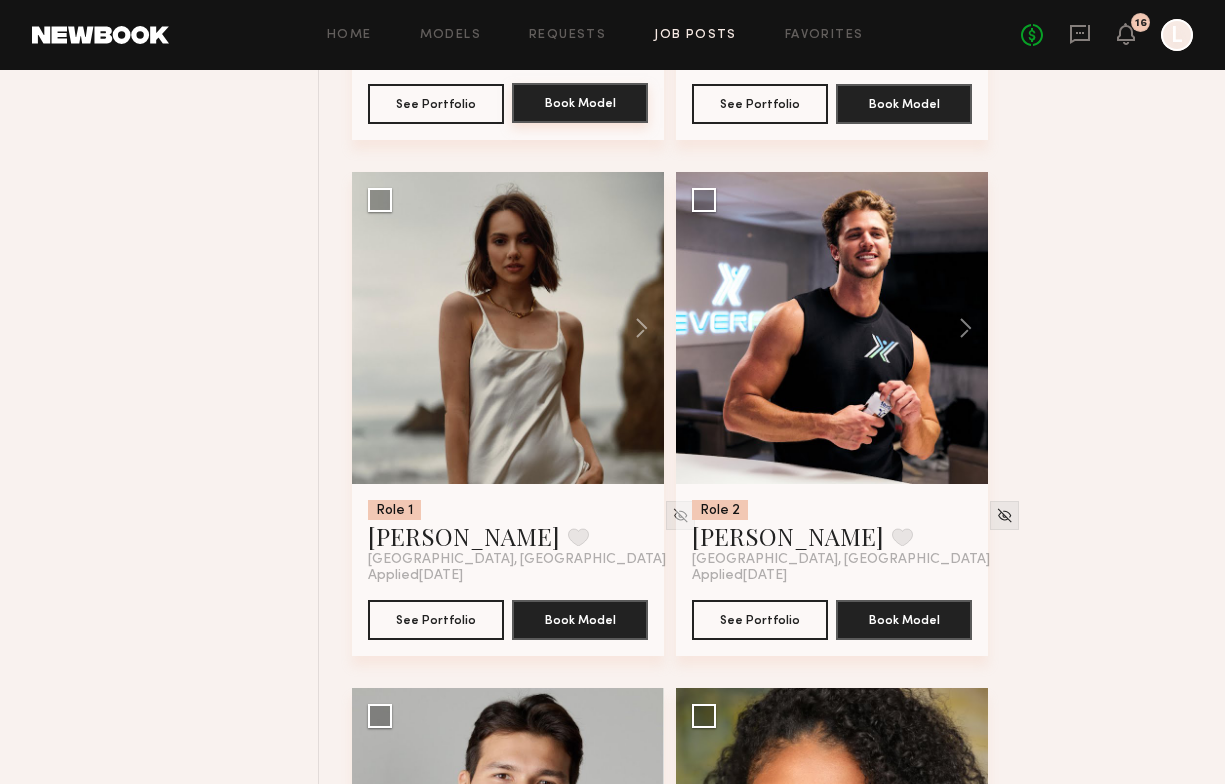 scroll, scrollTop: 34719, scrollLeft: 0, axis: vertical 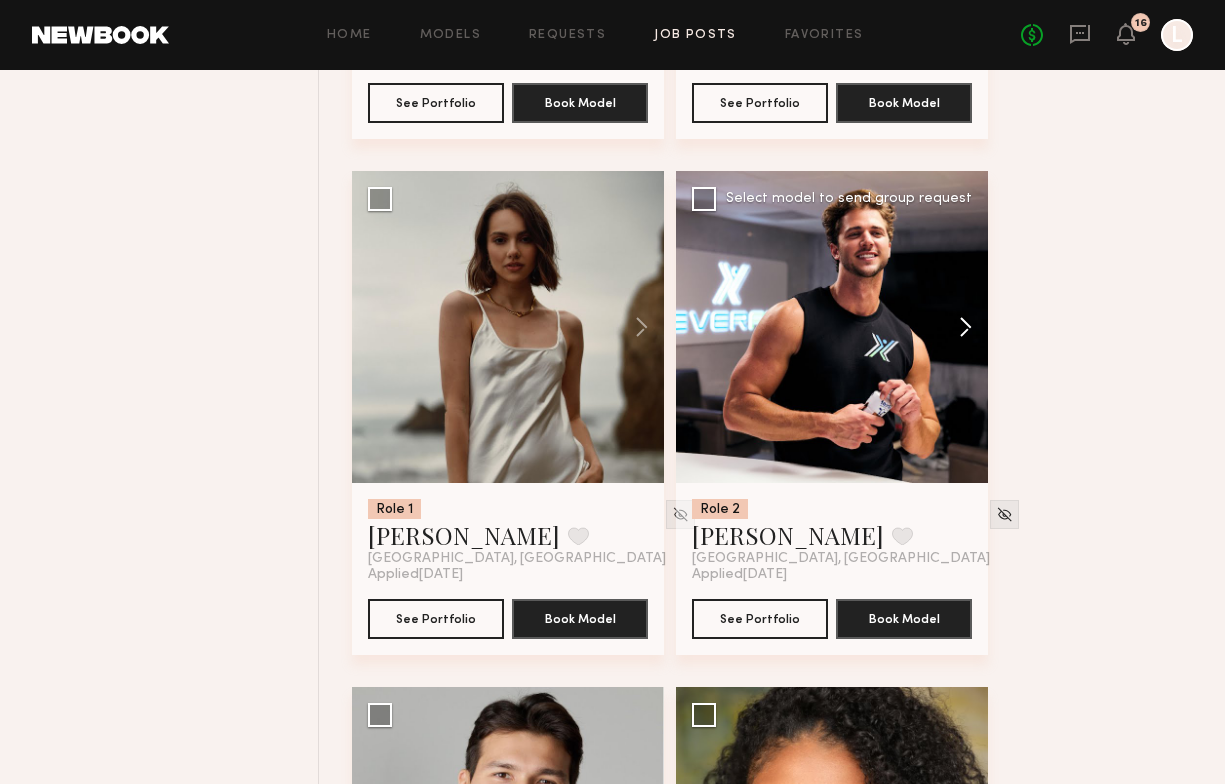 click 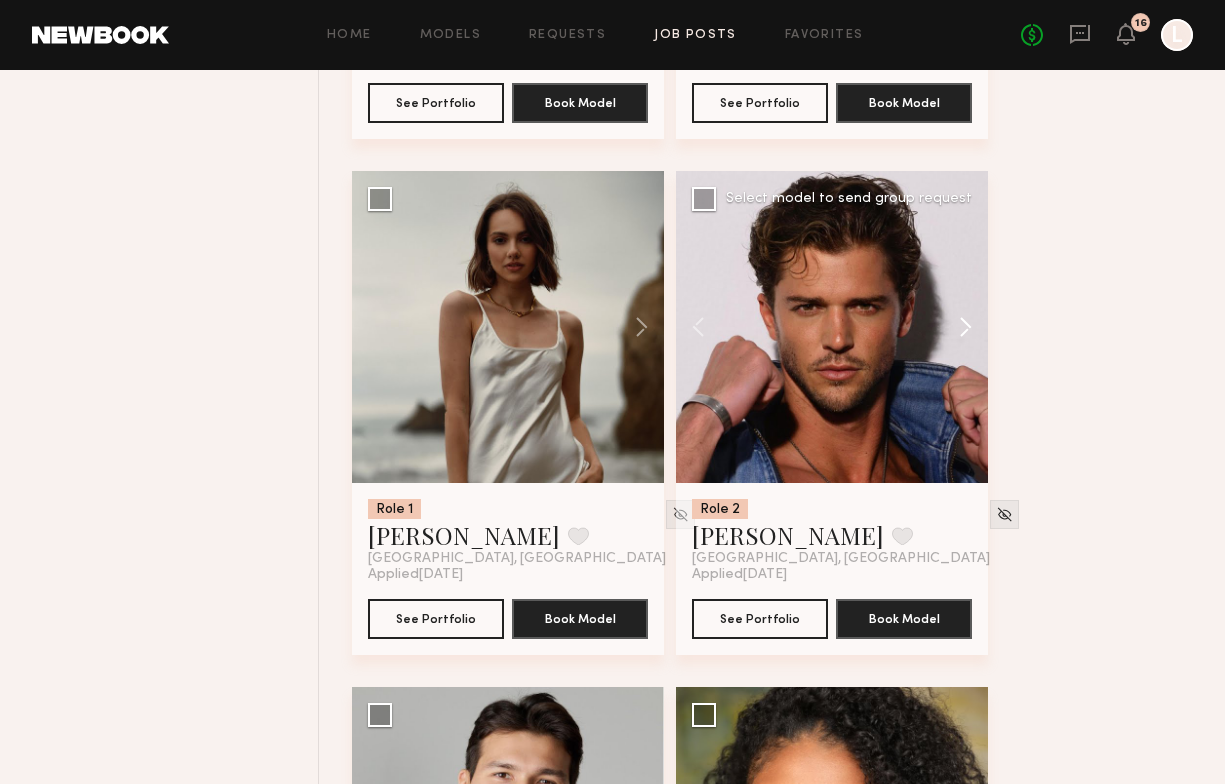 click 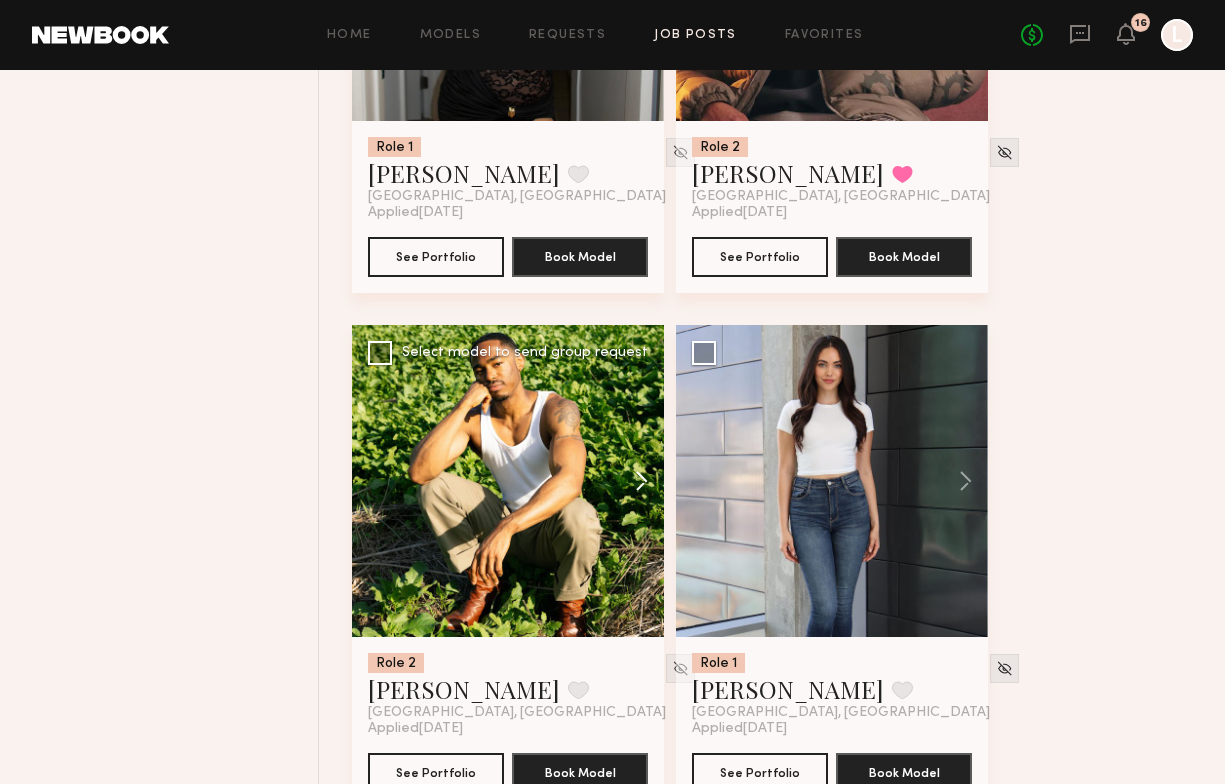 scroll, scrollTop: 42888, scrollLeft: 0, axis: vertical 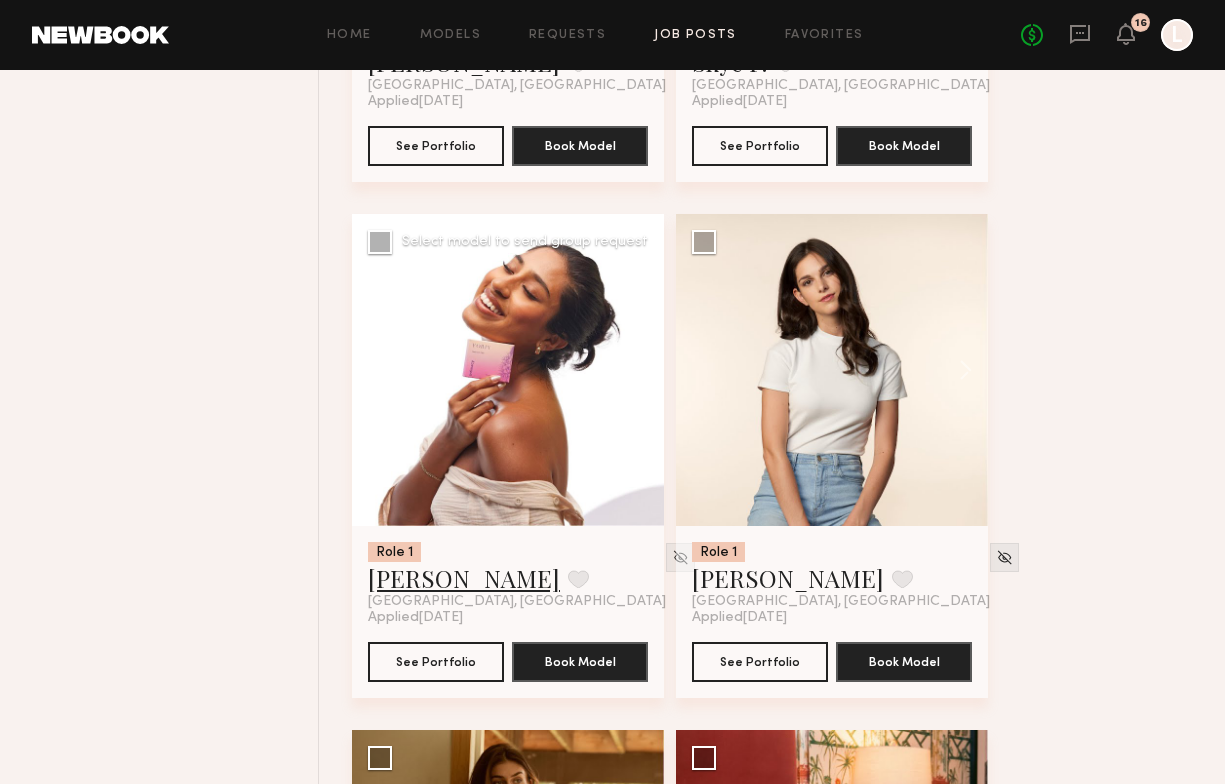 click on "[PERSON_NAME]" 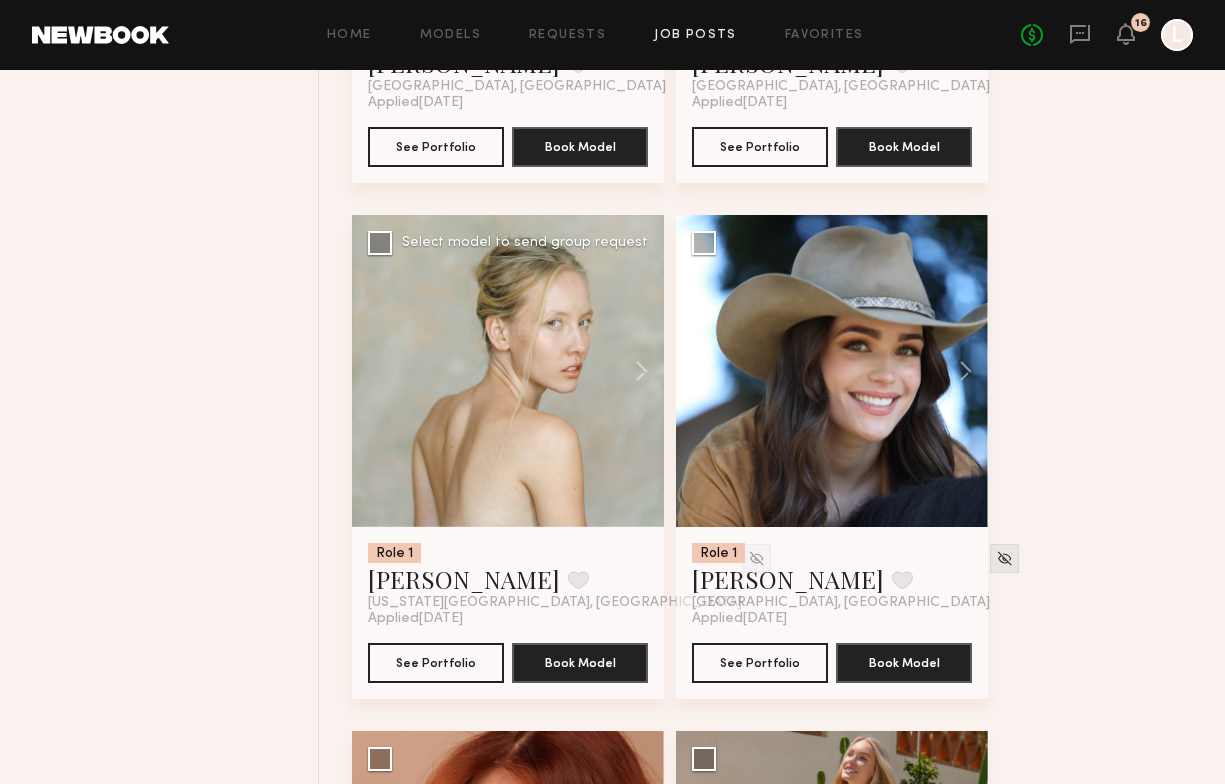 scroll, scrollTop: 17130, scrollLeft: 0, axis: vertical 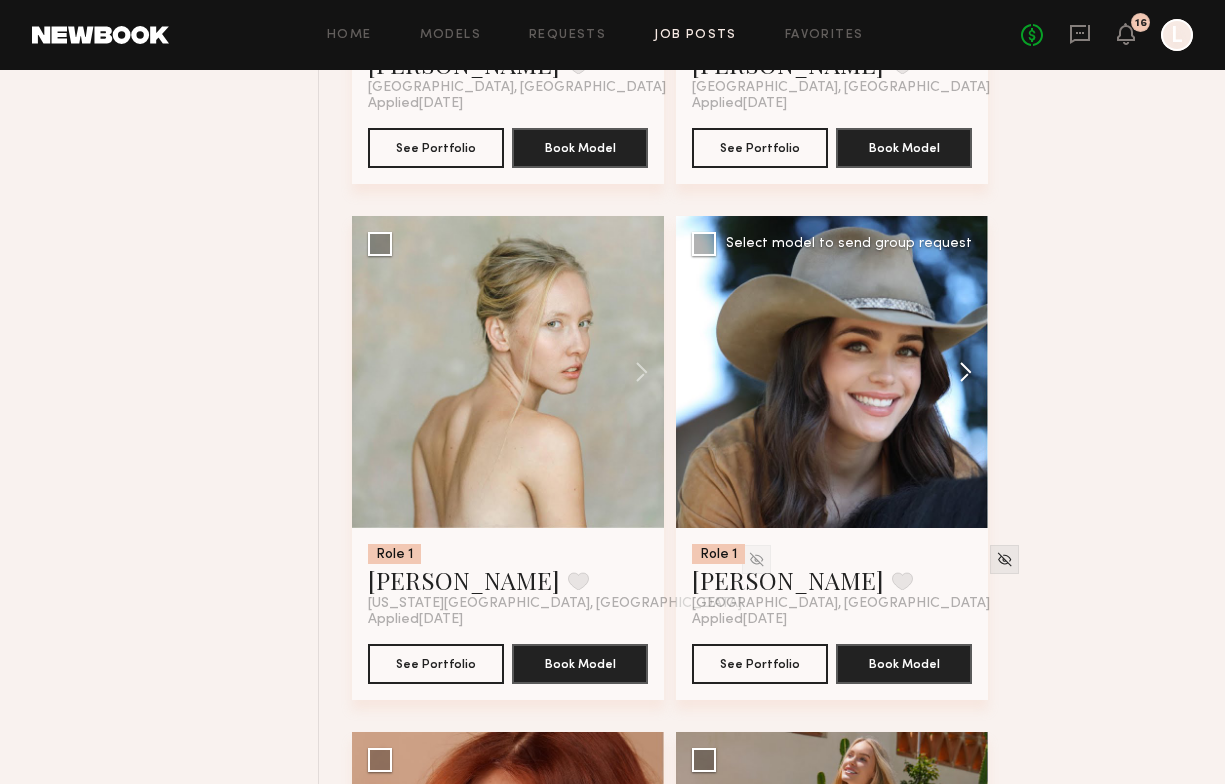 click 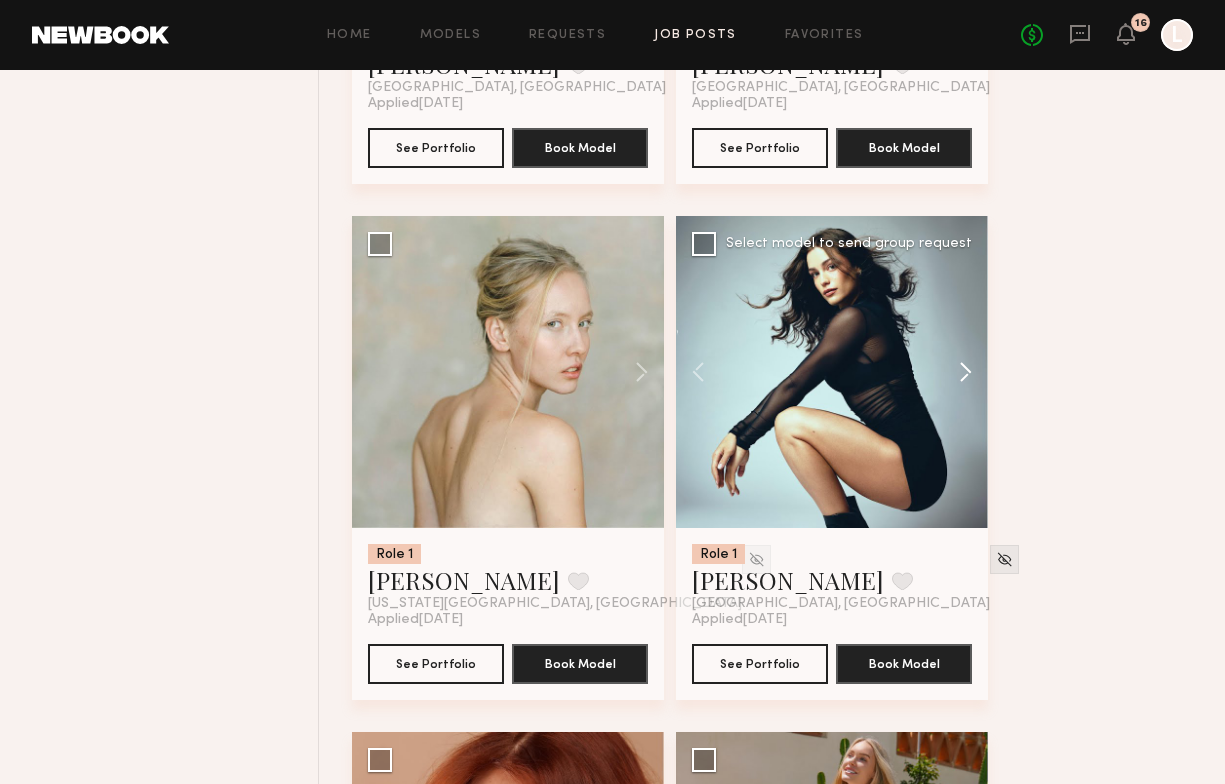 click 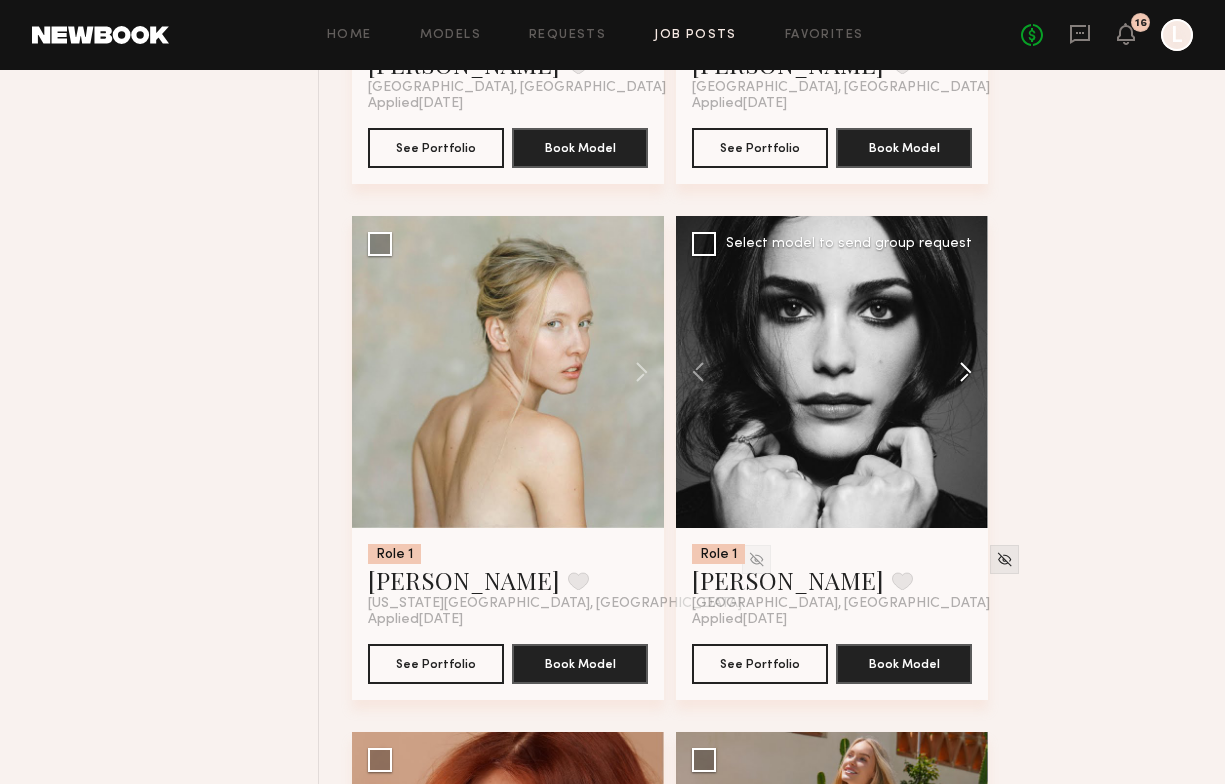 click 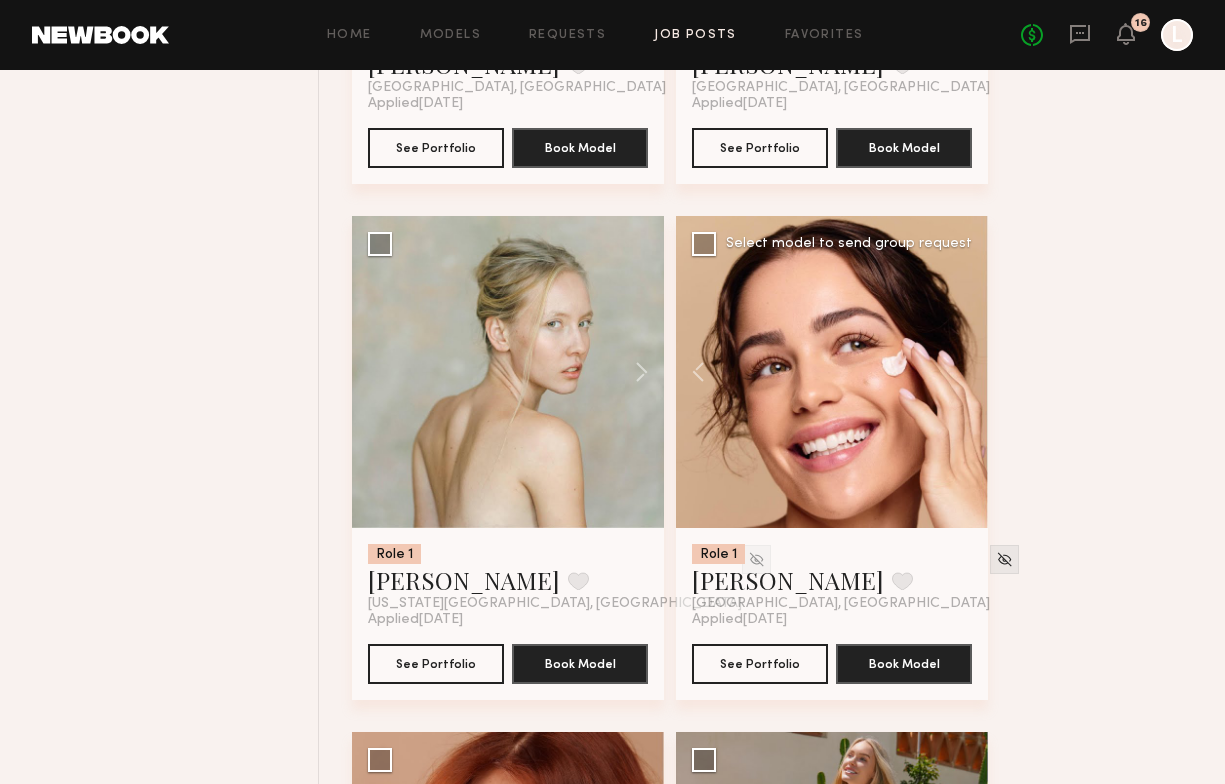 click 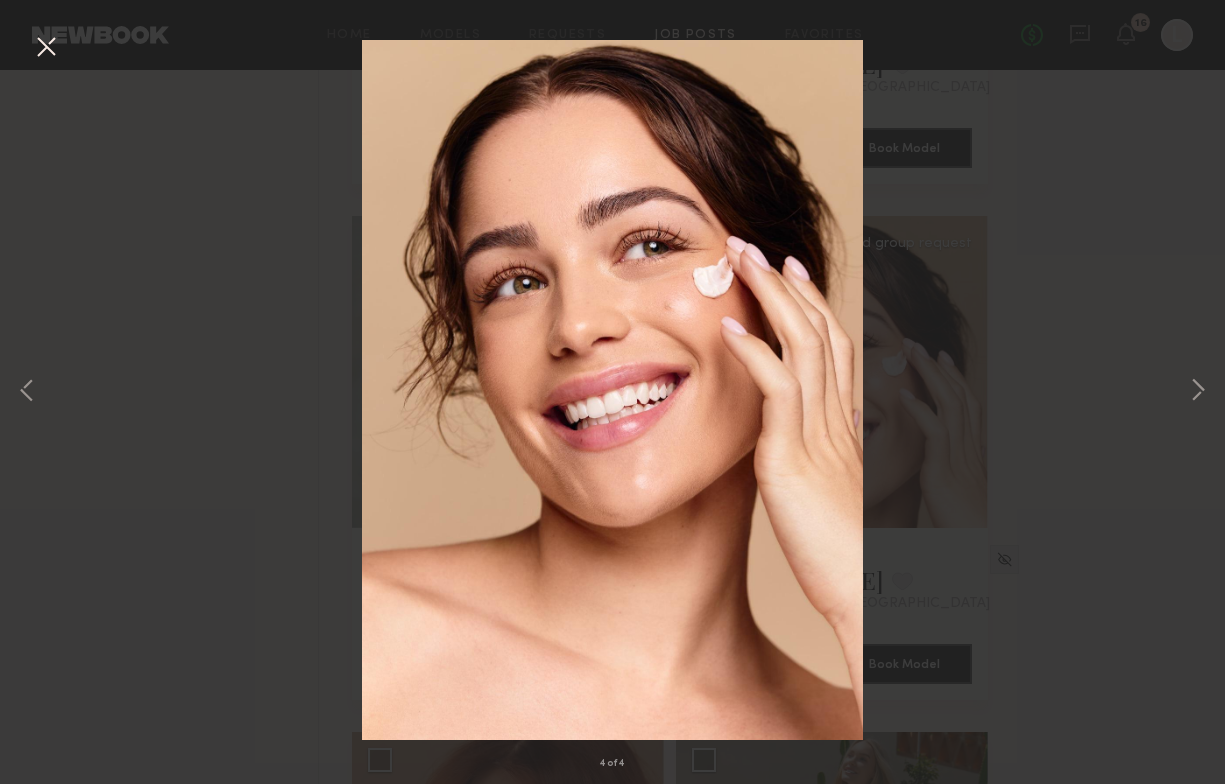 click on "4  of  4" at bounding box center [612, 392] 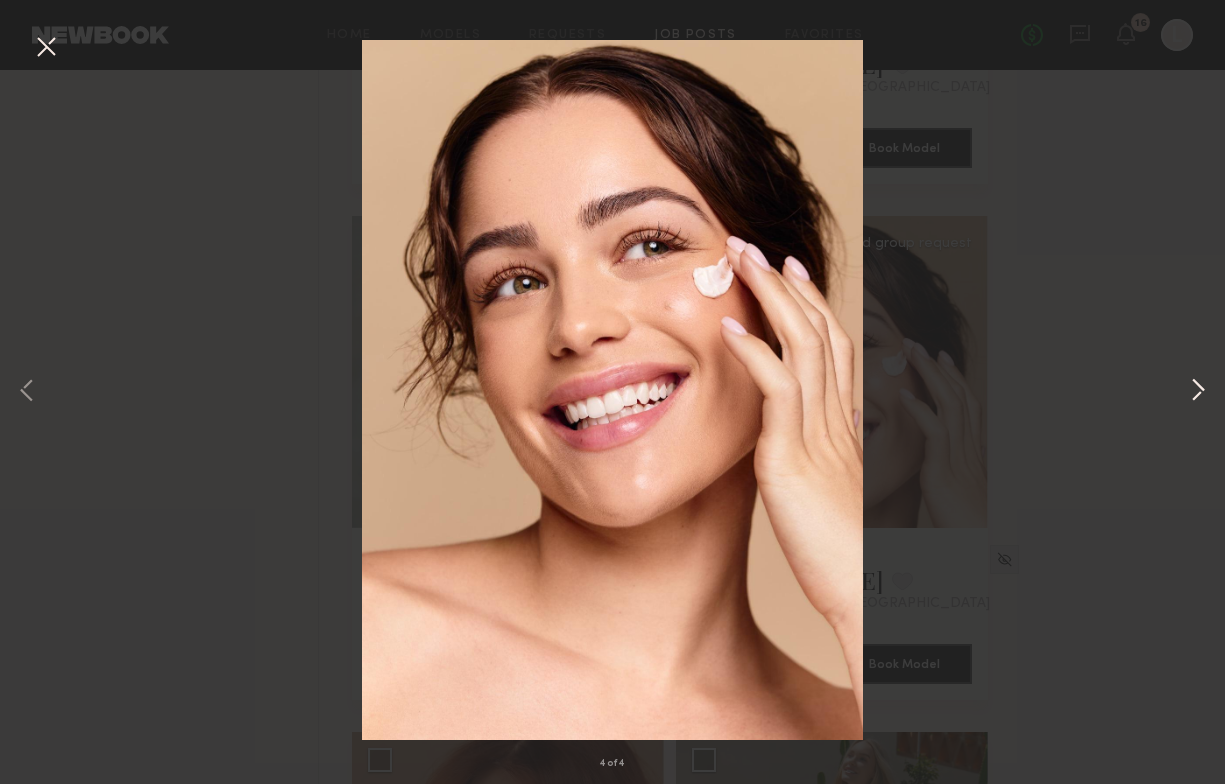 click at bounding box center (1198, 391) 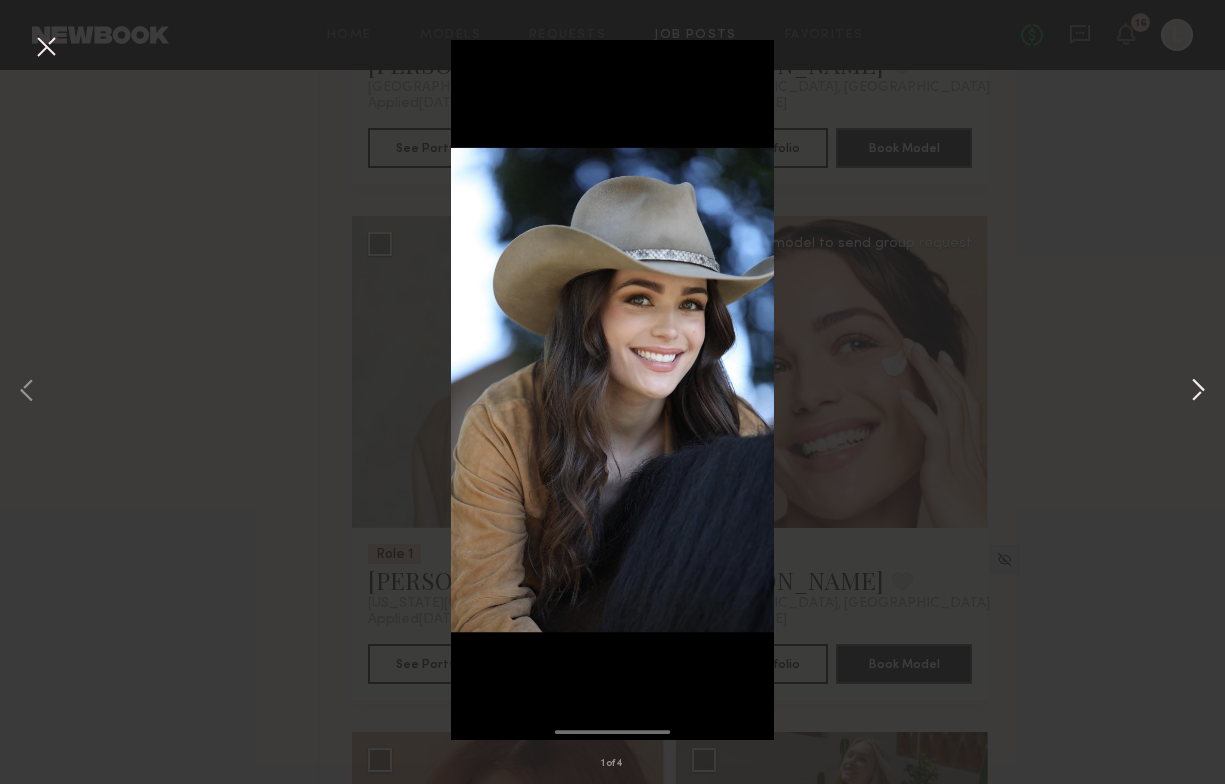 click at bounding box center [1198, 391] 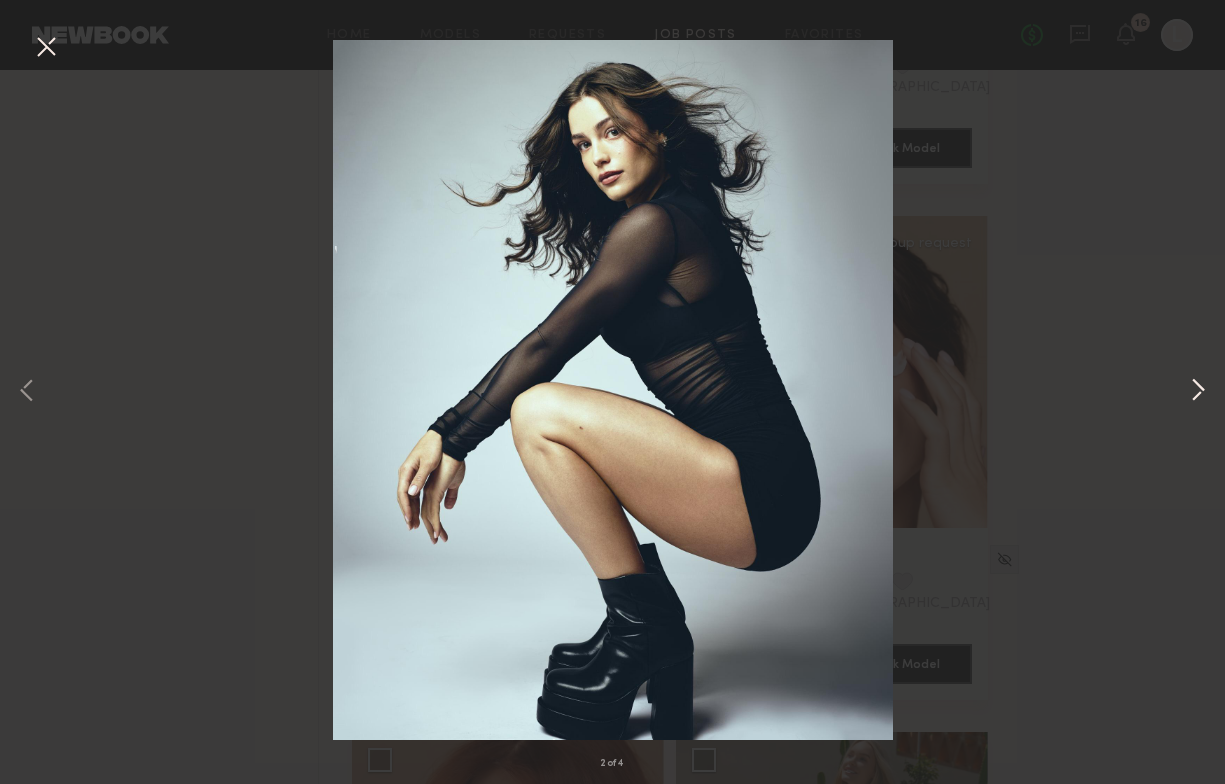 click at bounding box center (1198, 391) 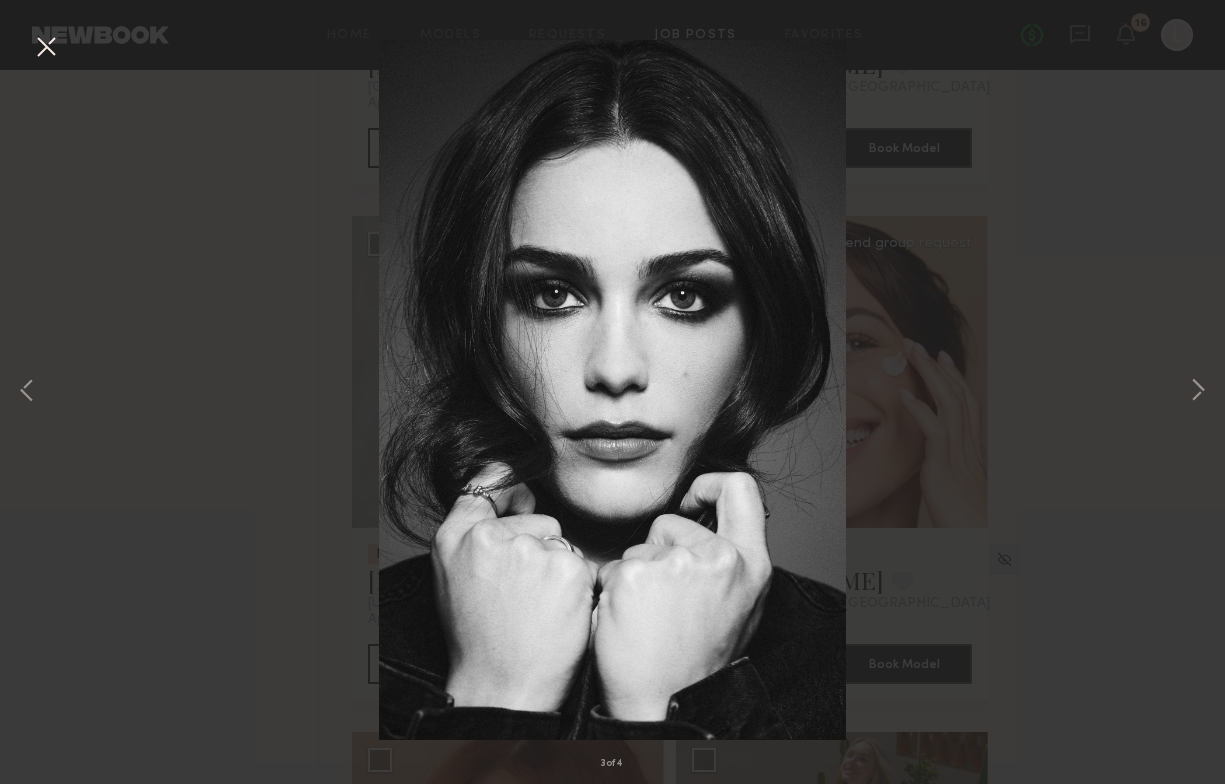 click at bounding box center (46, 48) 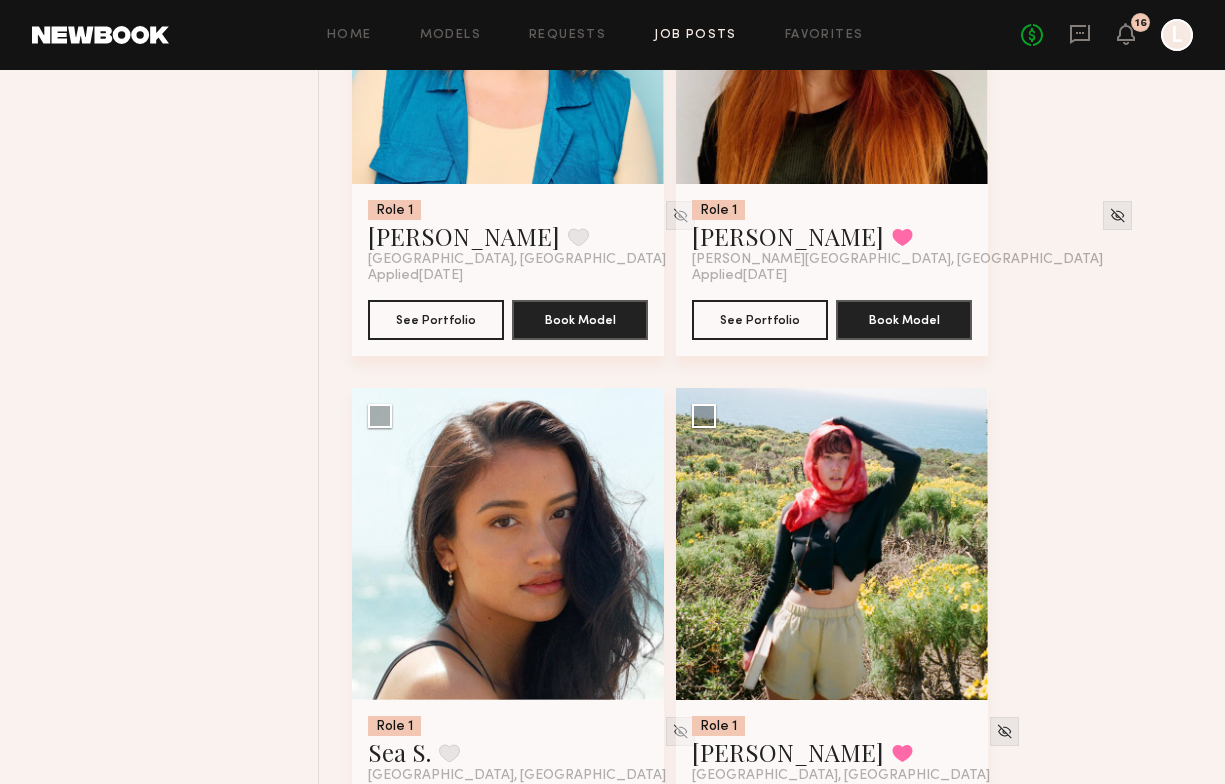 scroll, scrollTop: 15407, scrollLeft: 0, axis: vertical 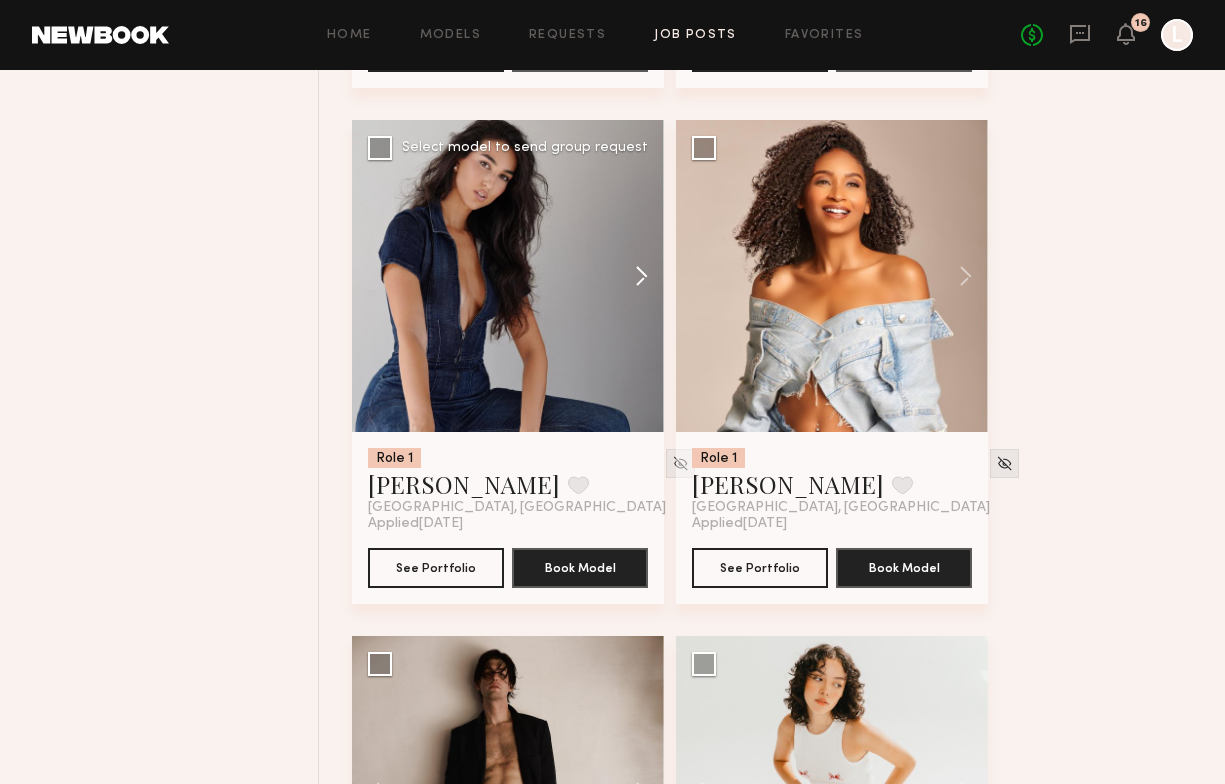 click 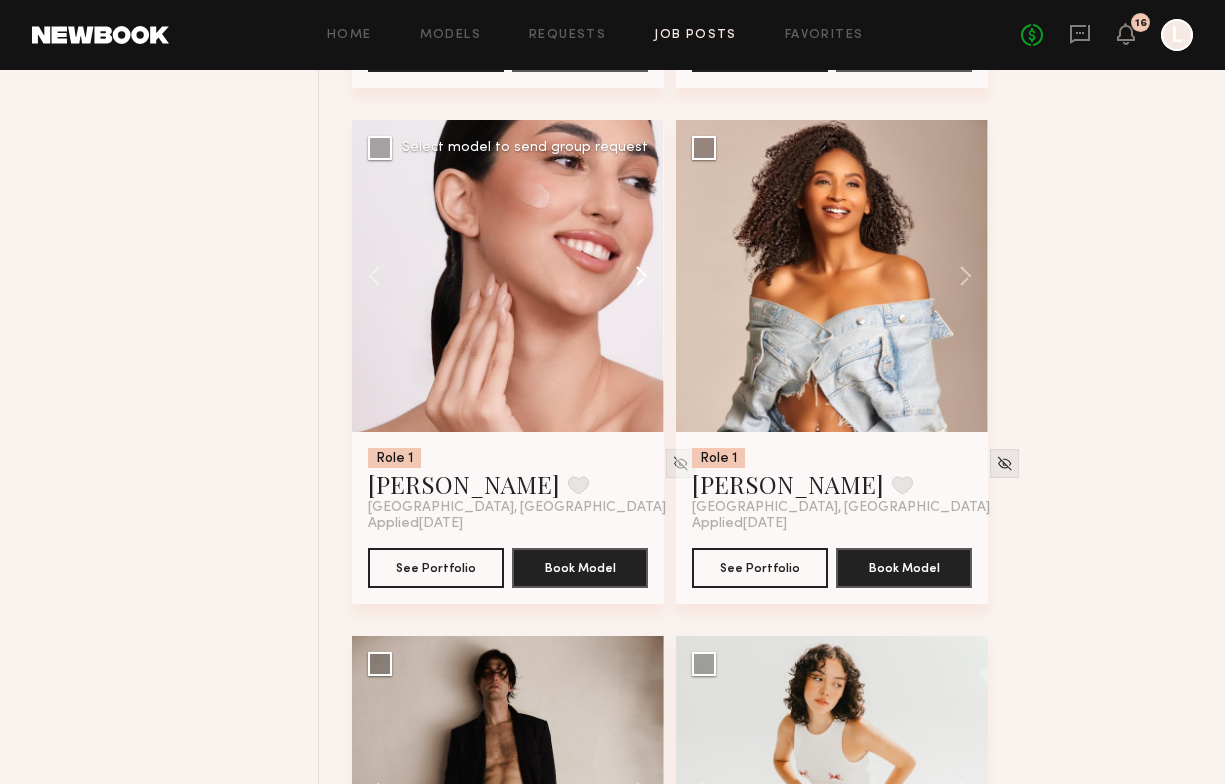 click 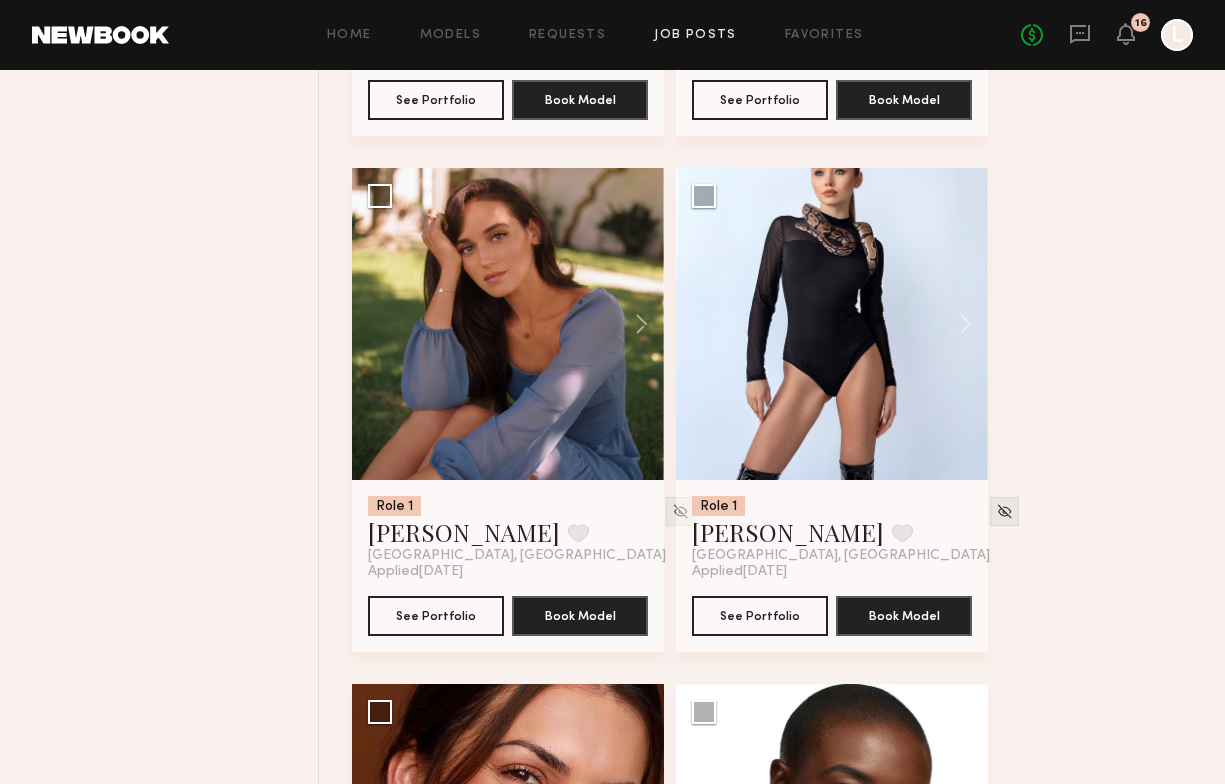 scroll, scrollTop: 8413, scrollLeft: 0, axis: vertical 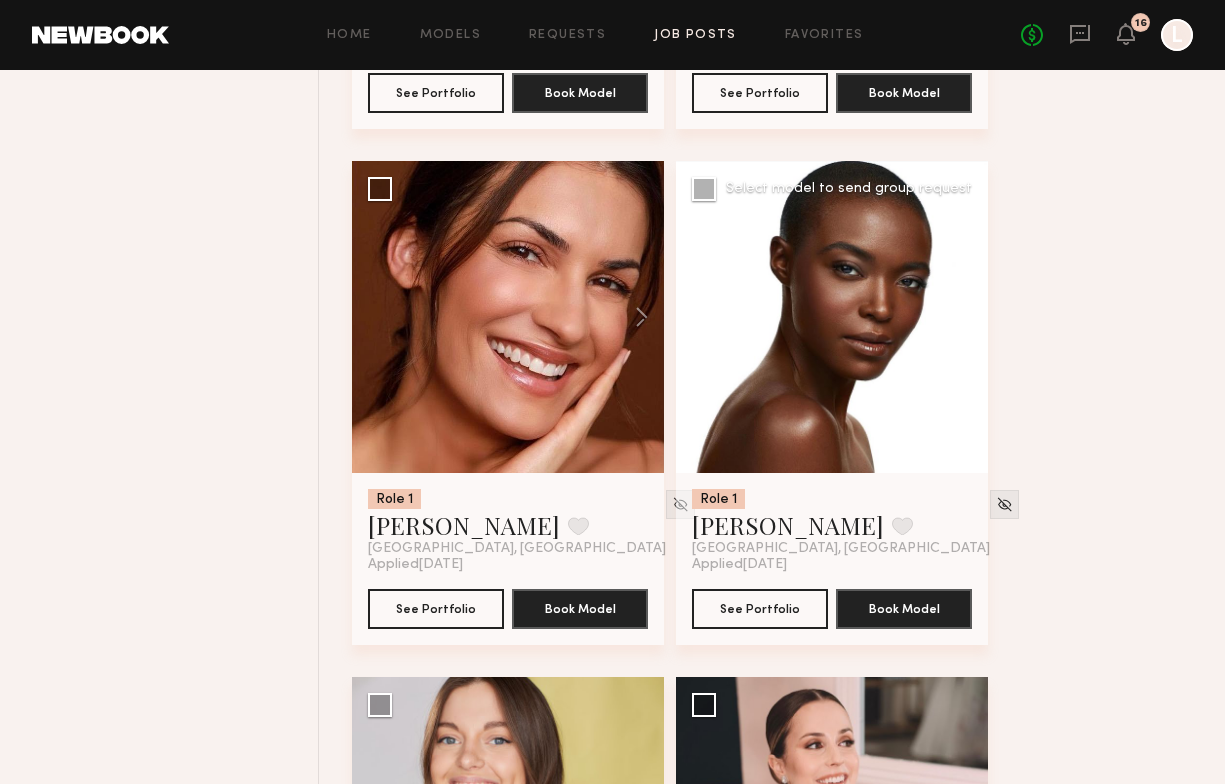 click 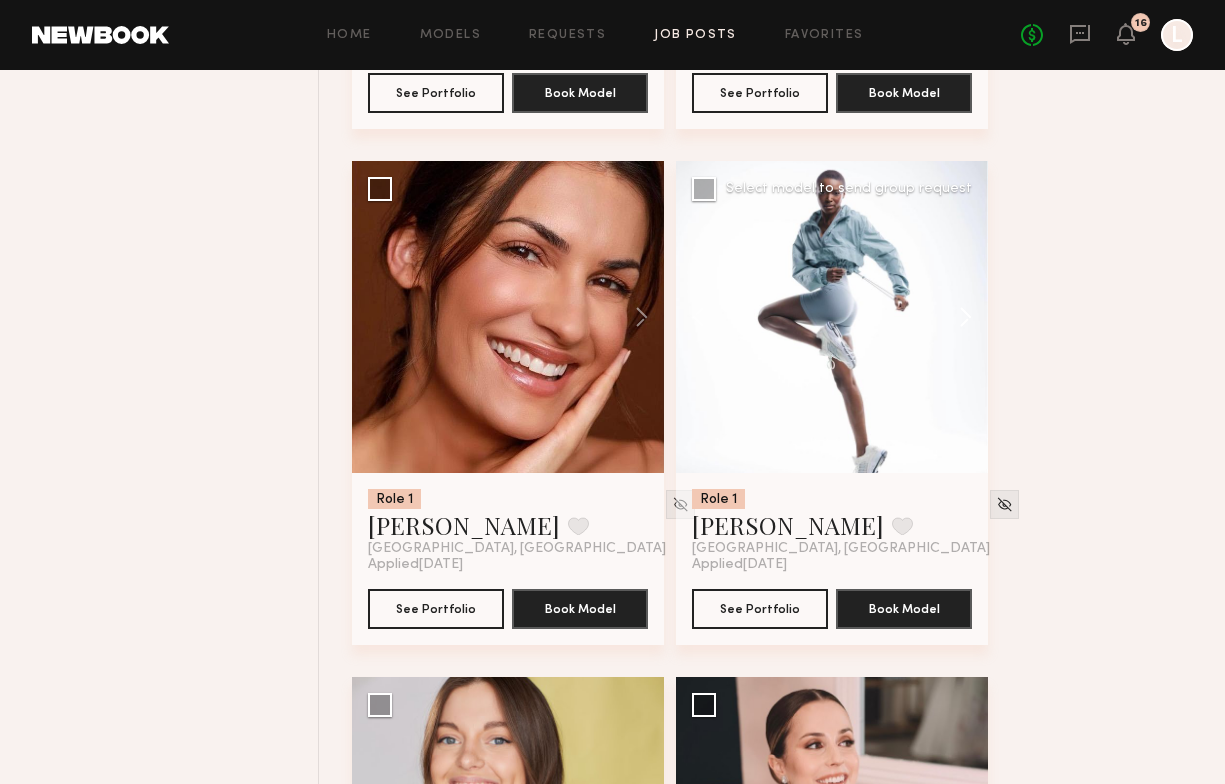 click 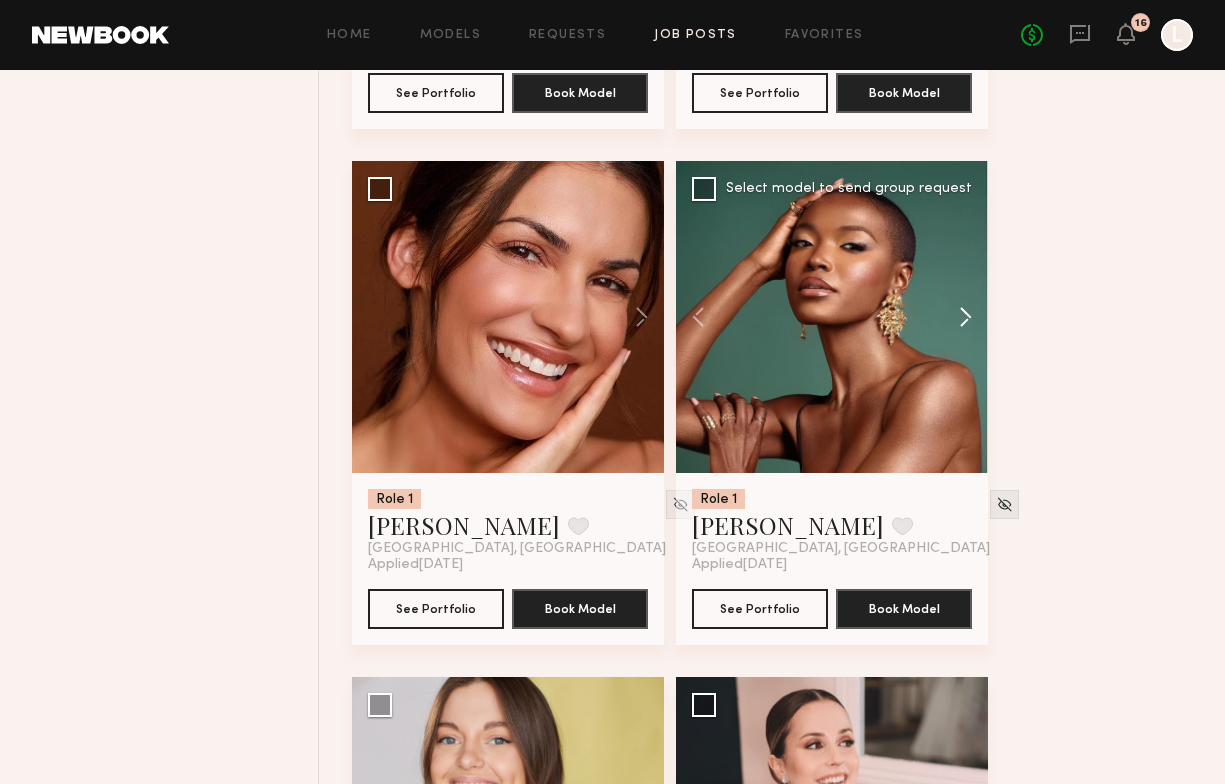 click 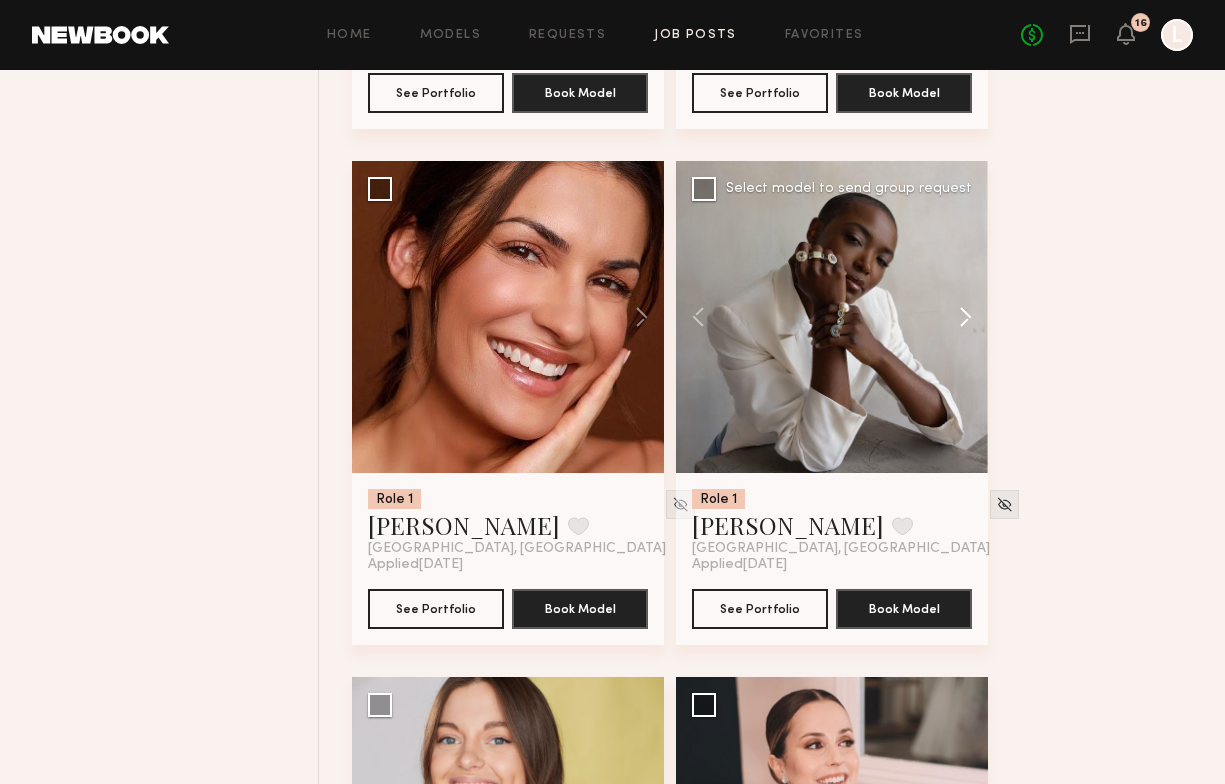 click 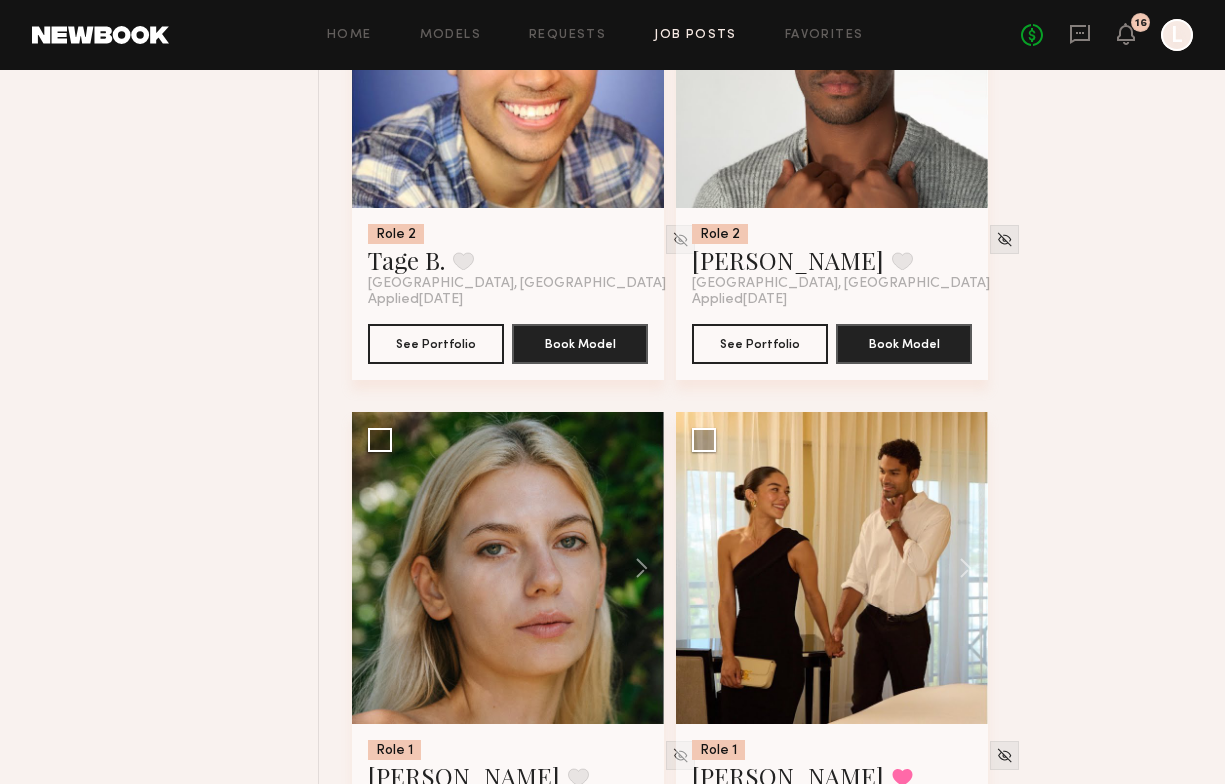 scroll, scrollTop: 3031, scrollLeft: 0, axis: vertical 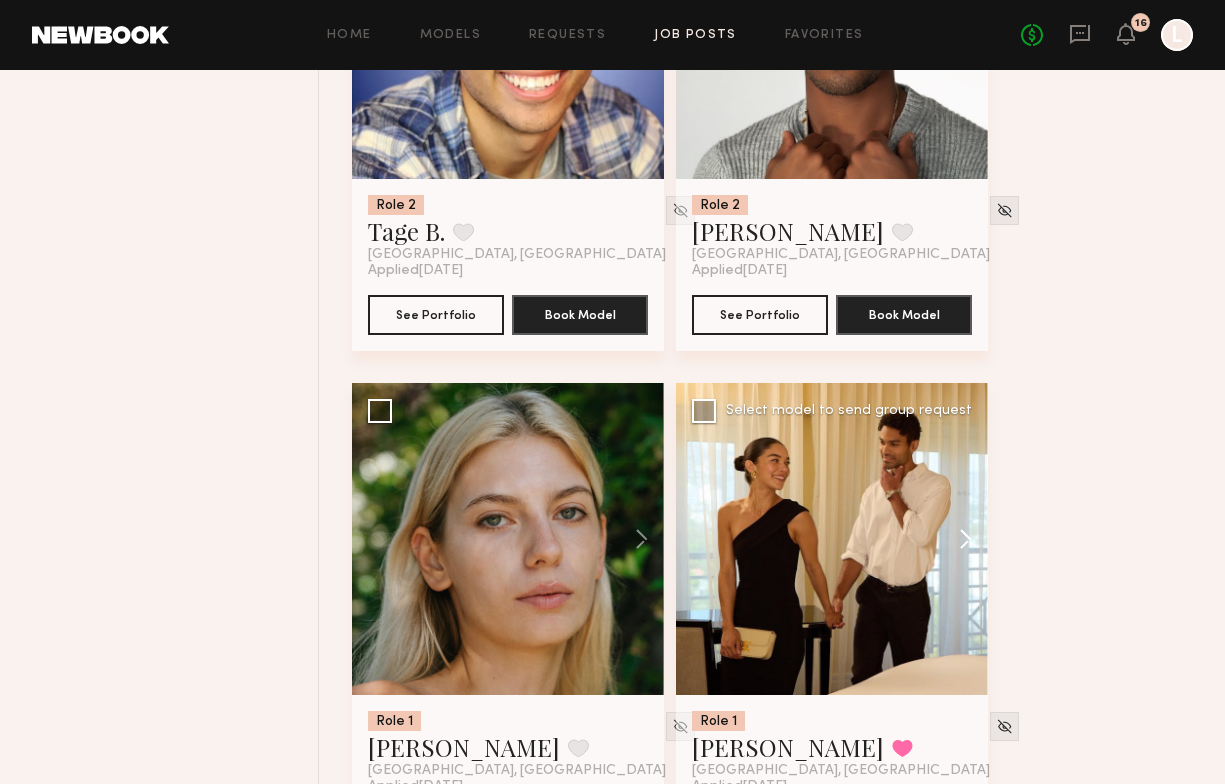 click 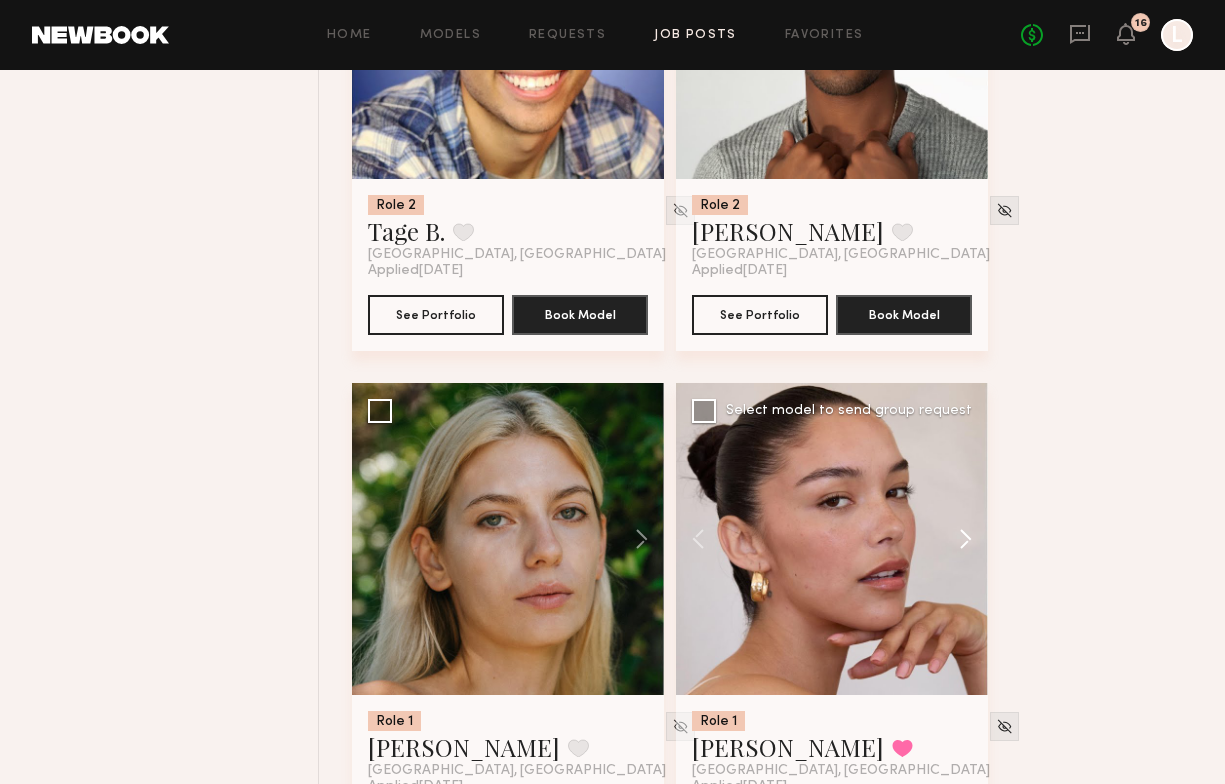click 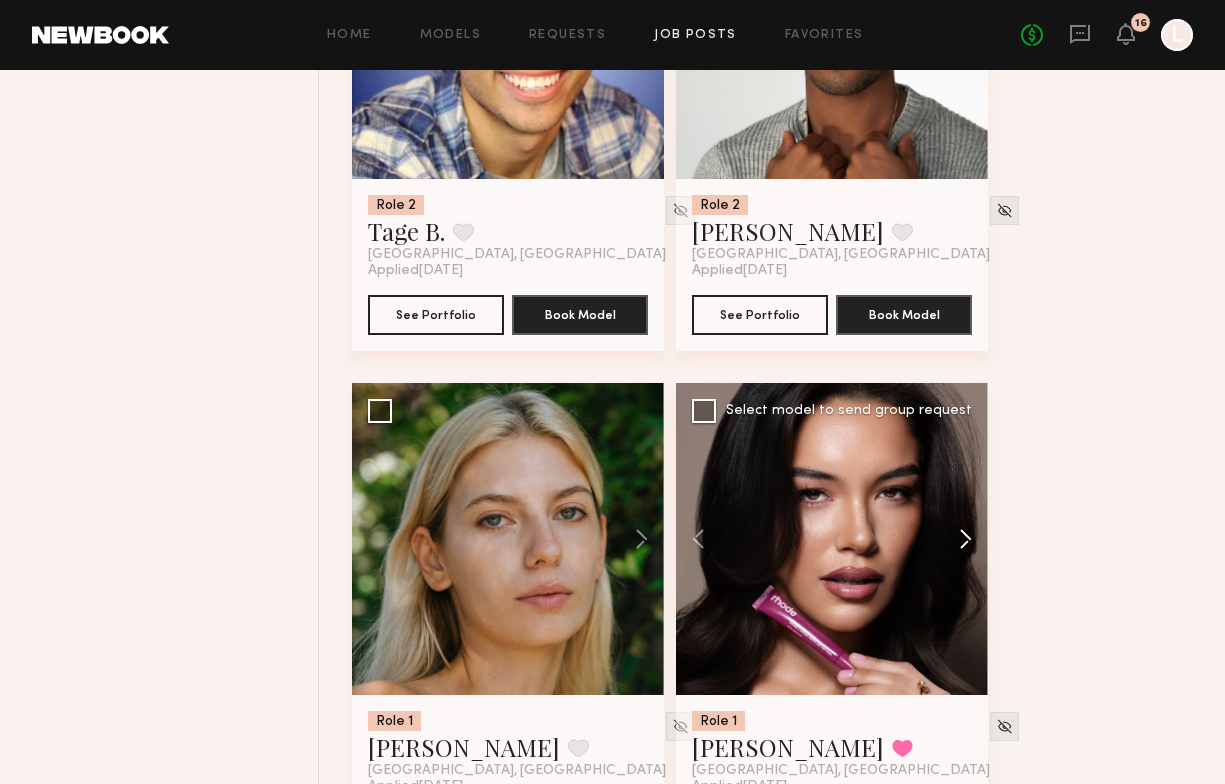 click 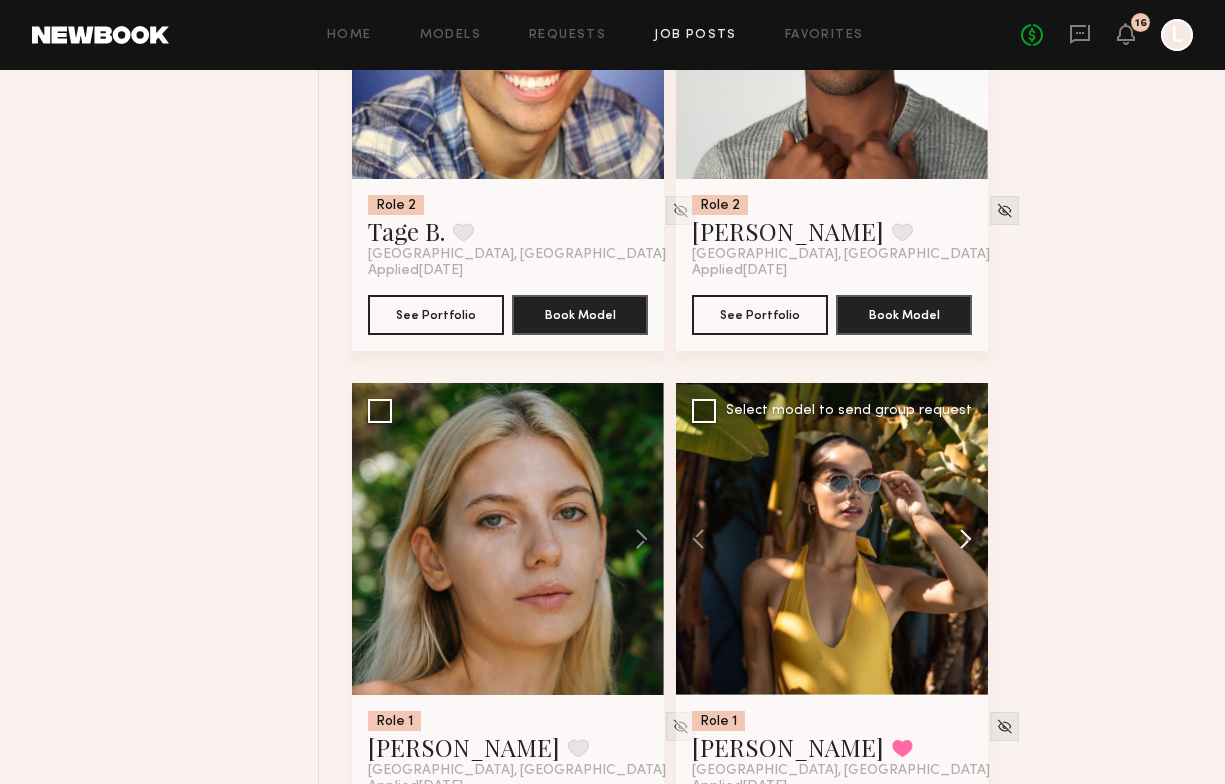 click 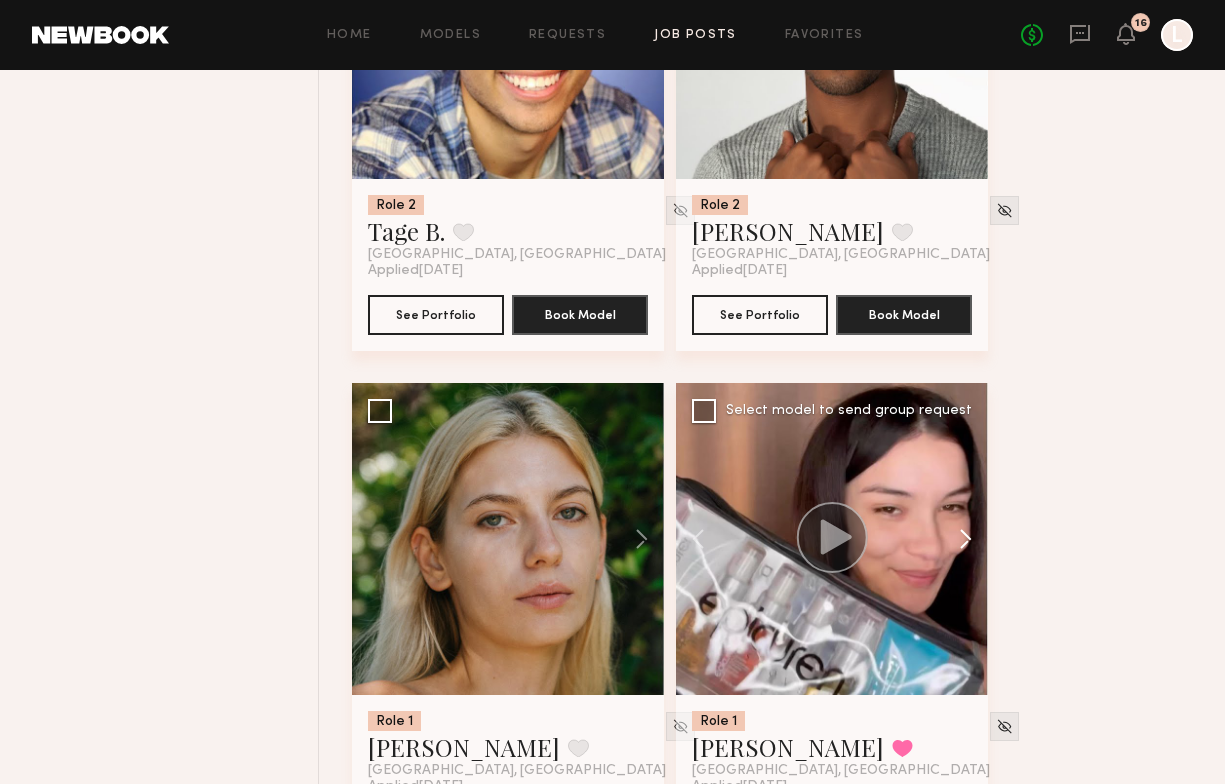 click 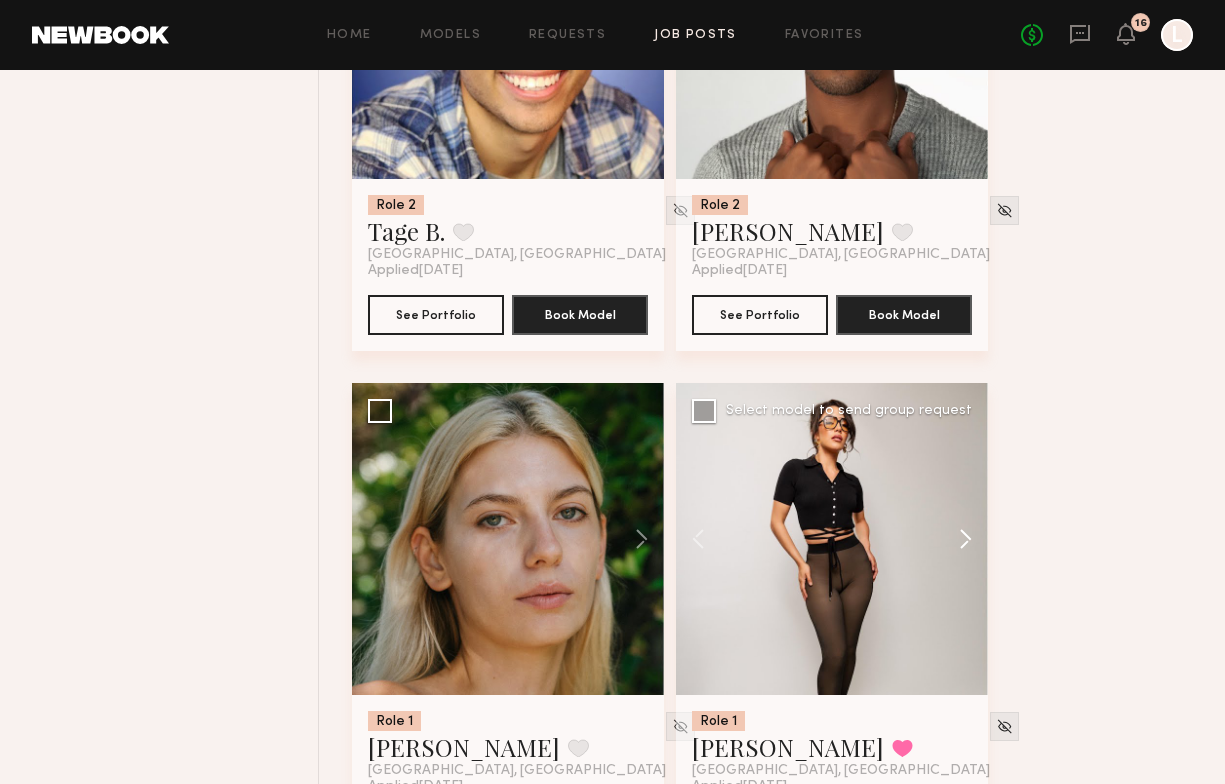 click 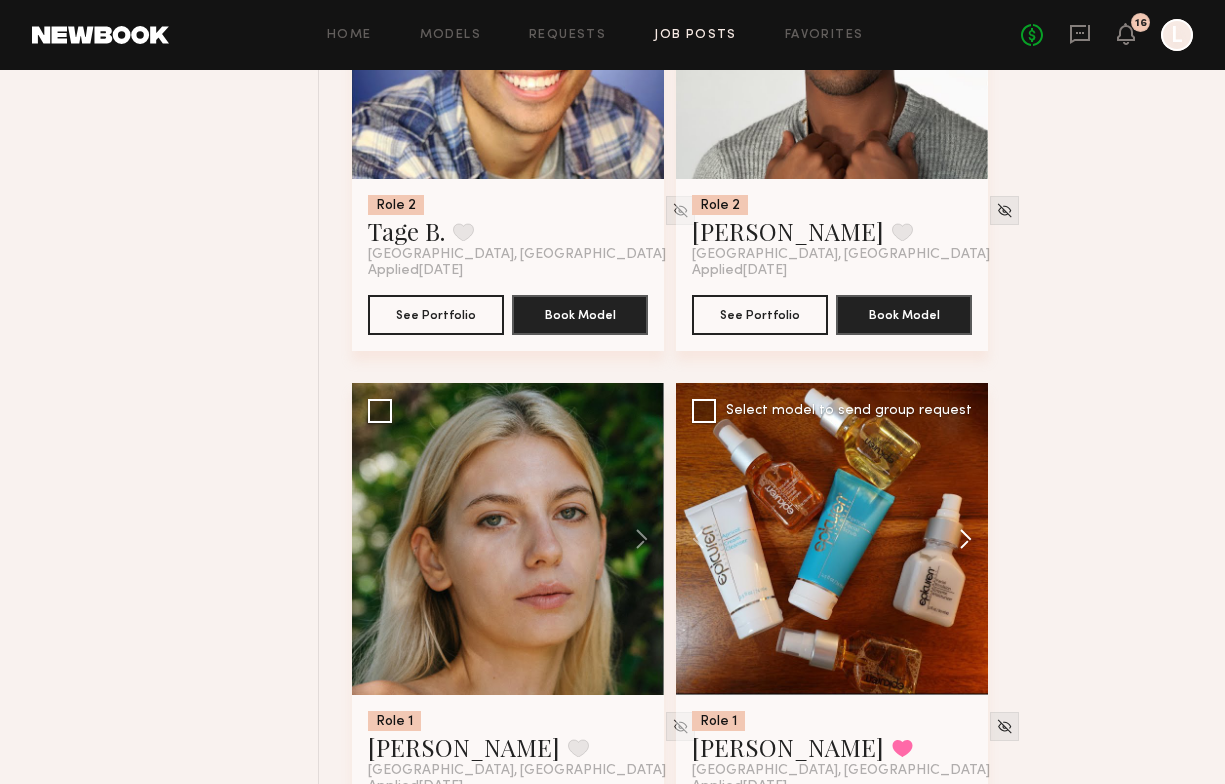 click 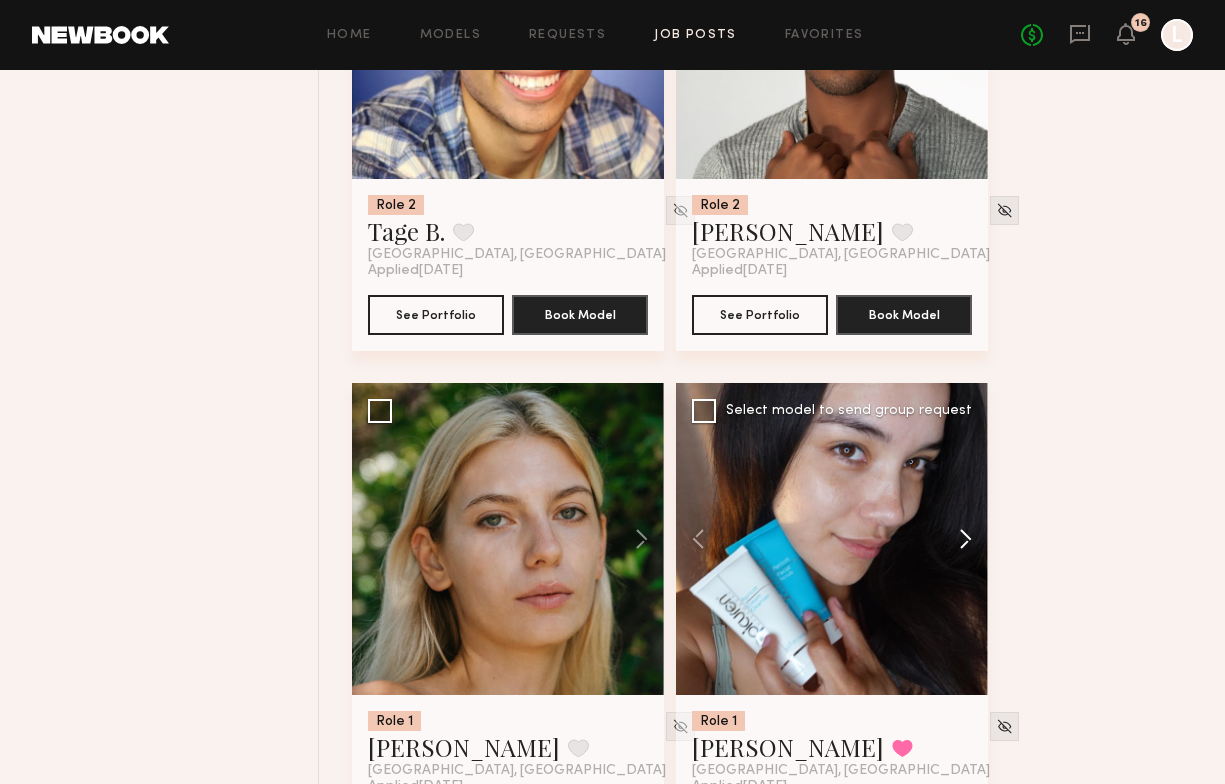 click 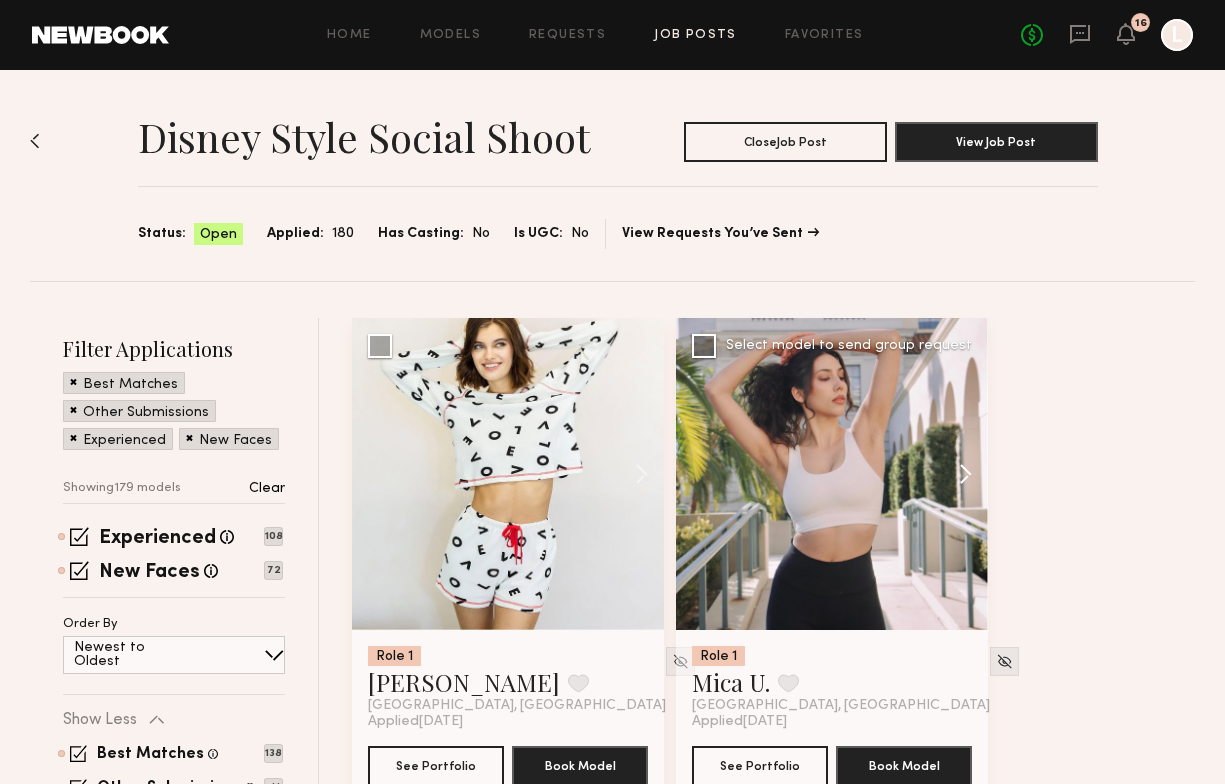 scroll, scrollTop: 0, scrollLeft: 0, axis: both 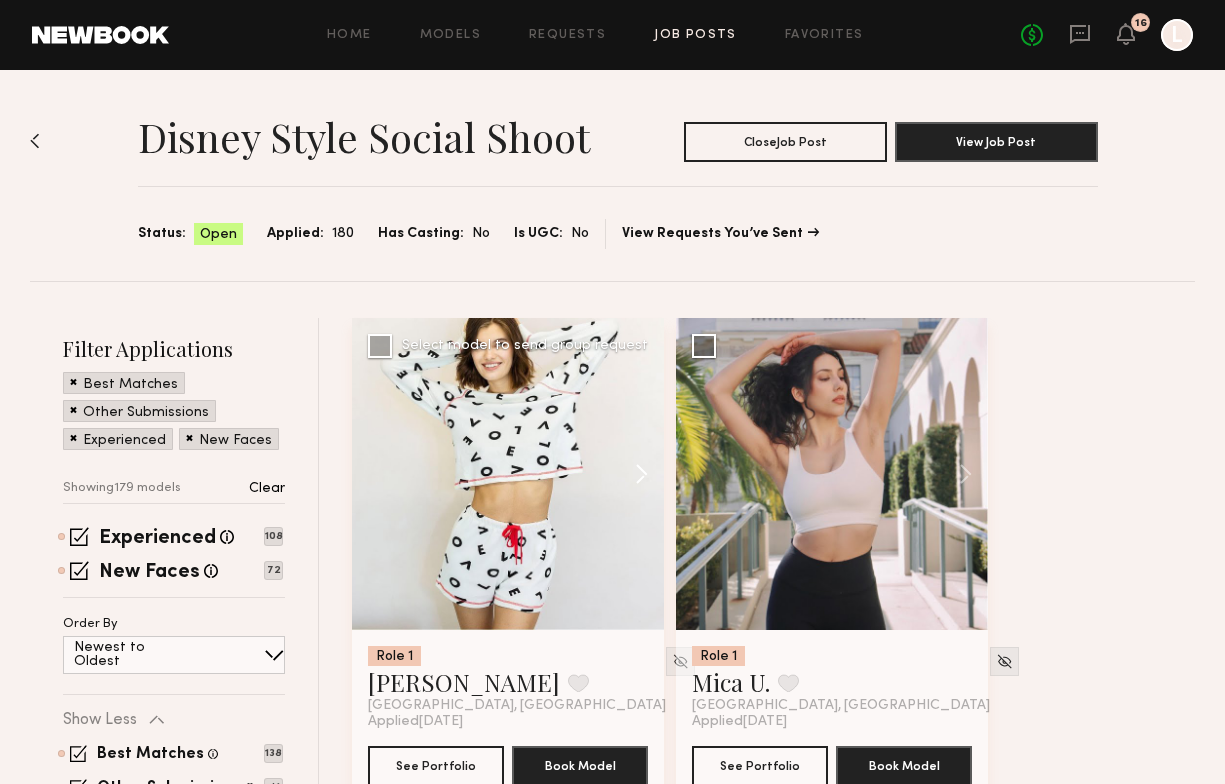 click 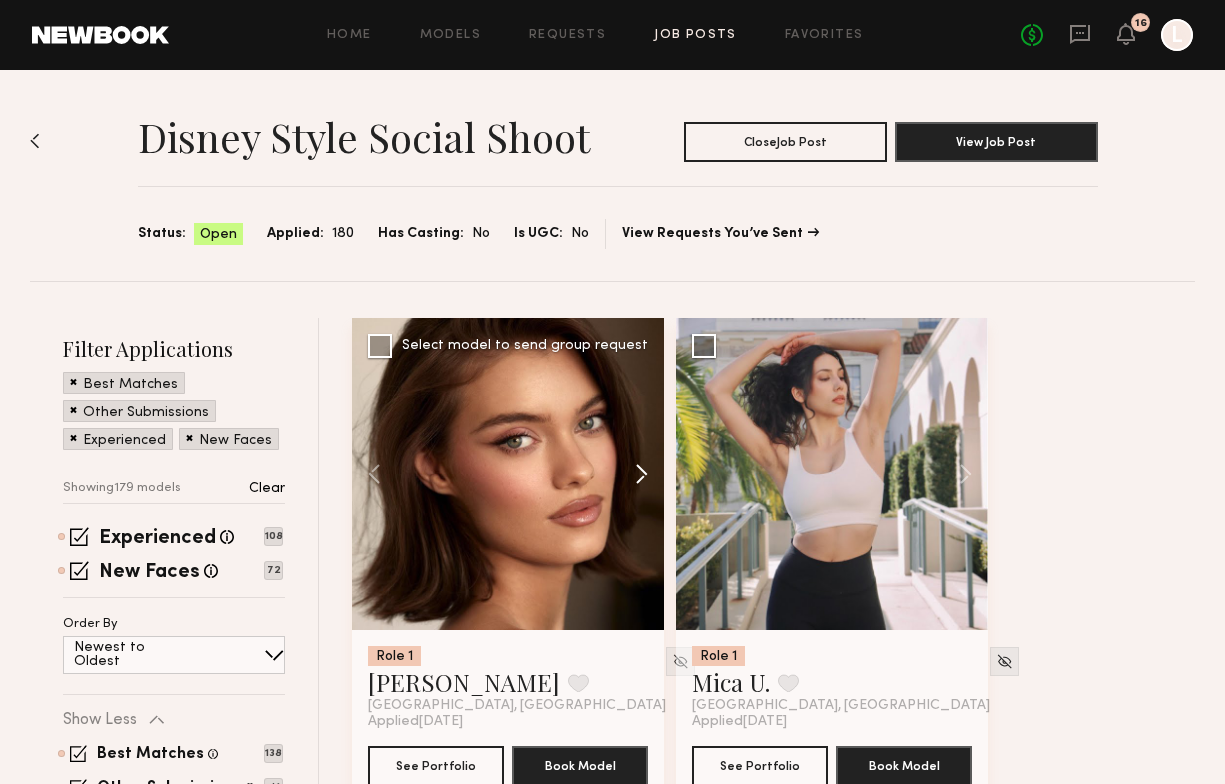 click 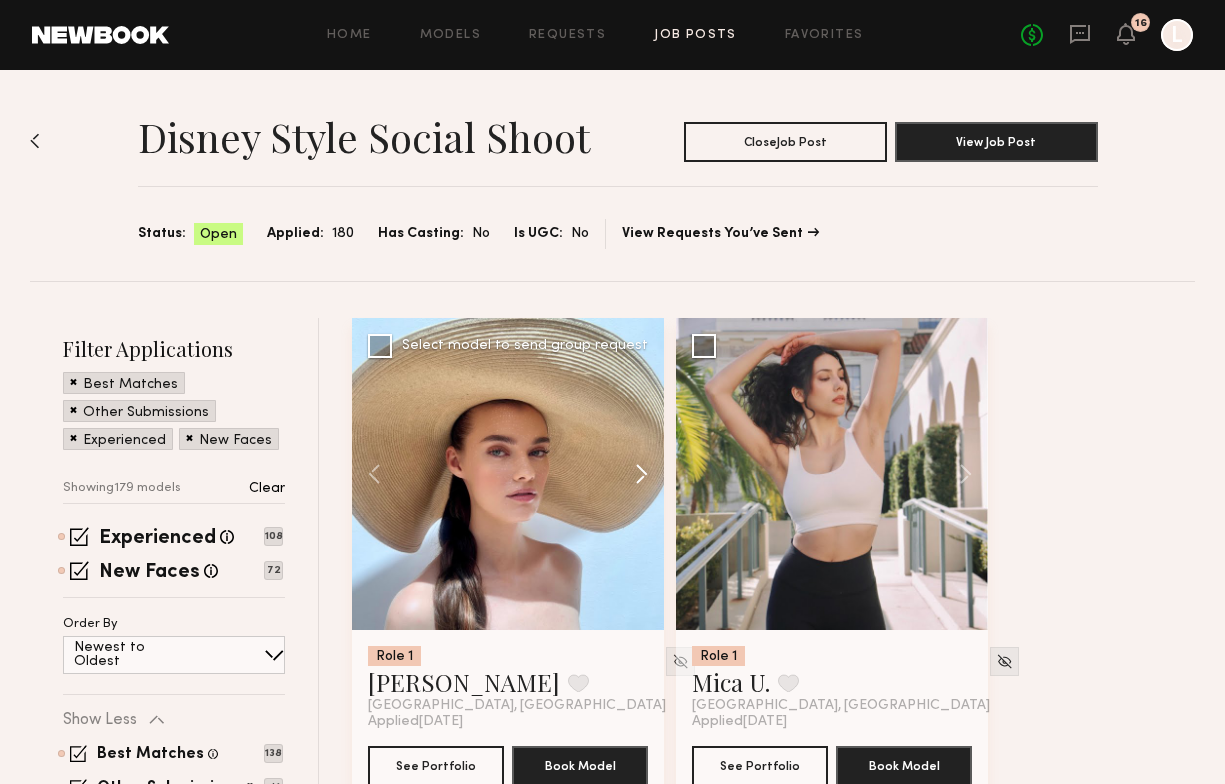 click 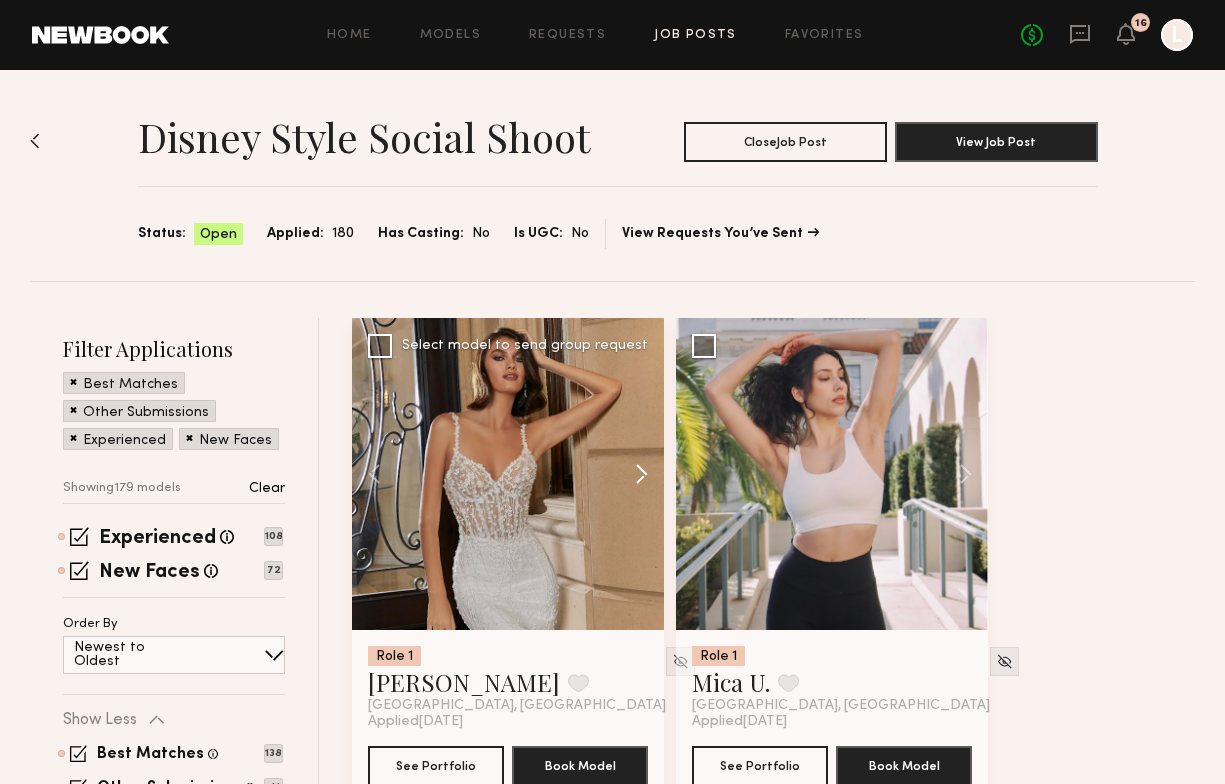 click 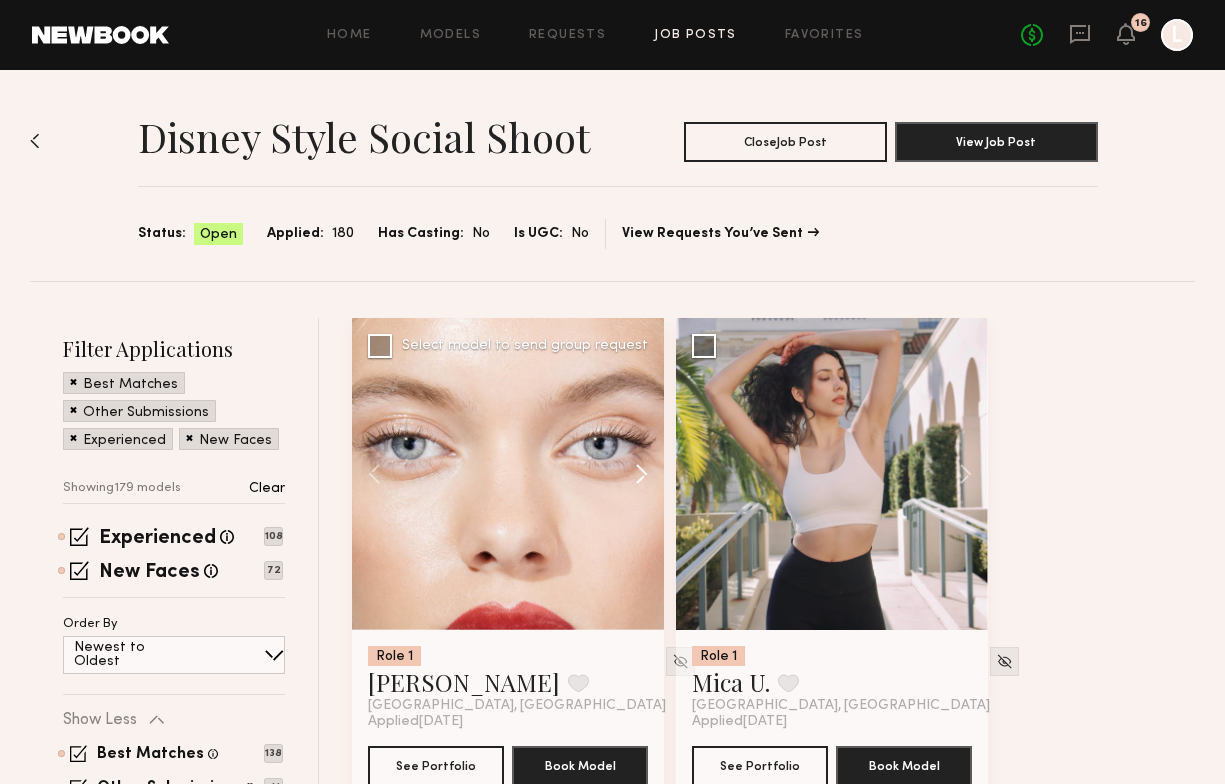 click 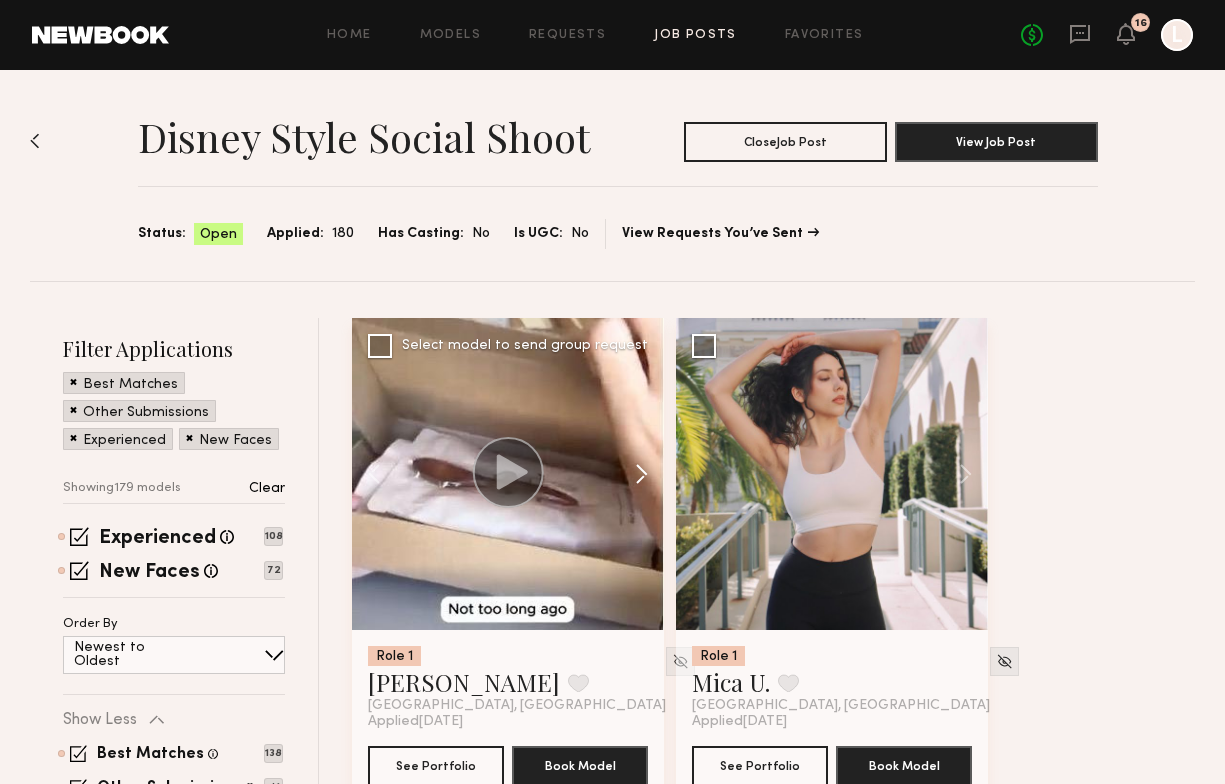 click 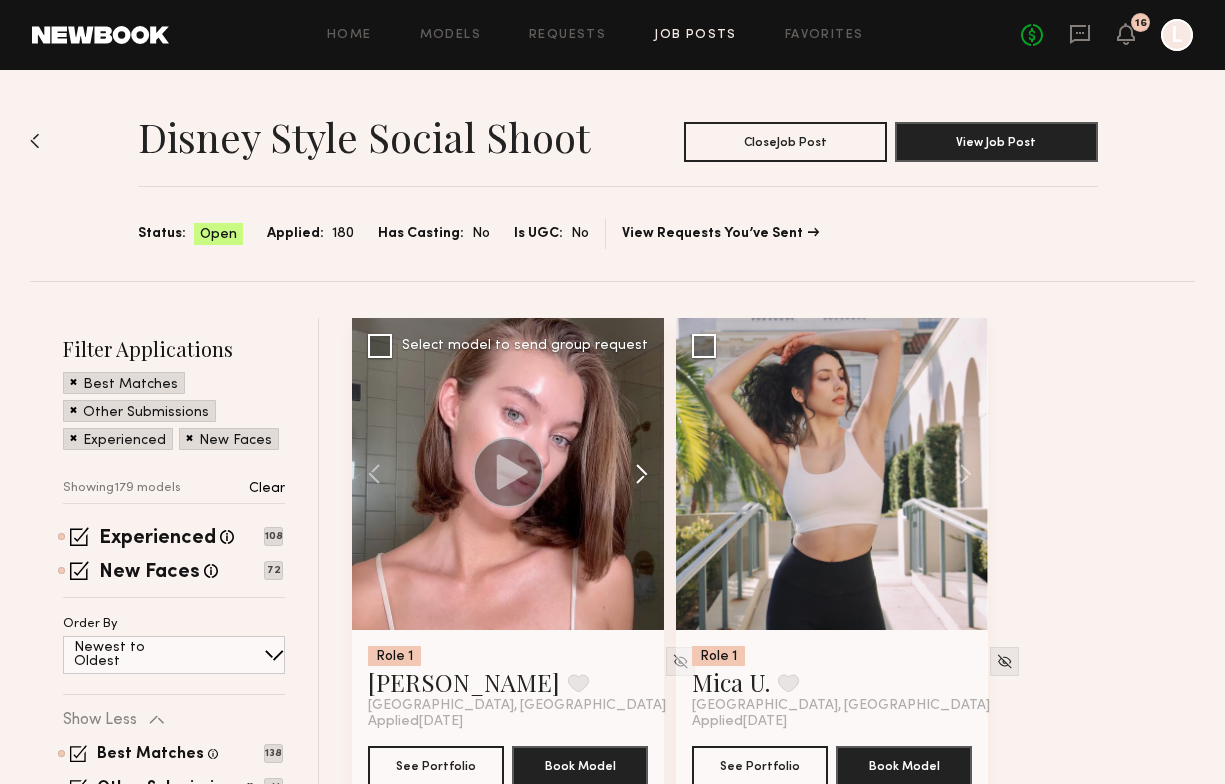 click 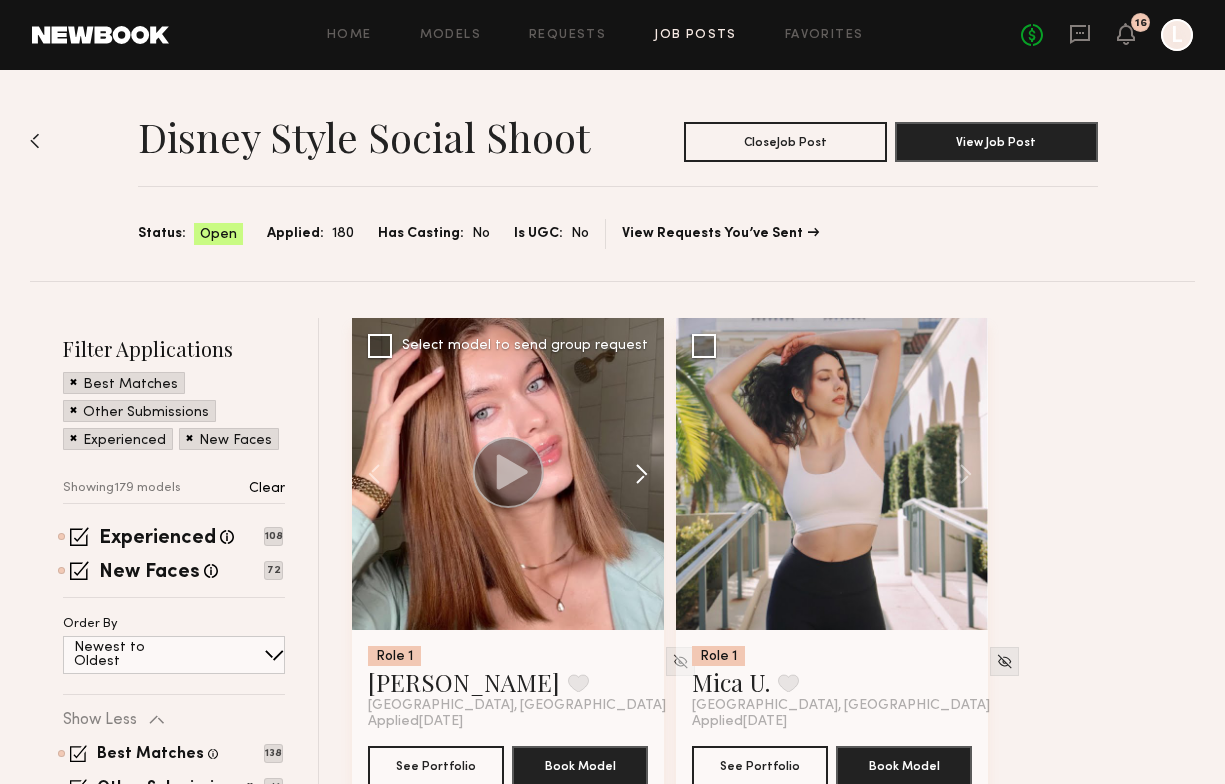 click 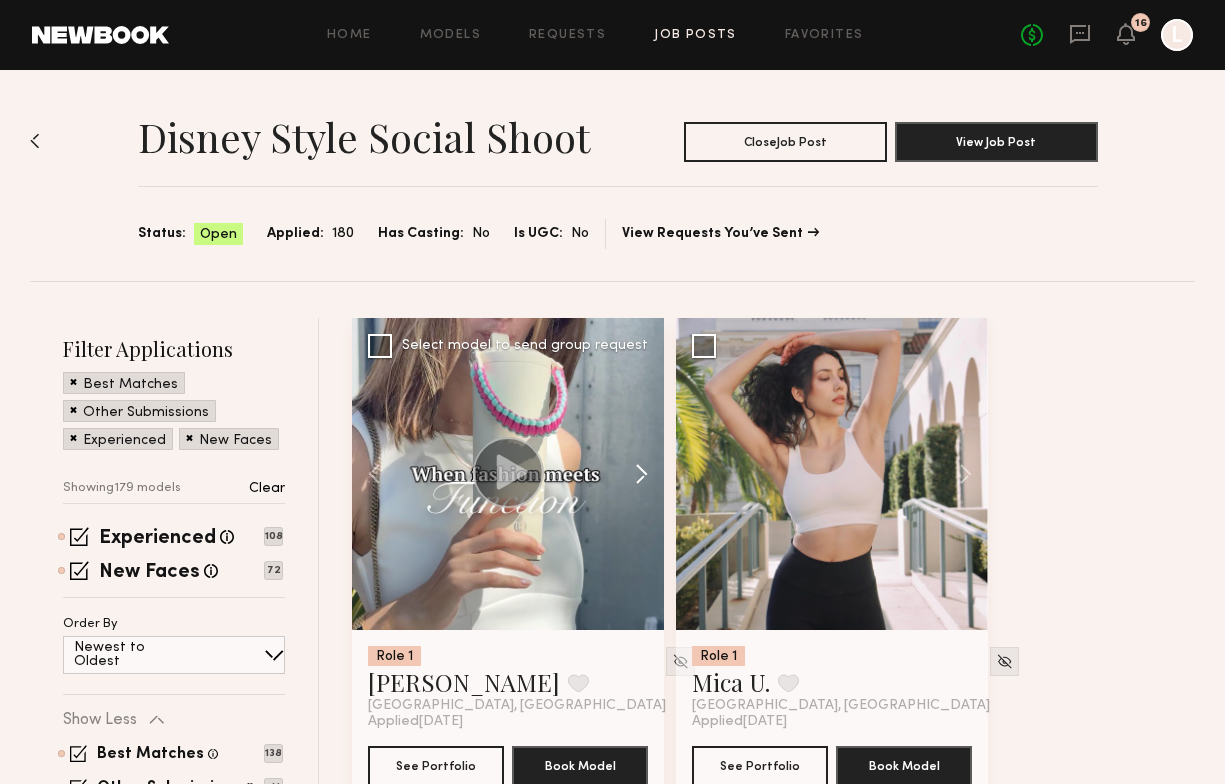 click 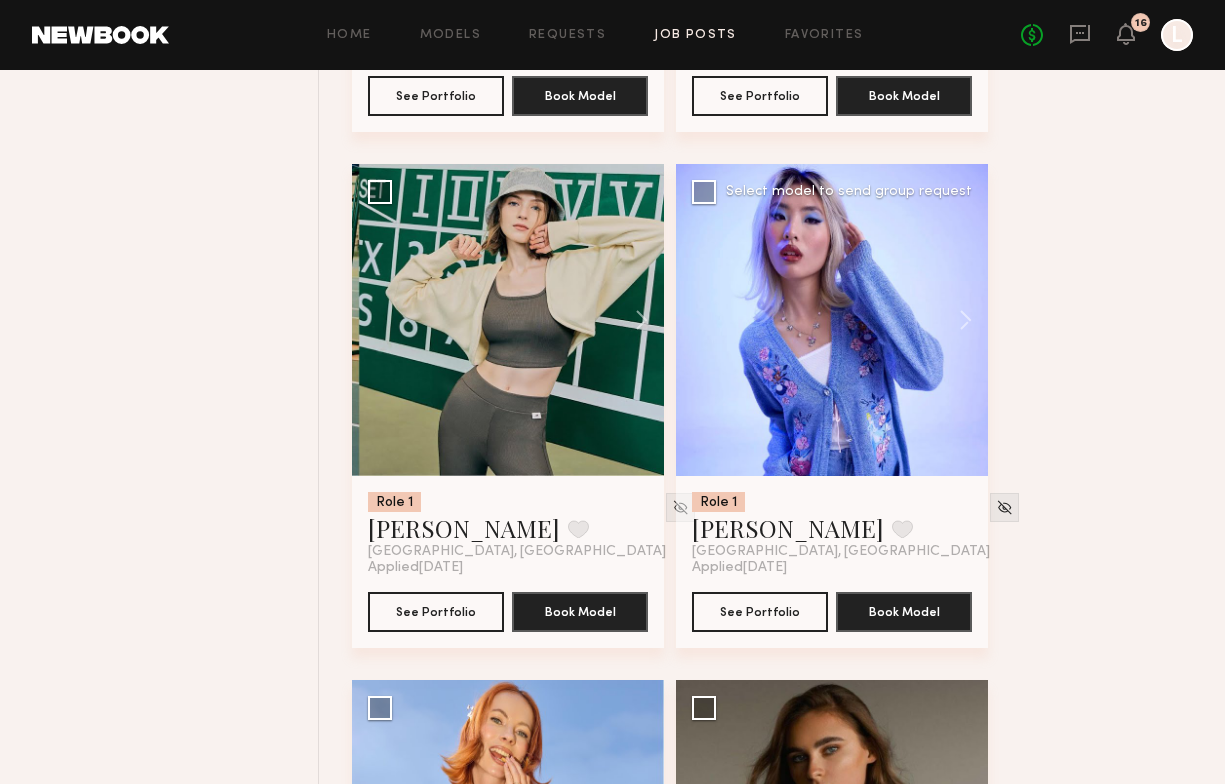 scroll, scrollTop: 1184, scrollLeft: 0, axis: vertical 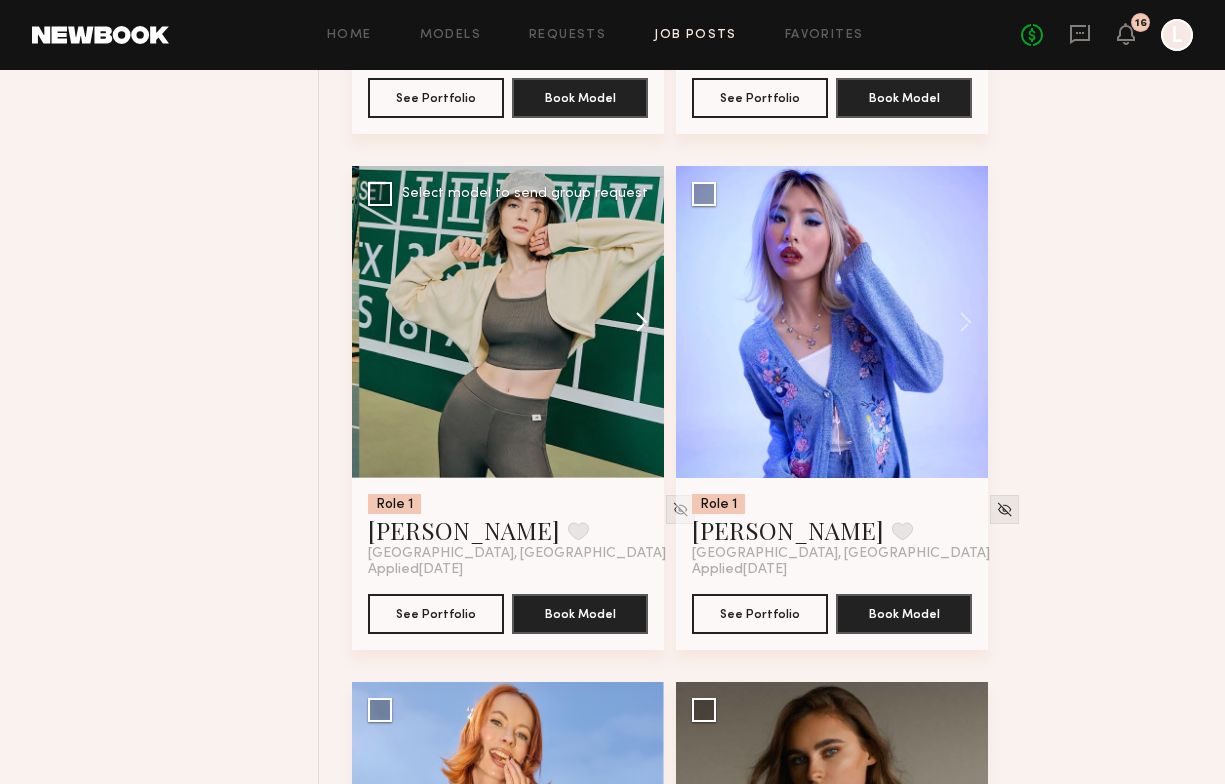 click 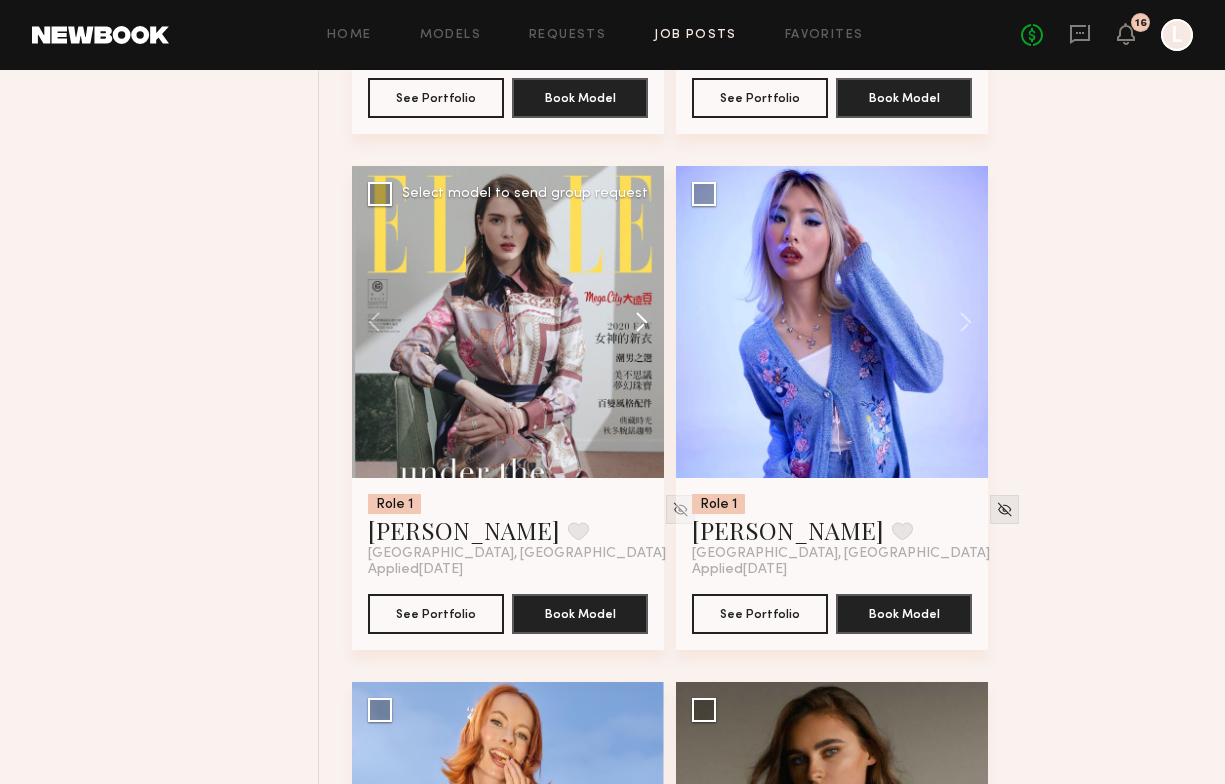 click 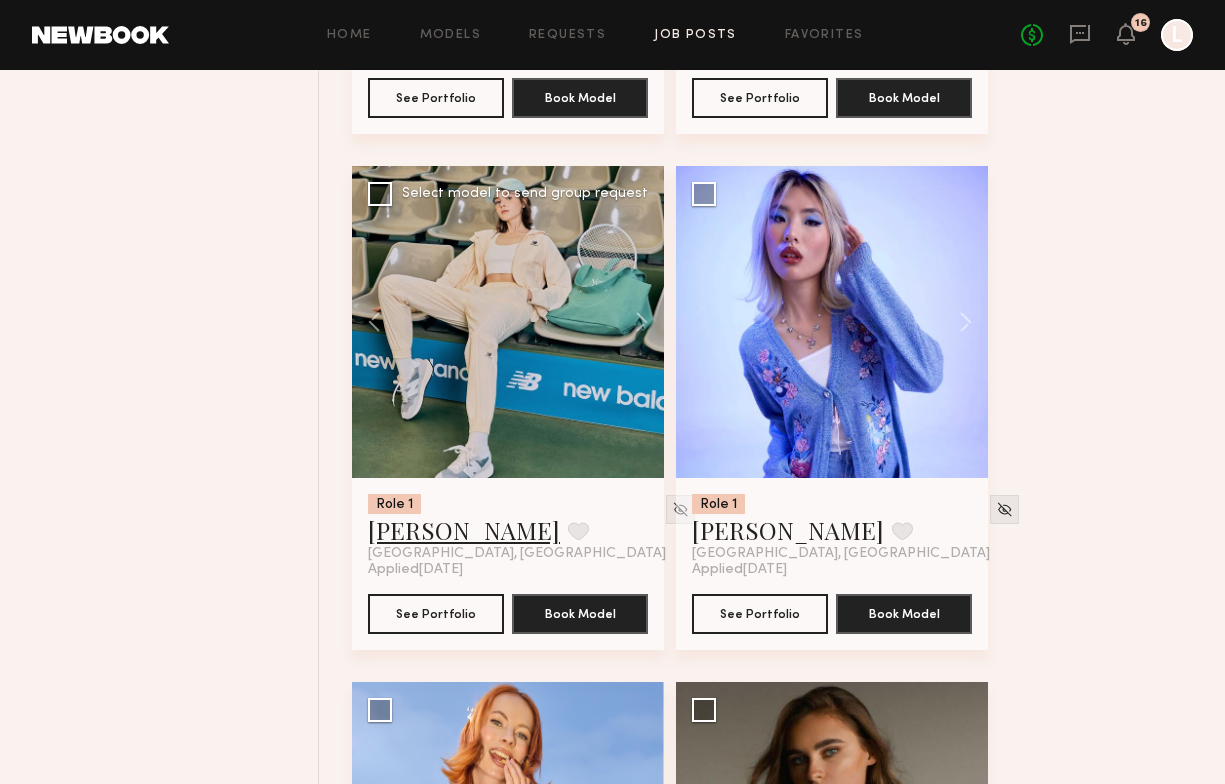 click on "Lera G." 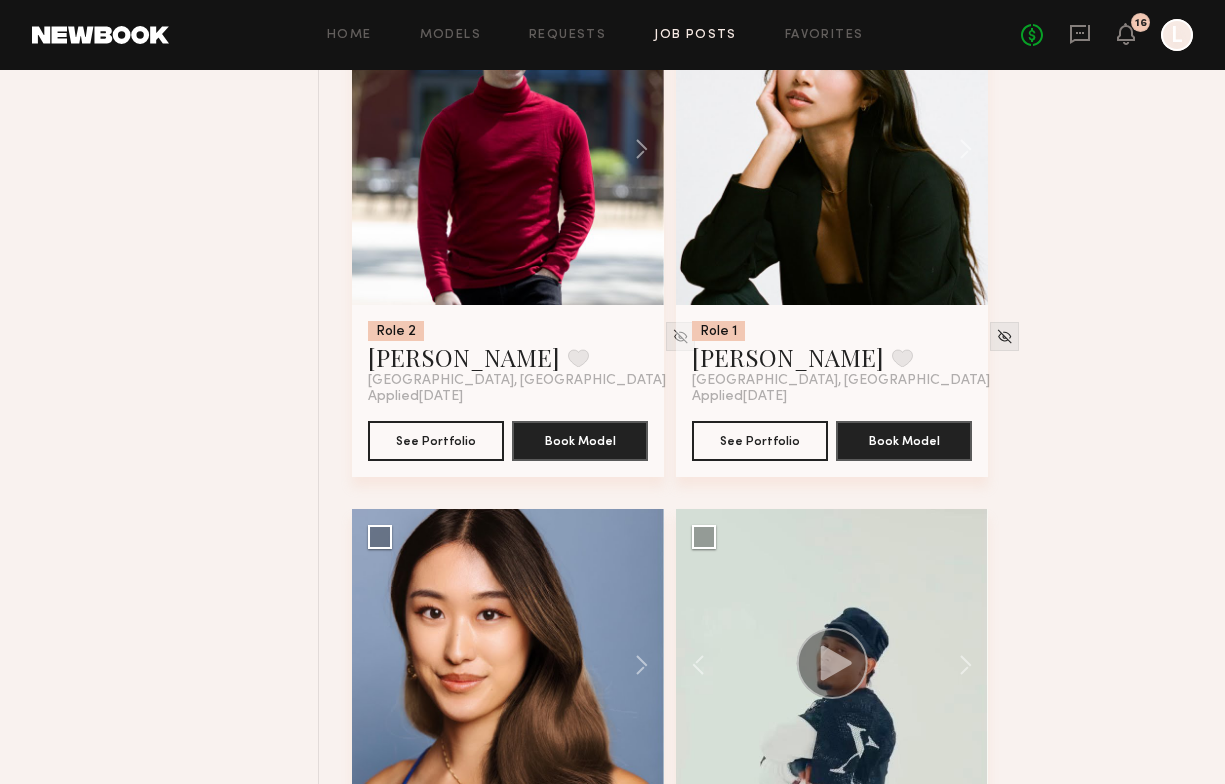 scroll, scrollTop: 6002, scrollLeft: 0, axis: vertical 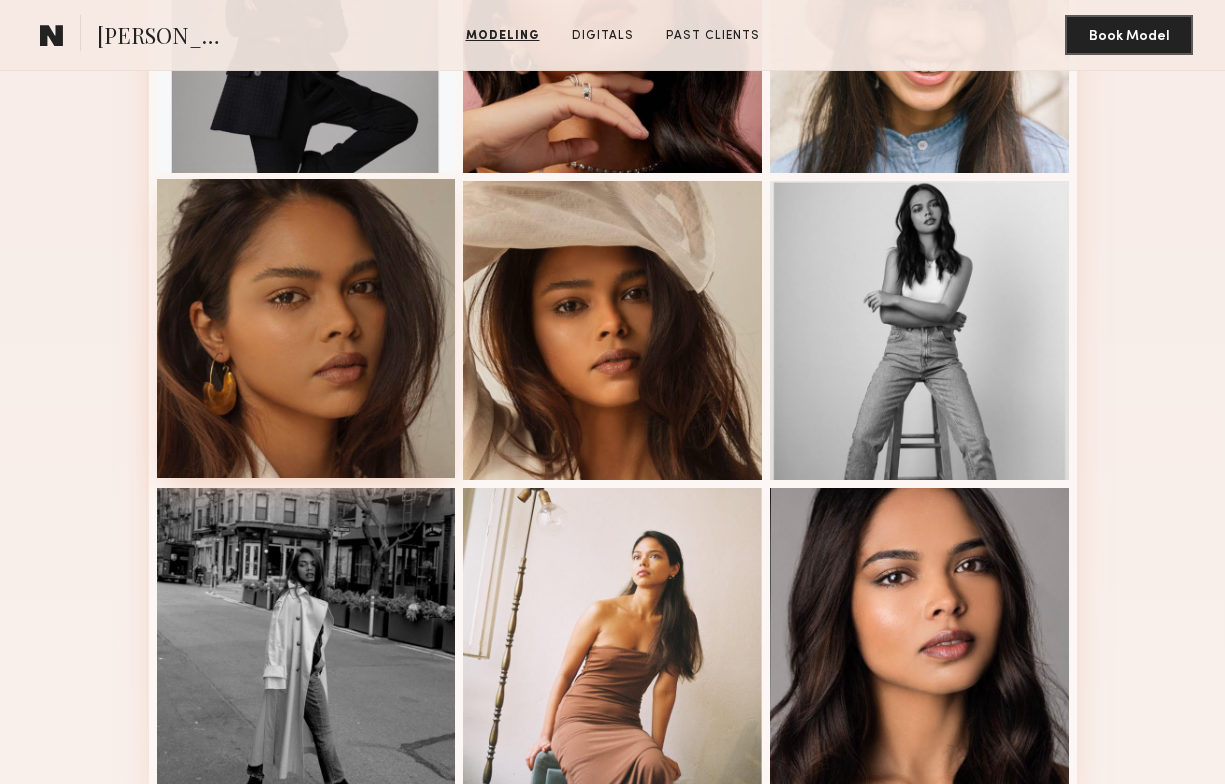 click at bounding box center (306, 328) 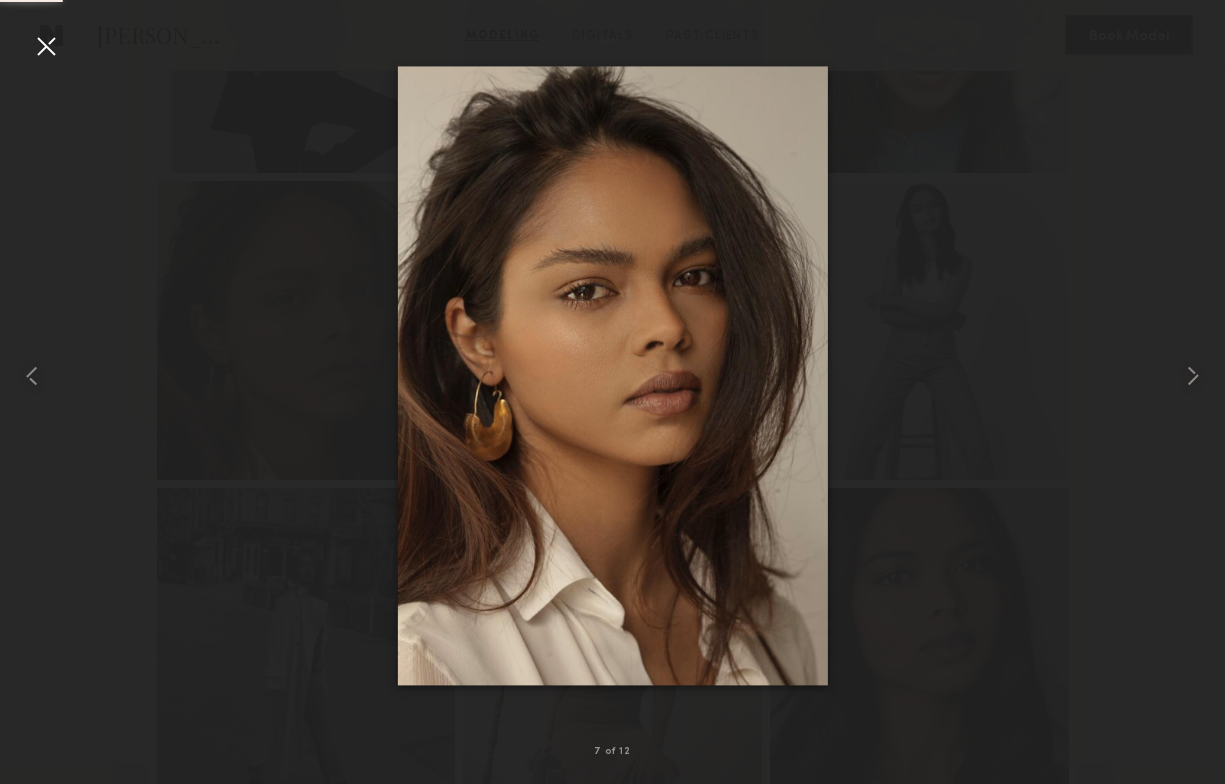 click at bounding box center [612, 376] 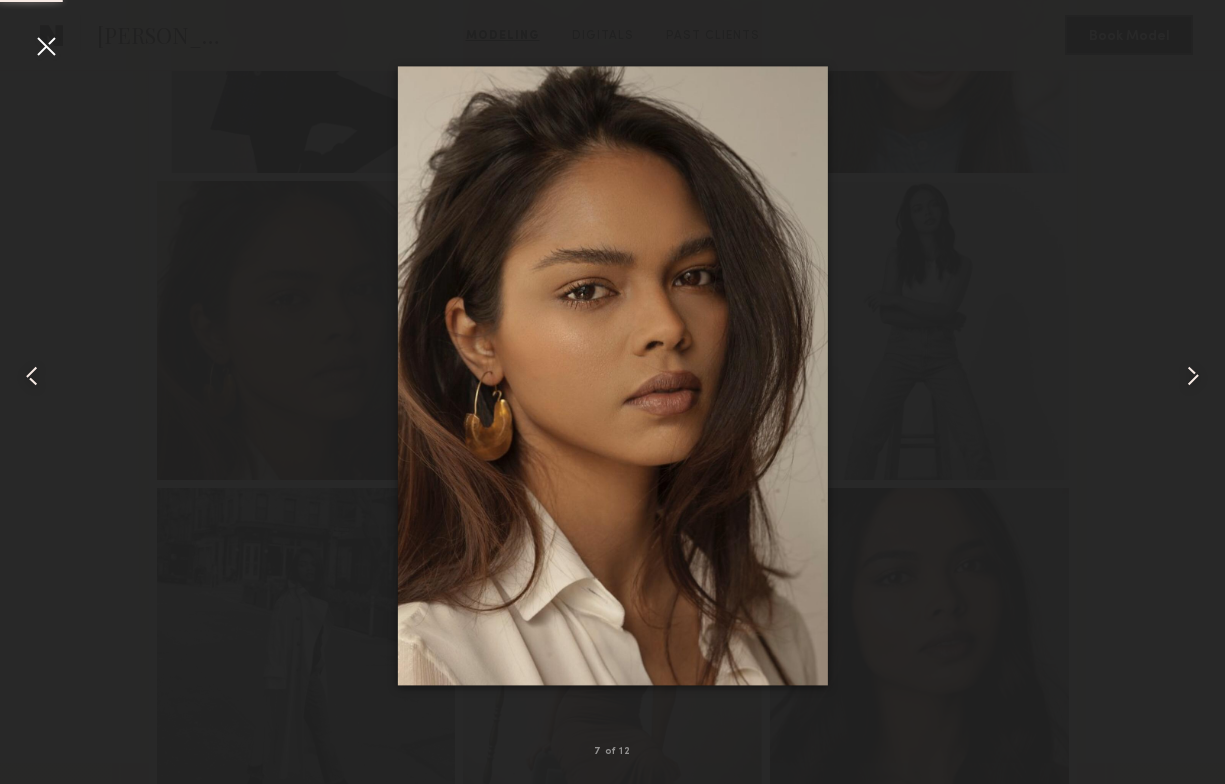click at bounding box center [24, 376] 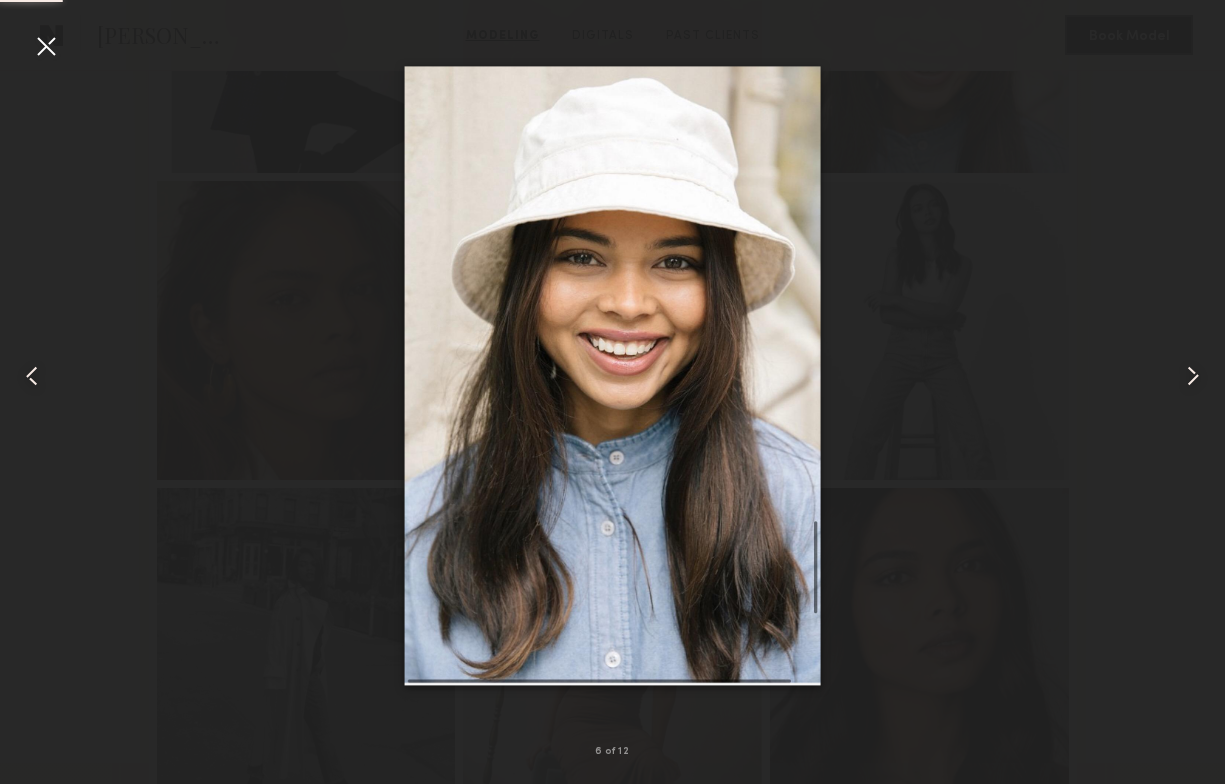click at bounding box center [46, 46] 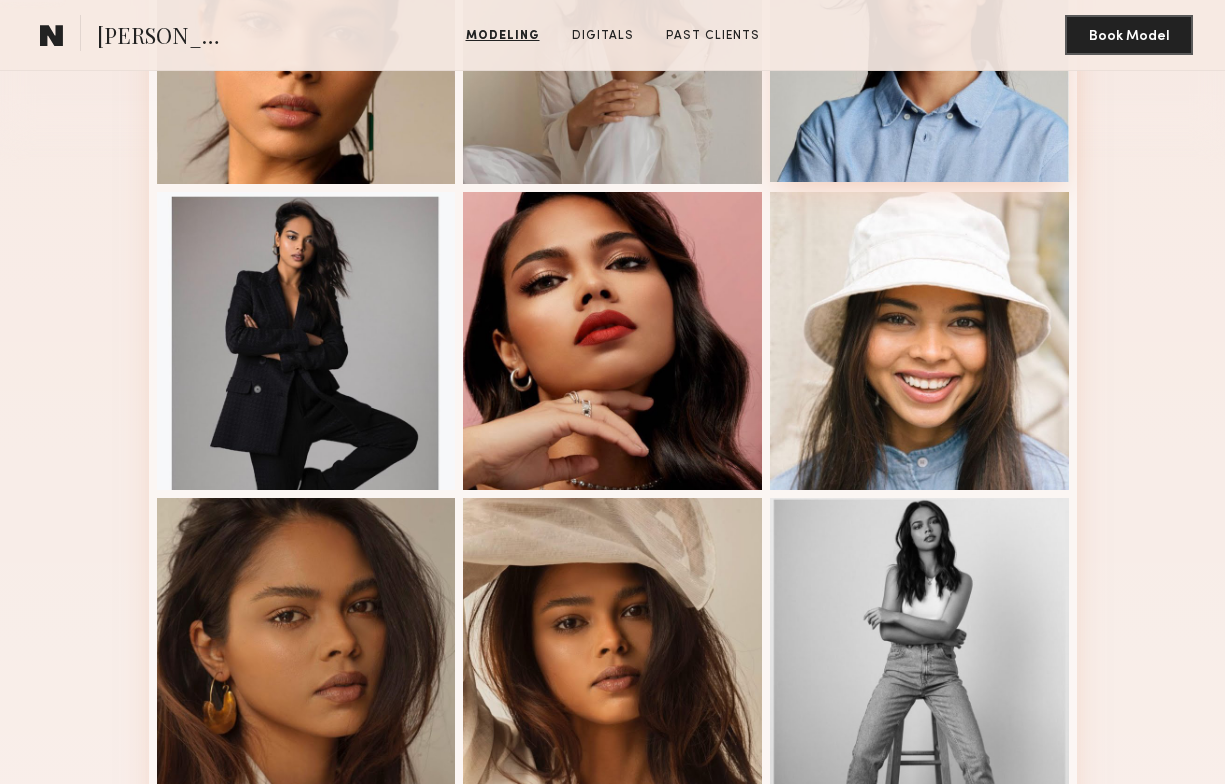 scroll, scrollTop: 673, scrollLeft: 0, axis: vertical 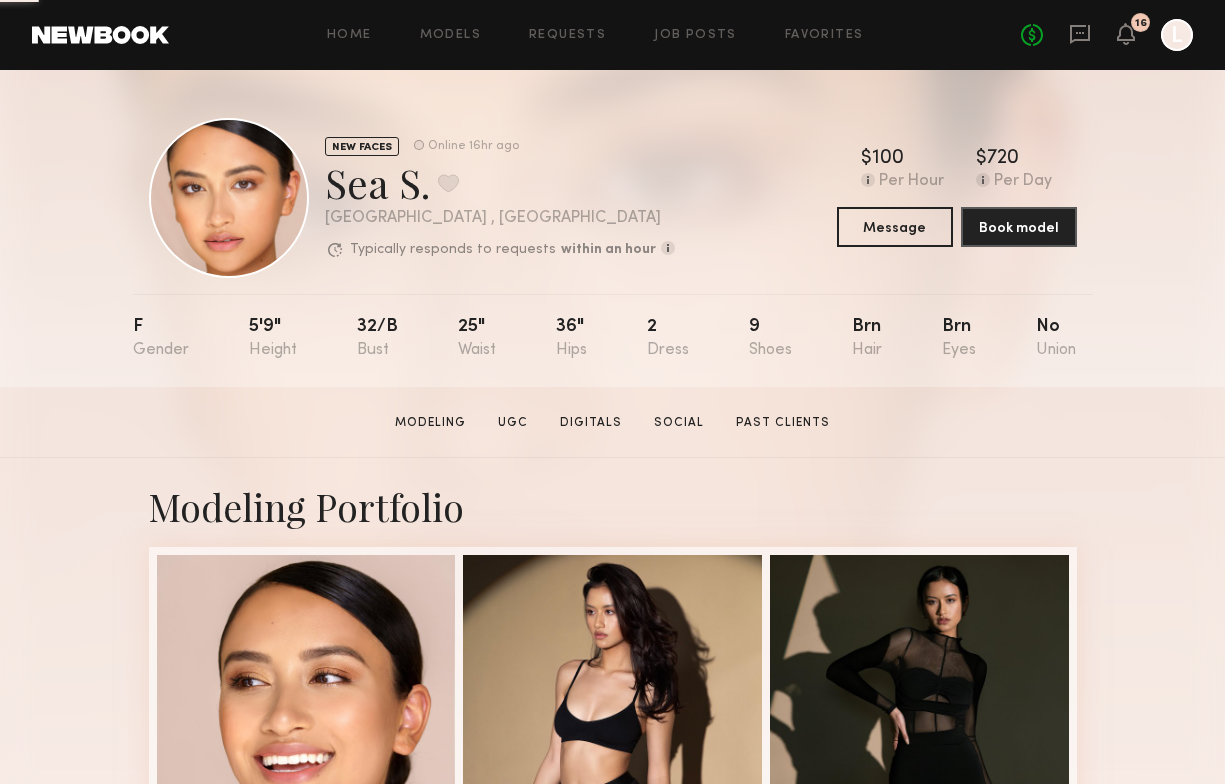 click 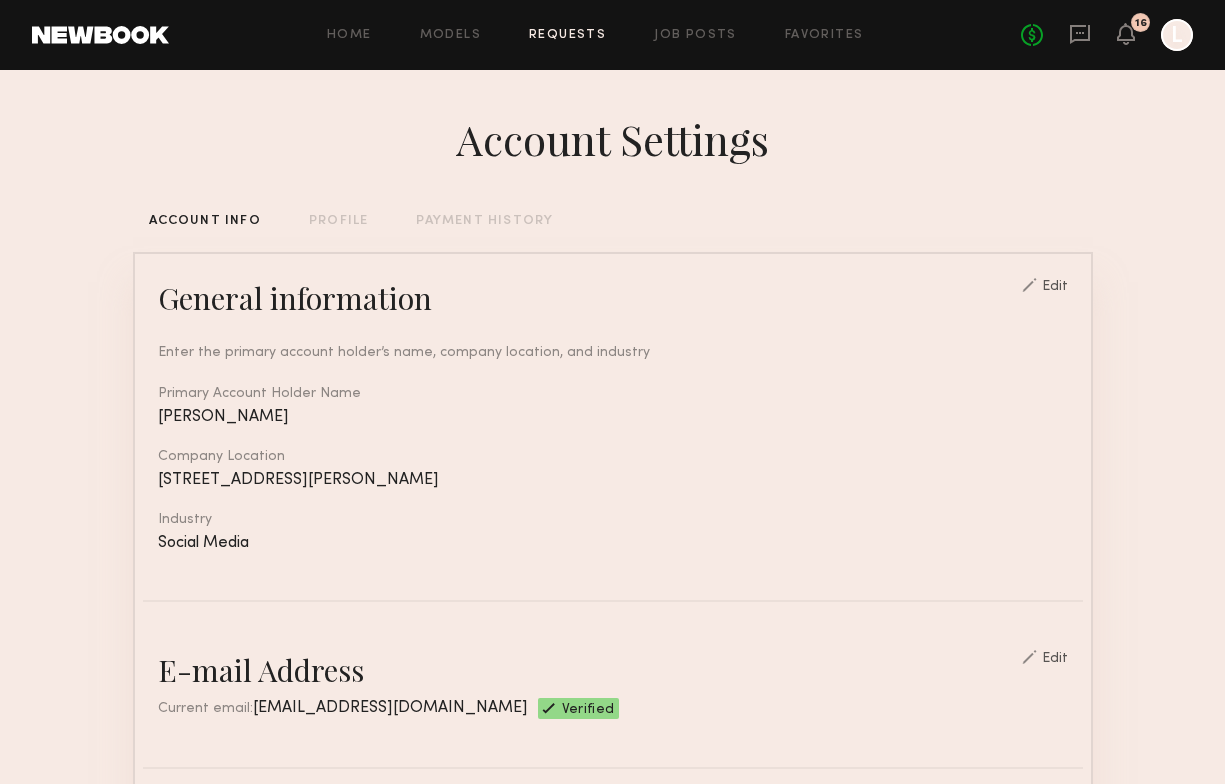 click on "Requests" 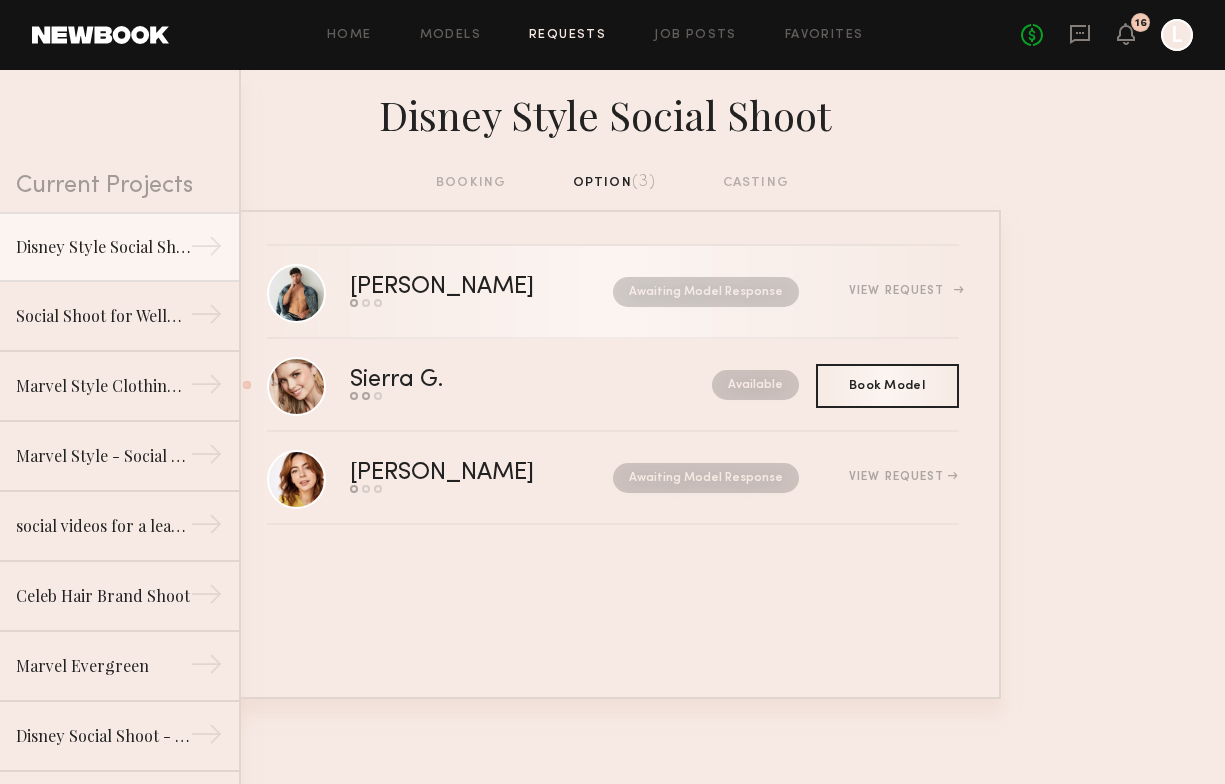 click on "[PERSON_NAME]" 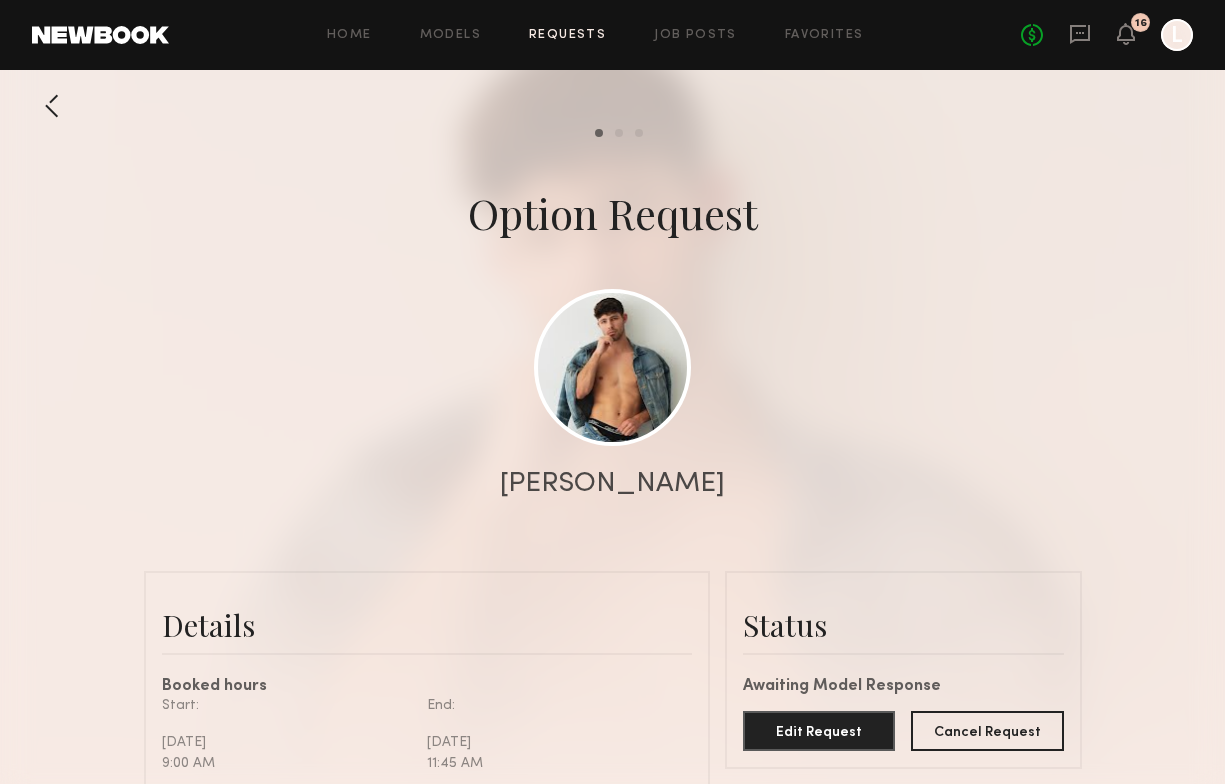 scroll, scrollTop: -2, scrollLeft: 0, axis: vertical 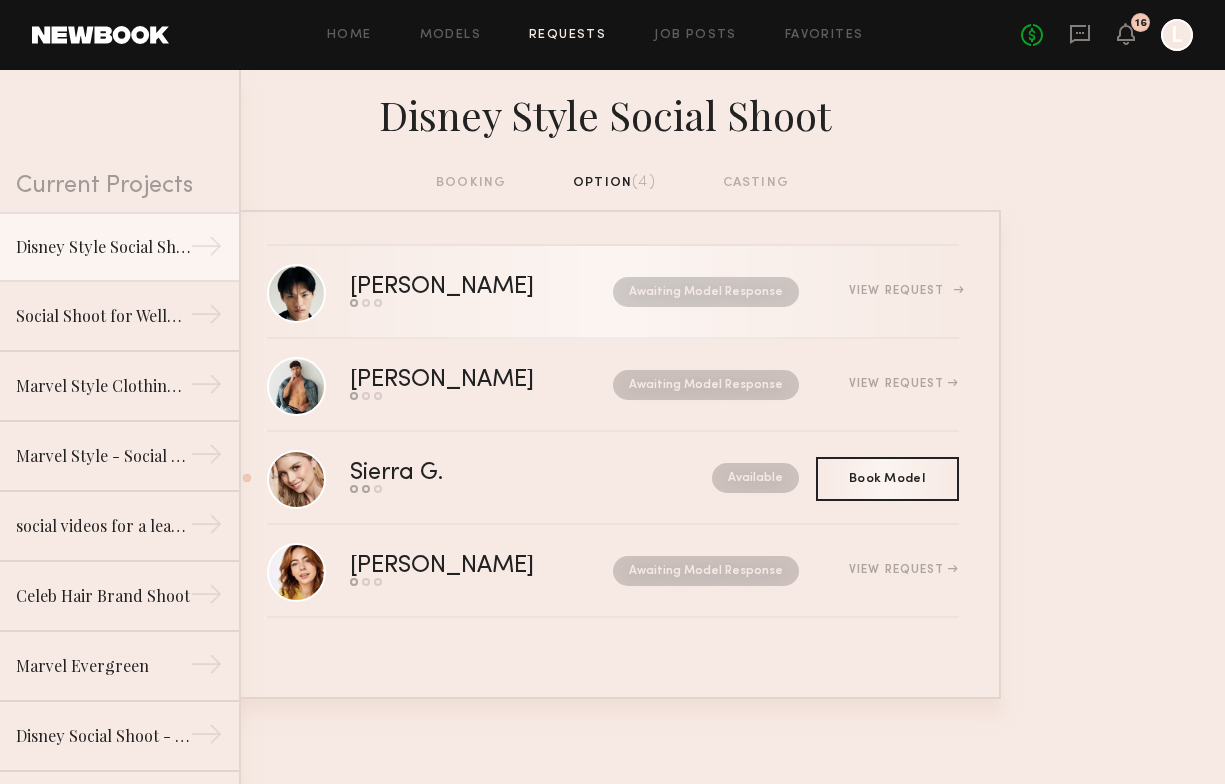 click on "Send request   Model response   Book model" 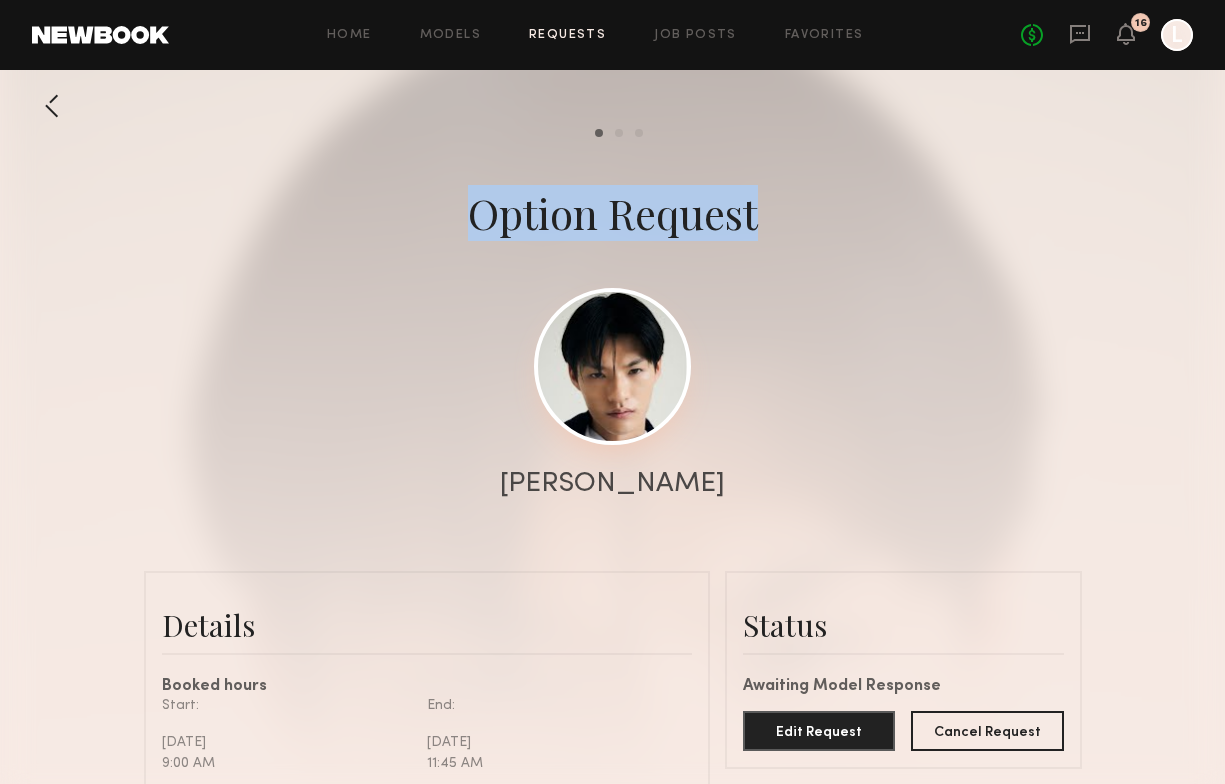 click on "Option Request  Albert T." 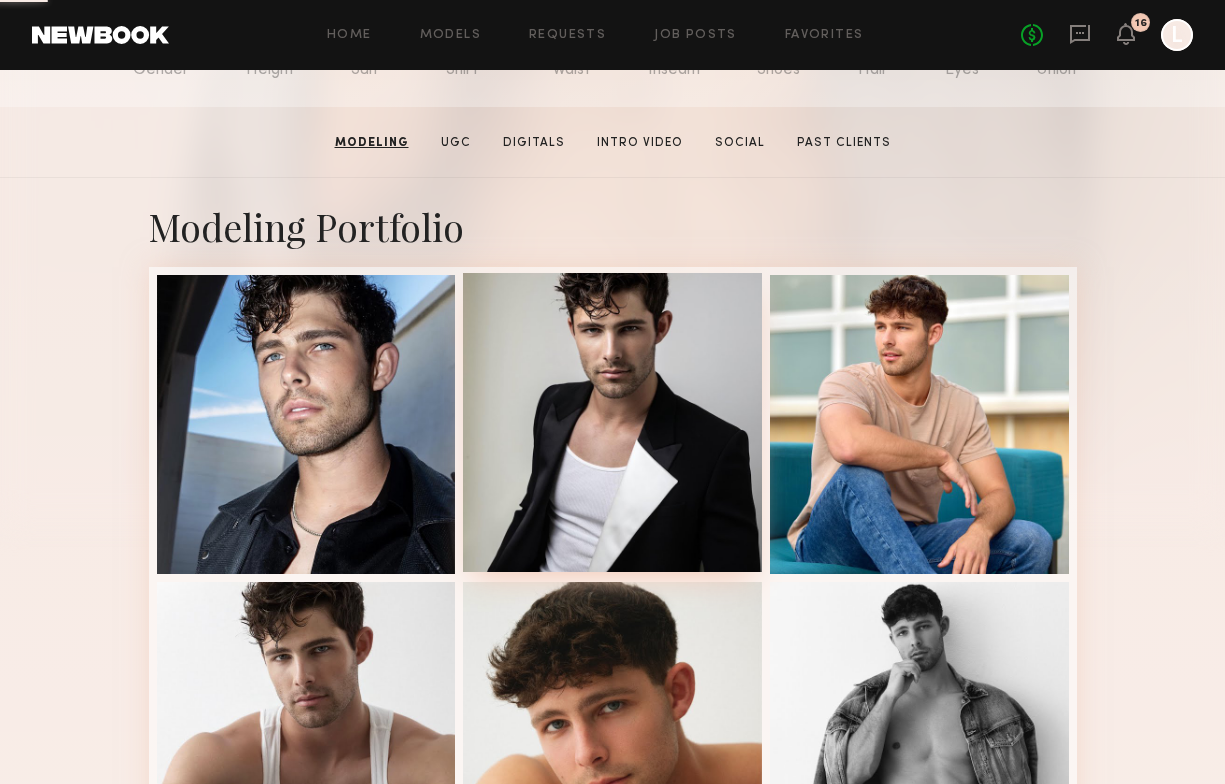 scroll, scrollTop: 407, scrollLeft: 0, axis: vertical 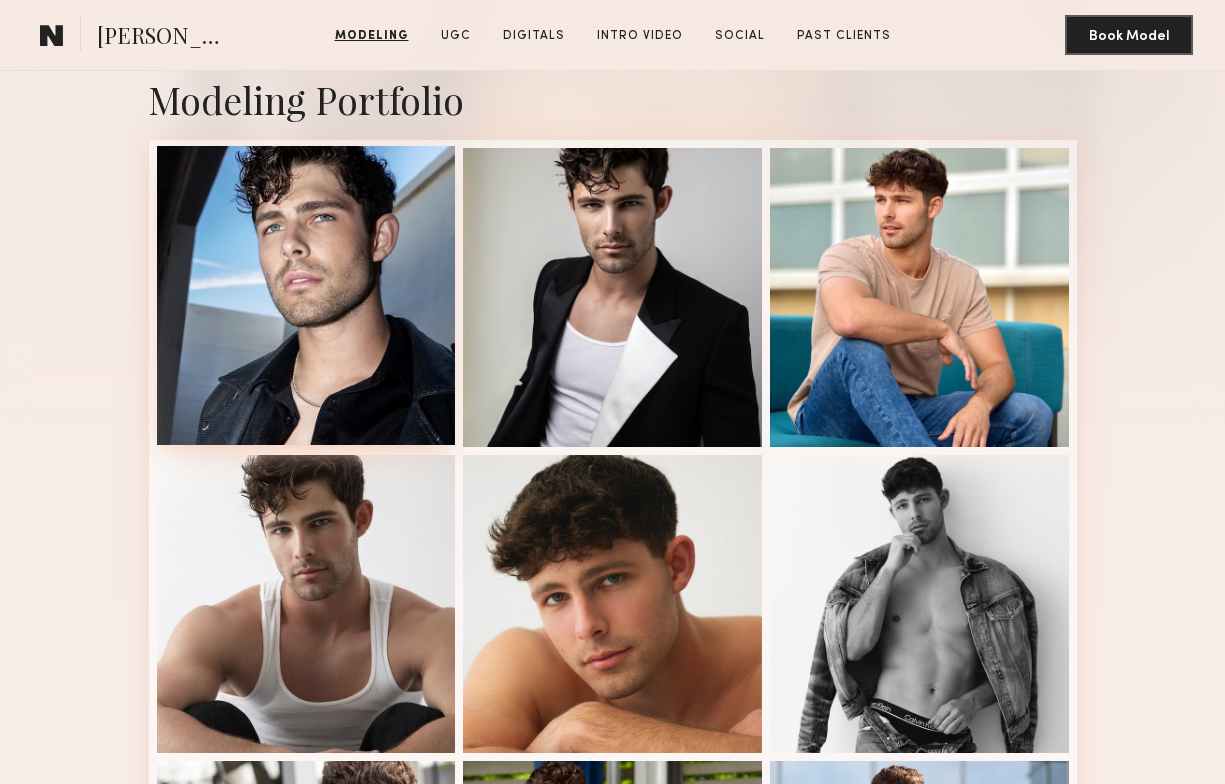 click at bounding box center [306, 295] 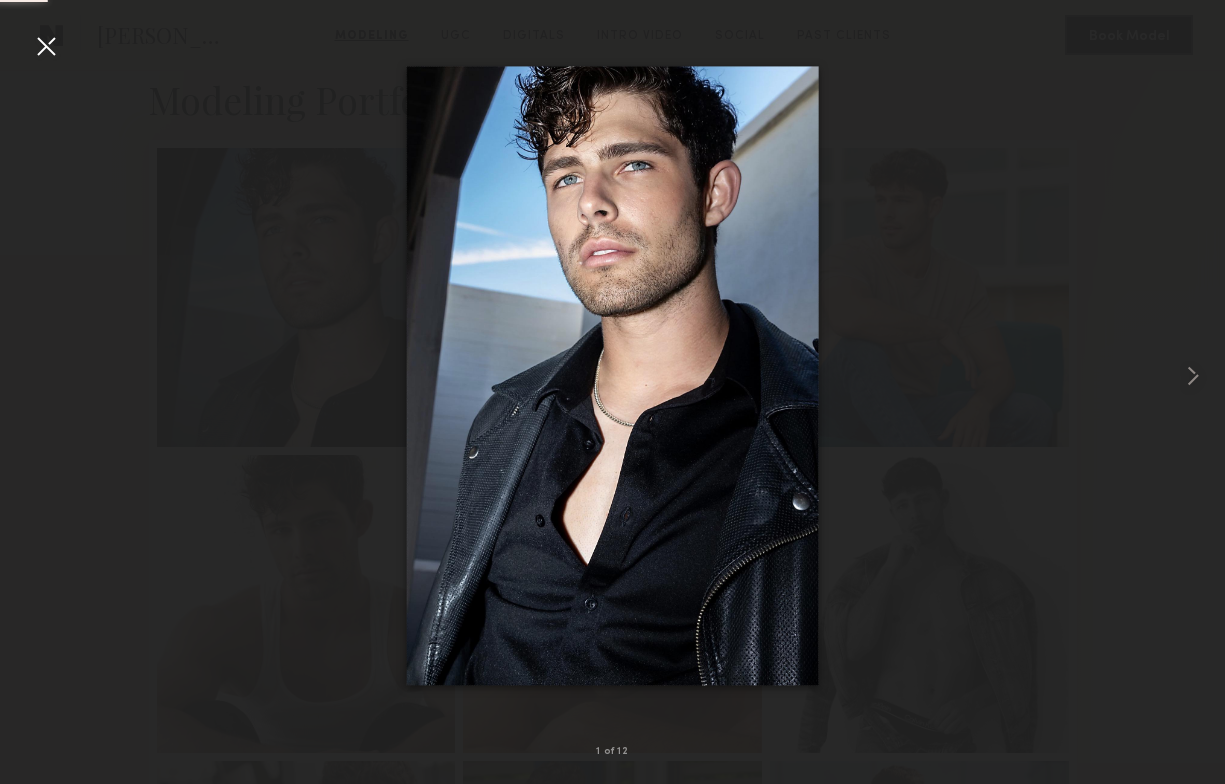 click at bounding box center (612, 376) 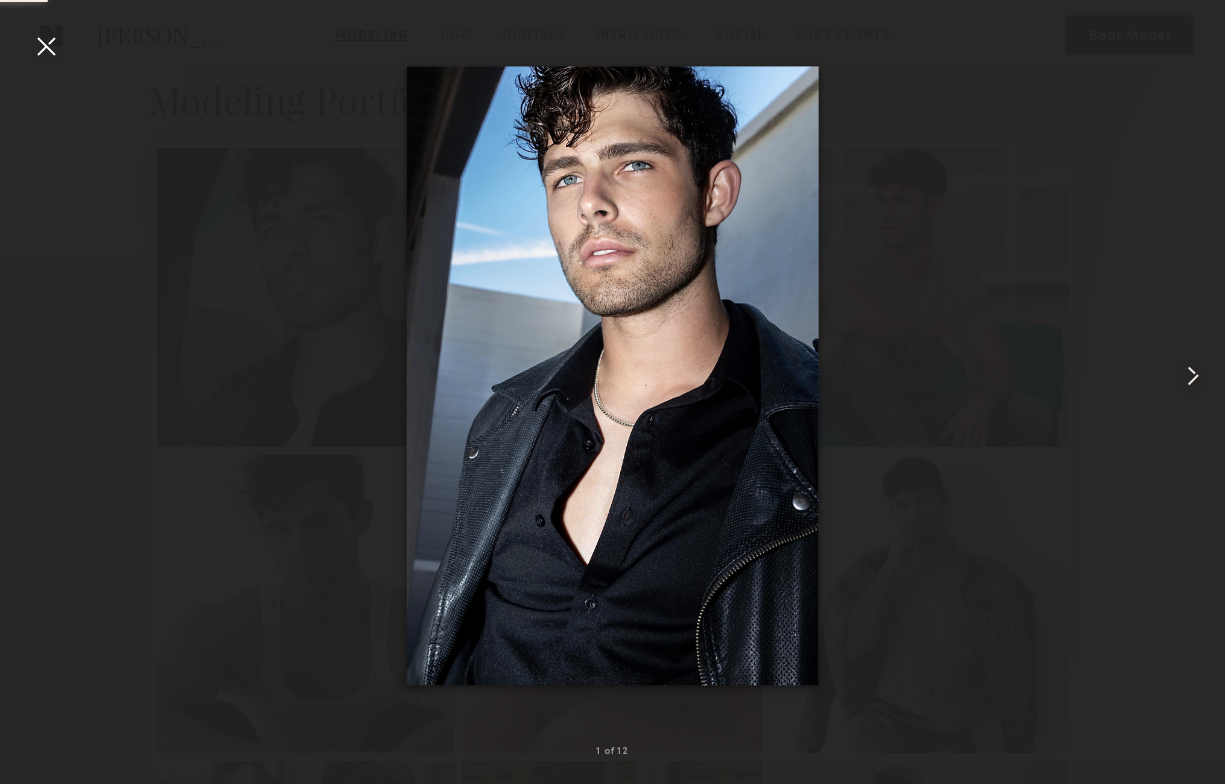 click at bounding box center (612, 376) 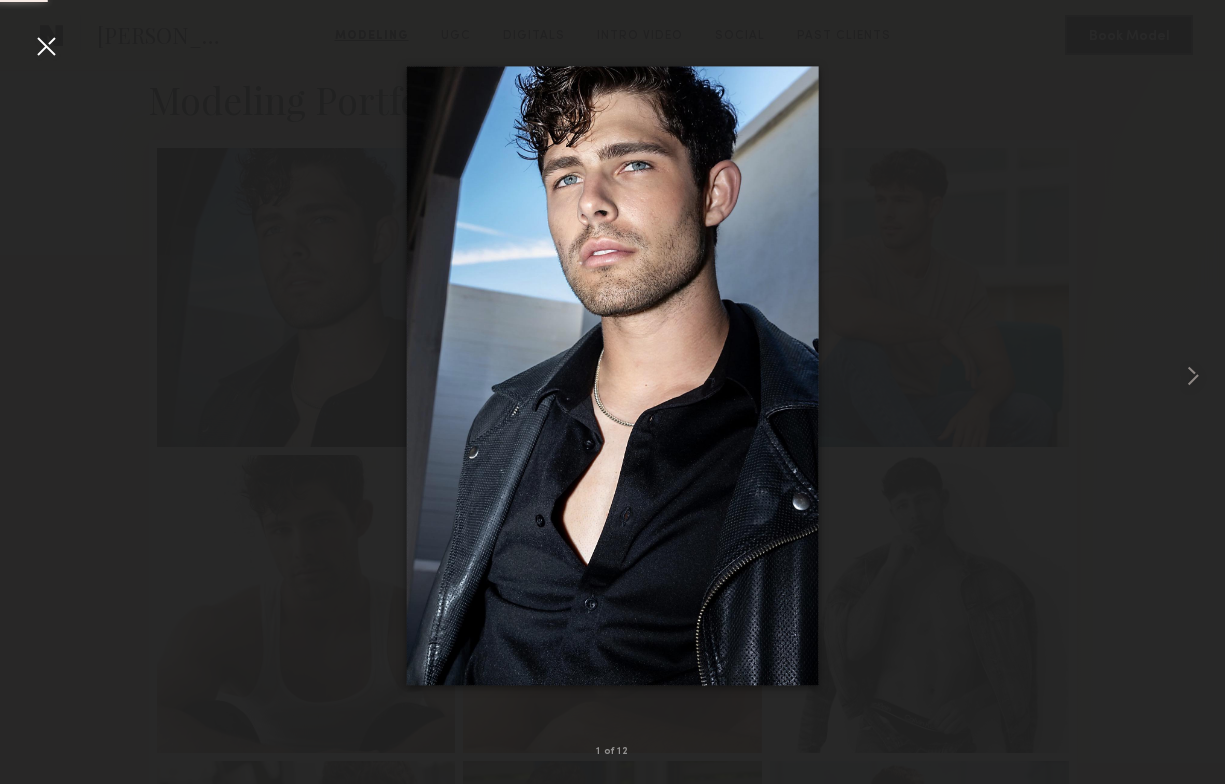 click at bounding box center [612, 376] 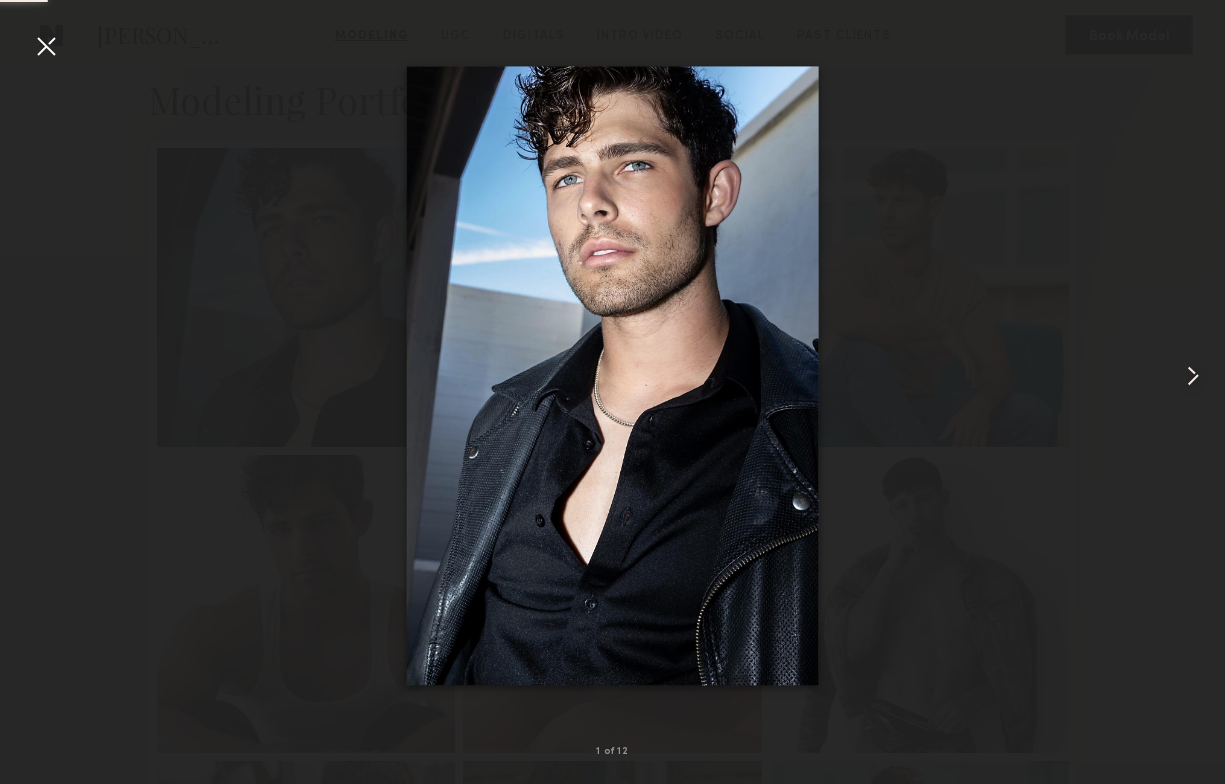 click at bounding box center (46, 46) 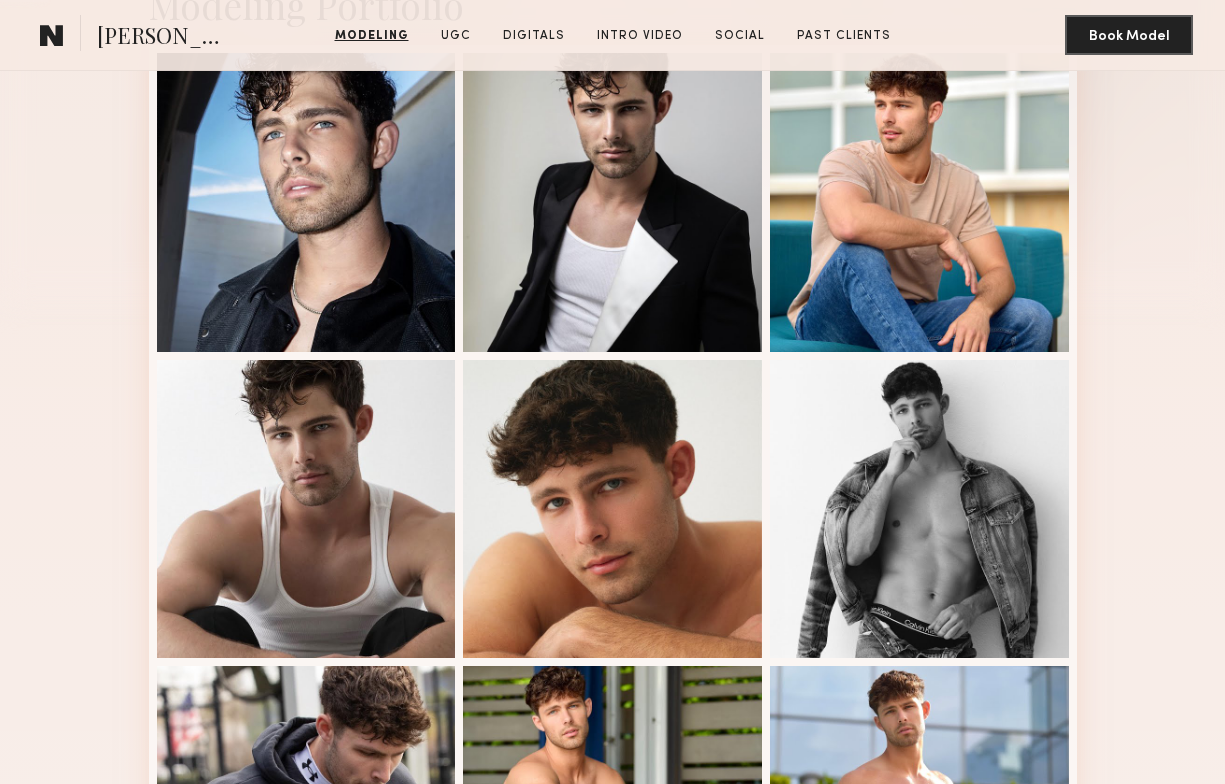 scroll, scrollTop: 501, scrollLeft: 0, axis: vertical 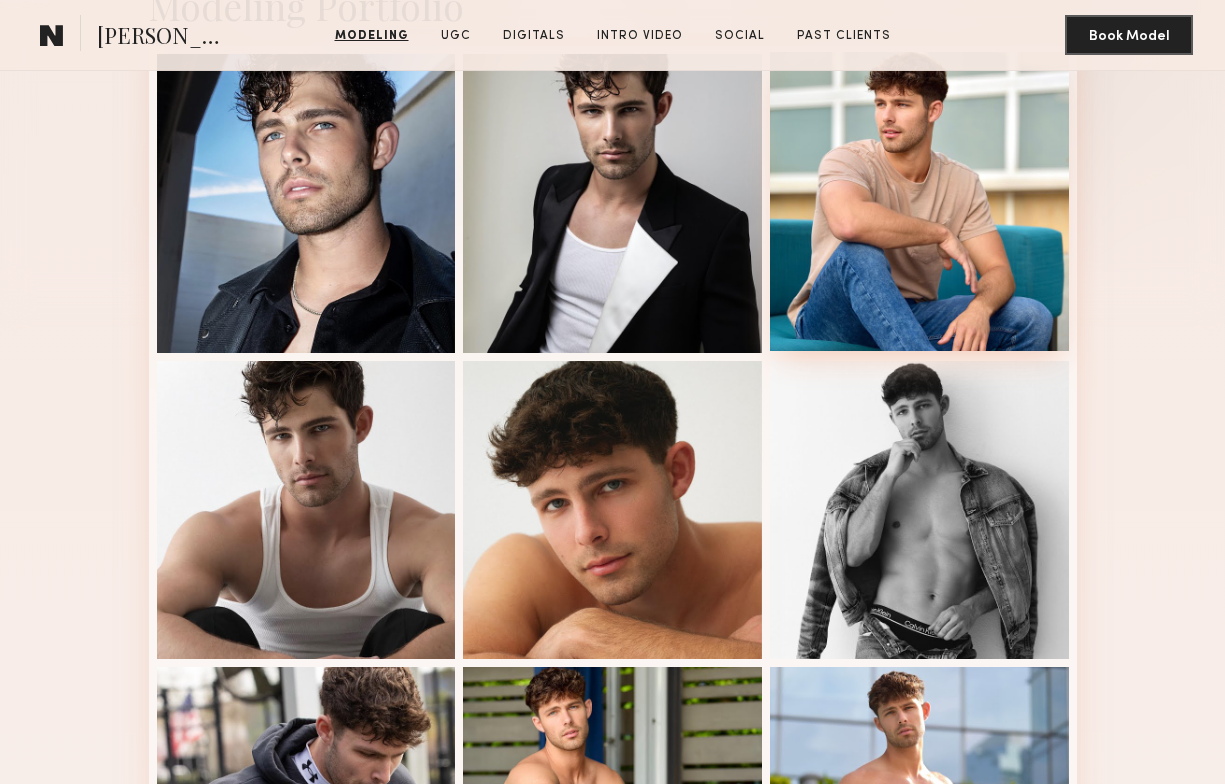 click at bounding box center (919, 201) 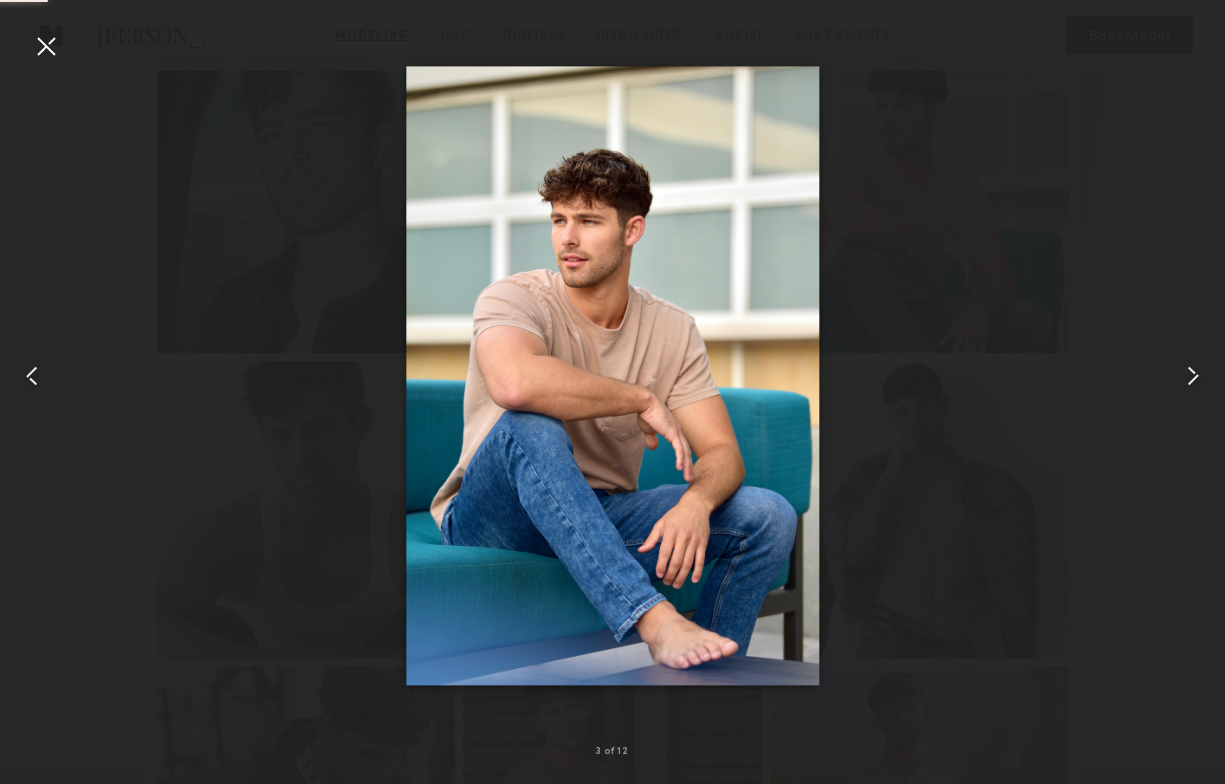 click at bounding box center [46, 46] 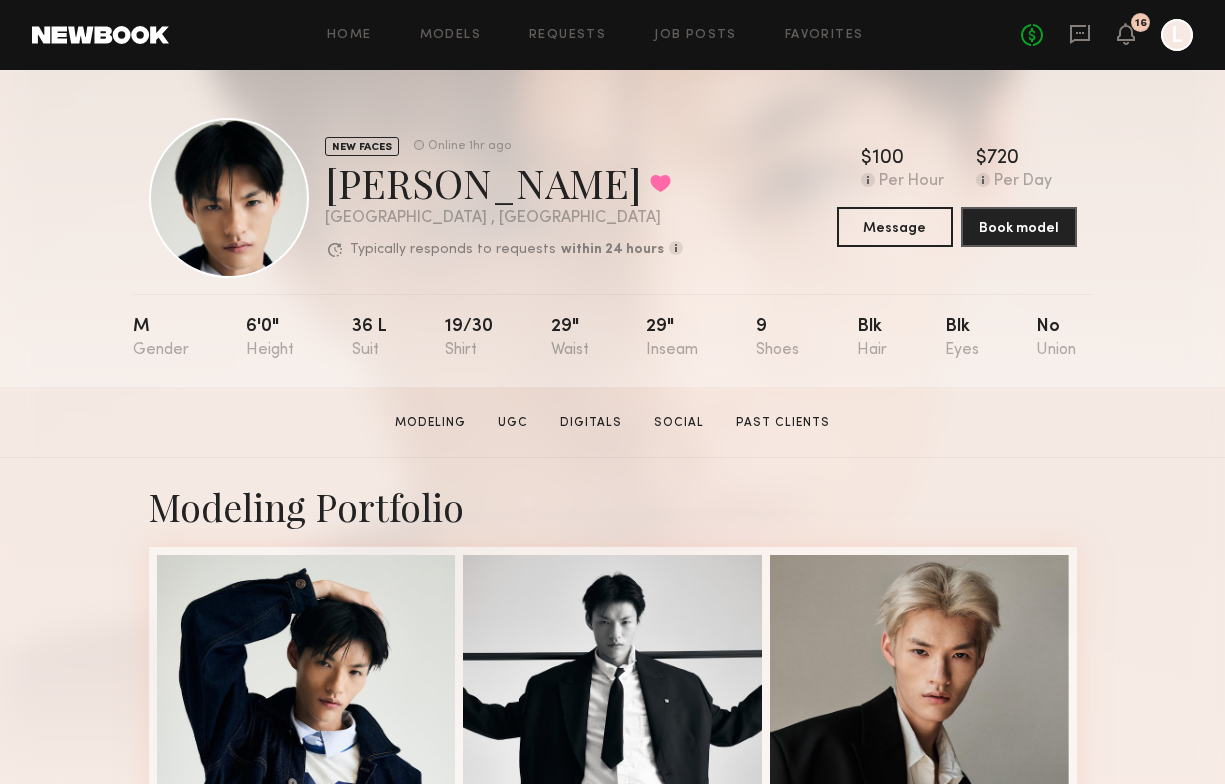 scroll, scrollTop: 0, scrollLeft: 0, axis: both 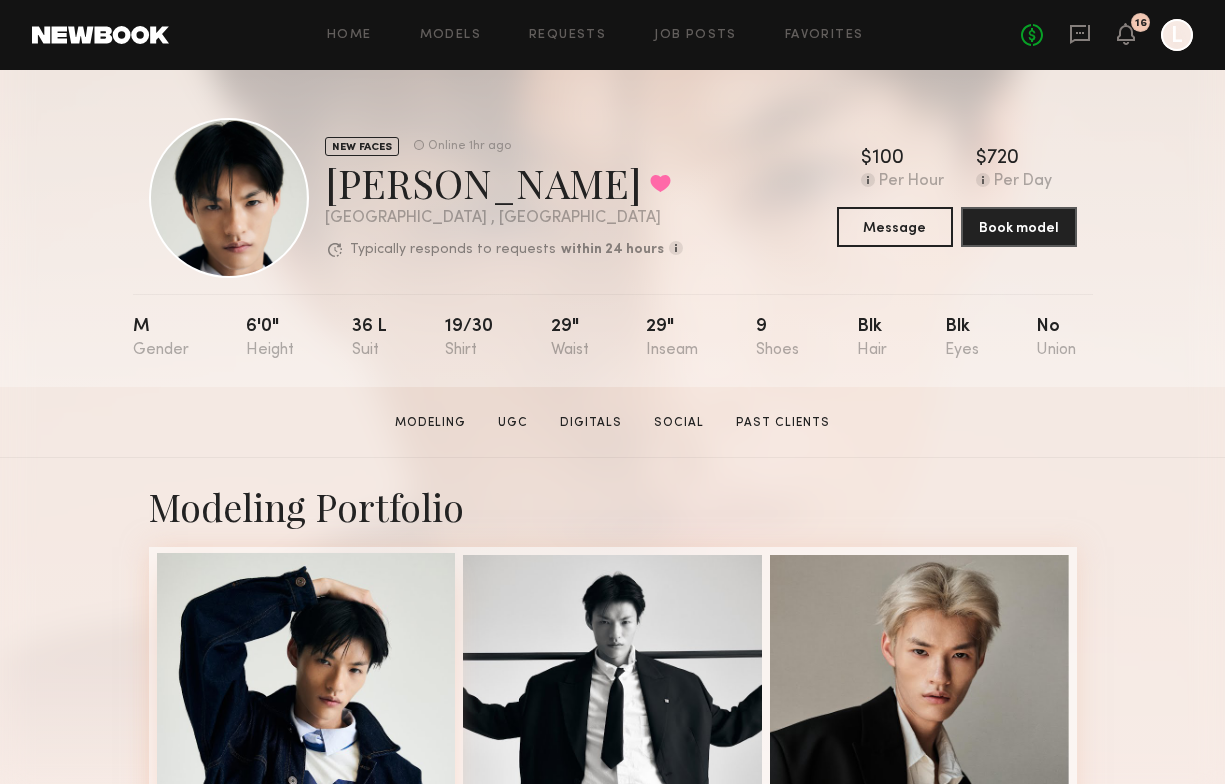 click at bounding box center [306, 702] 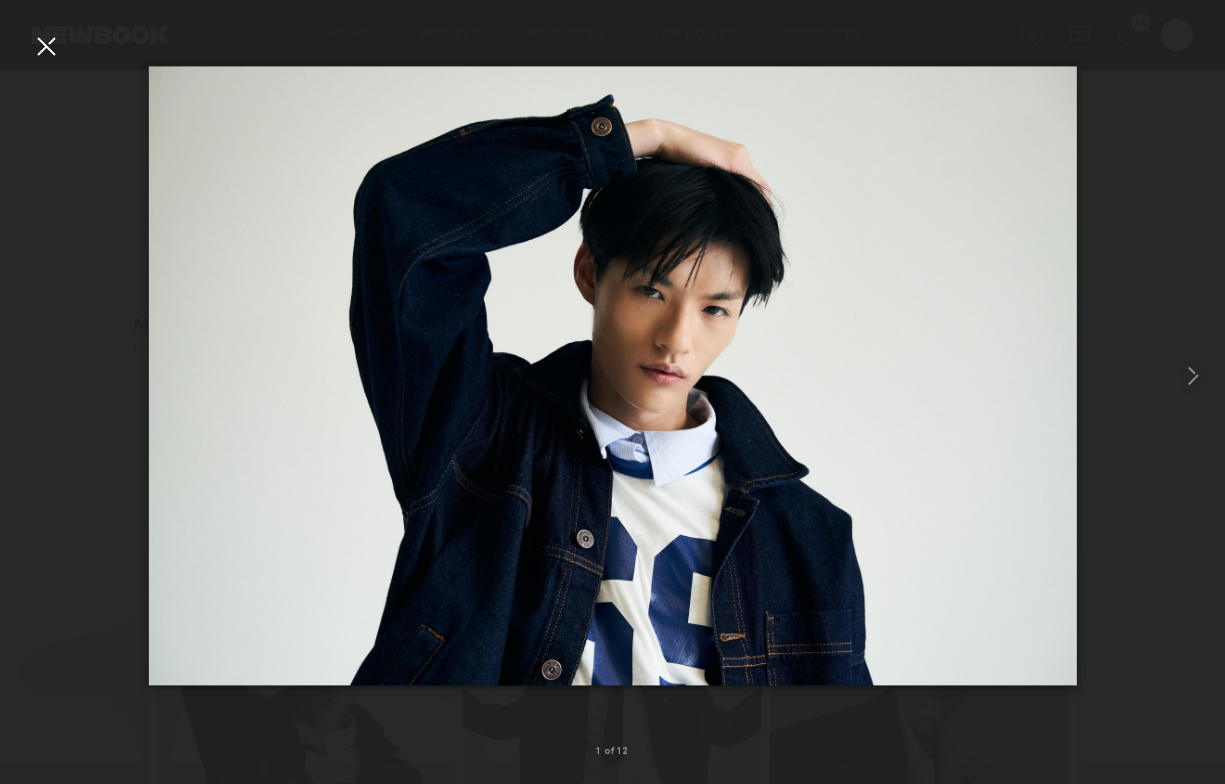 click at bounding box center (46, 46) 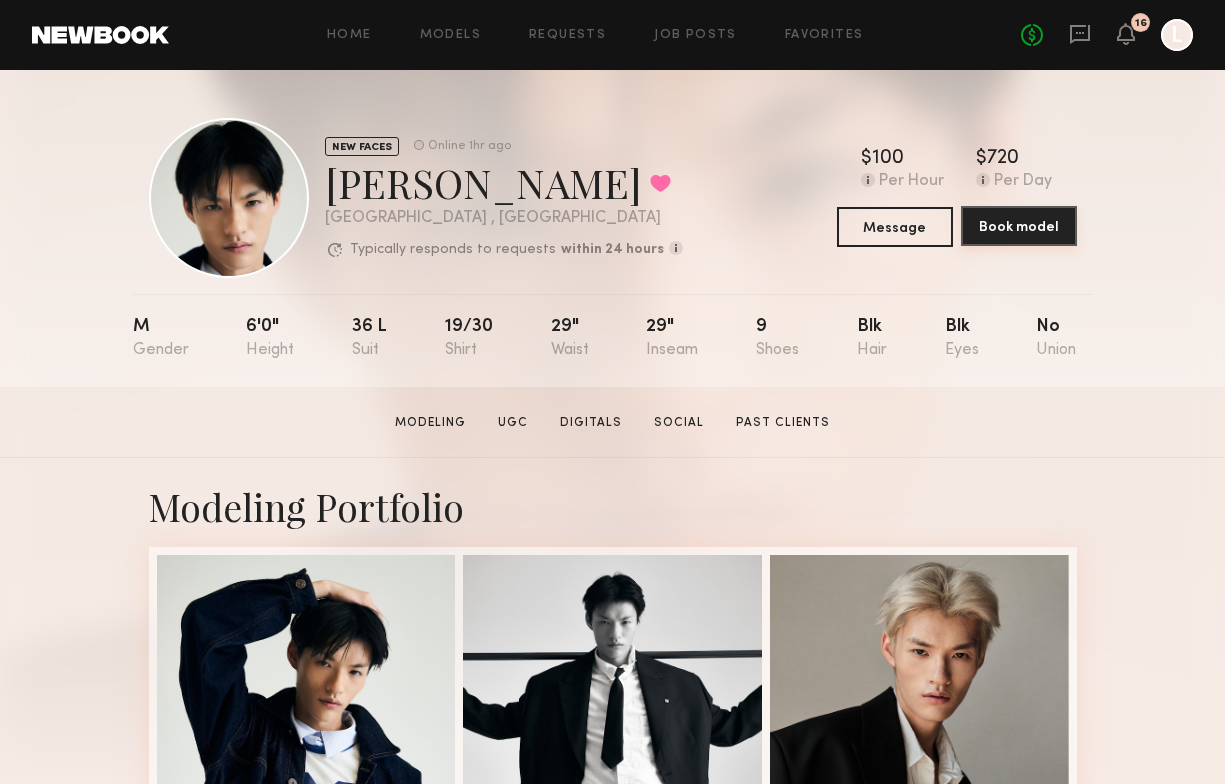 click on "Book model" 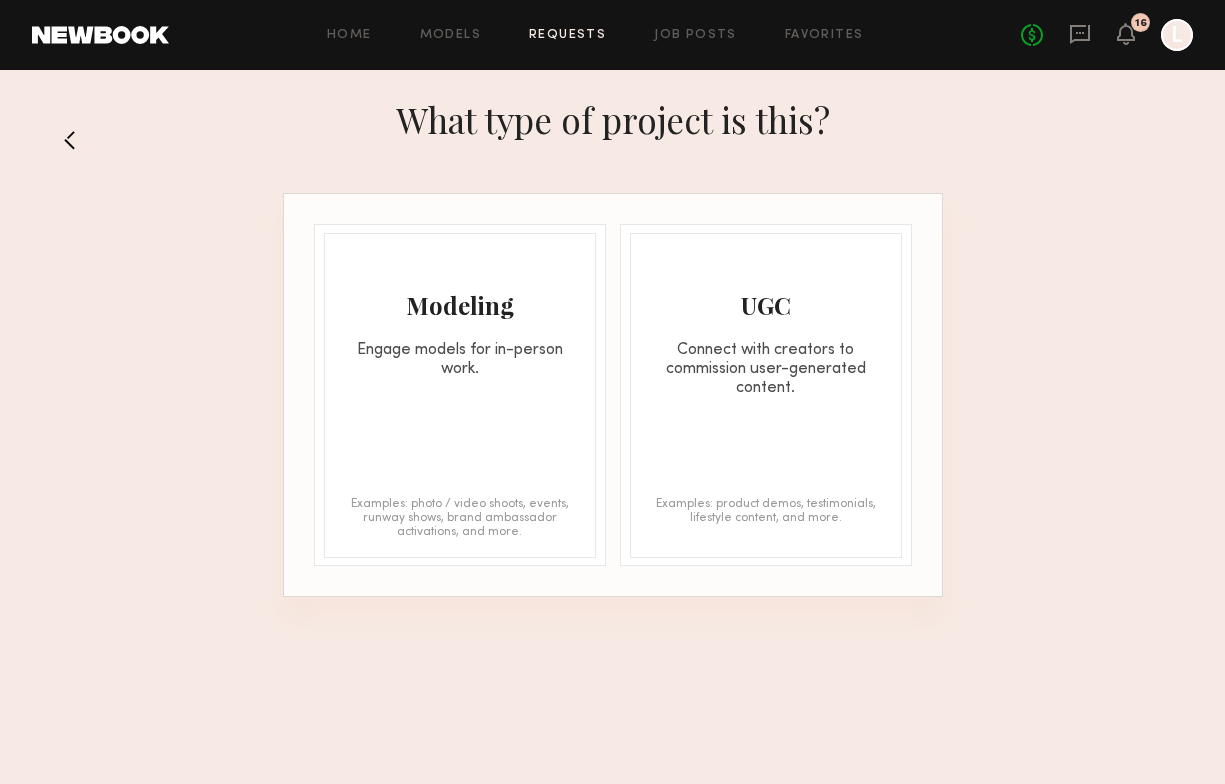 click on "Engage models for in-person work." 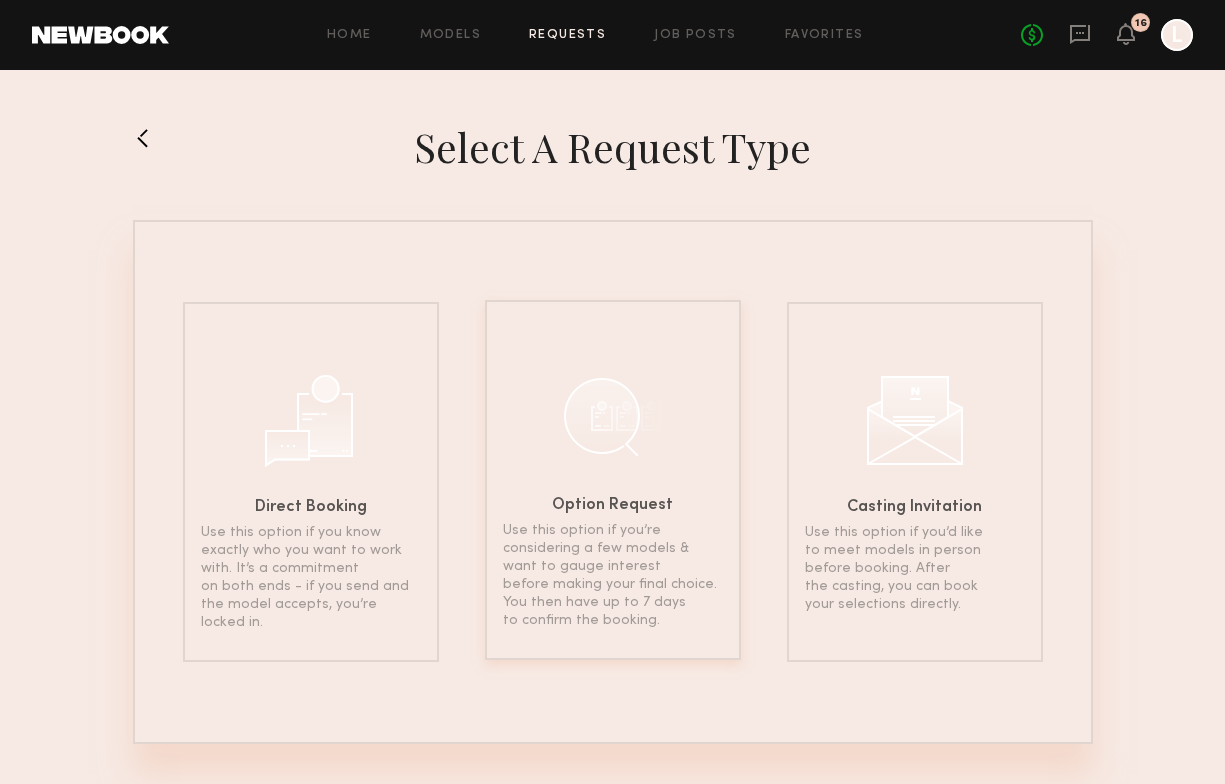 click on "Option Request Use this option if you’re considering a few models & want to gauge interest before making your final choice. You then have up to 7 days to confirm the booking." 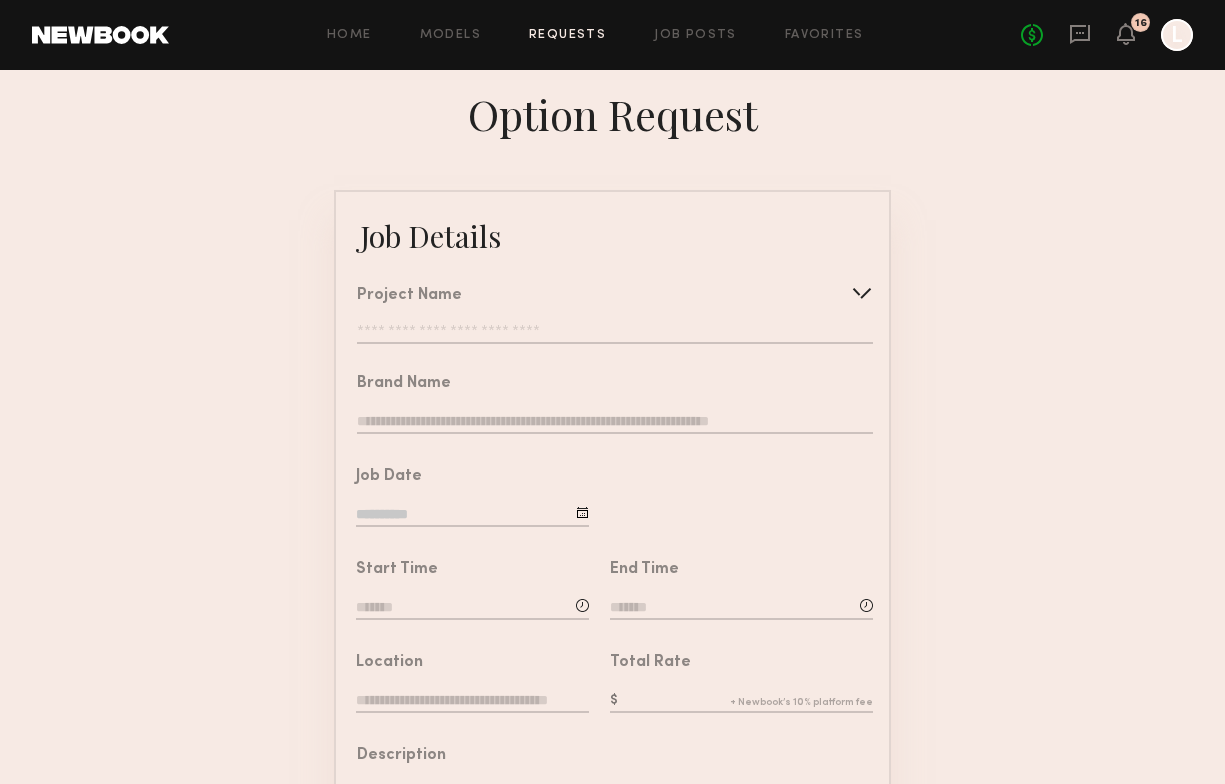 click 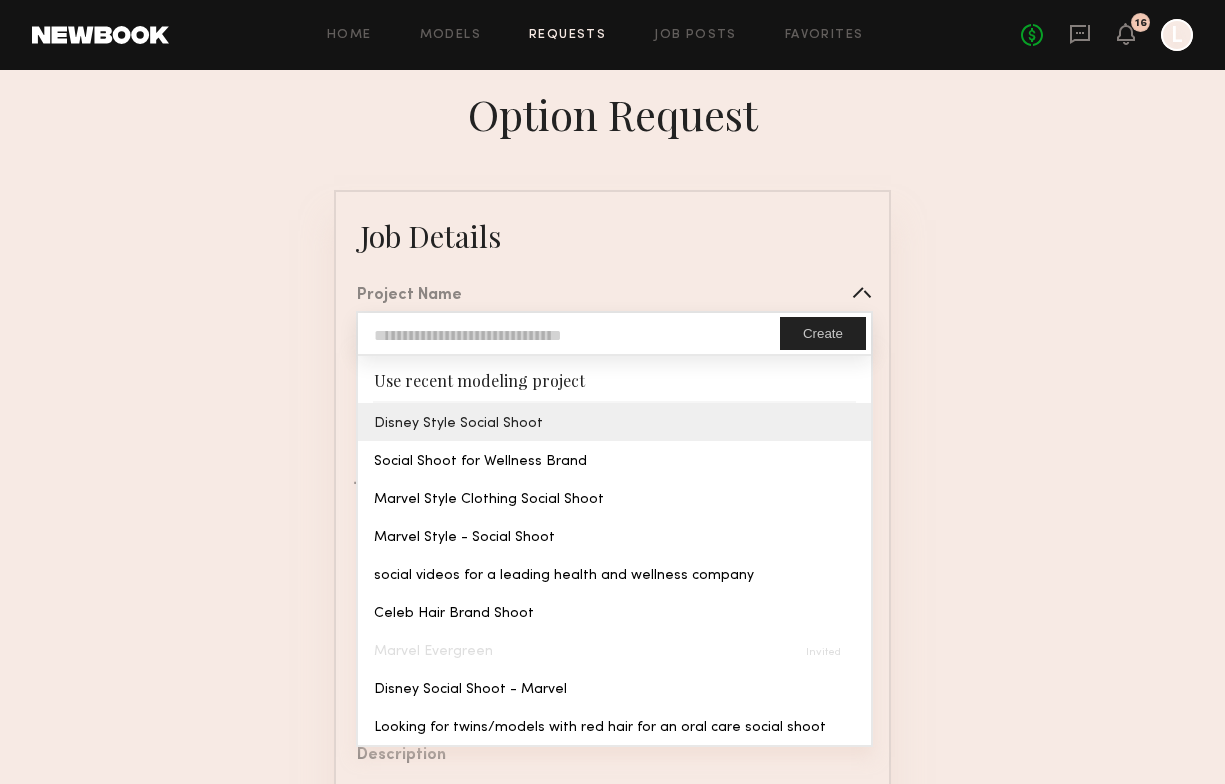 type on "**********" 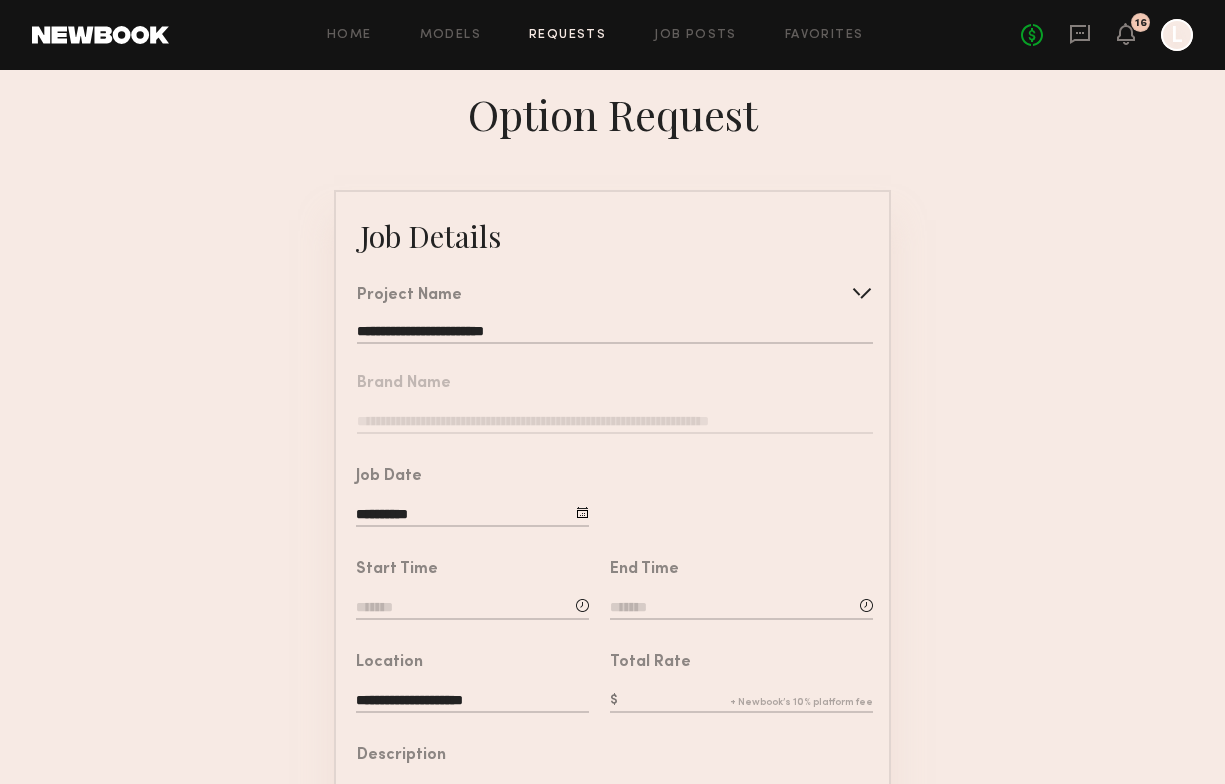 click 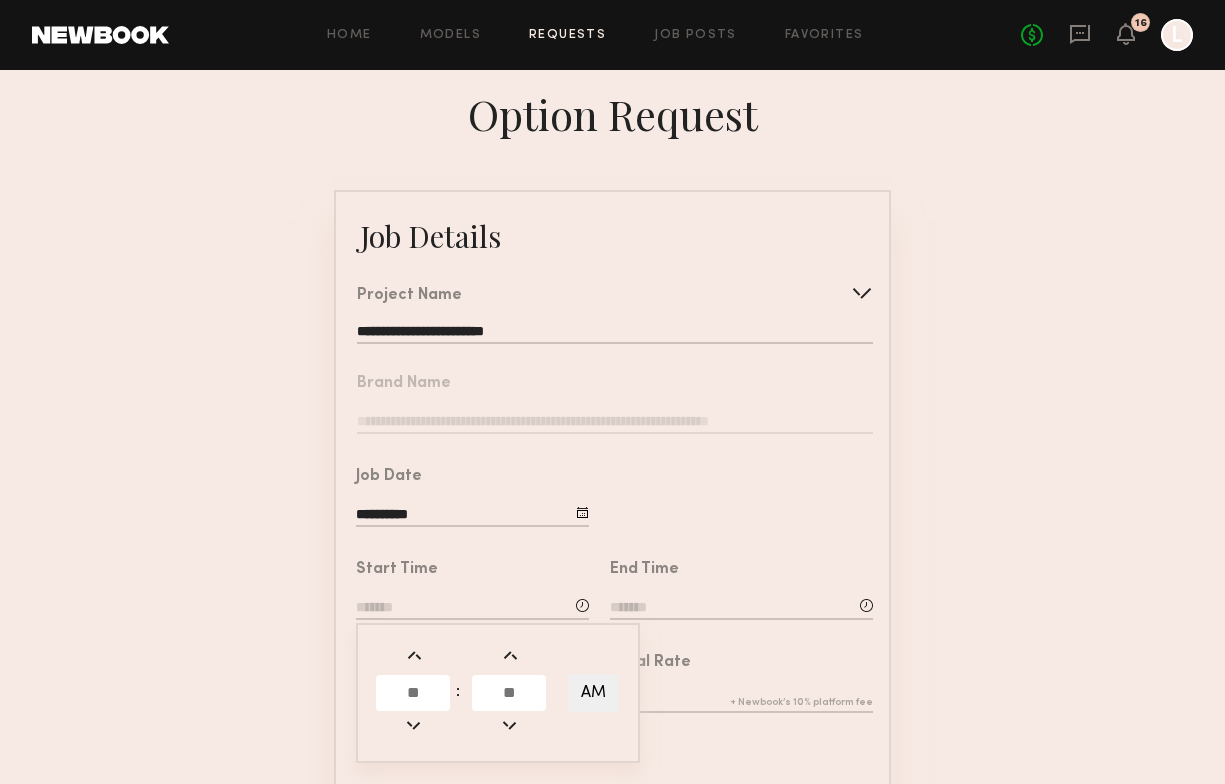 click 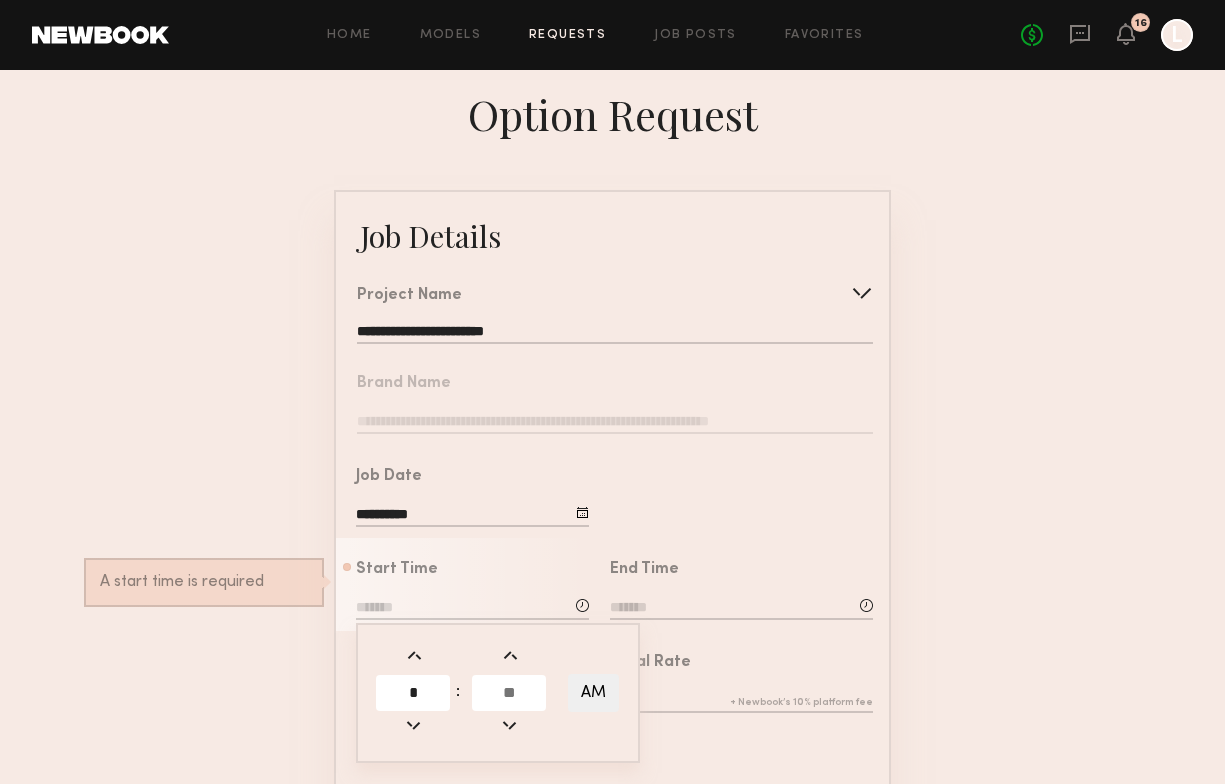 type on "*" 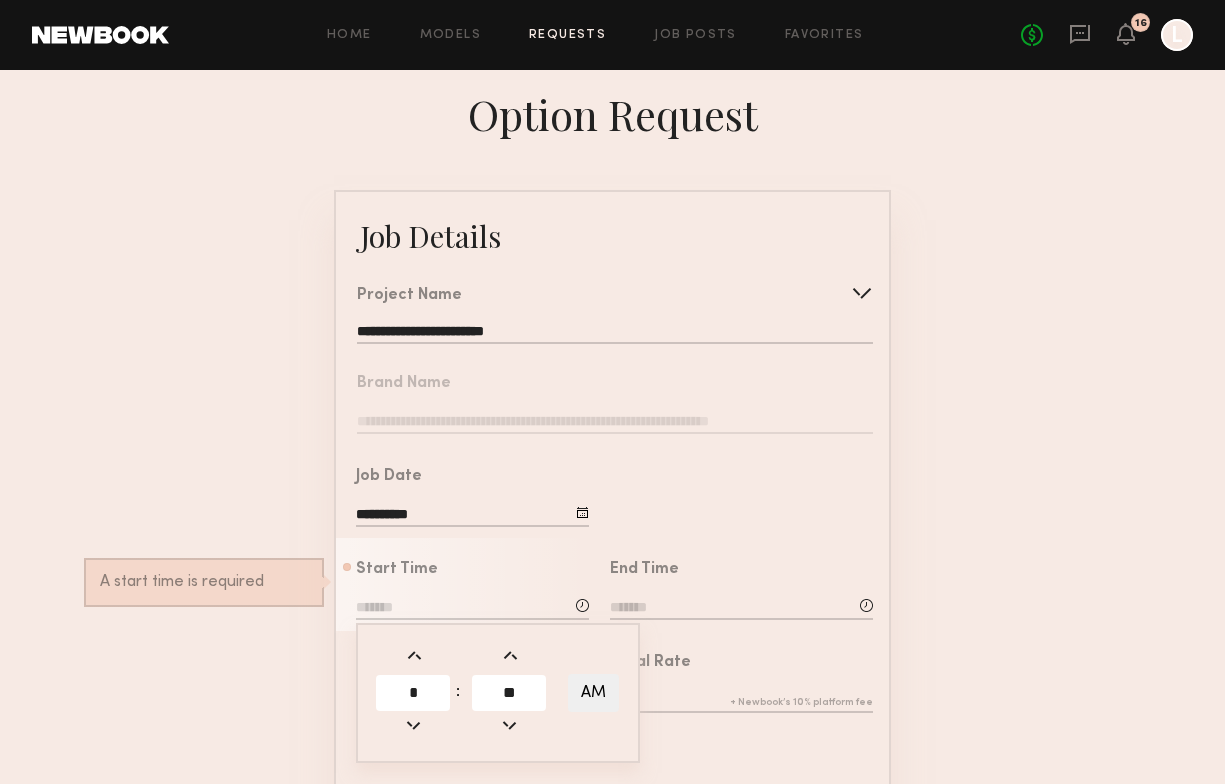 type on "**" 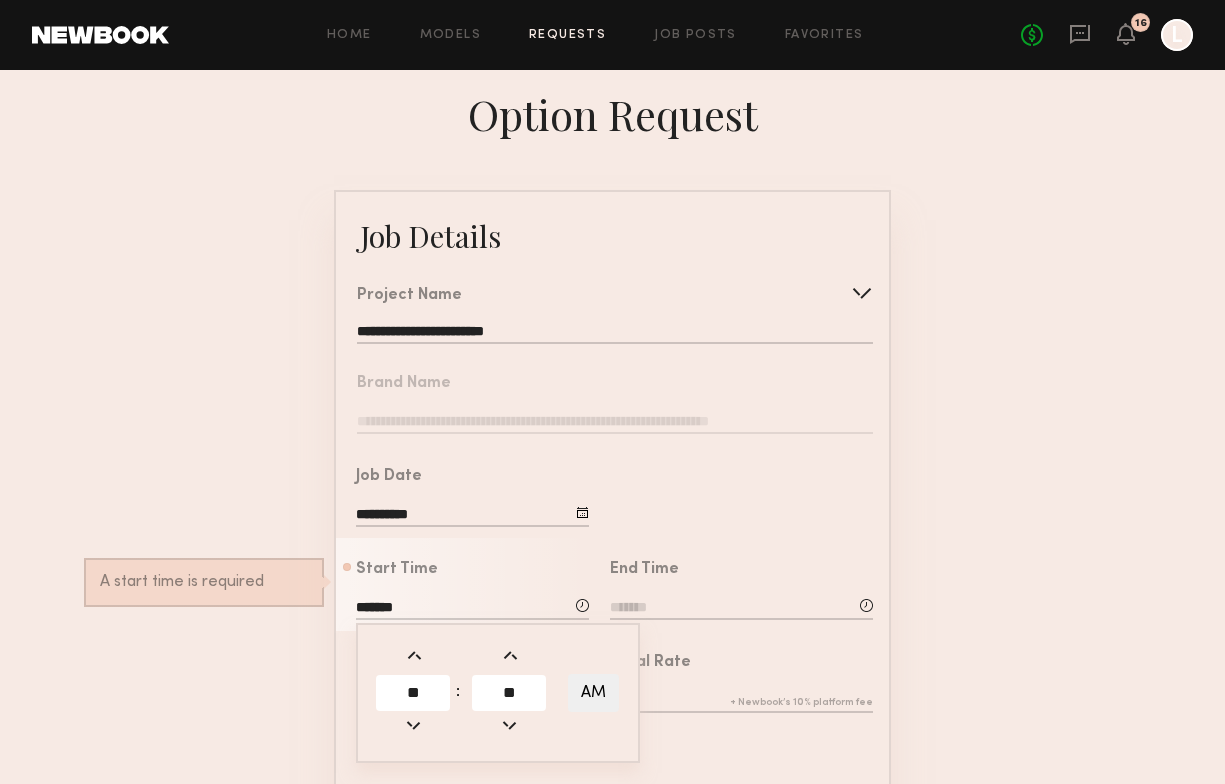 click on "End Time" 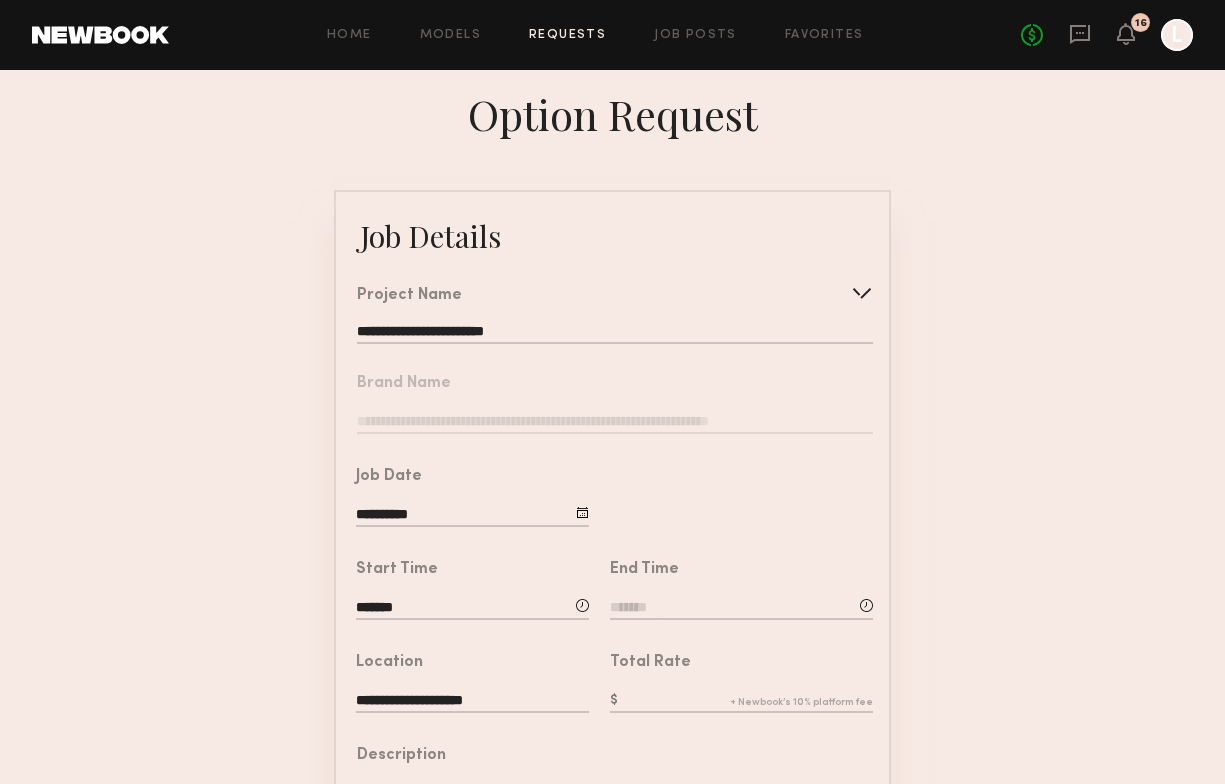 click 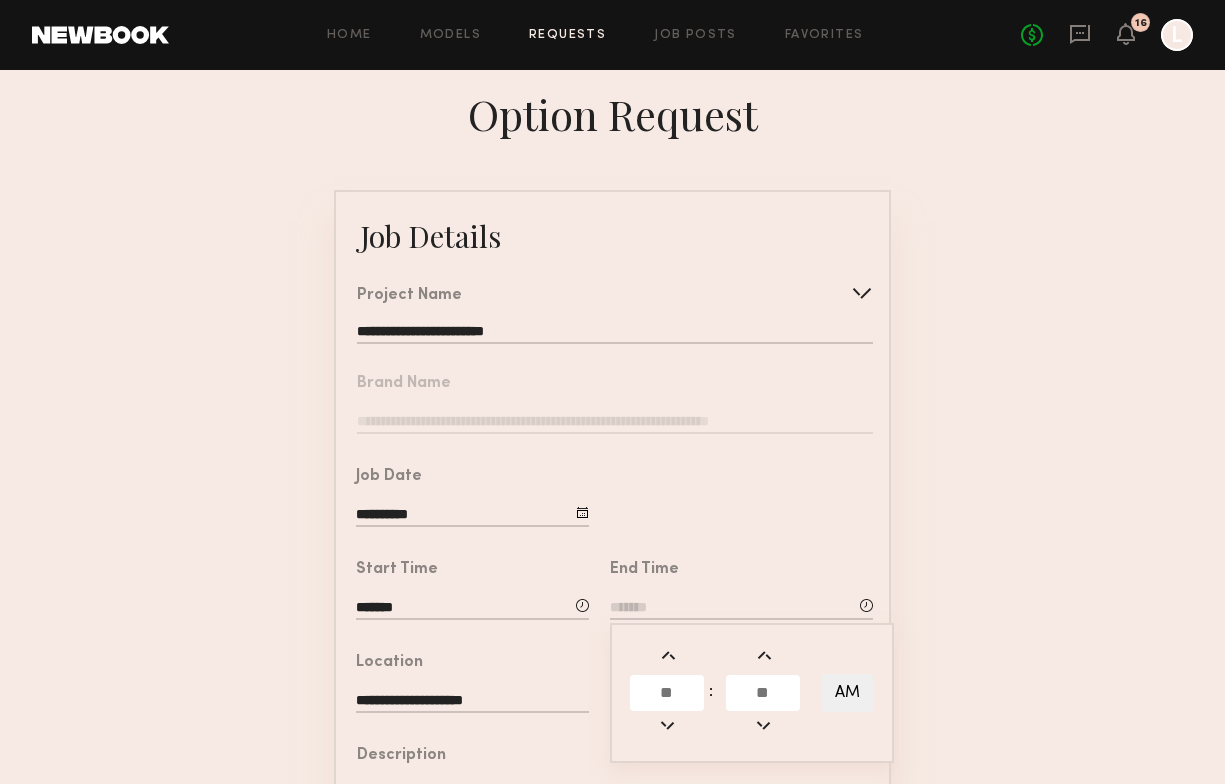 click 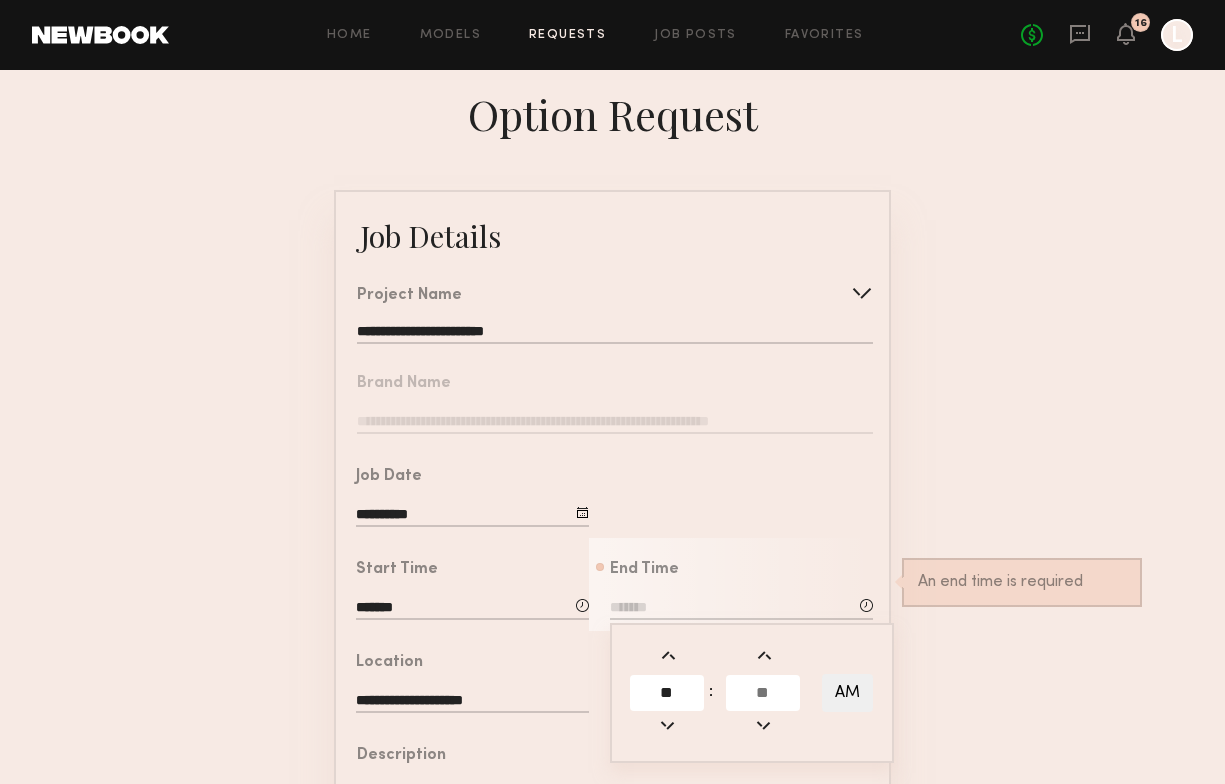type on "**" 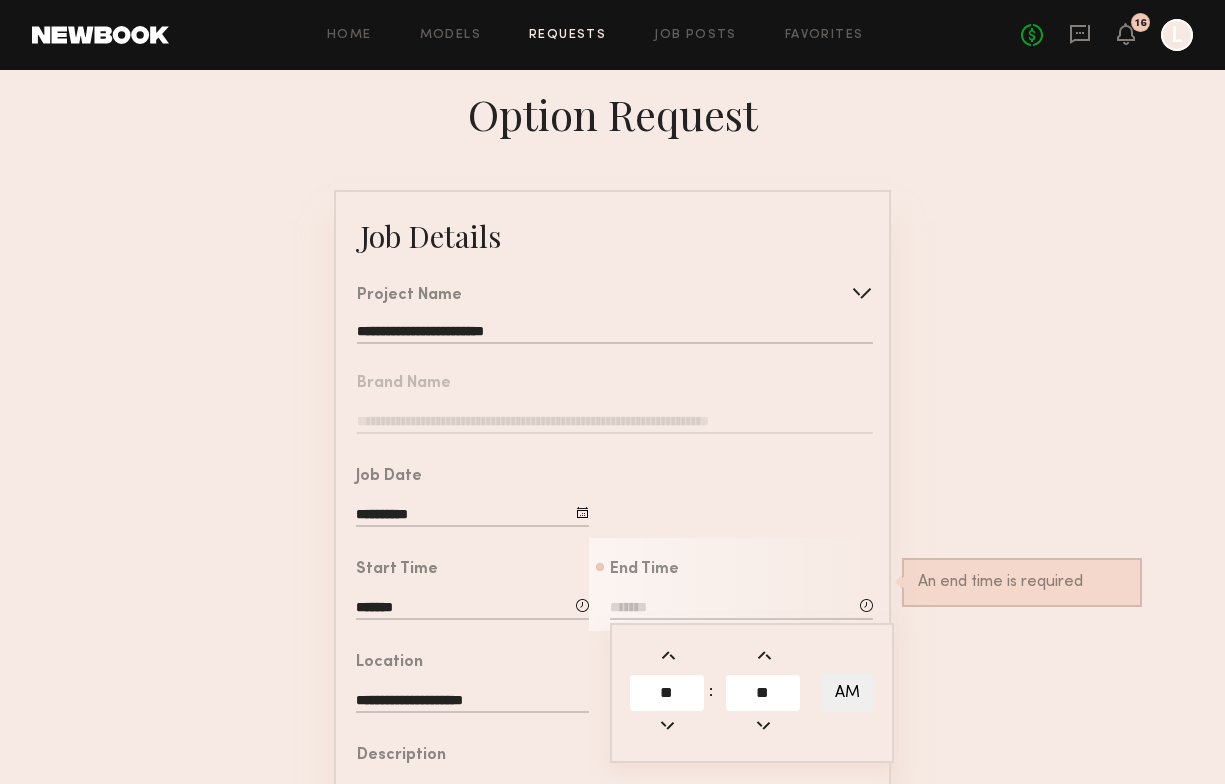 type on "**" 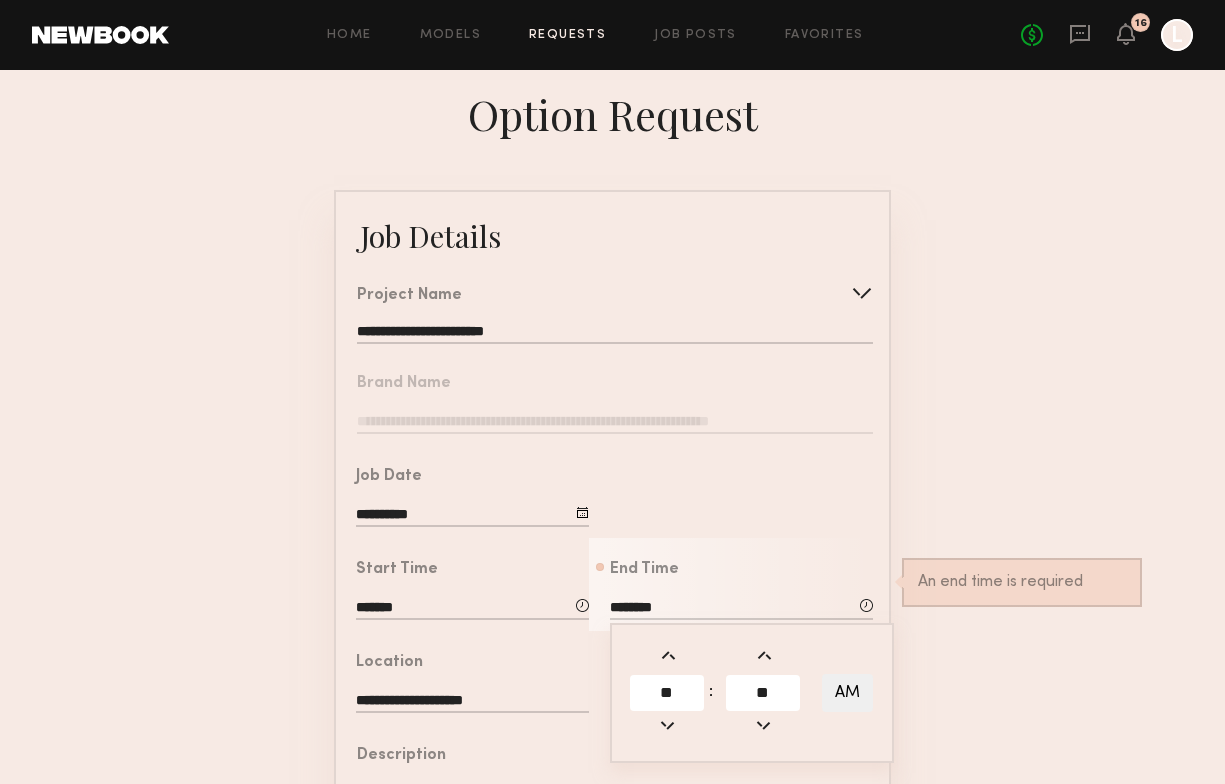 click on "**********" 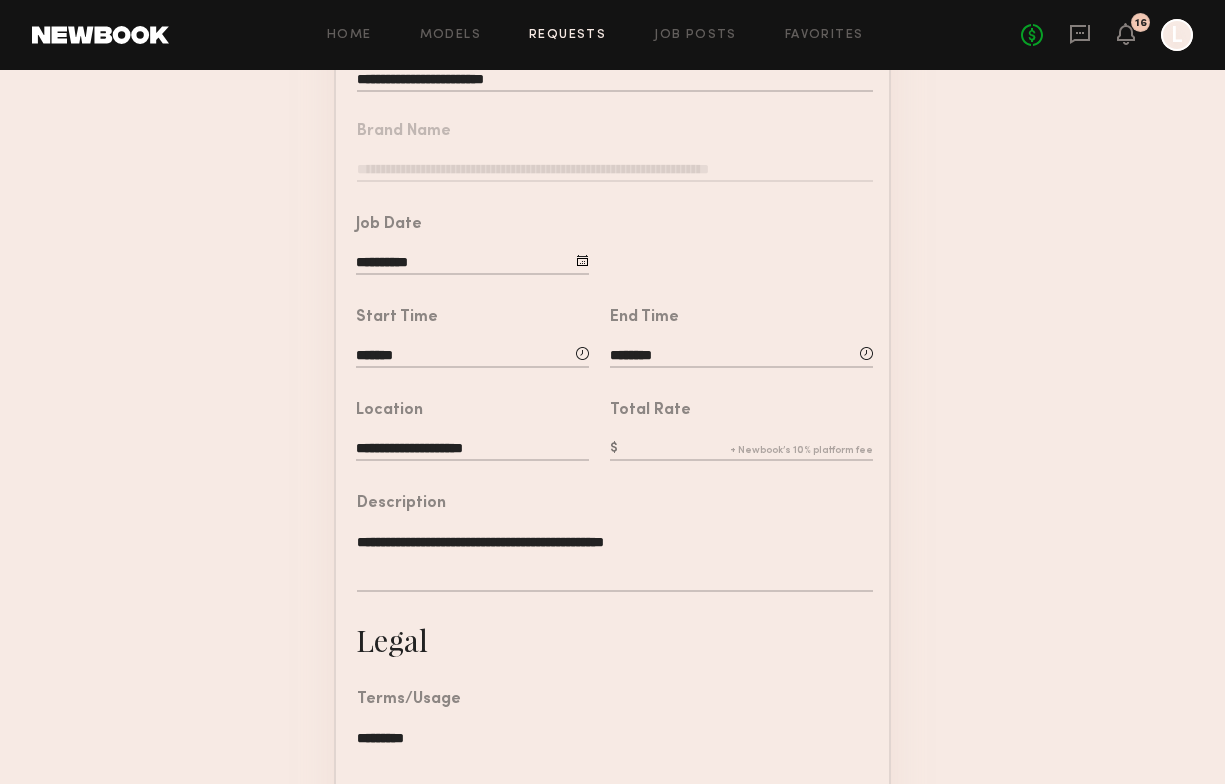scroll, scrollTop: 269, scrollLeft: 0, axis: vertical 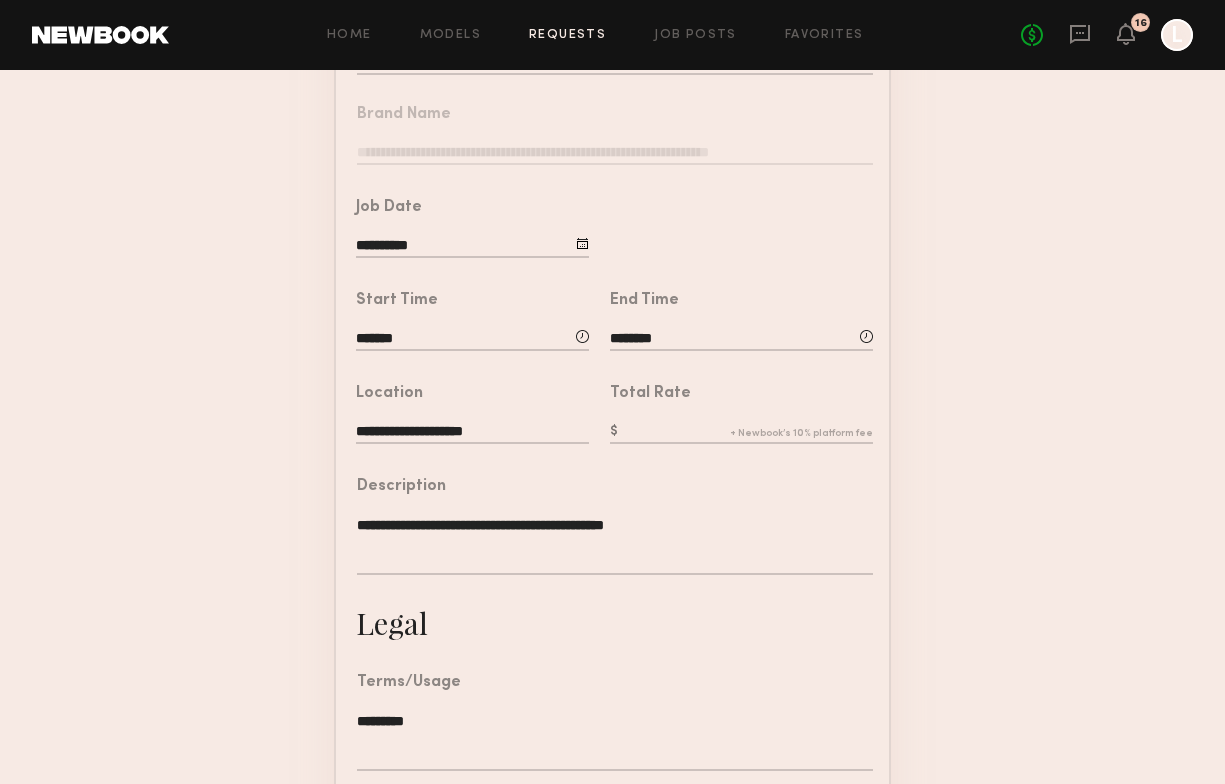 click 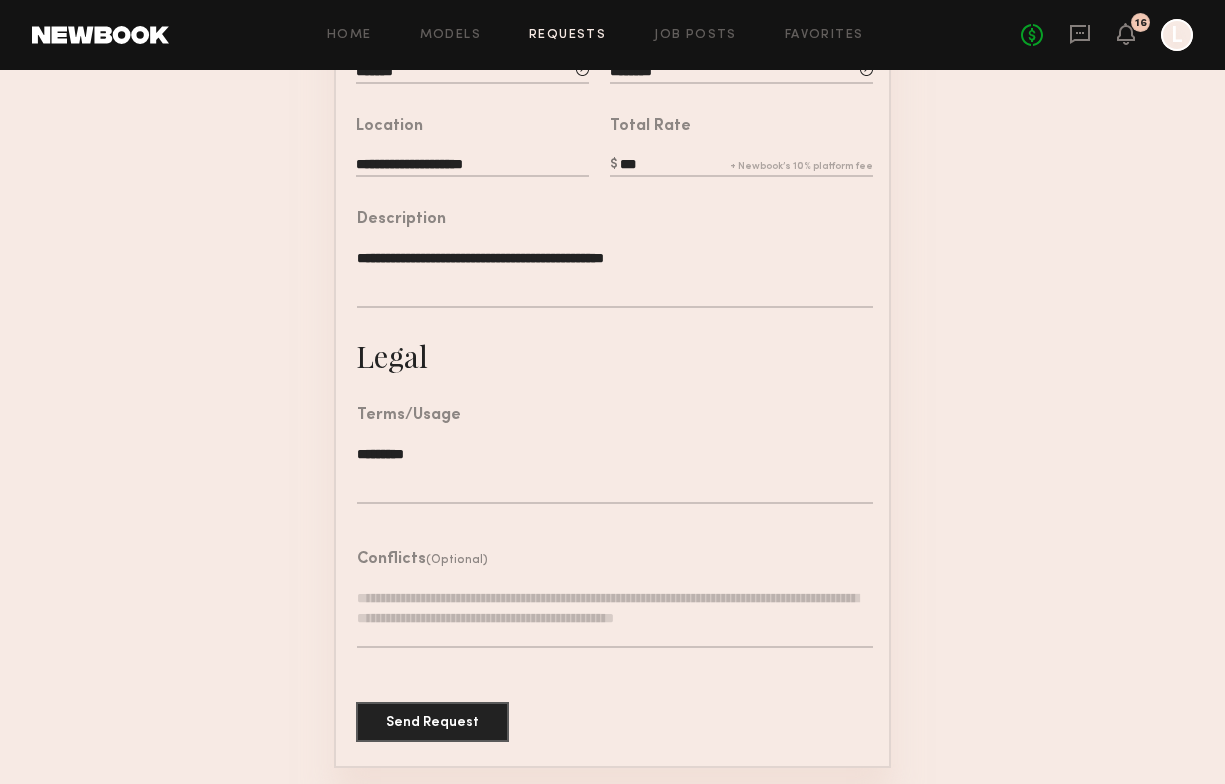 scroll, scrollTop: 535, scrollLeft: 0, axis: vertical 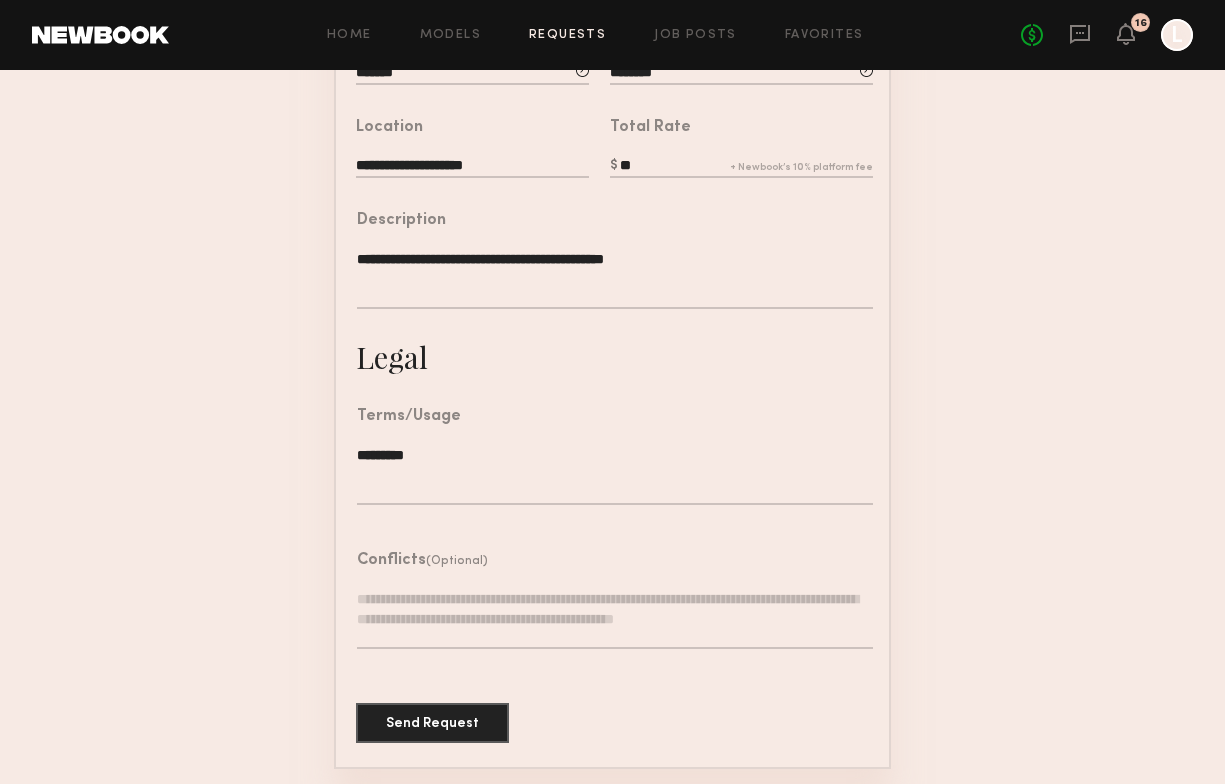 type on "*" 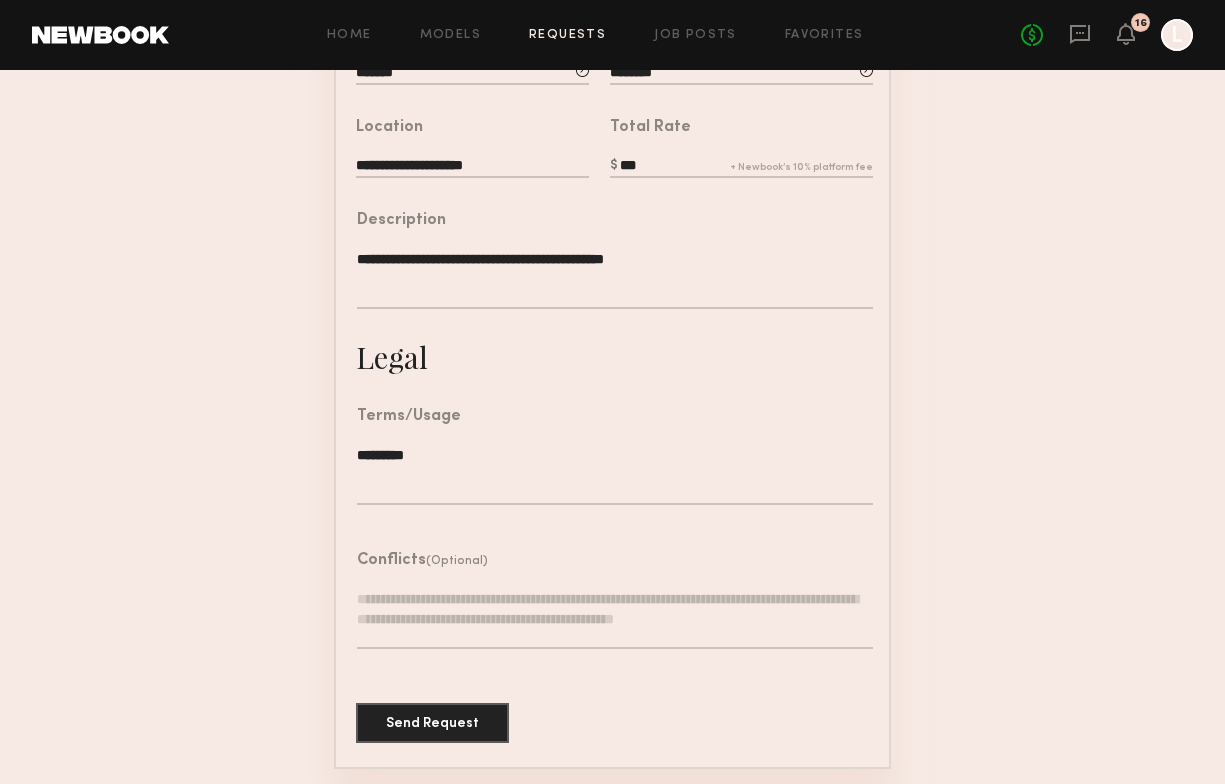 type on "***" 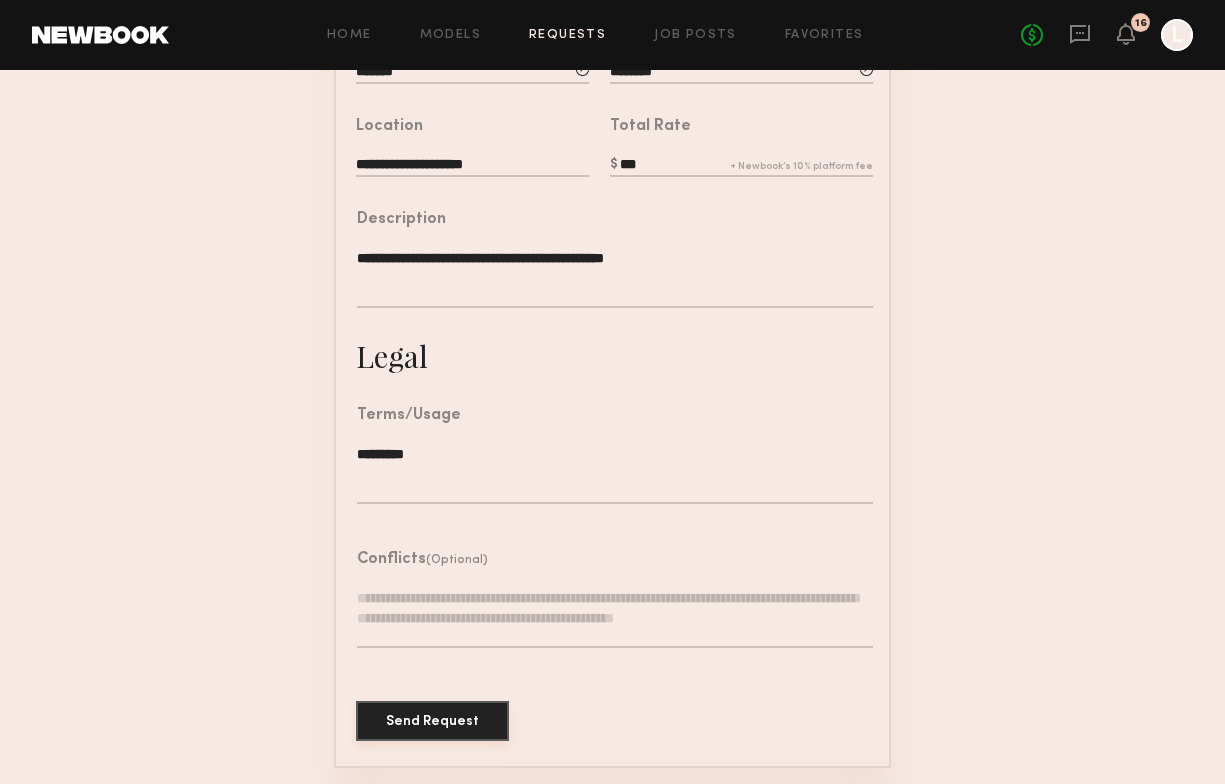 scroll, scrollTop: 535, scrollLeft: 0, axis: vertical 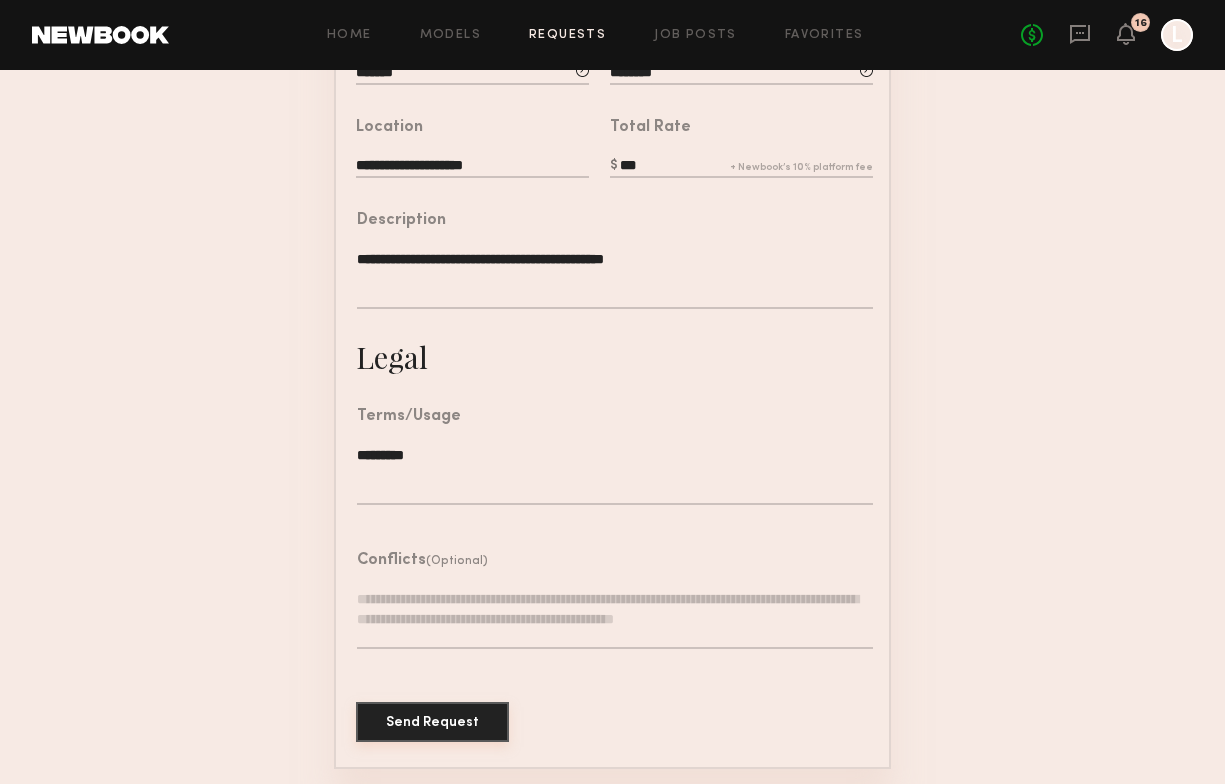 click on "Send Request" 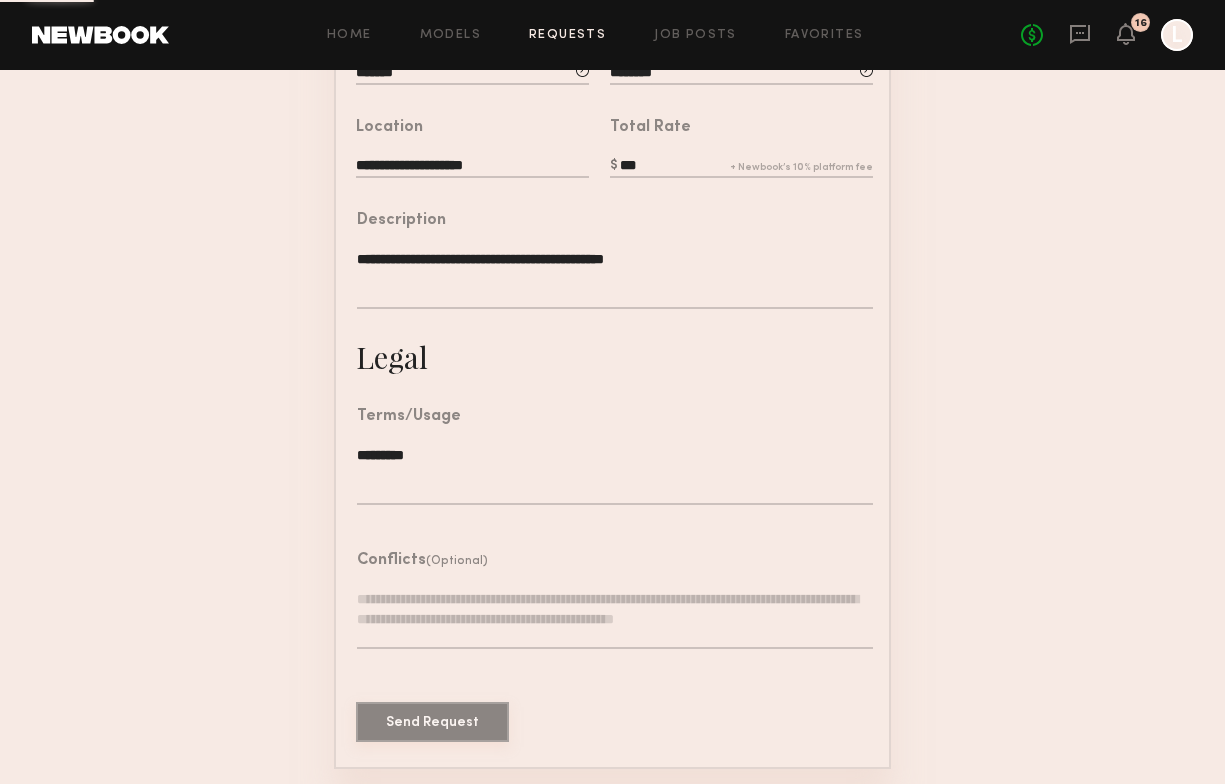 scroll, scrollTop: 0, scrollLeft: 0, axis: both 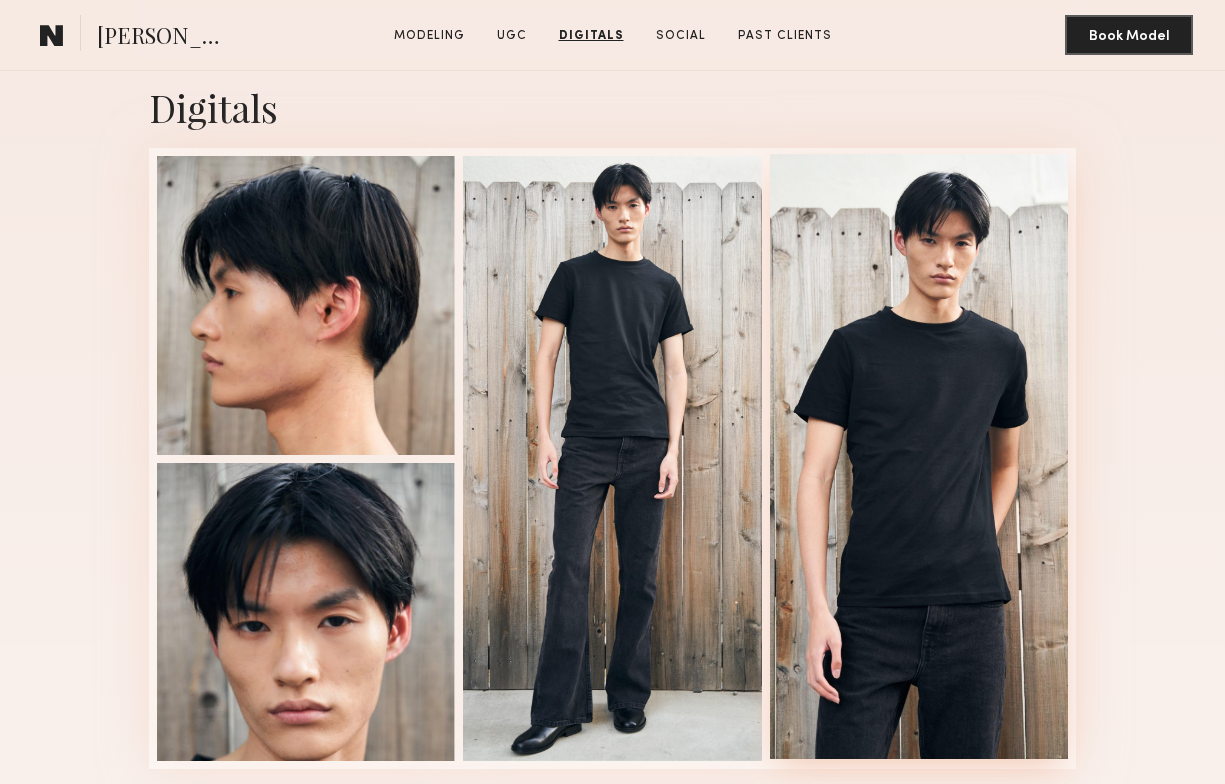 click at bounding box center [919, 456] 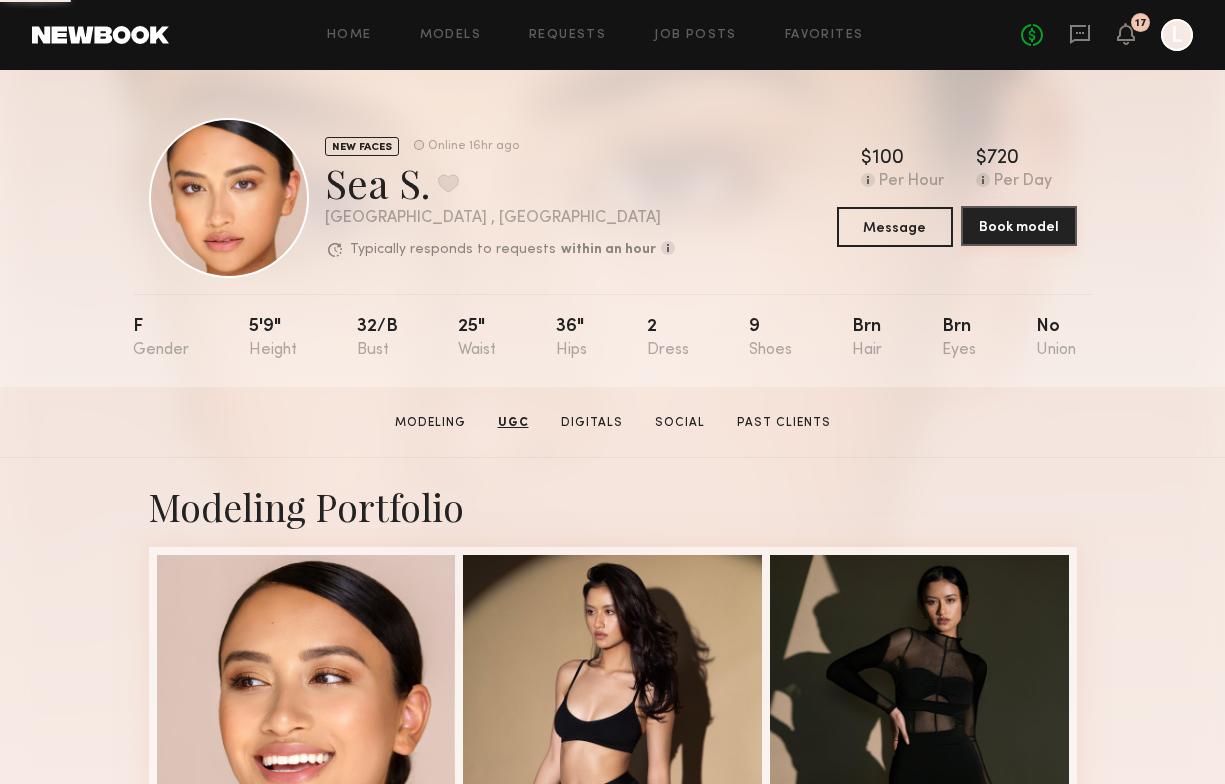 scroll, scrollTop: 0, scrollLeft: 0, axis: both 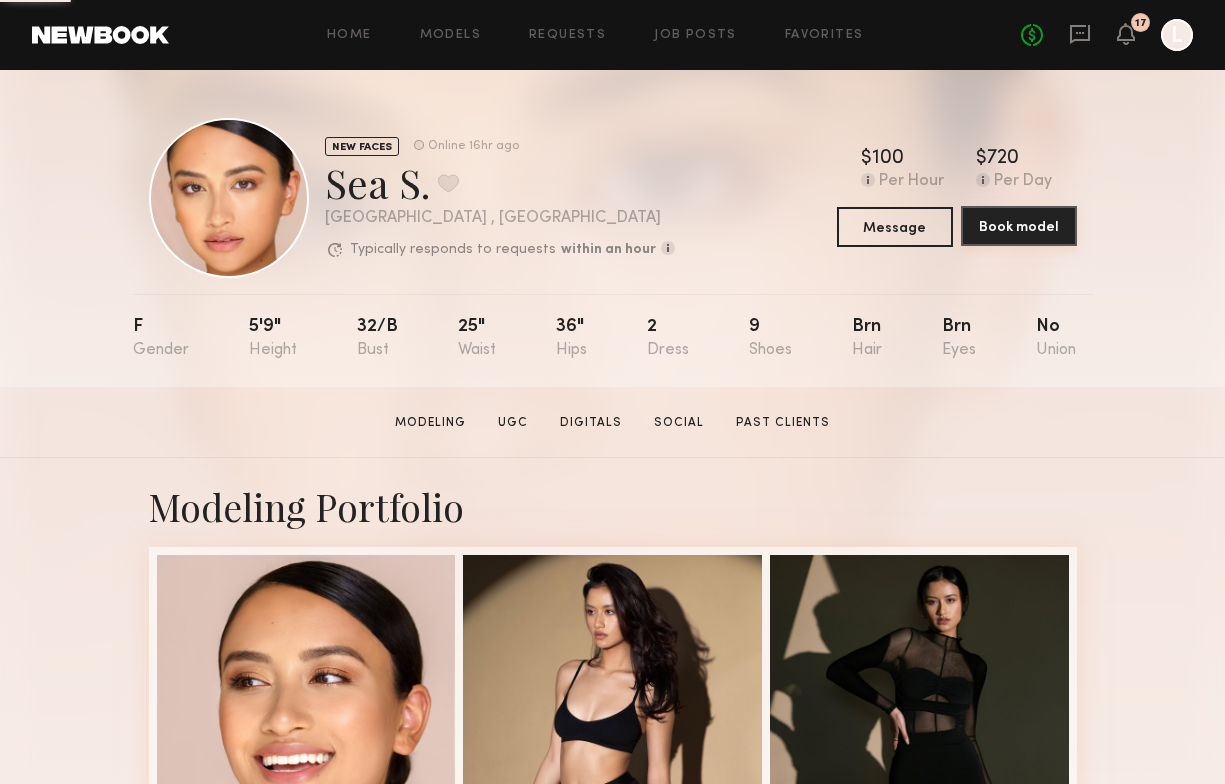 click on "Book model" 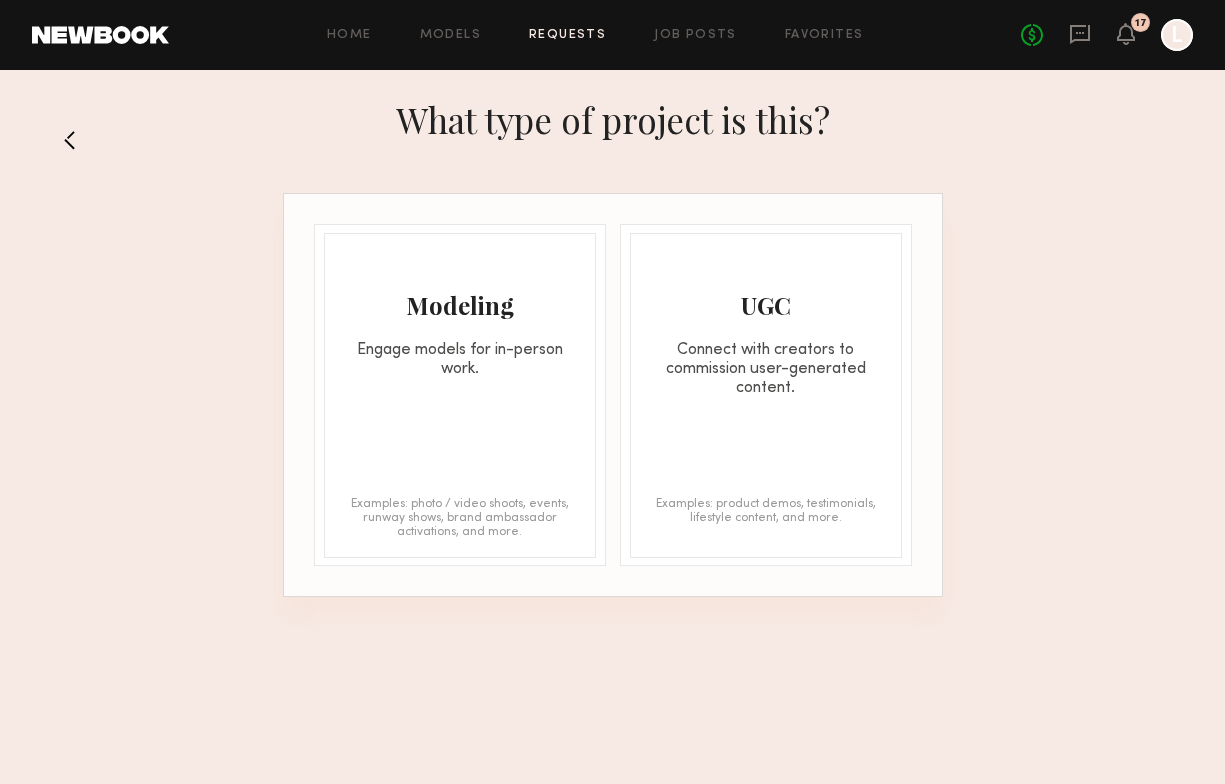 click on "Modeling Engage models for in-person work. Examples: photo / video shoots, events, runway shows, brand ambassador activations, and more." 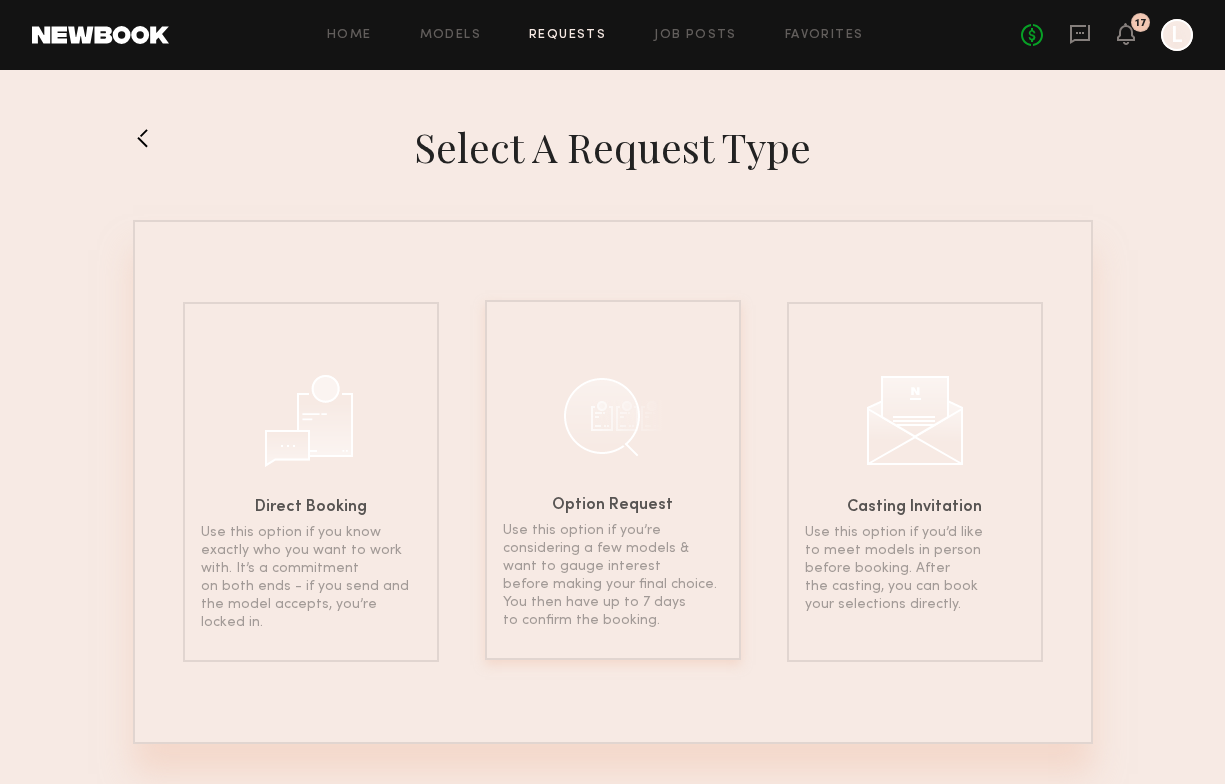 click 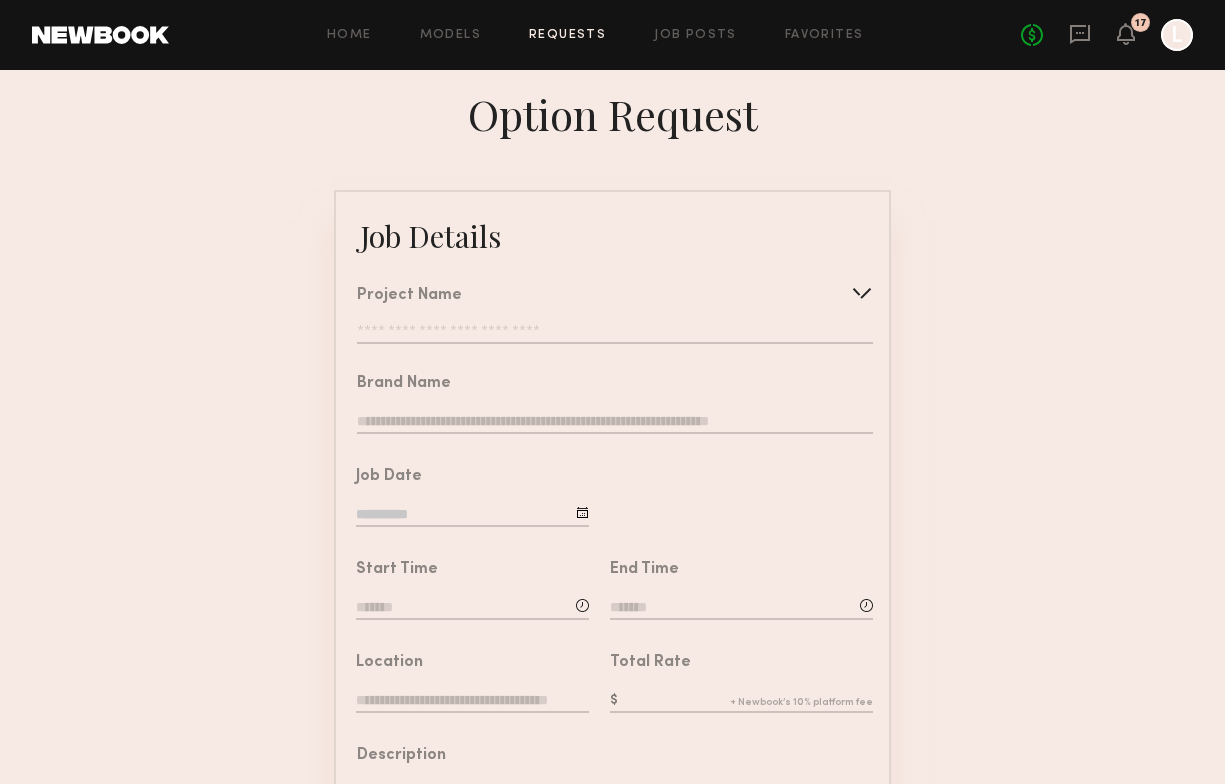 click 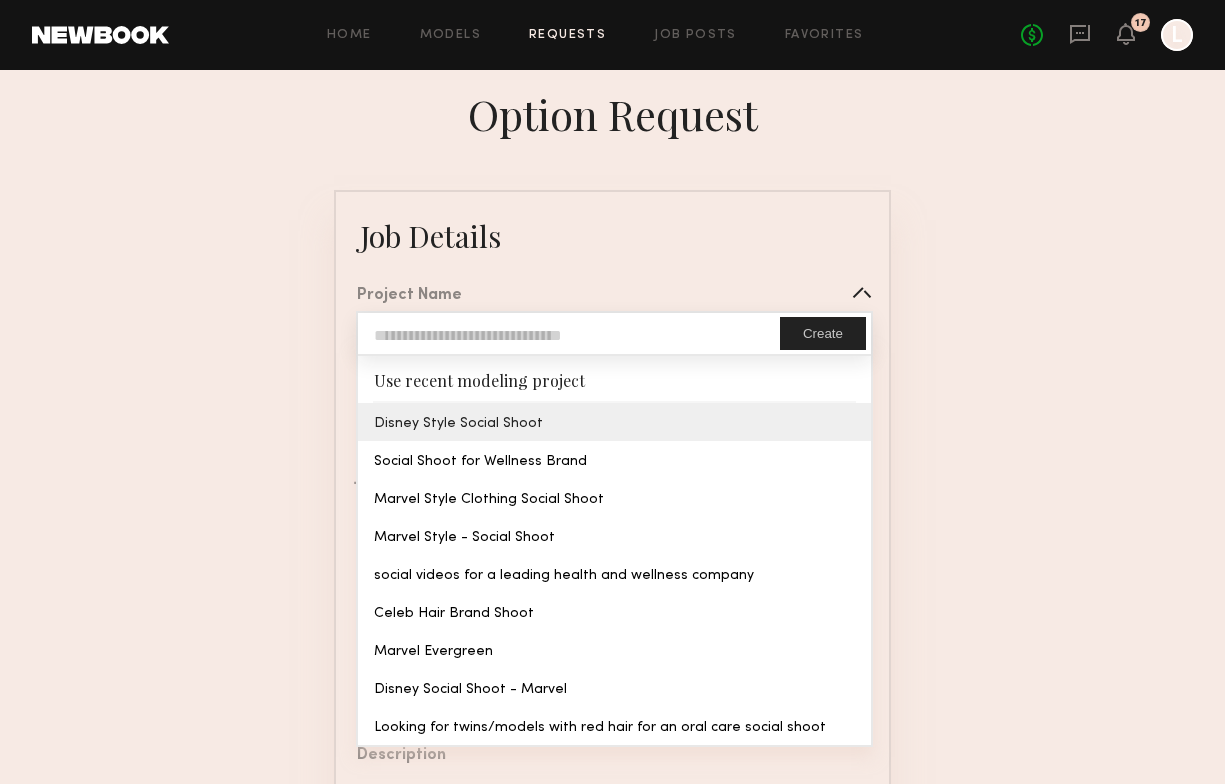 type on "**********" 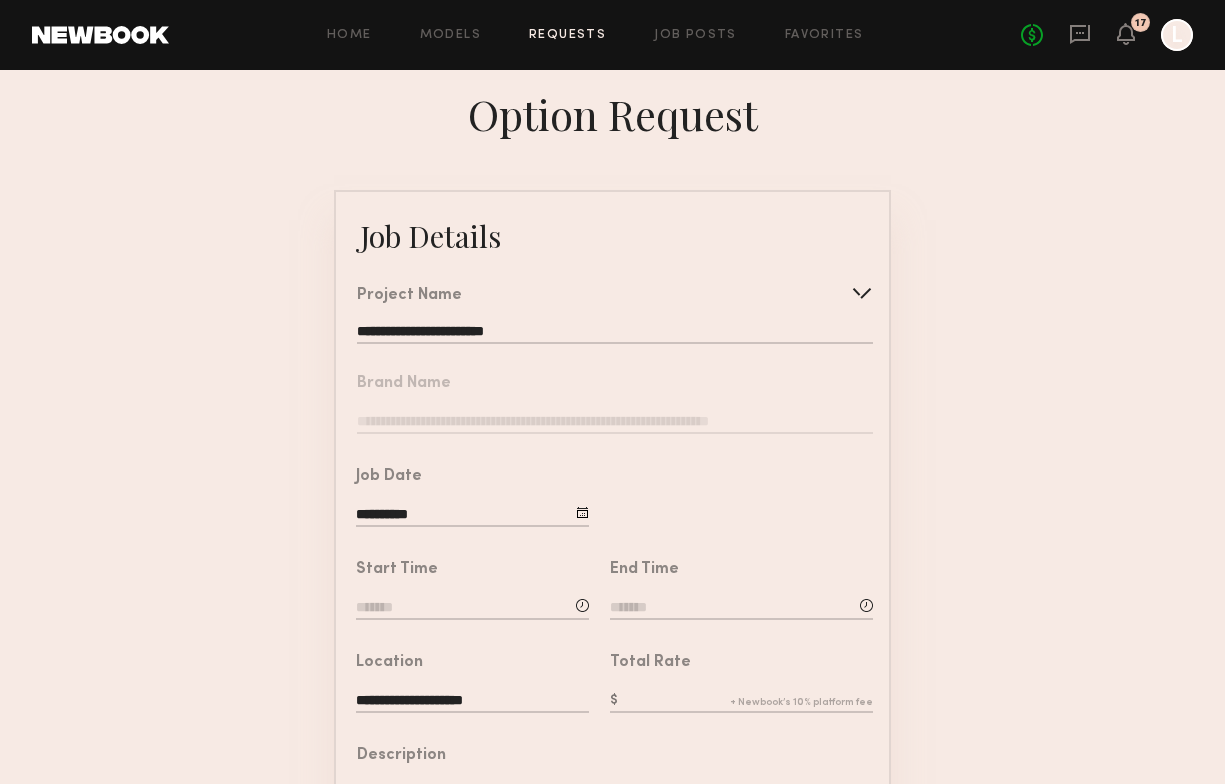 click 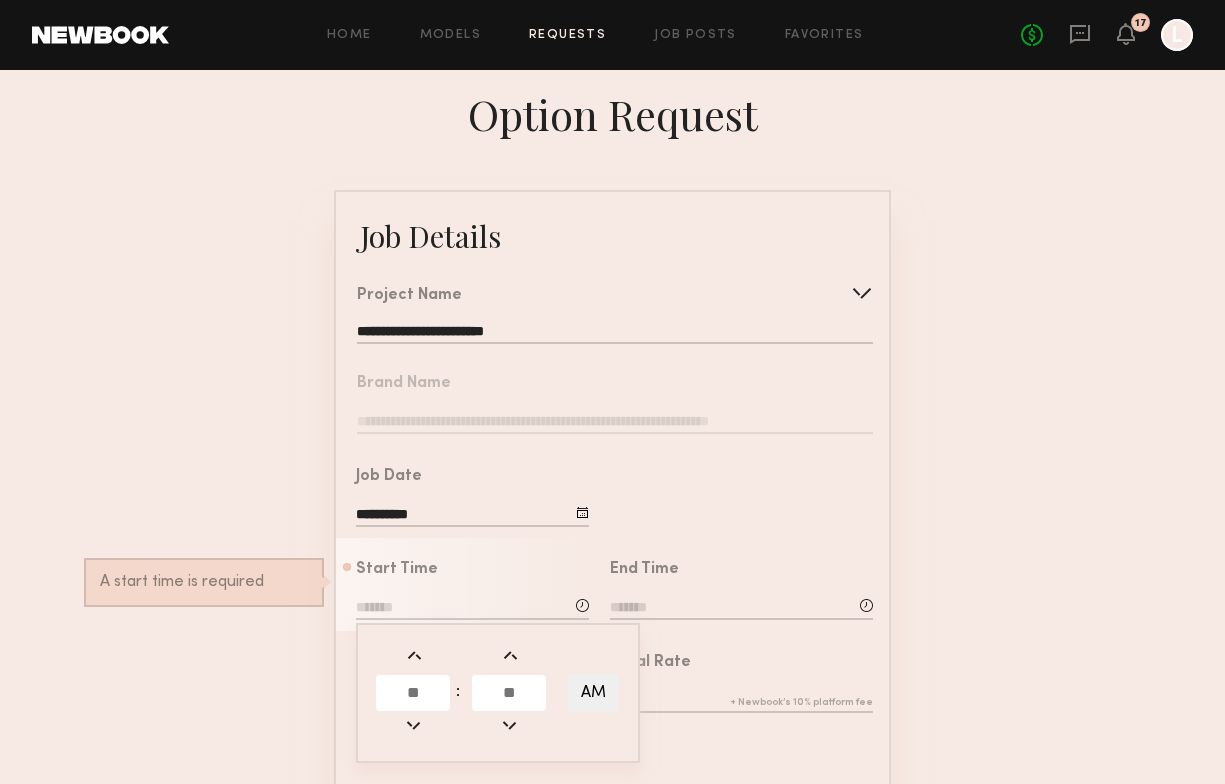 click 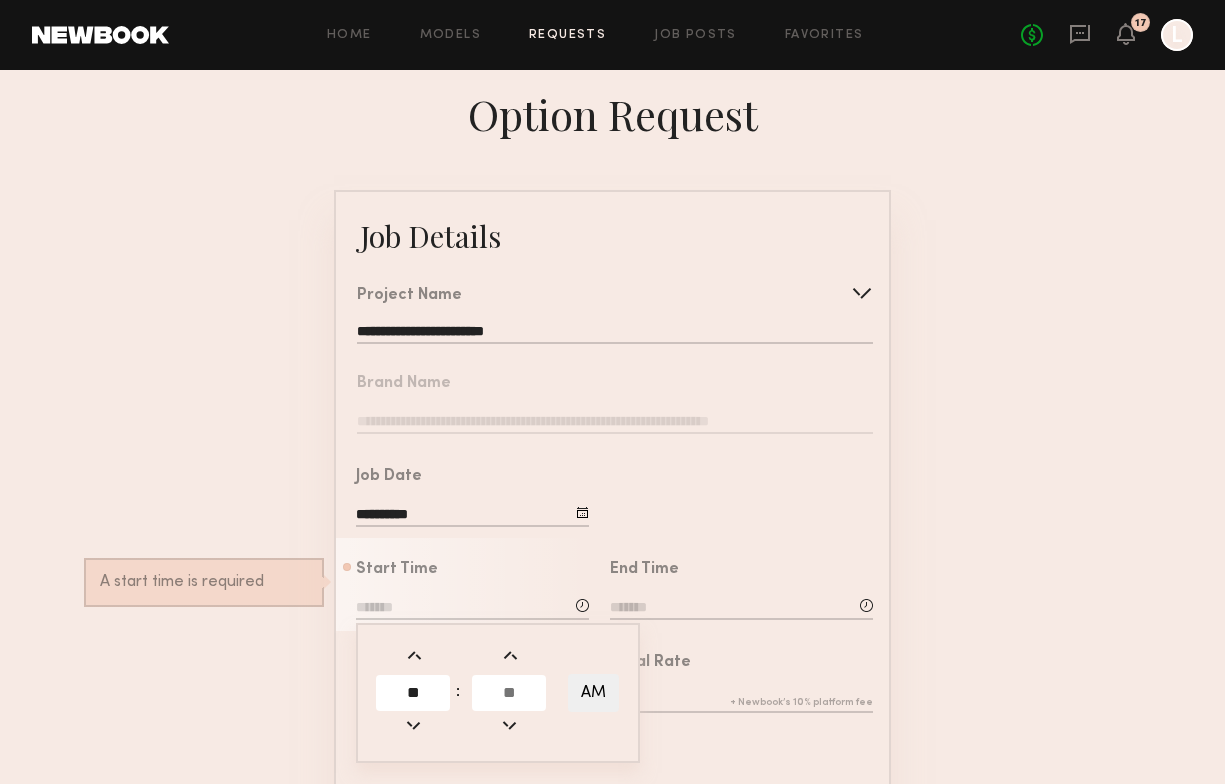 type on "*" 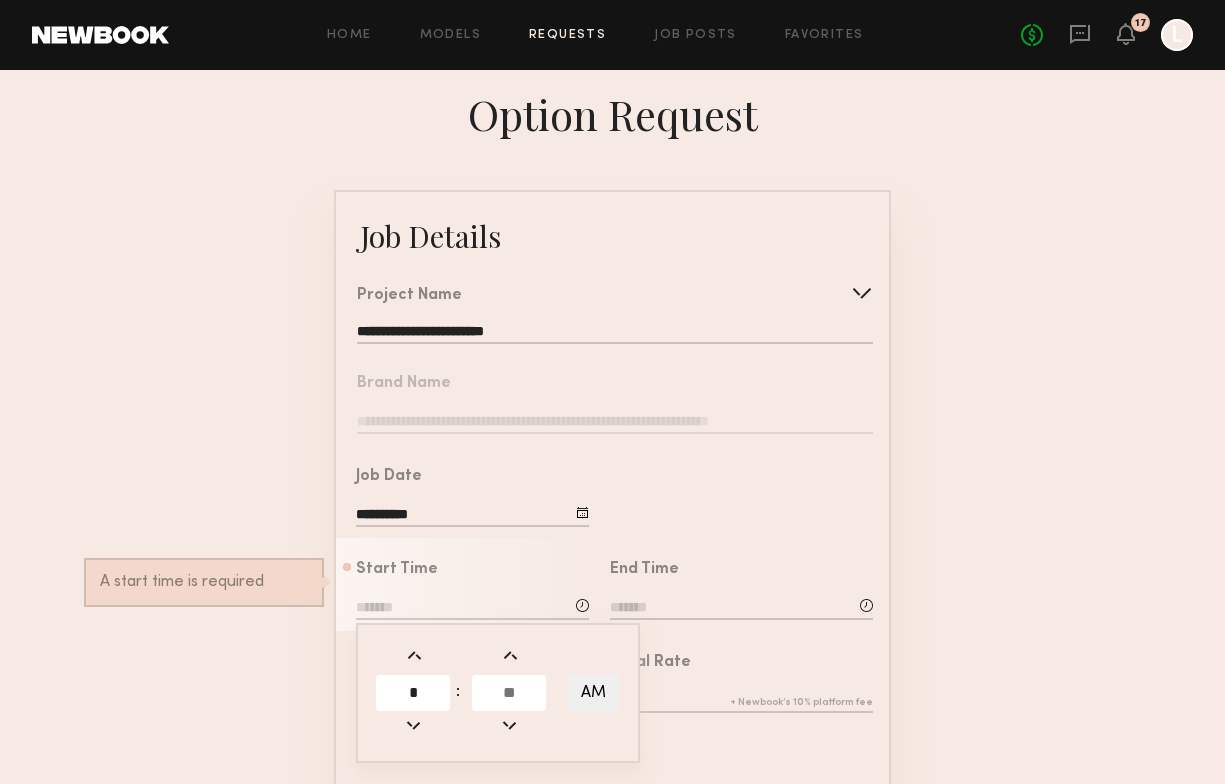 type on "*" 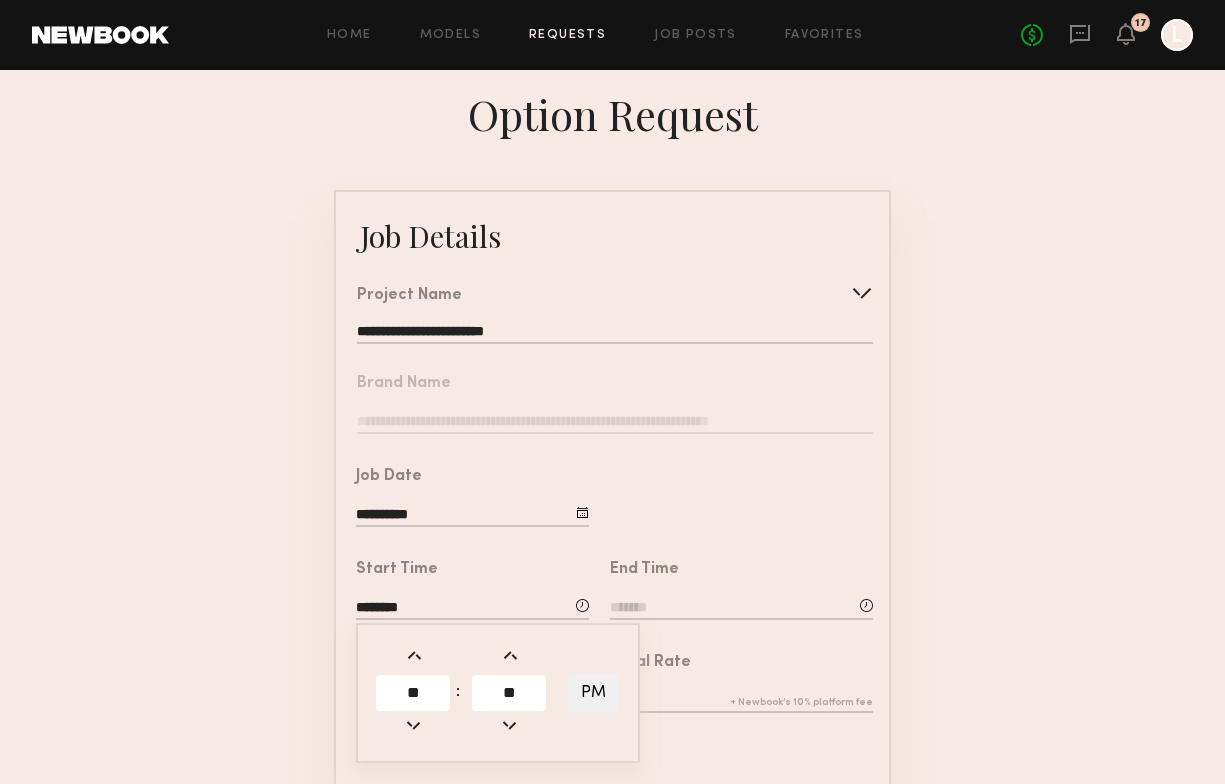 click on "**" 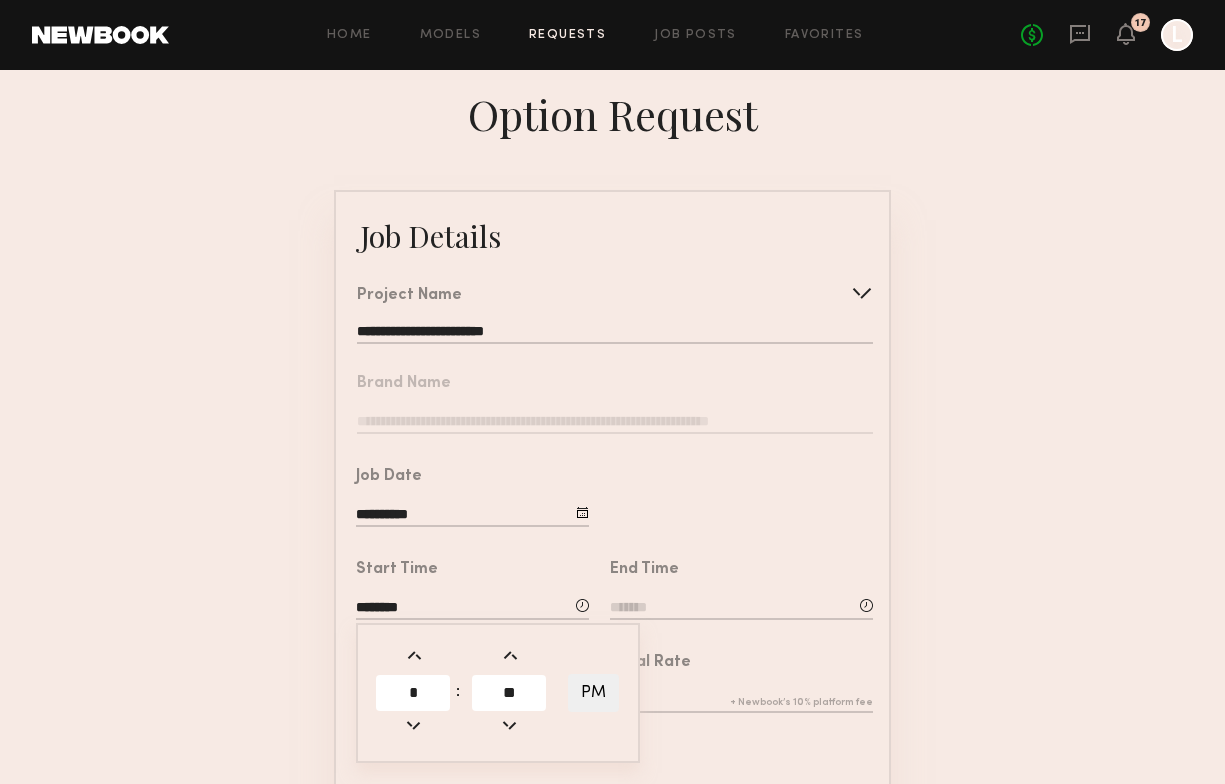 type on "*" 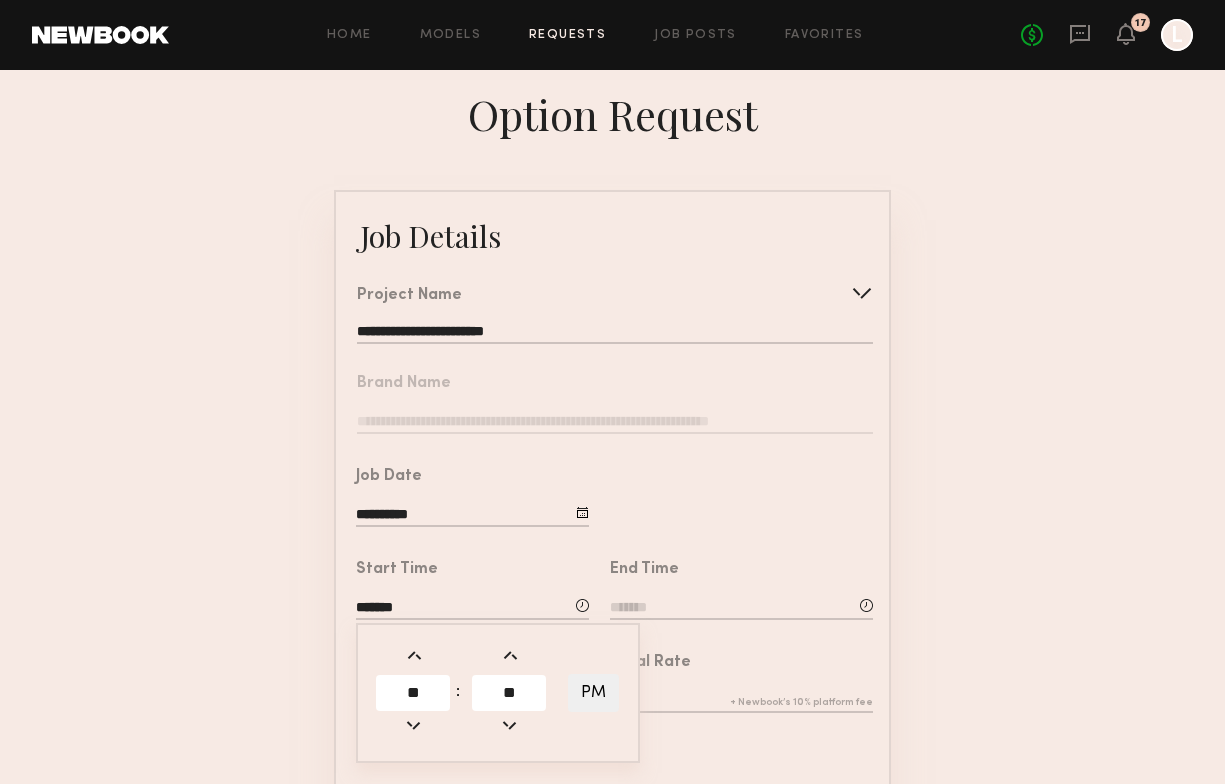 click 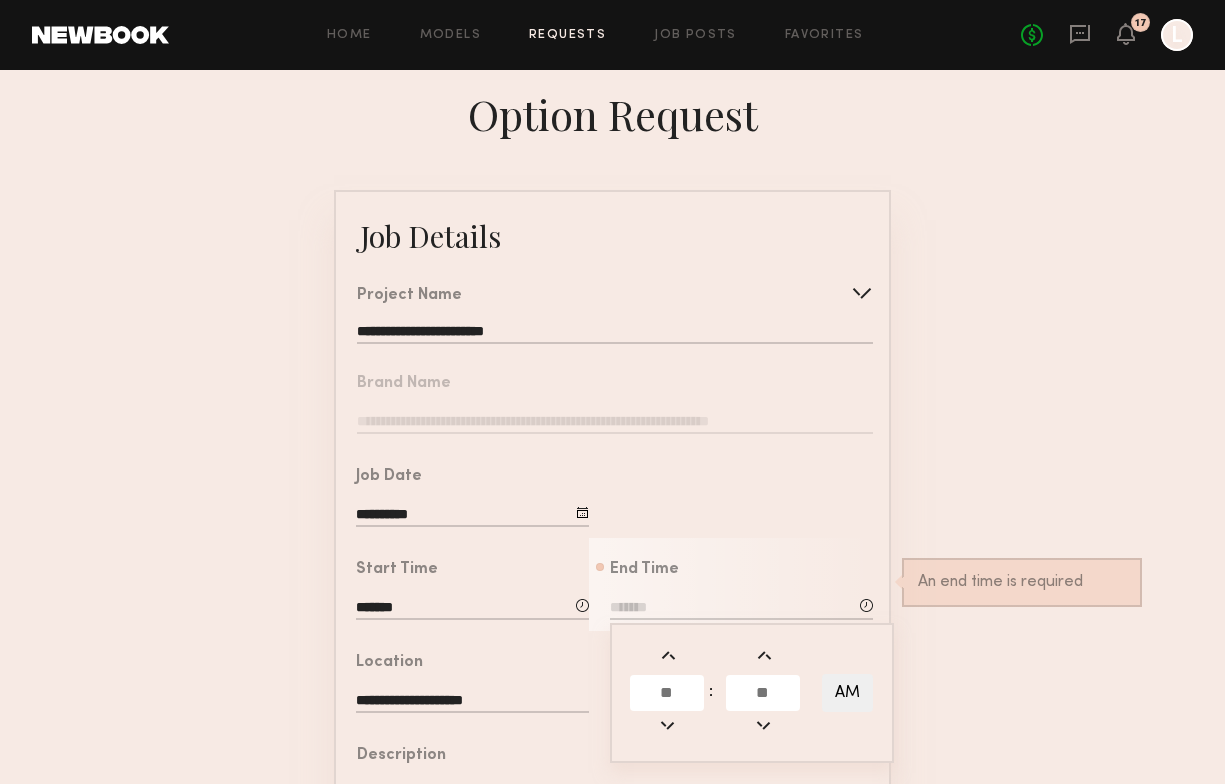 click 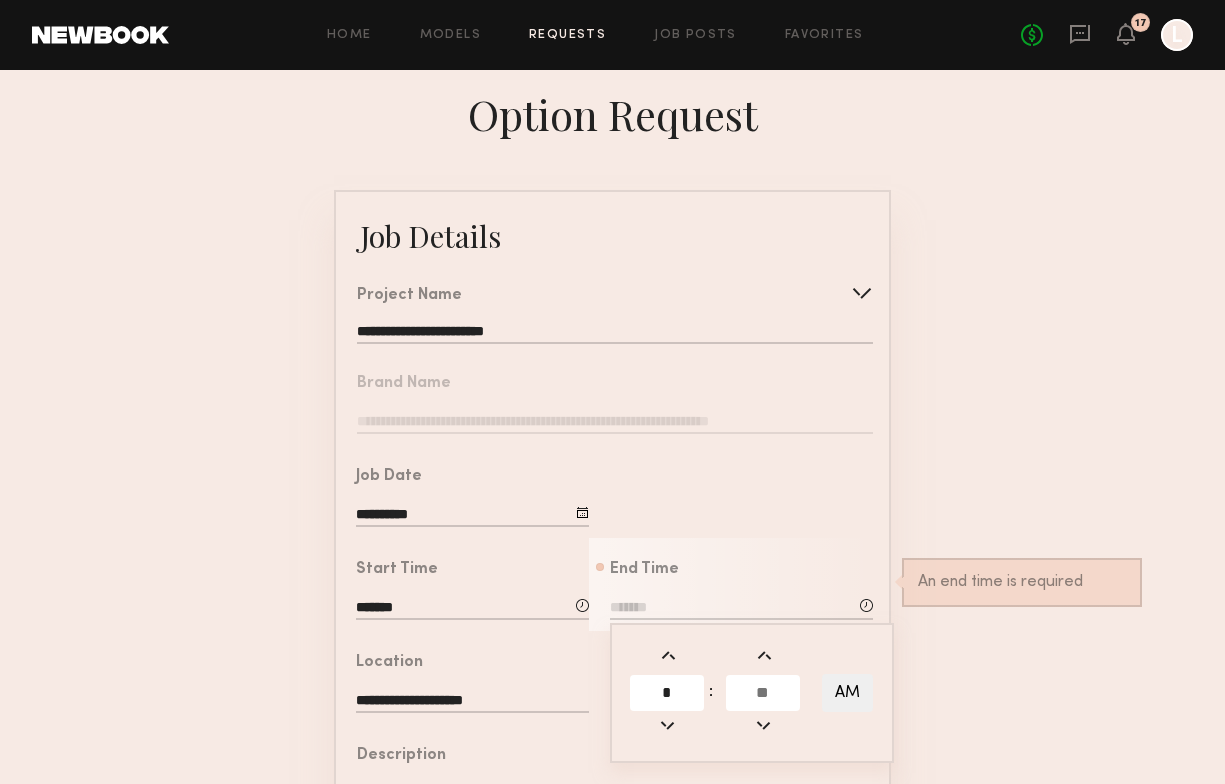 type on "*" 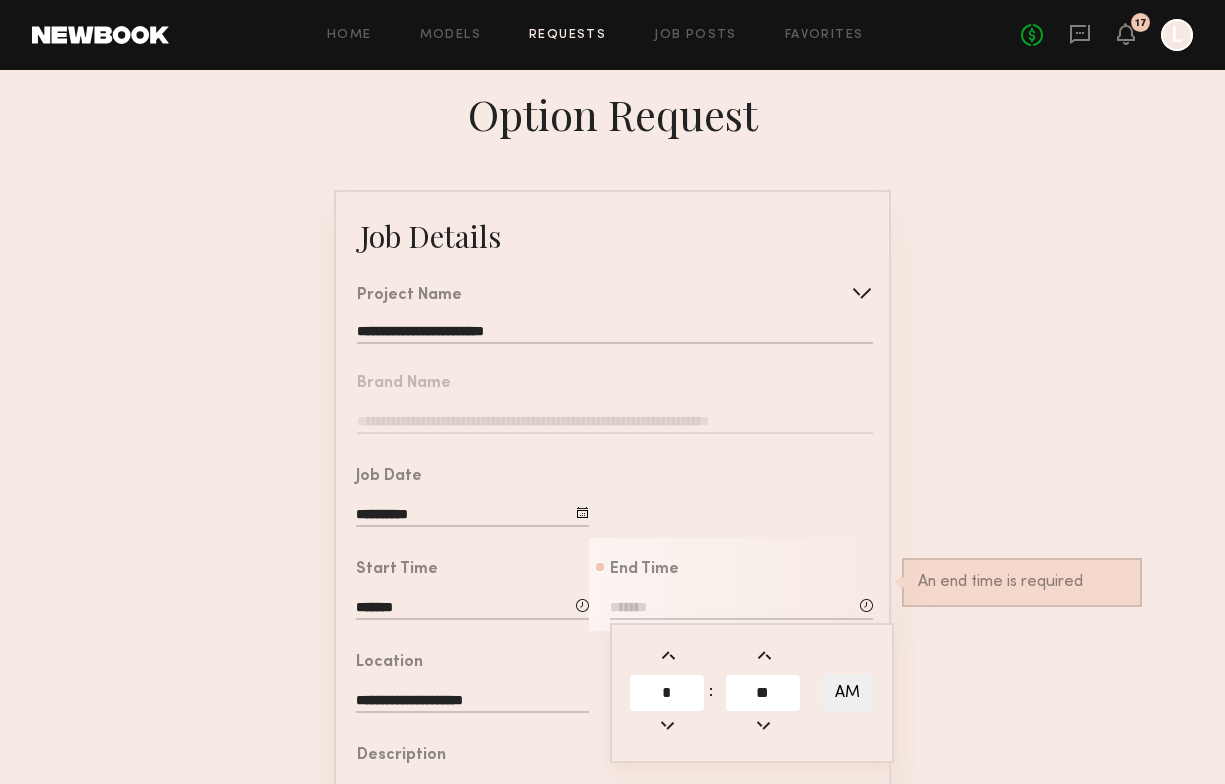 type on "*" 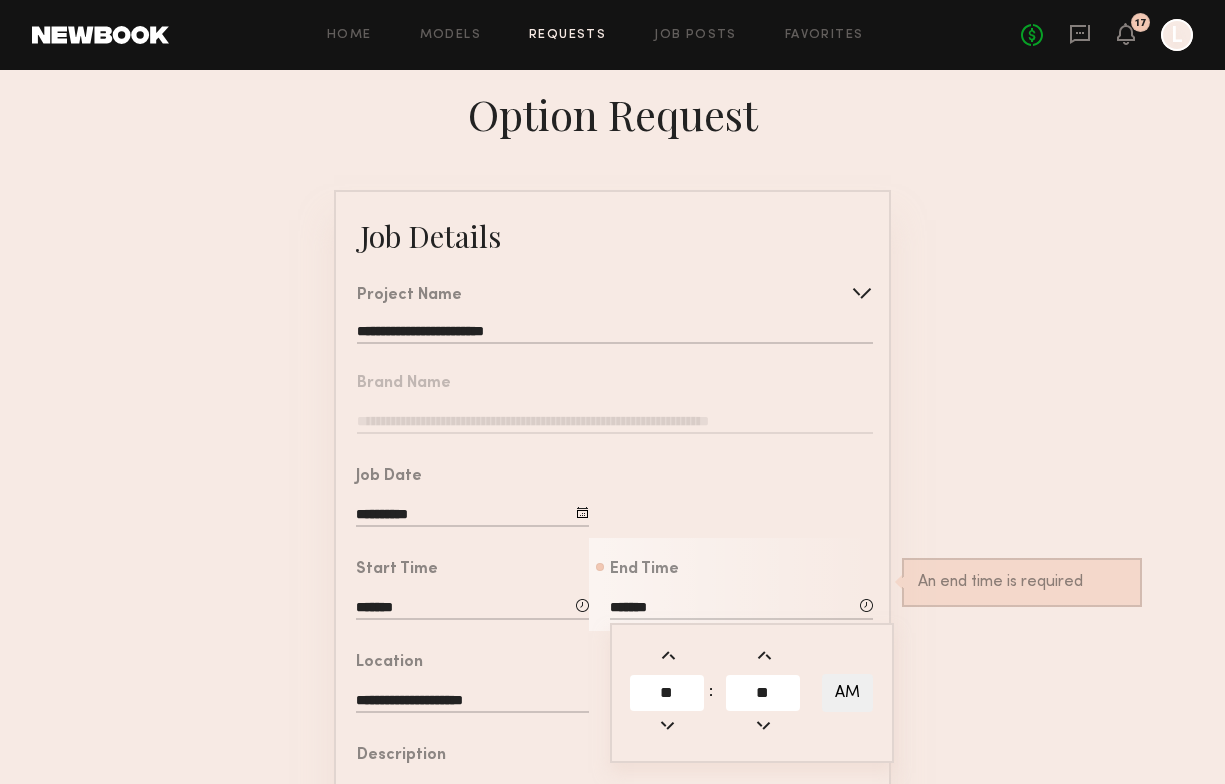 click on "AM" 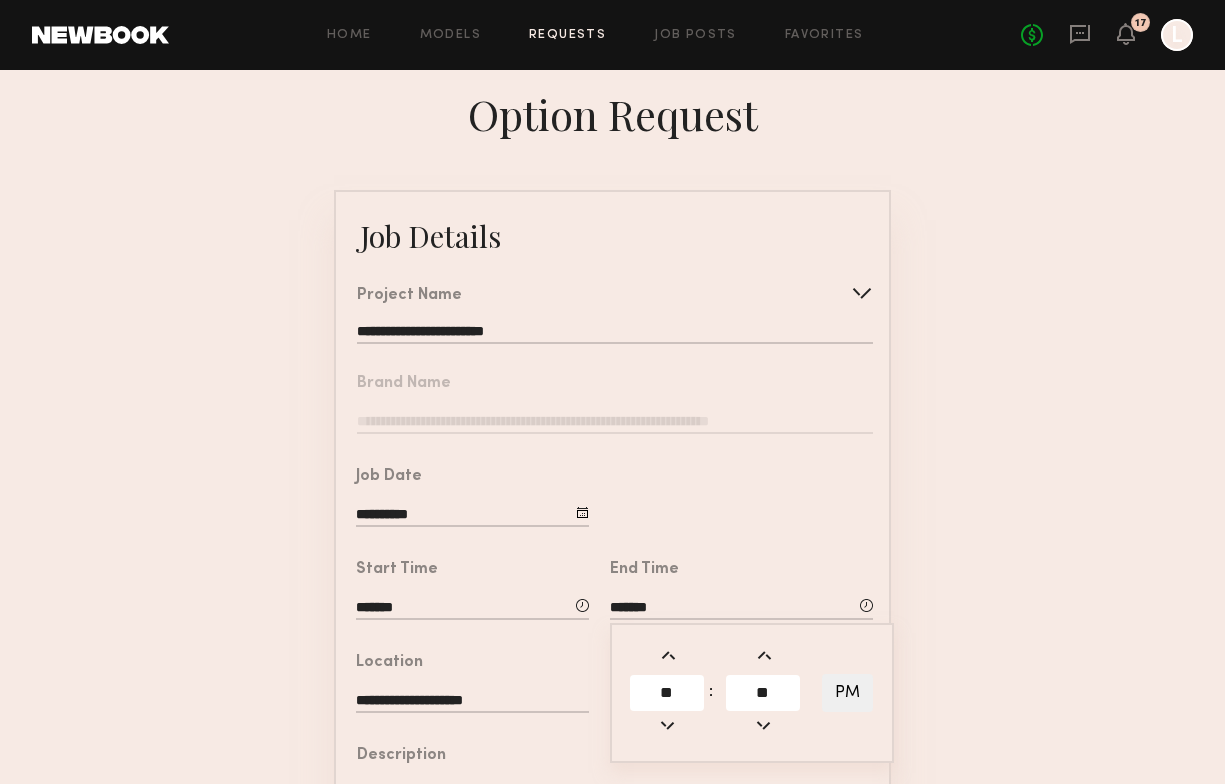 click on "**********" 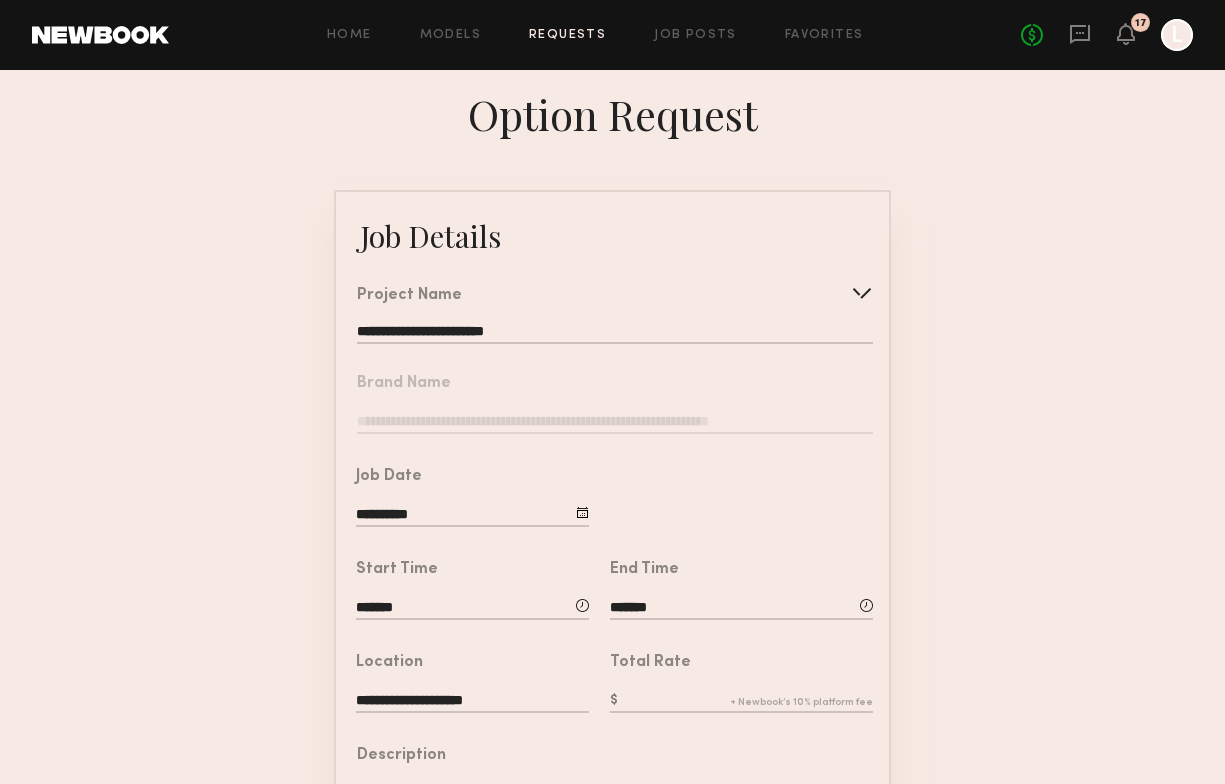 click 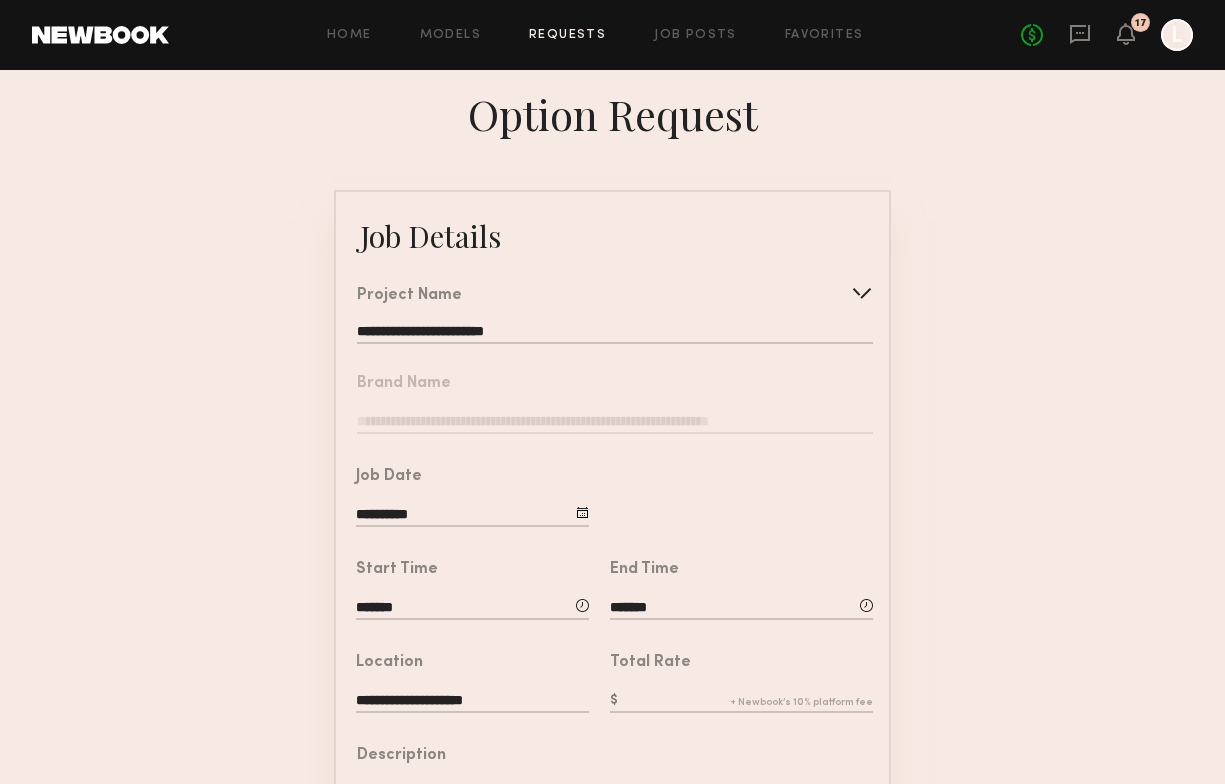click on "*******" 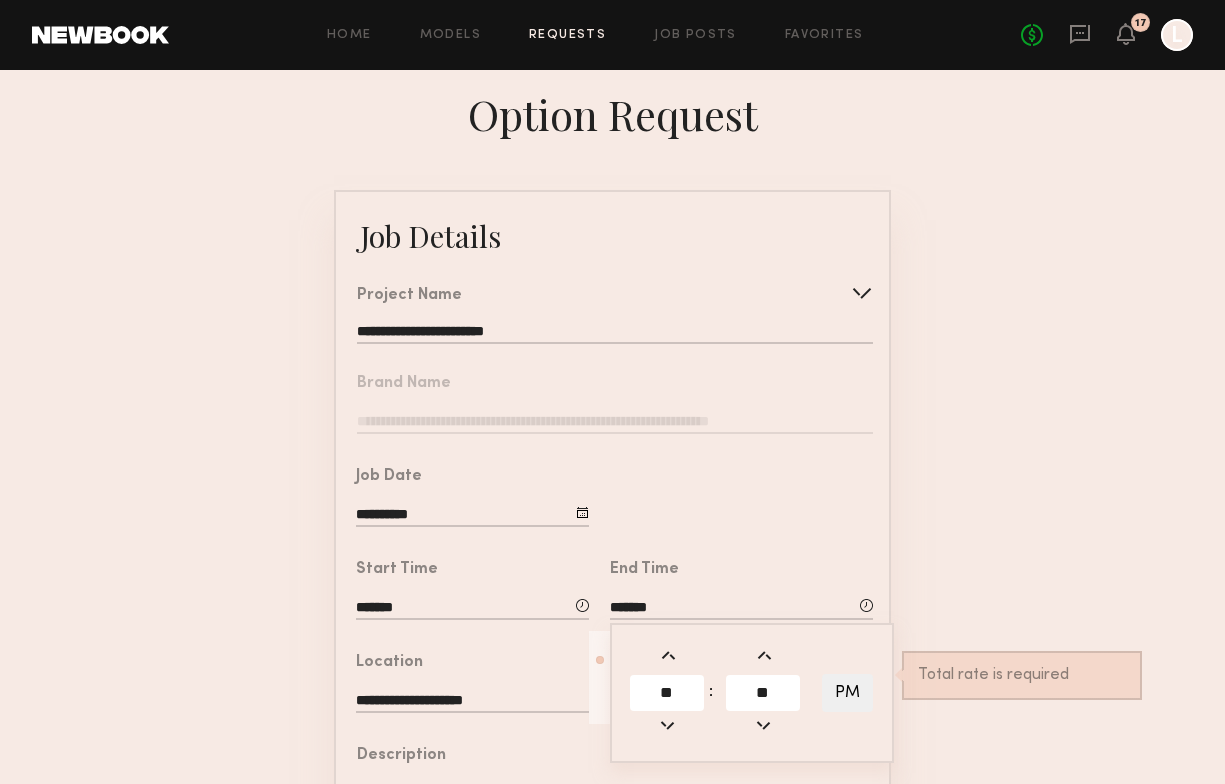 drag, startPoint x: 790, startPoint y: 690, endPoint x: 719, endPoint y: 690, distance: 71 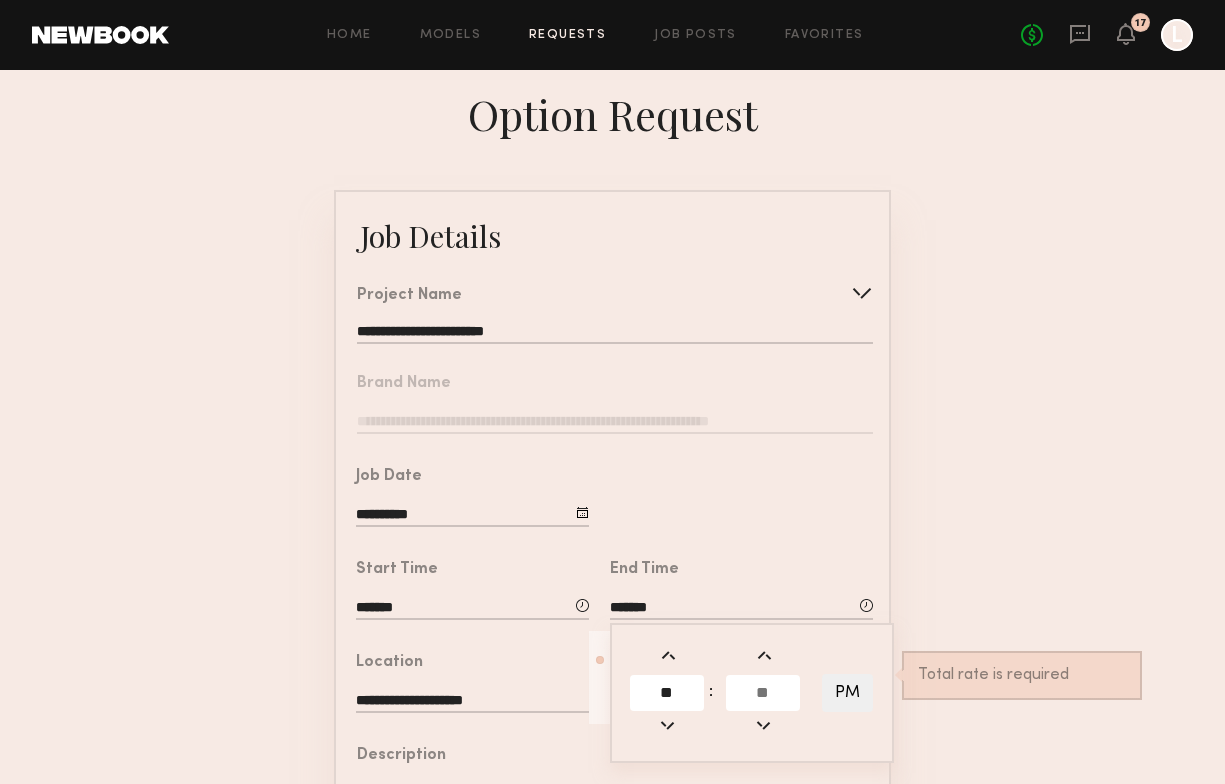 type 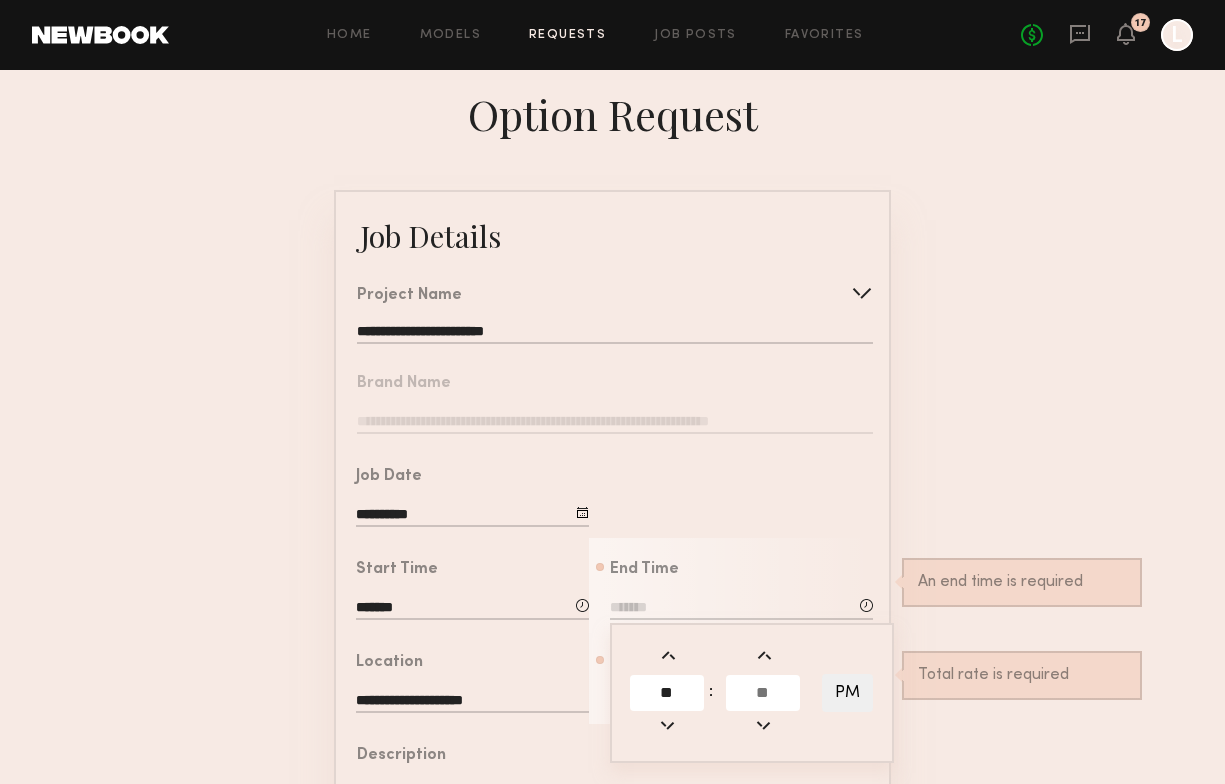 drag, startPoint x: 679, startPoint y: 693, endPoint x: 649, endPoint y: 693, distance: 30 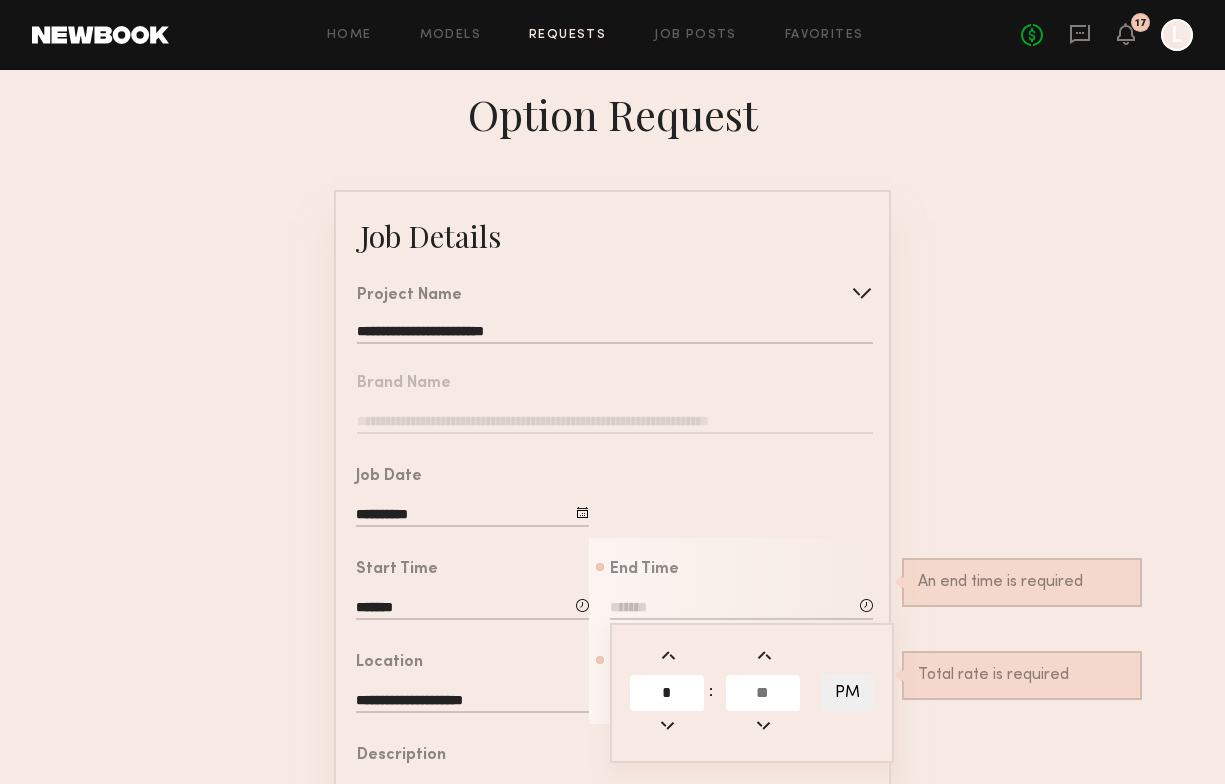 type on "*" 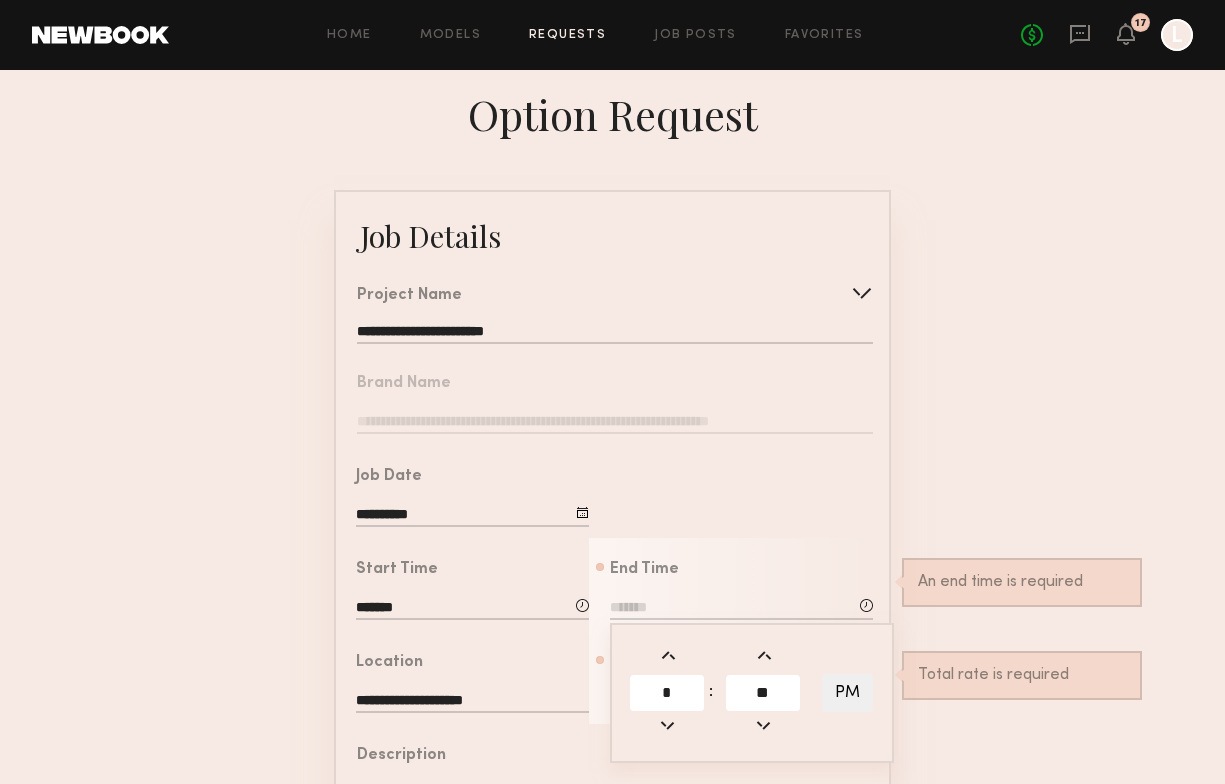 type on "**" 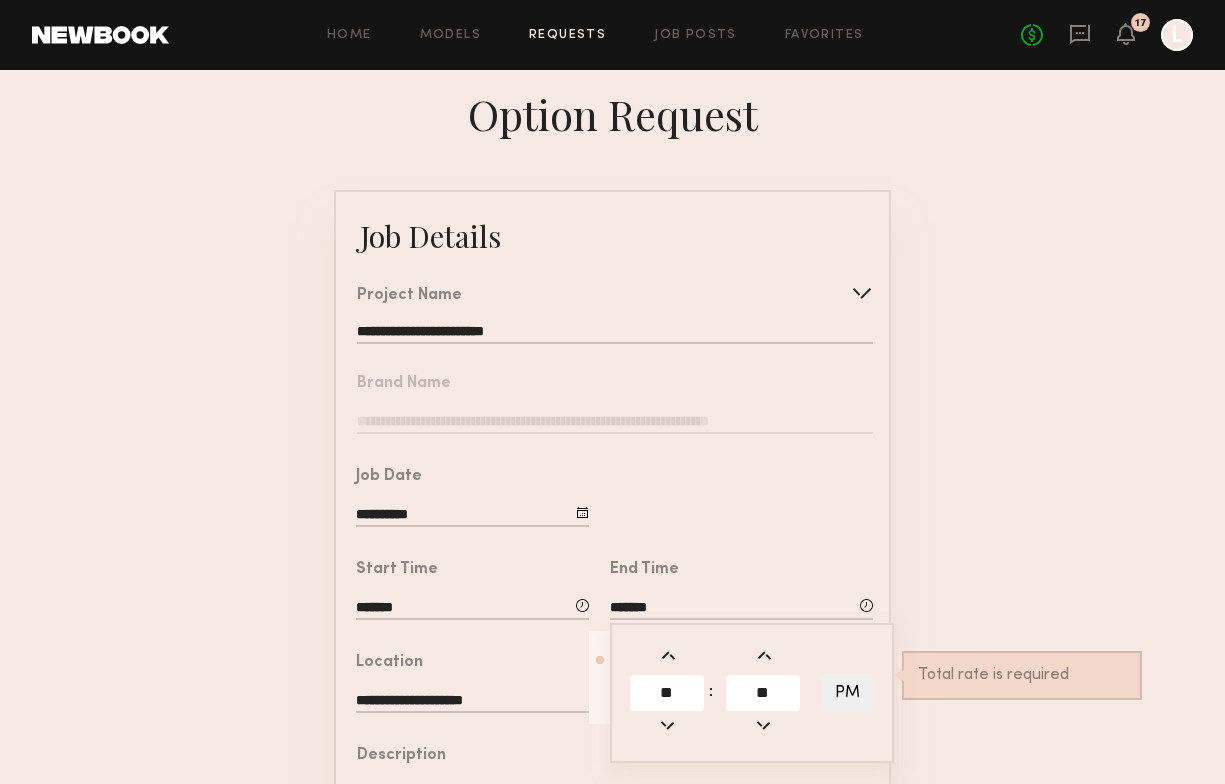 click on "**********" 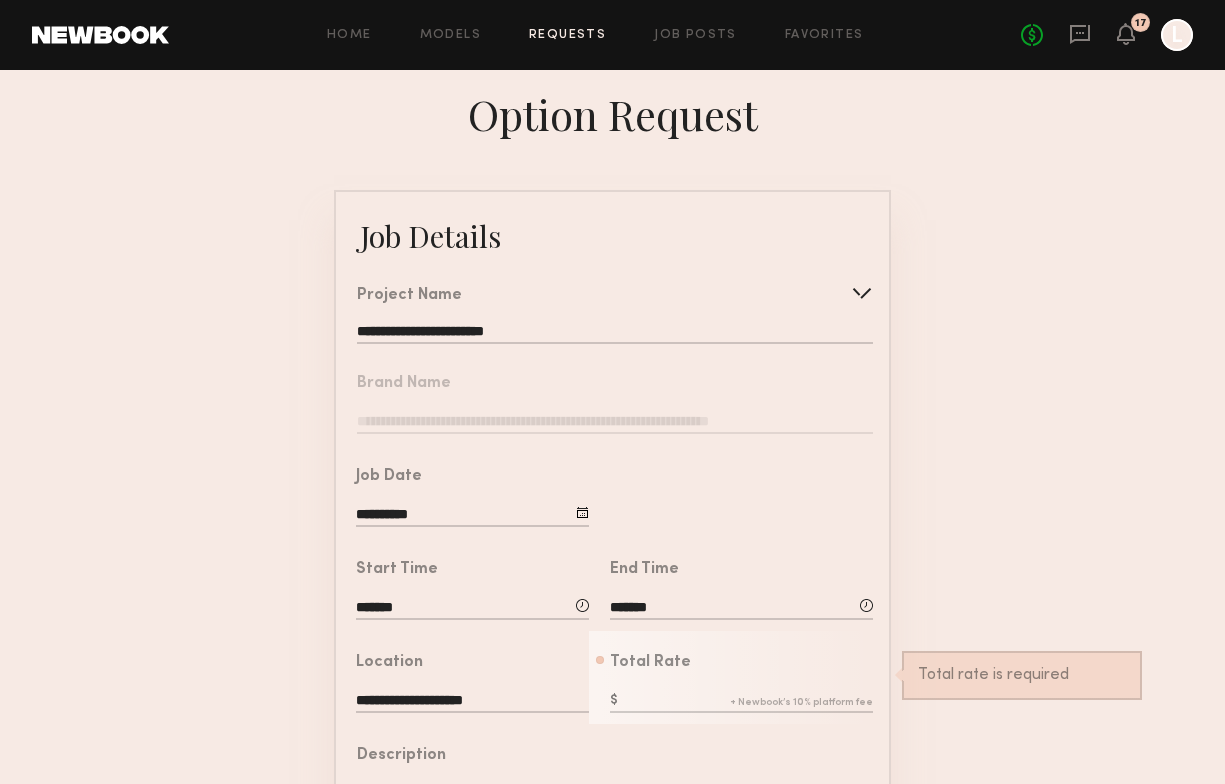 click 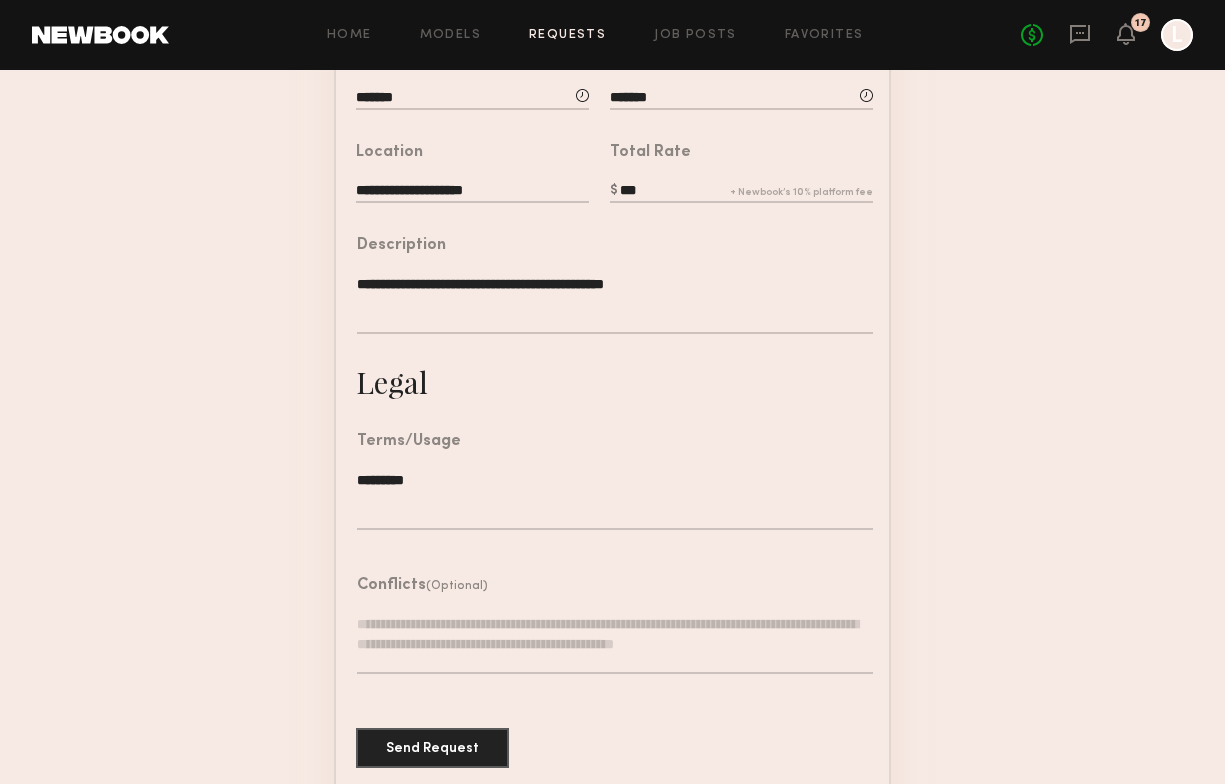 scroll, scrollTop: 520, scrollLeft: 0, axis: vertical 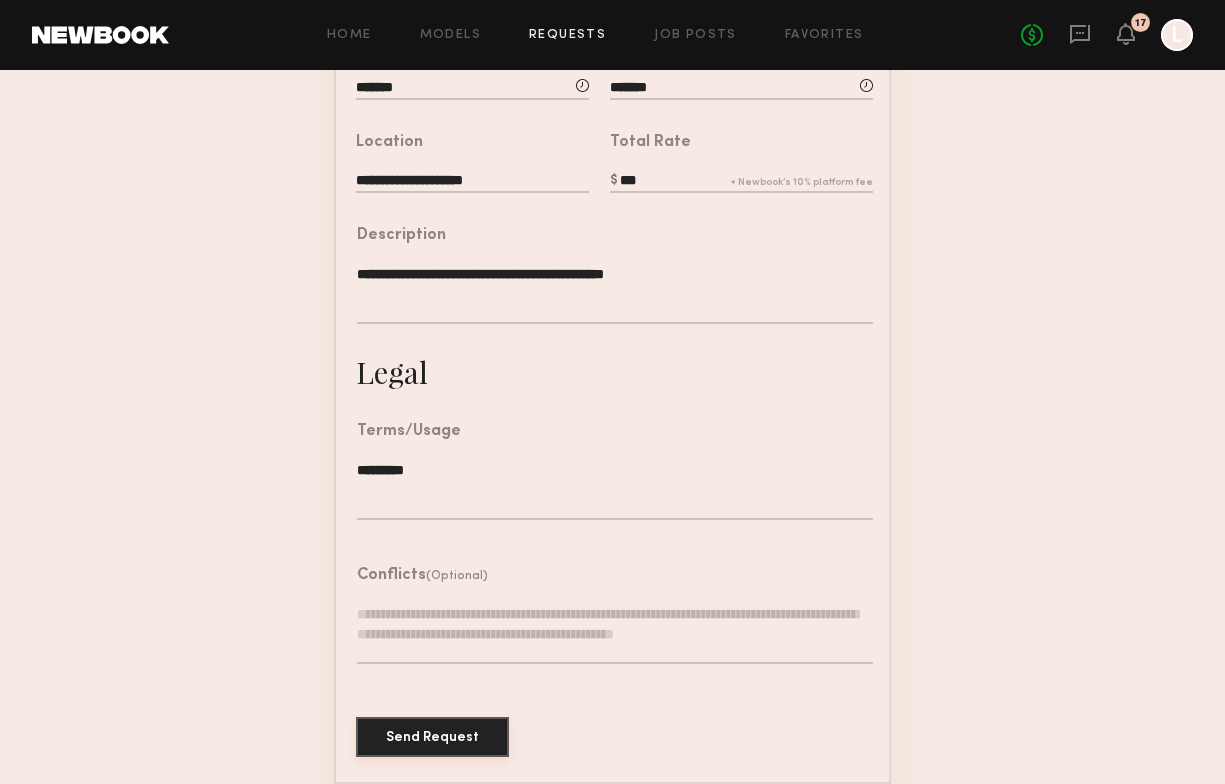 type on "***" 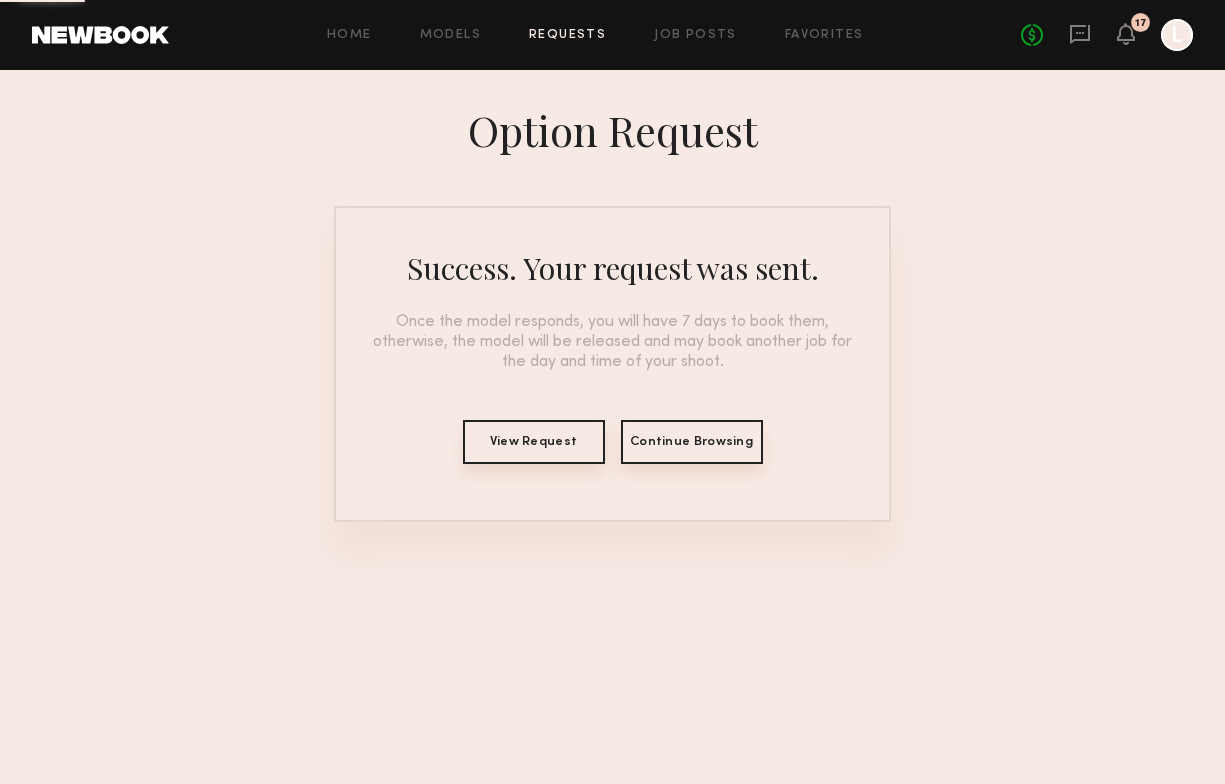 scroll, scrollTop: 0, scrollLeft: 0, axis: both 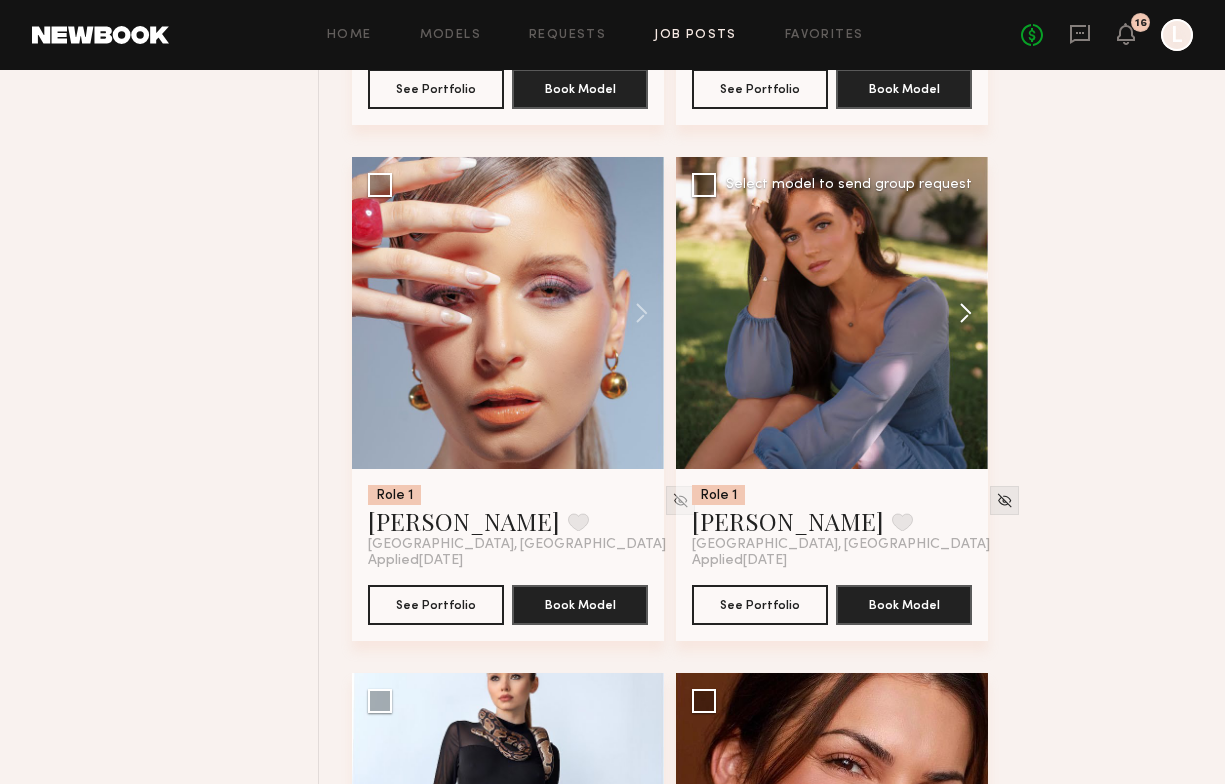 click 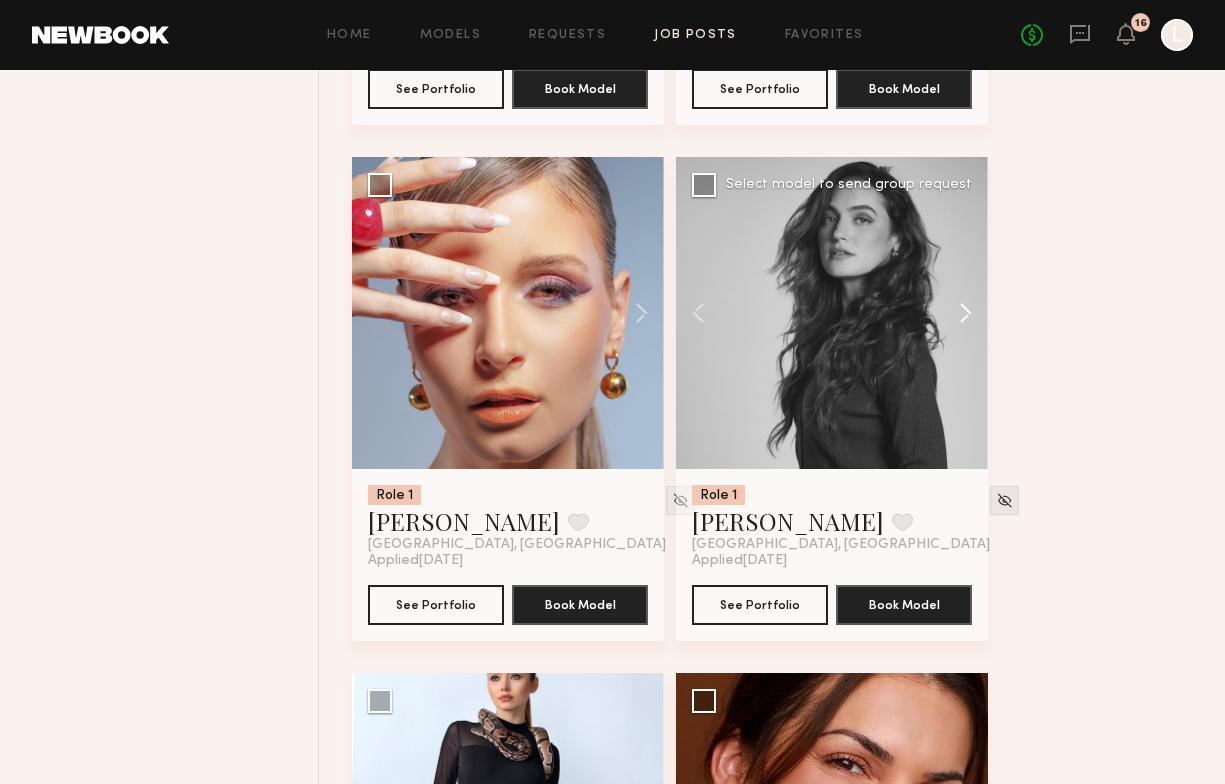 click 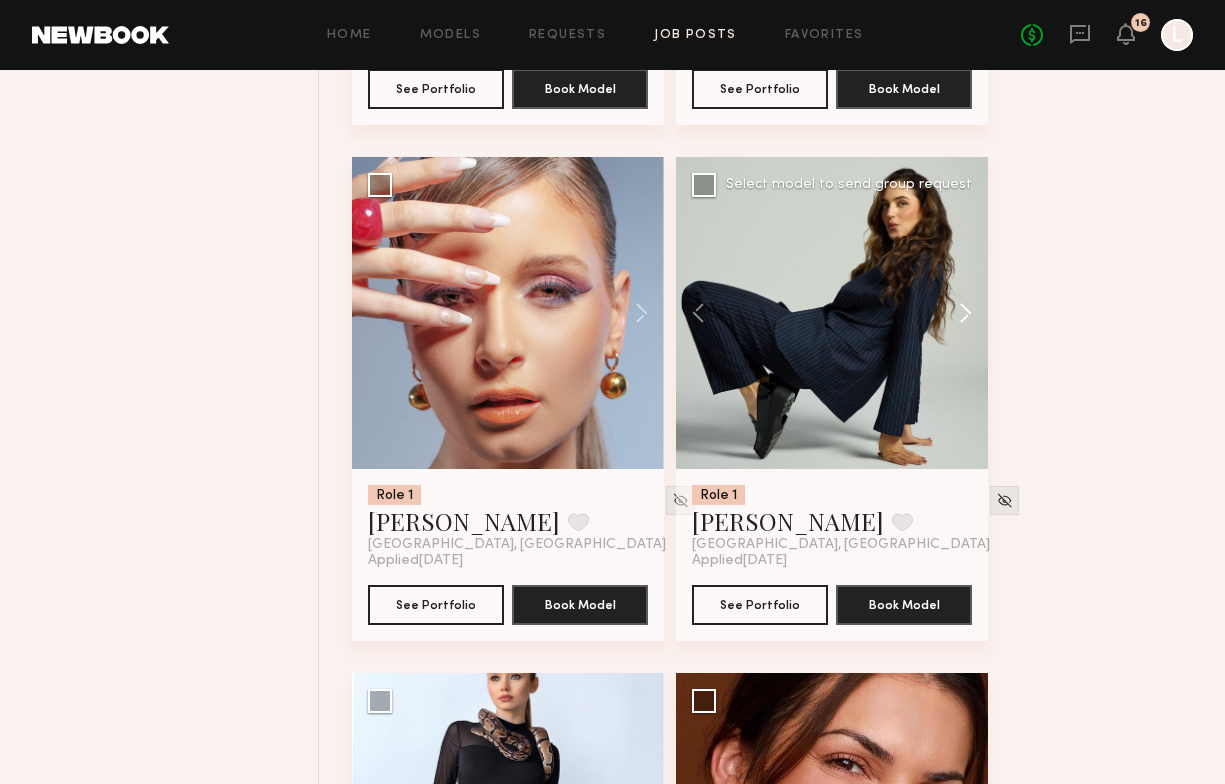 click 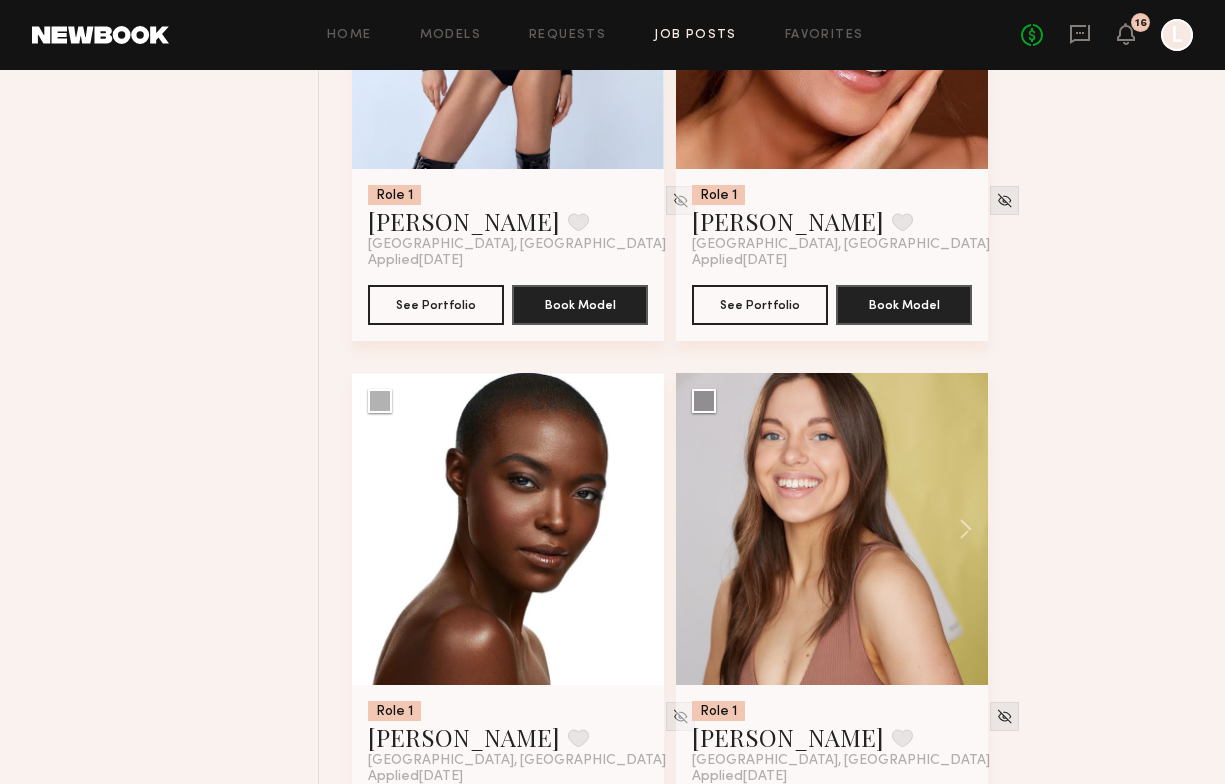 scroll, scrollTop: 5630, scrollLeft: 0, axis: vertical 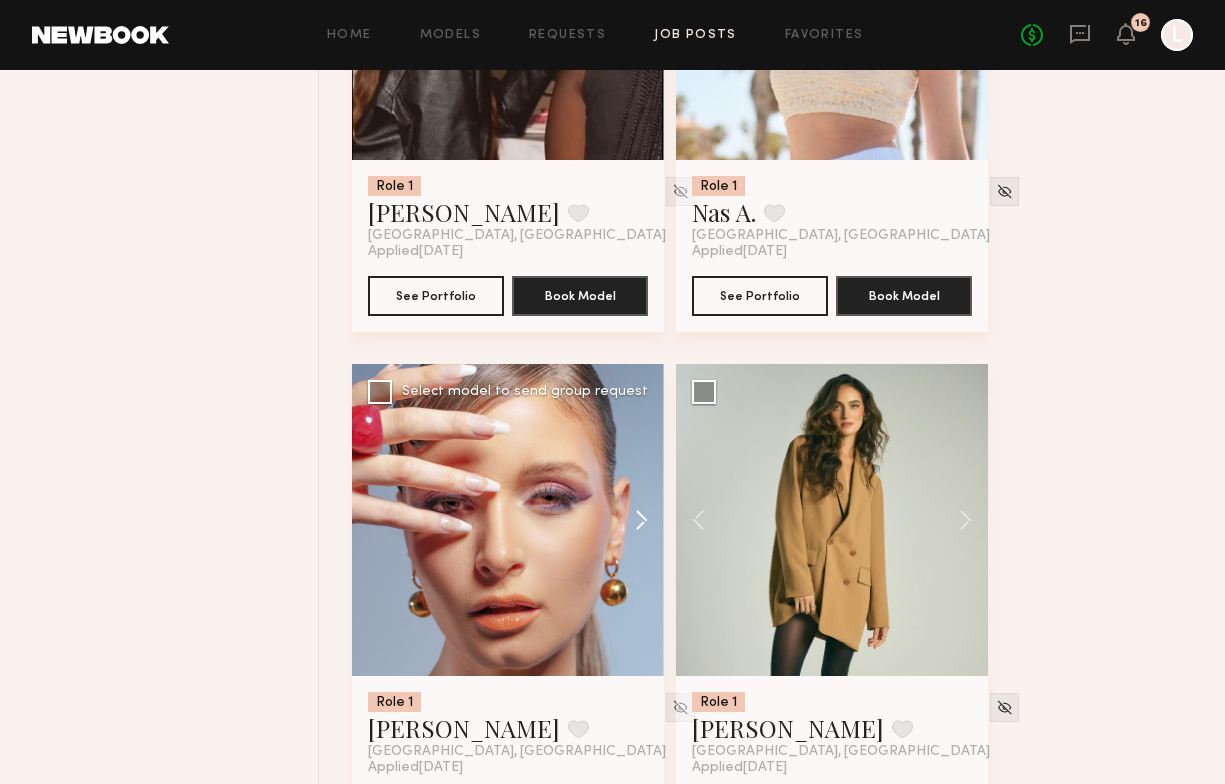 click 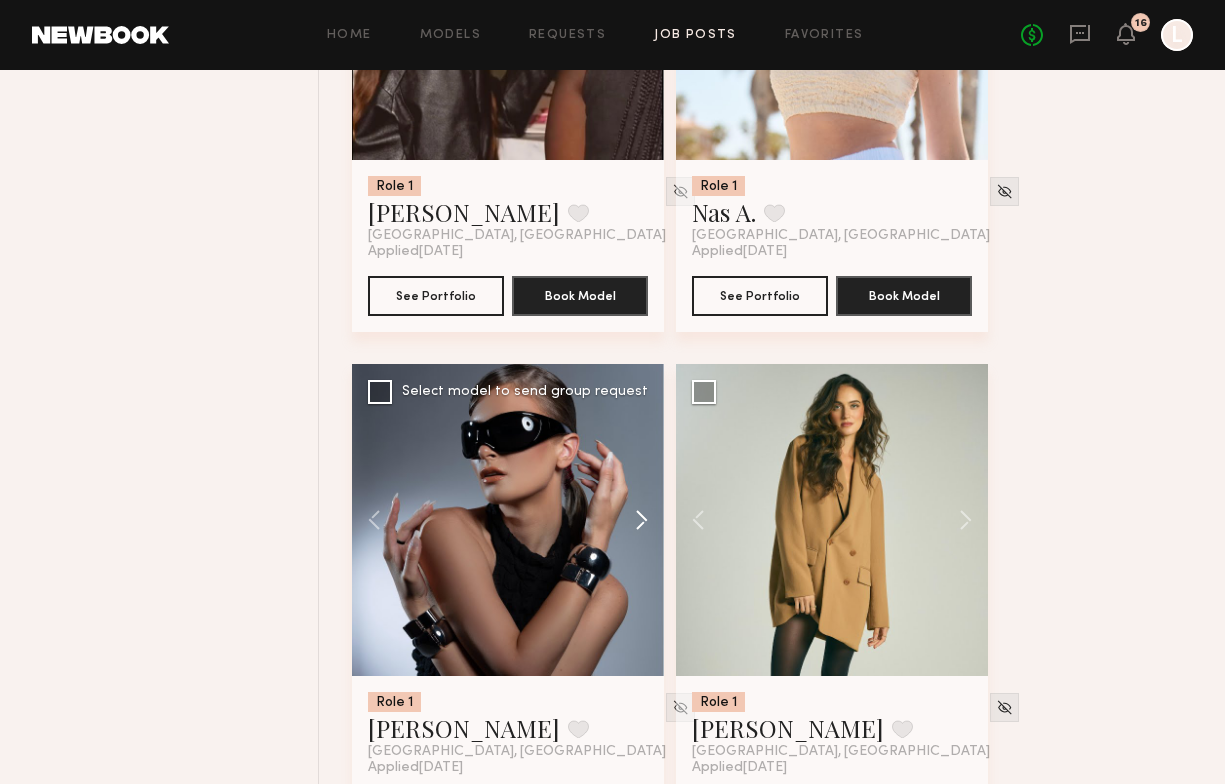 click 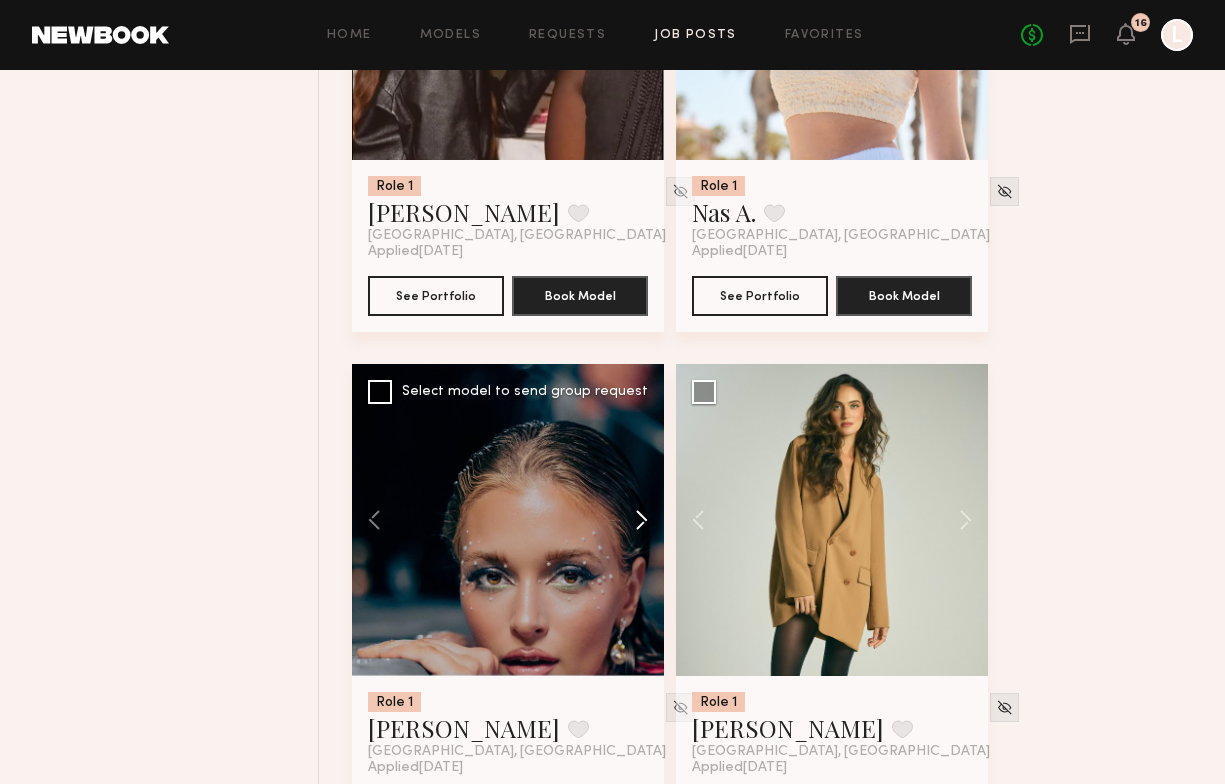 click 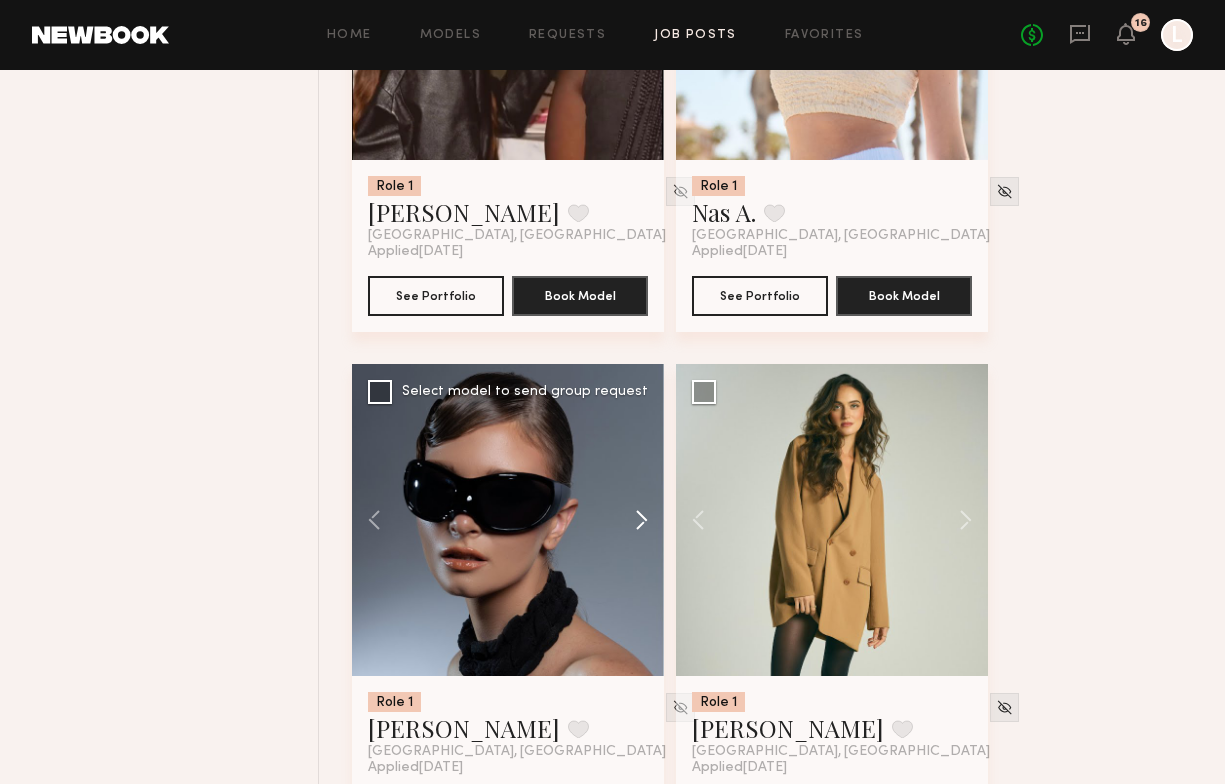 click 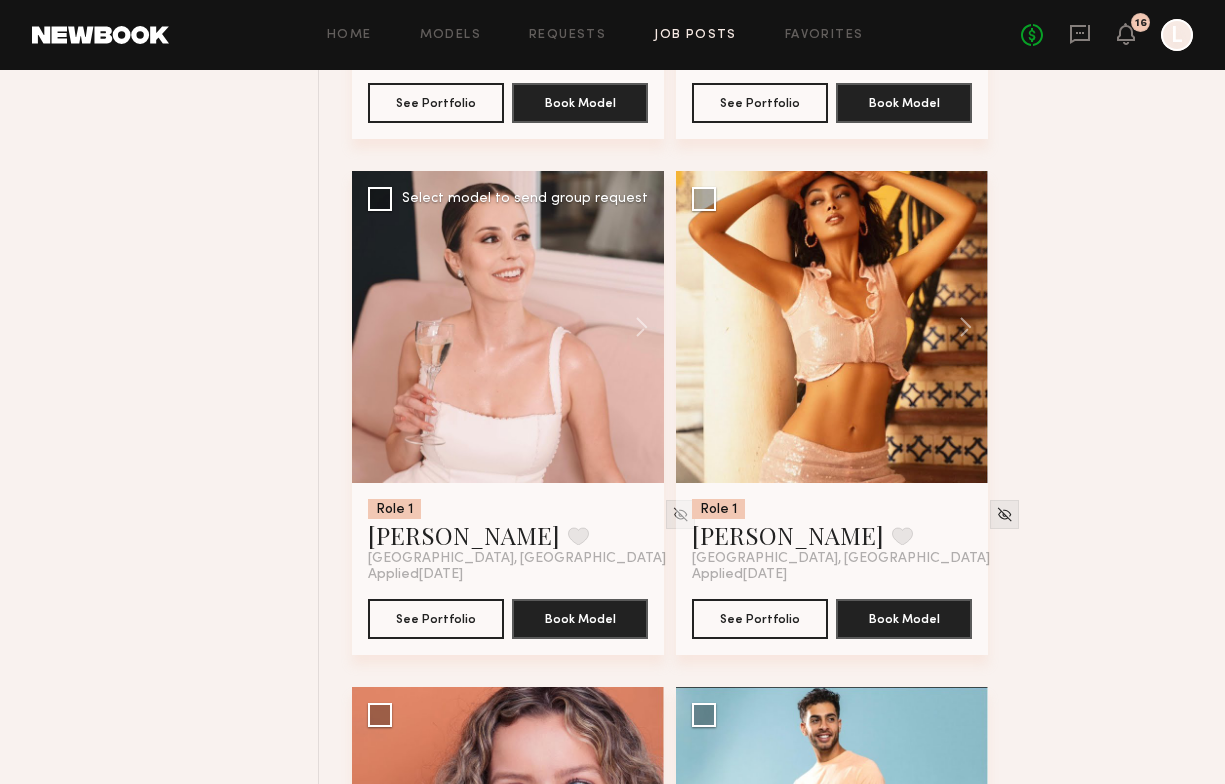 scroll, scrollTop: 7374, scrollLeft: 0, axis: vertical 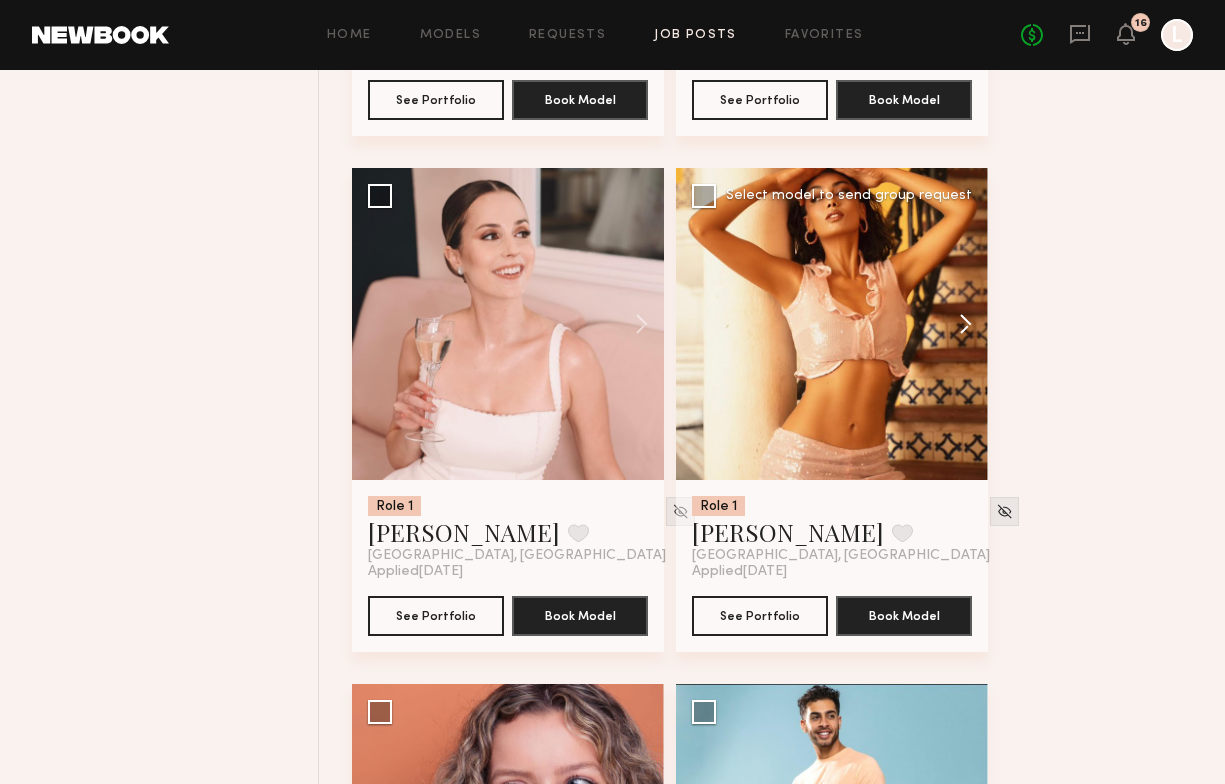 click 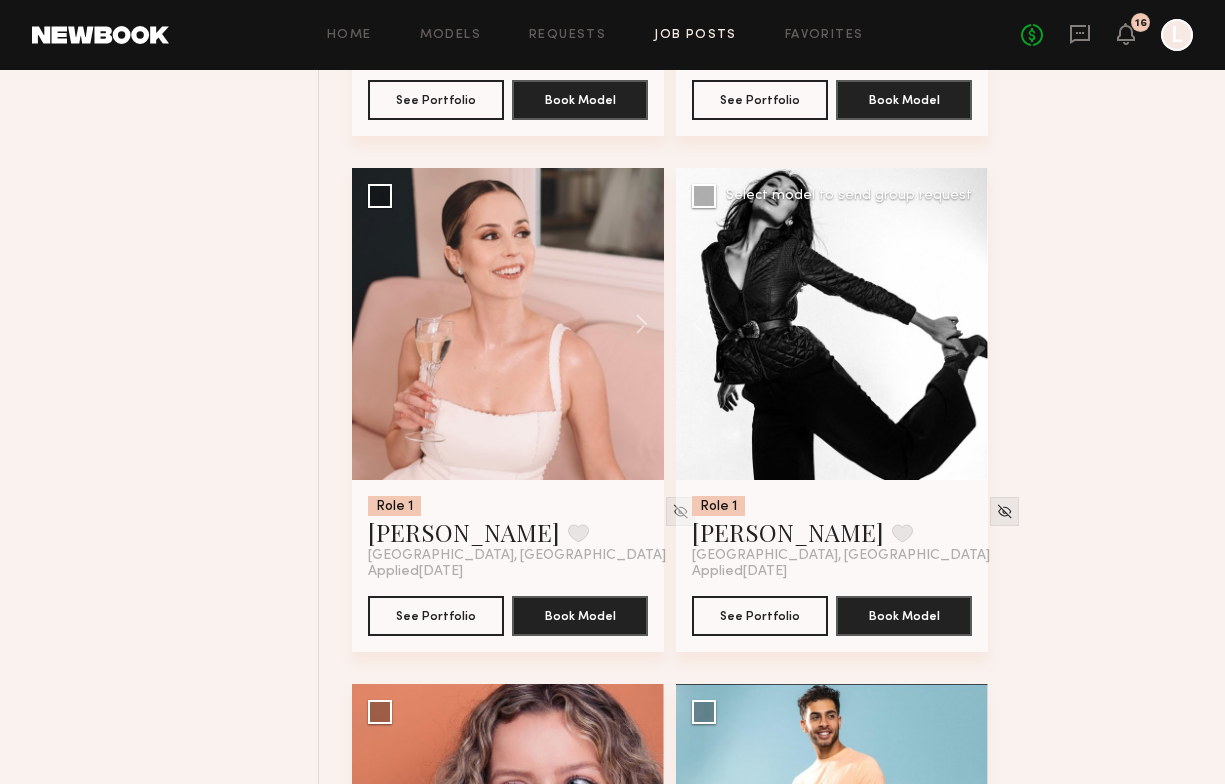 click 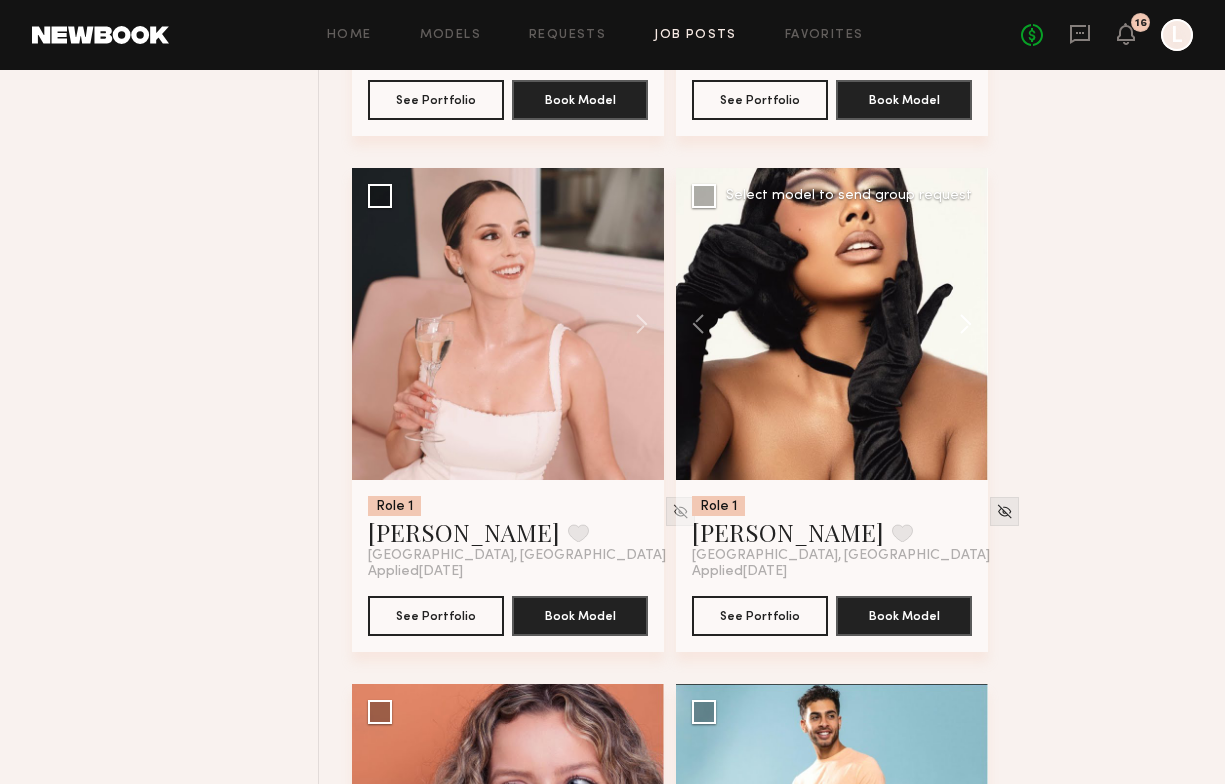 click 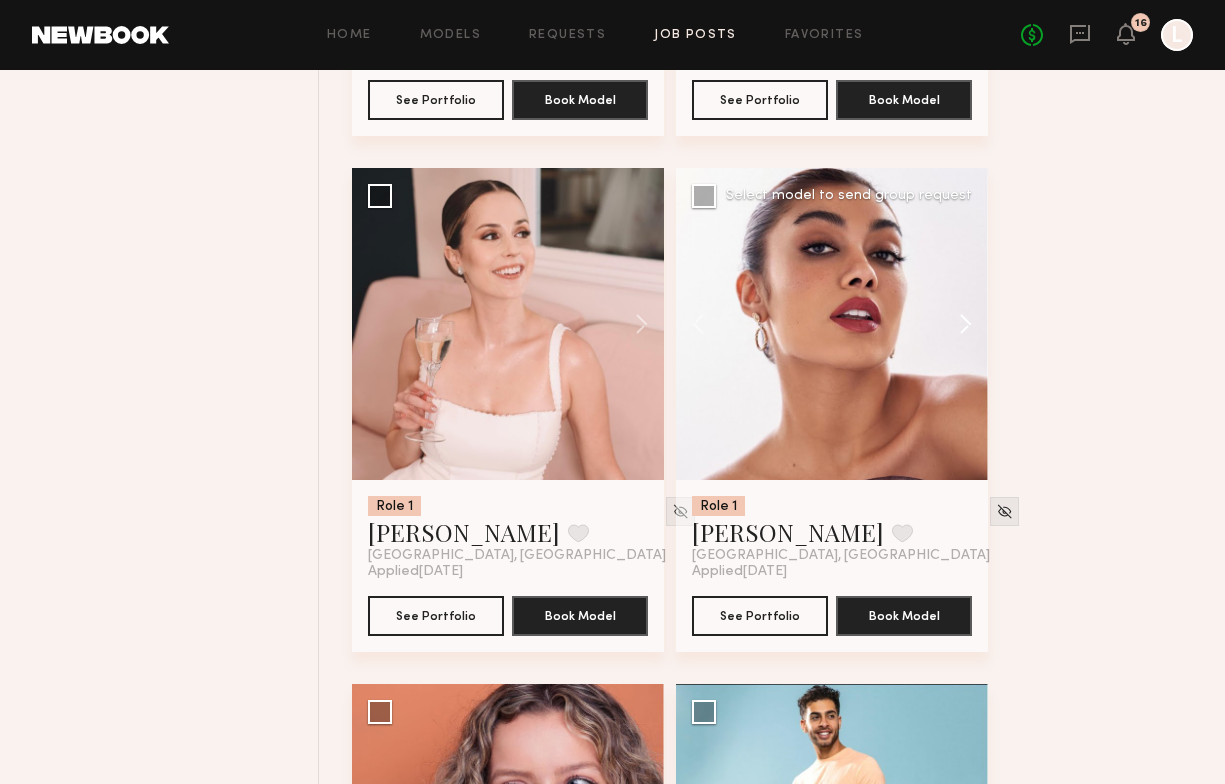 click 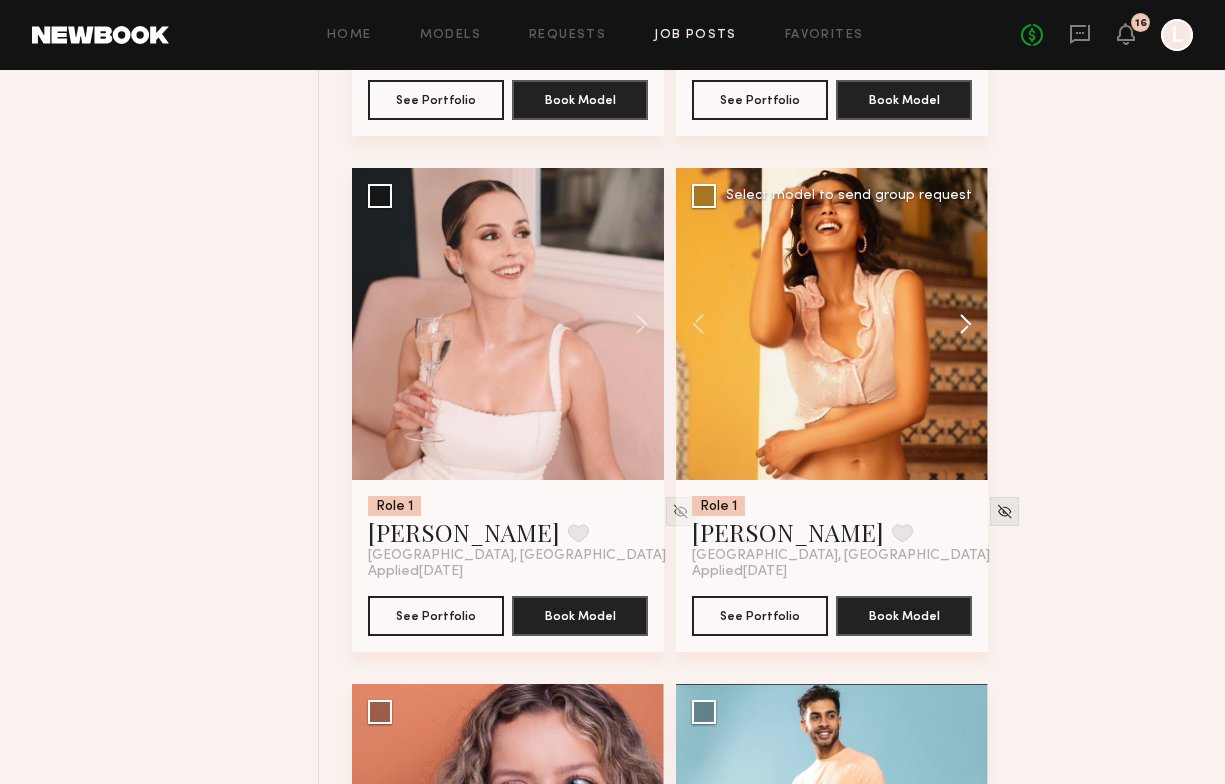 click 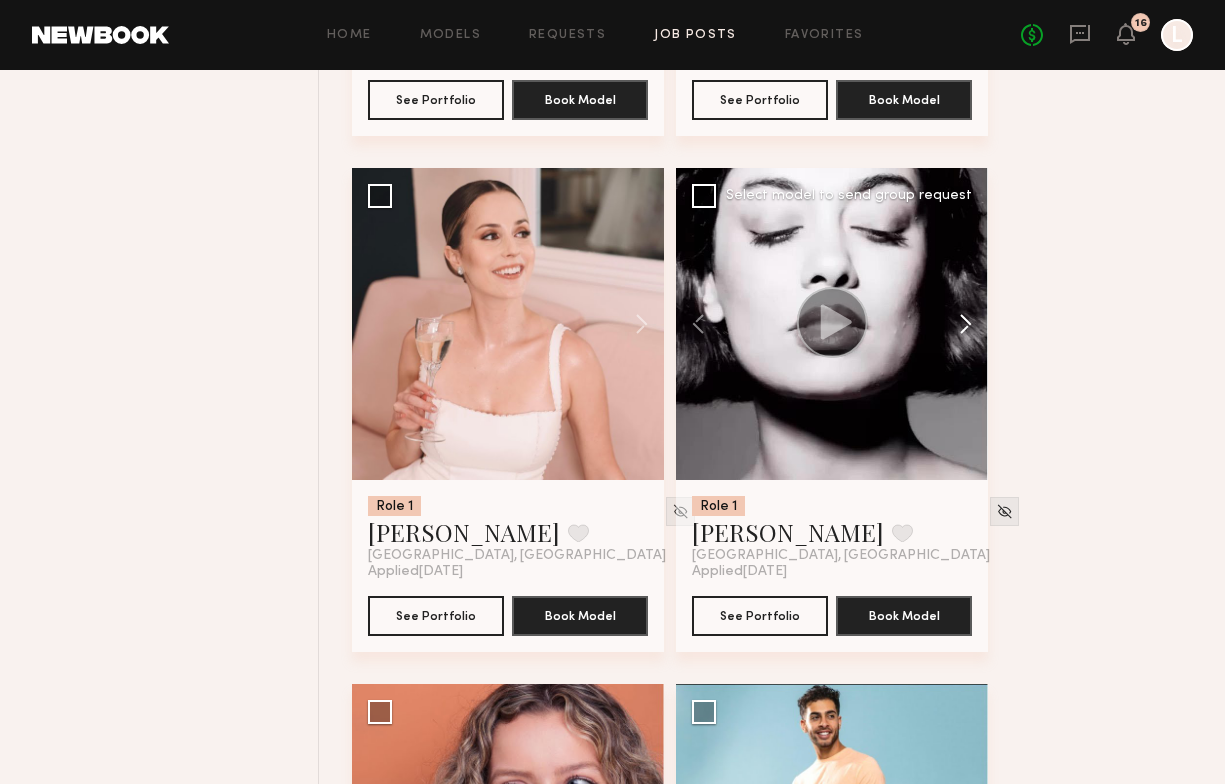 click 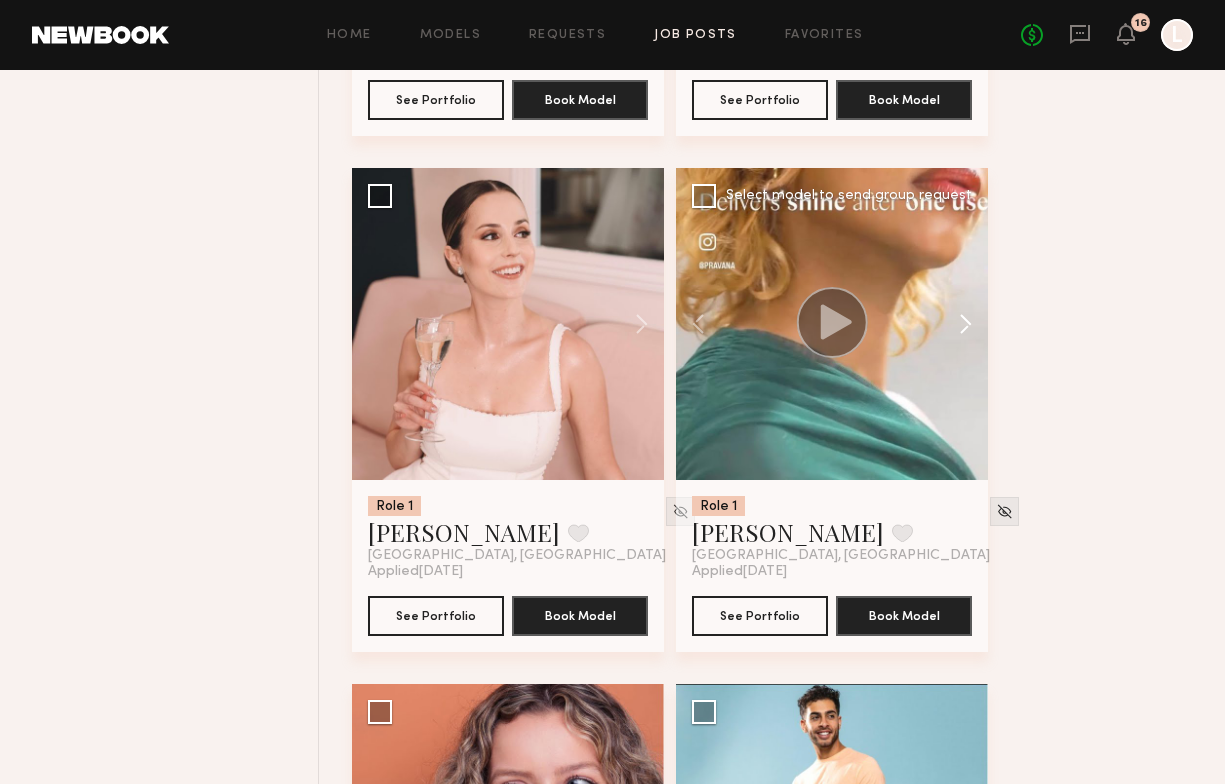click 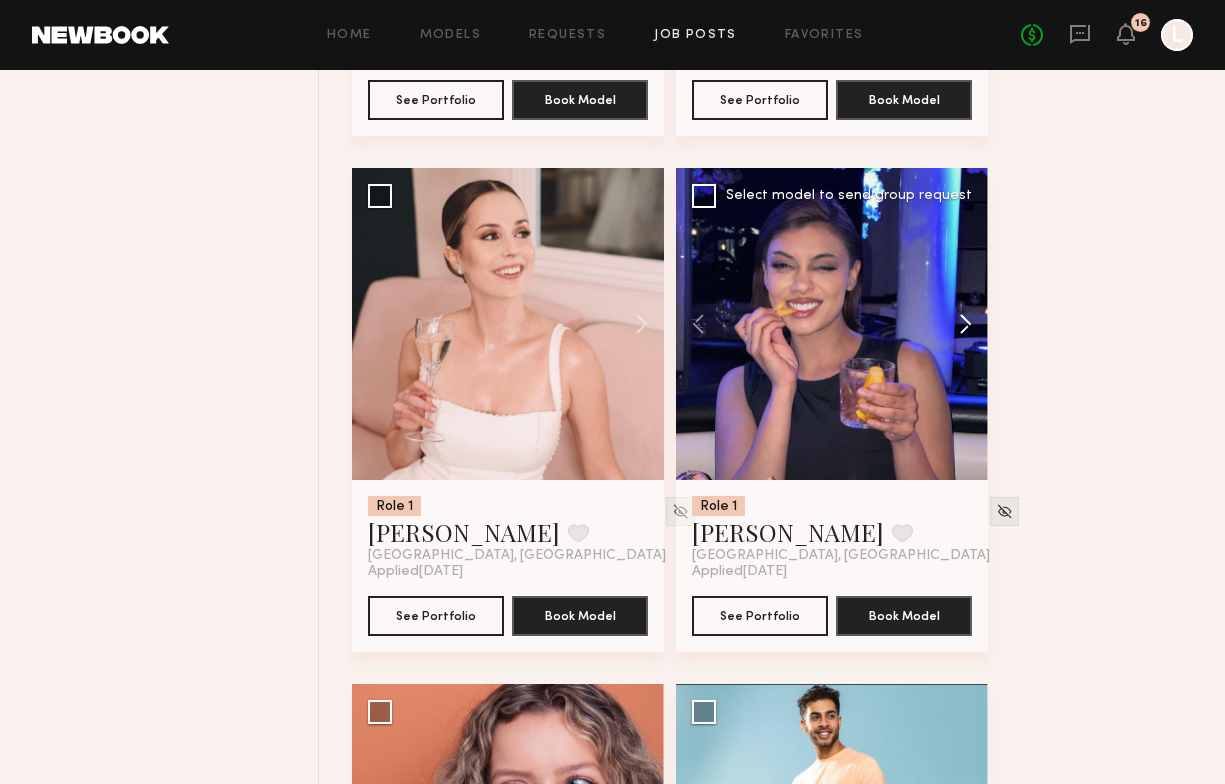 click 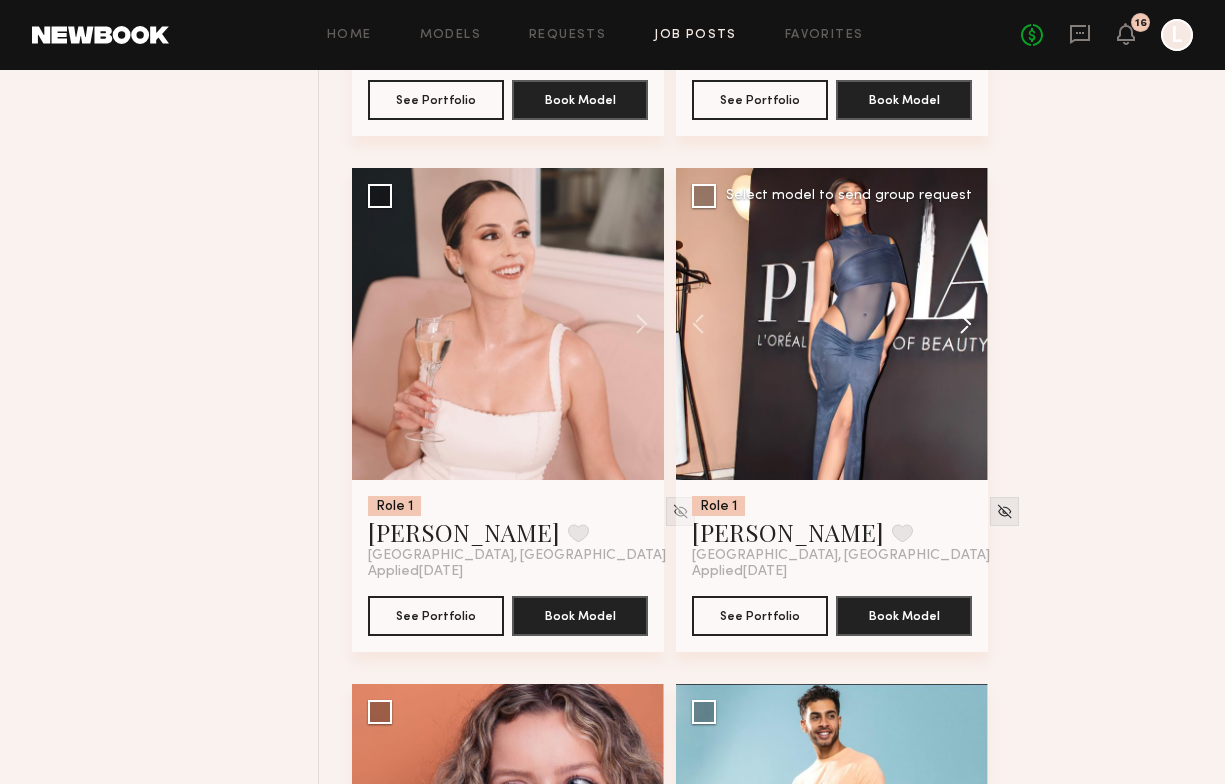 click 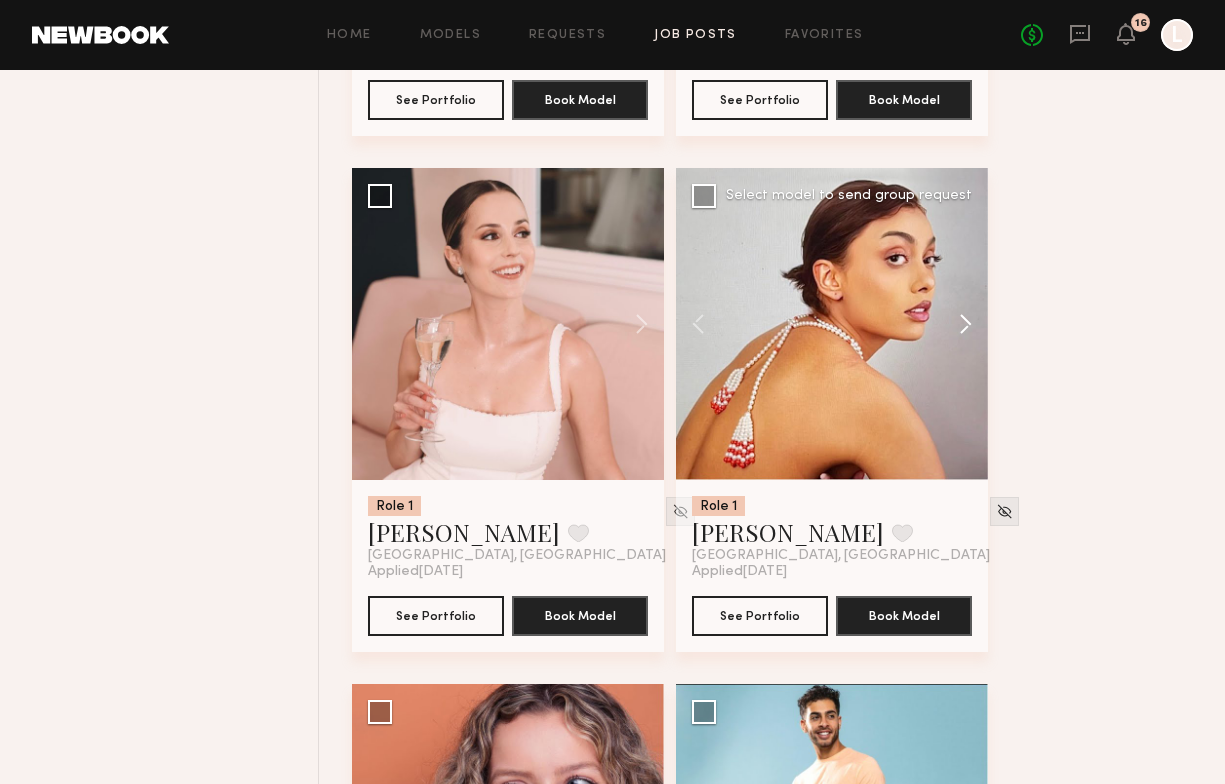 click 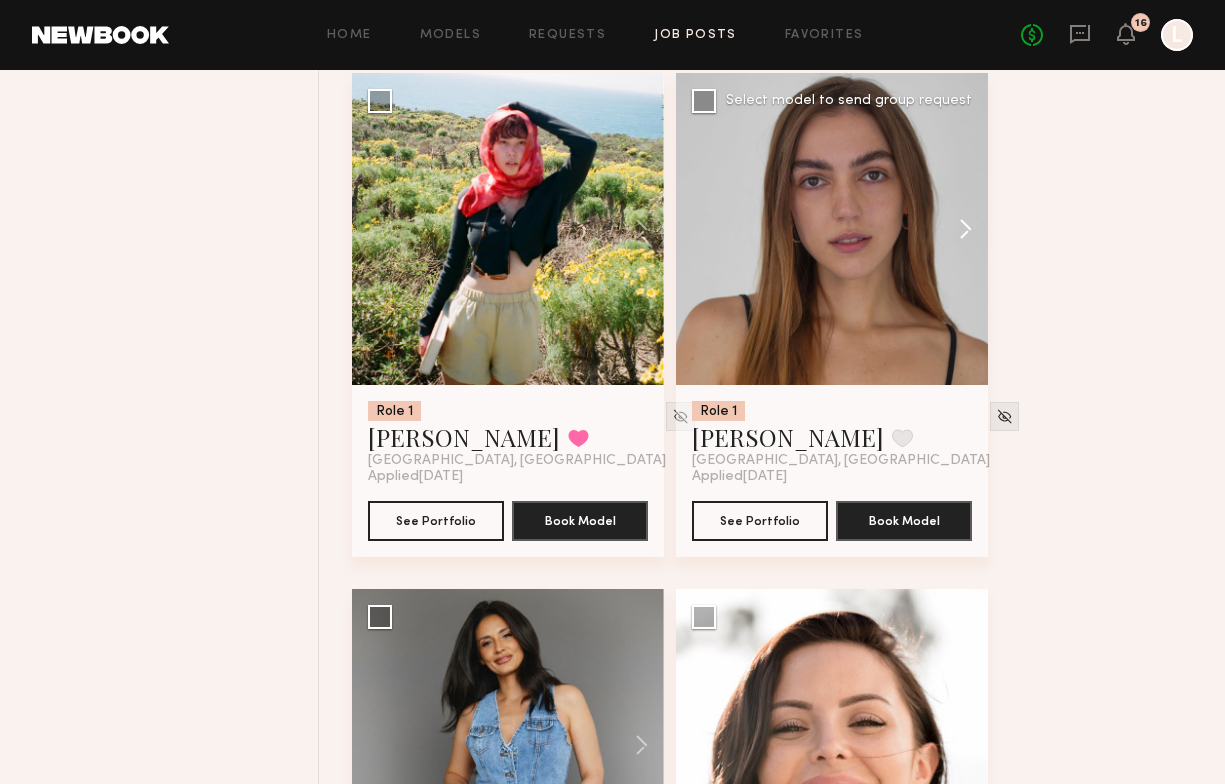 scroll, scrollTop: 12645, scrollLeft: 0, axis: vertical 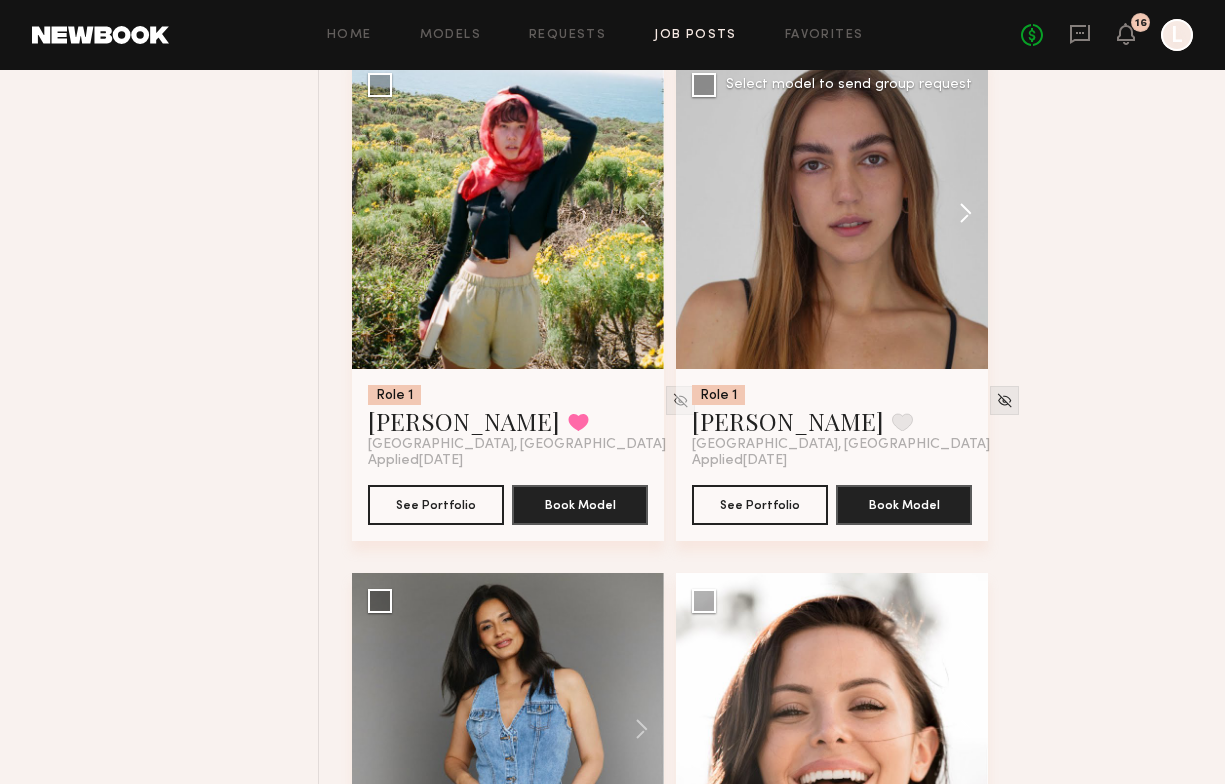 click 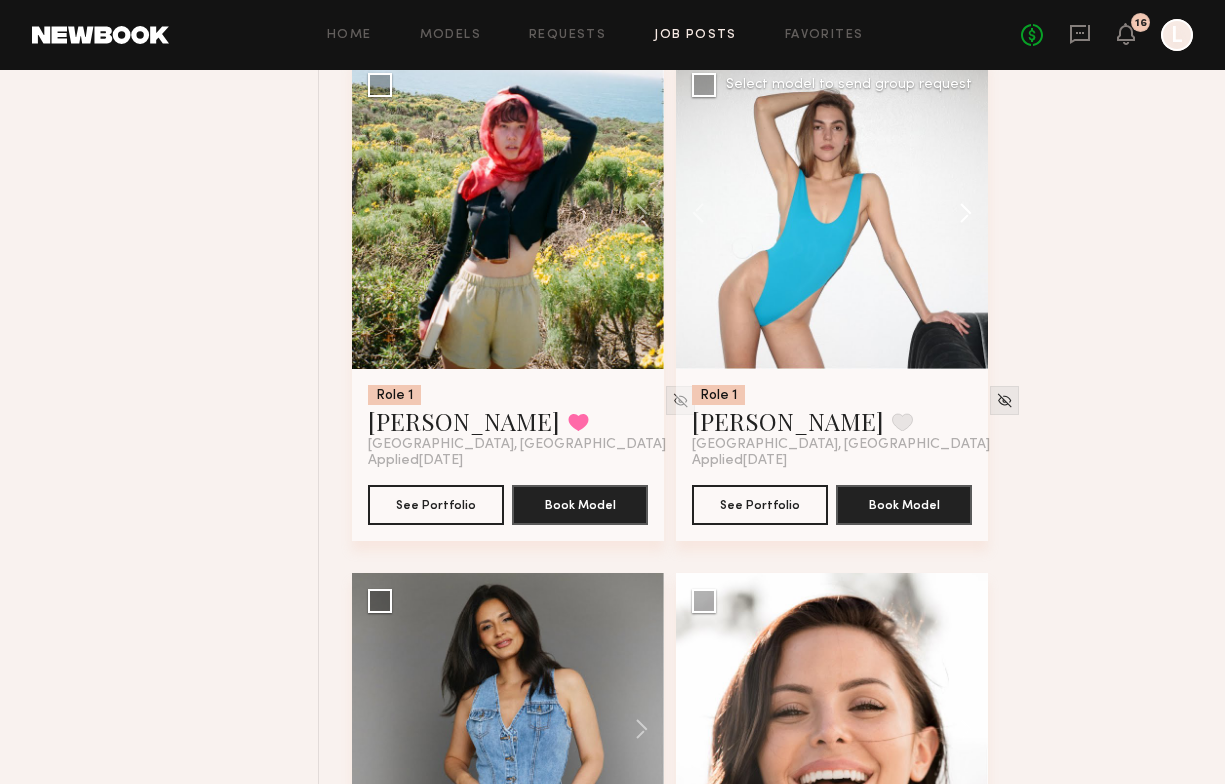 click 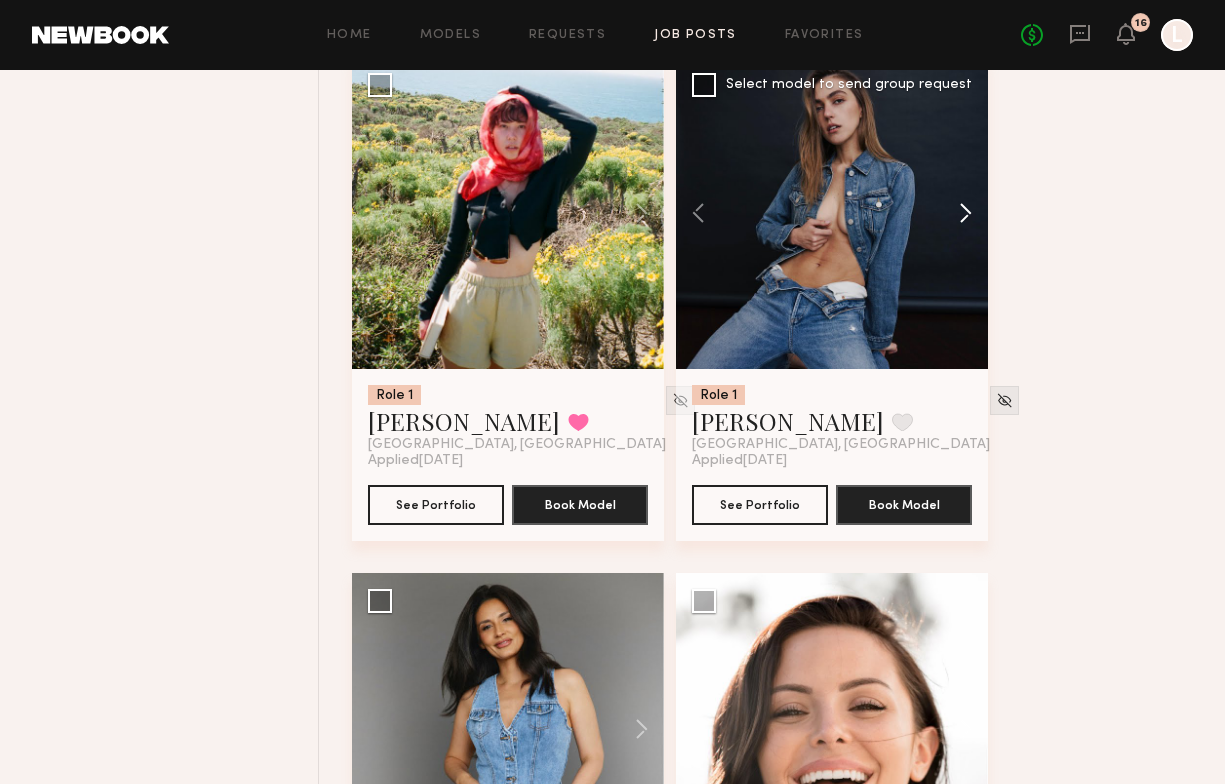 click 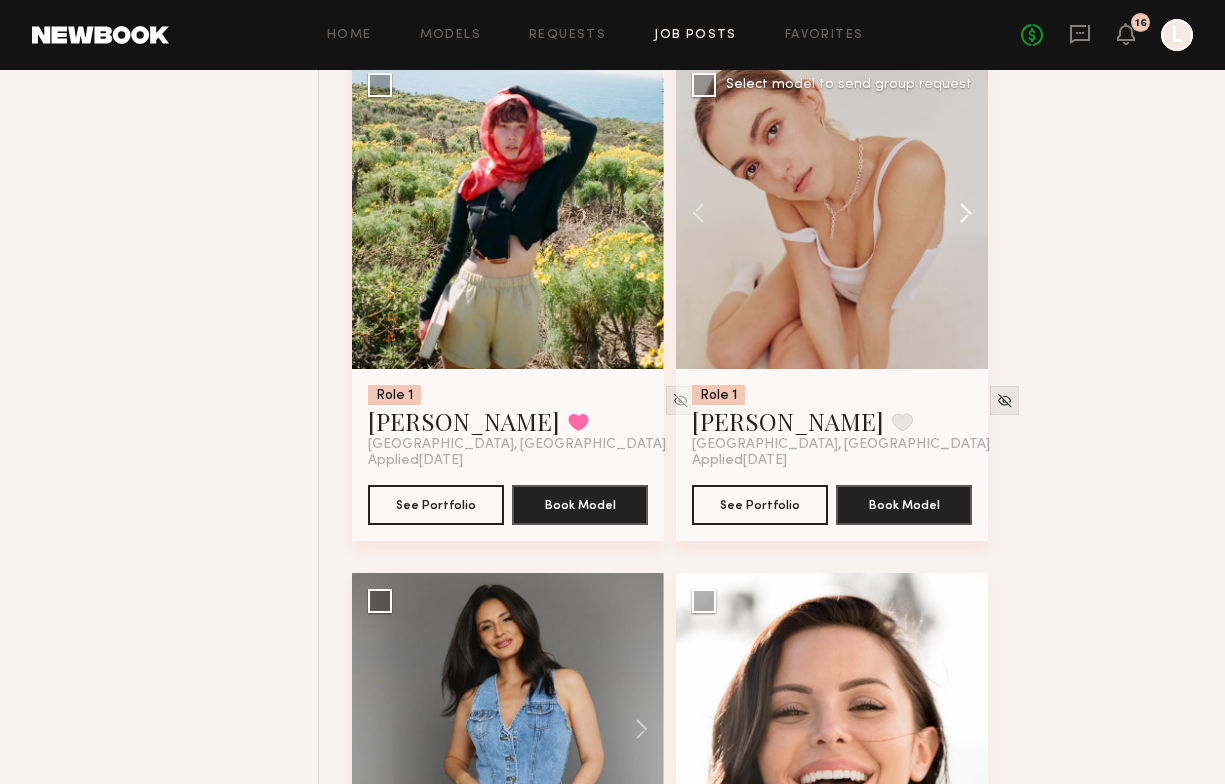click 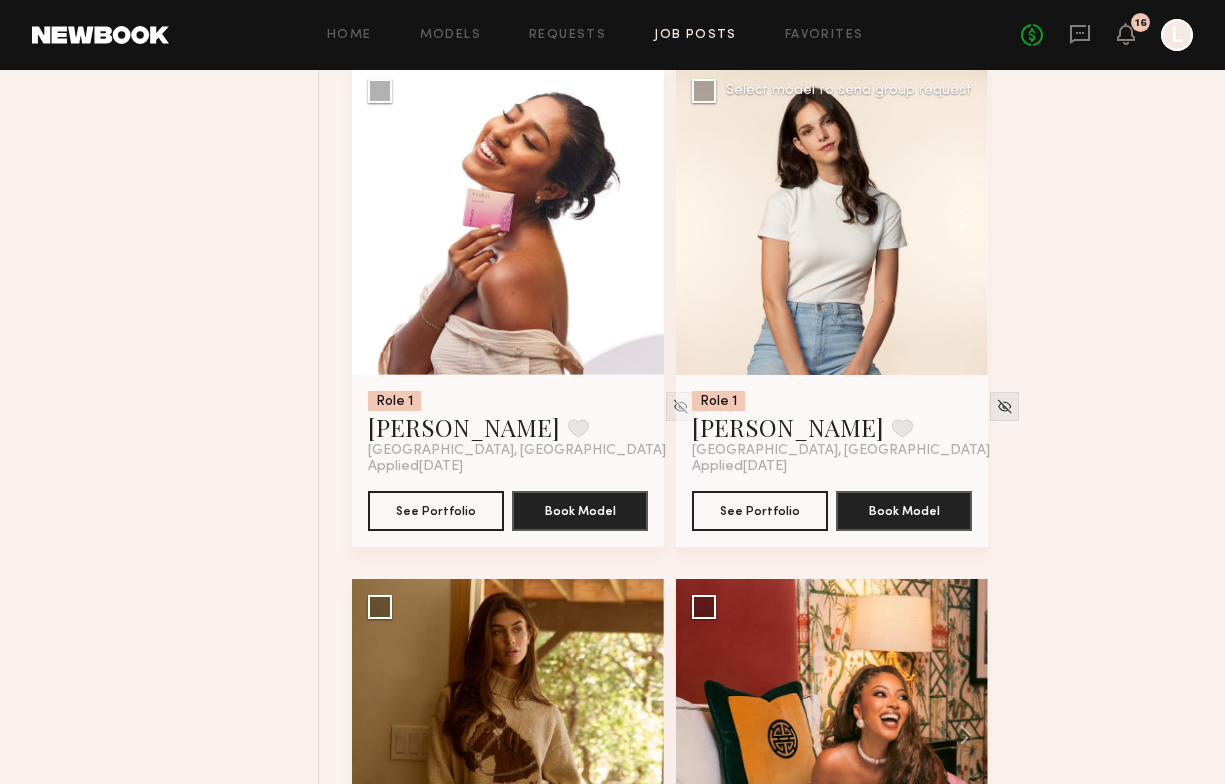 scroll, scrollTop: 20378, scrollLeft: 0, axis: vertical 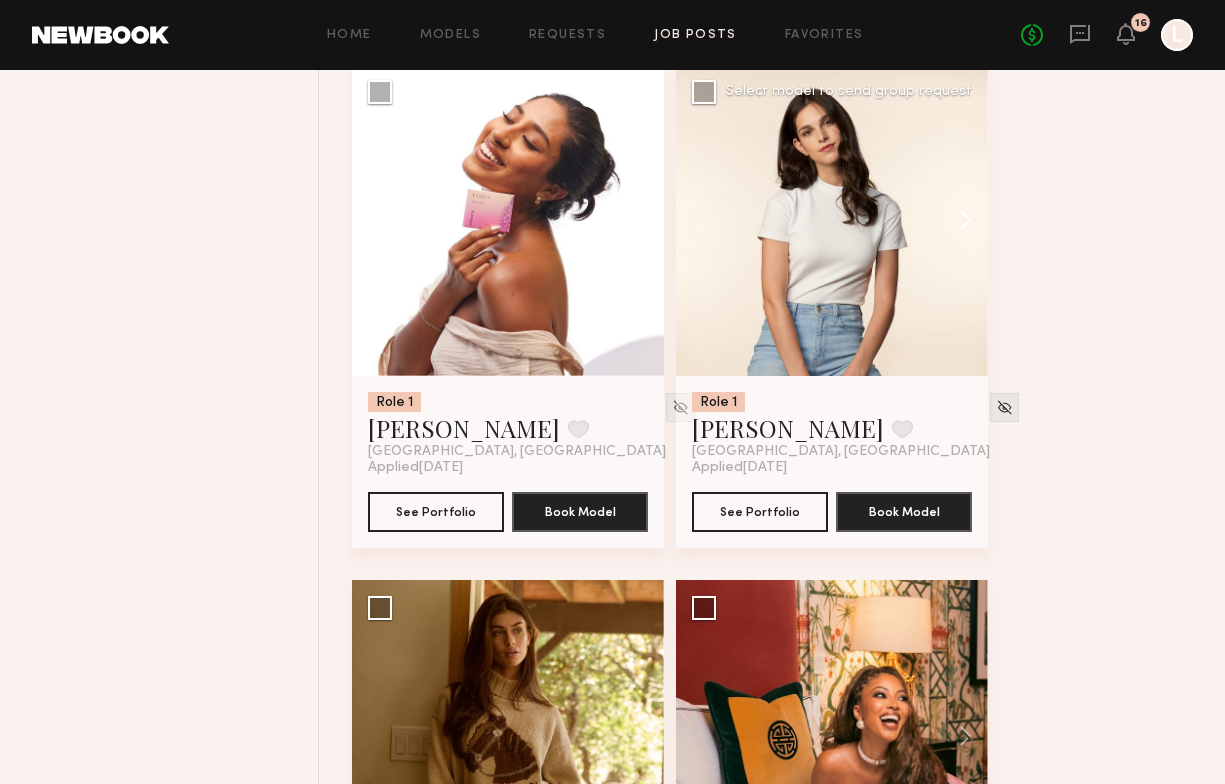 click 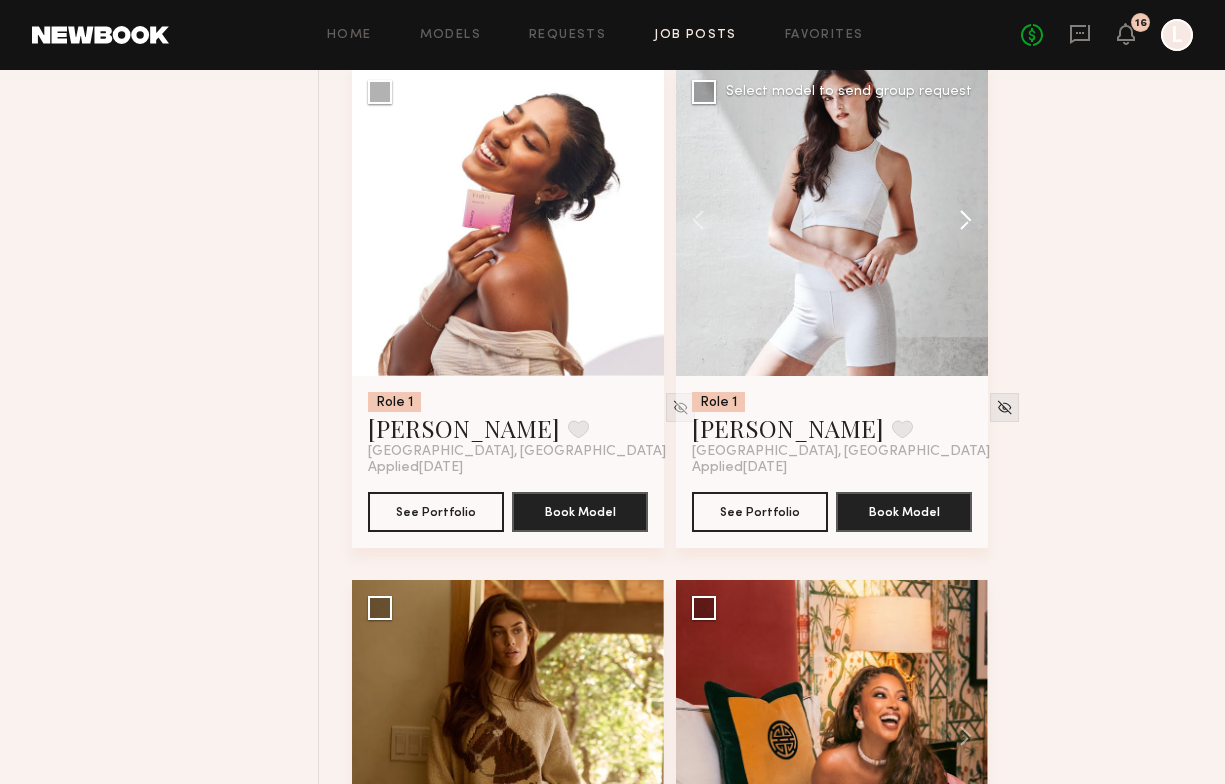 click 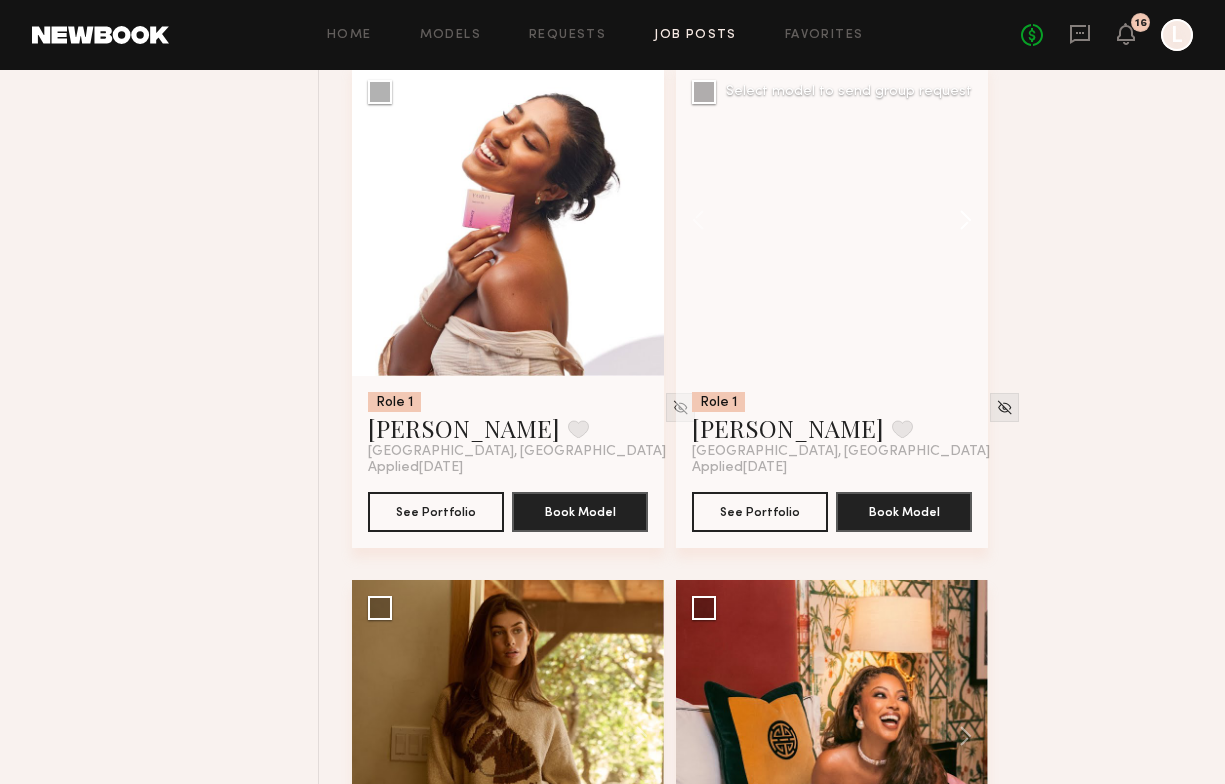 click 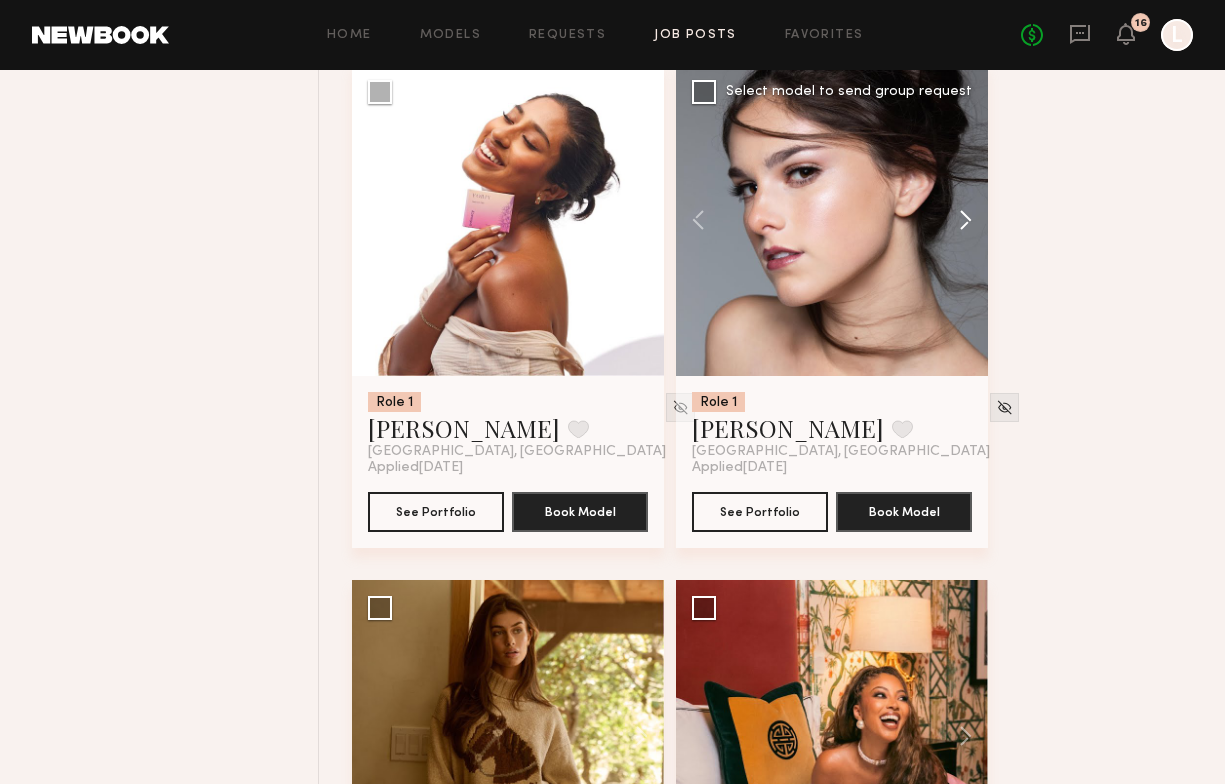 click 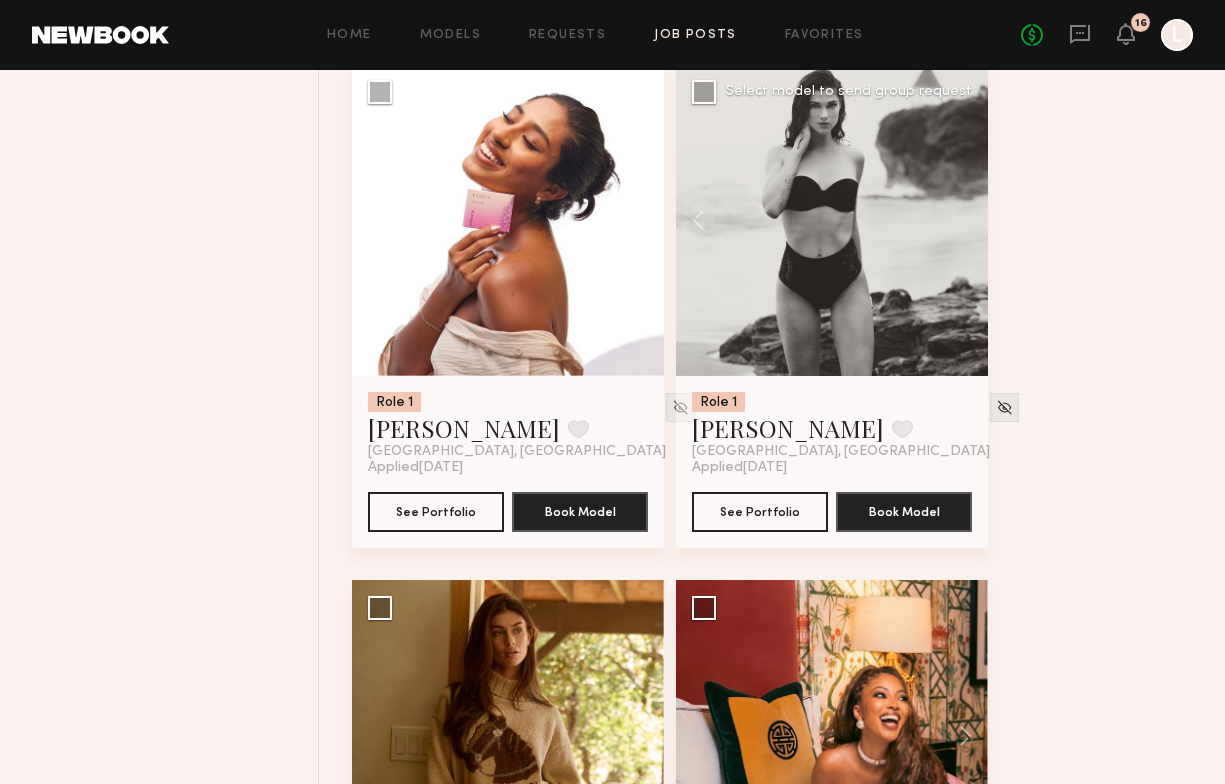 click 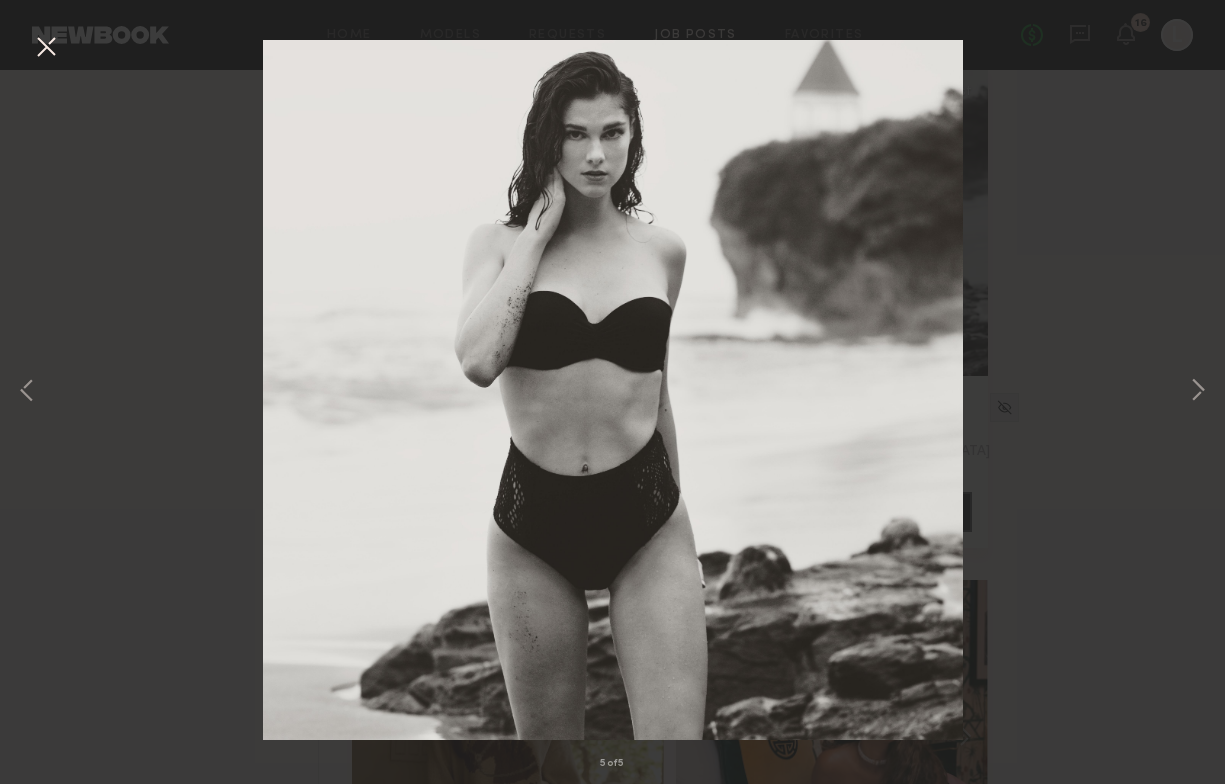 click at bounding box center (46, 48) 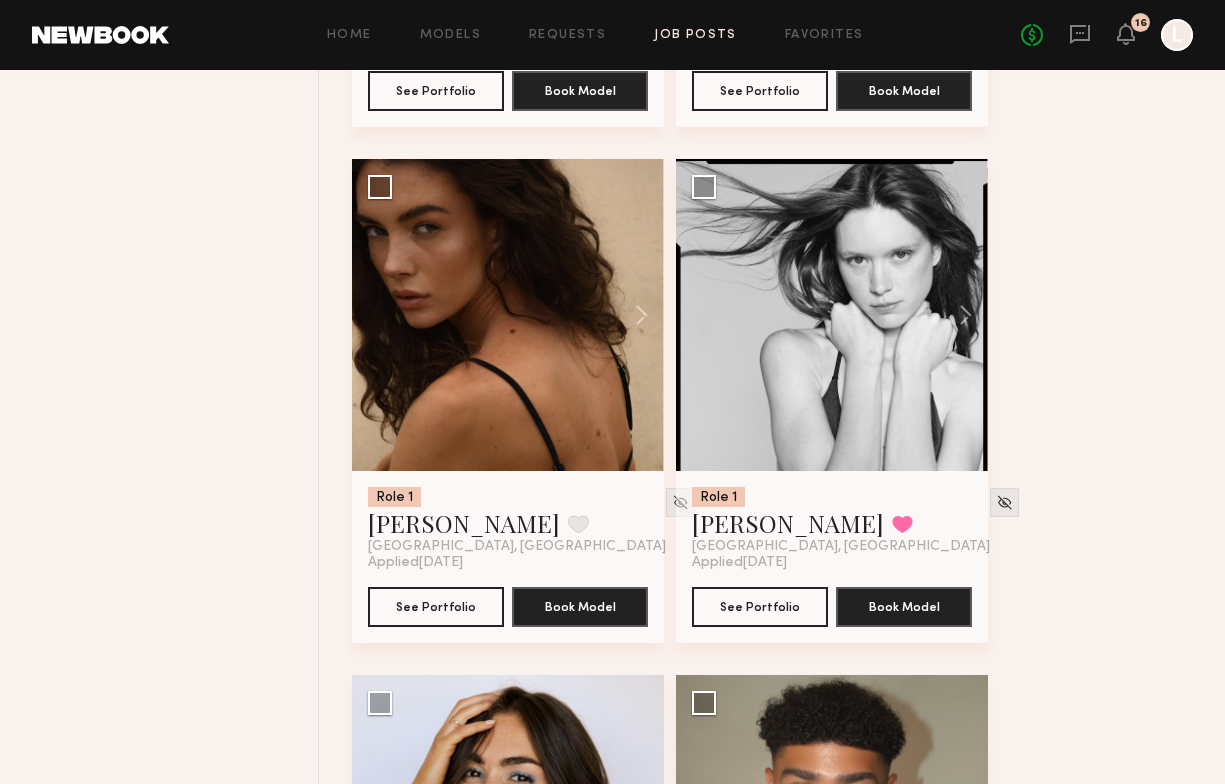 scroll, scrollTop: 24479, scrollLeft: 0, axis: vertical 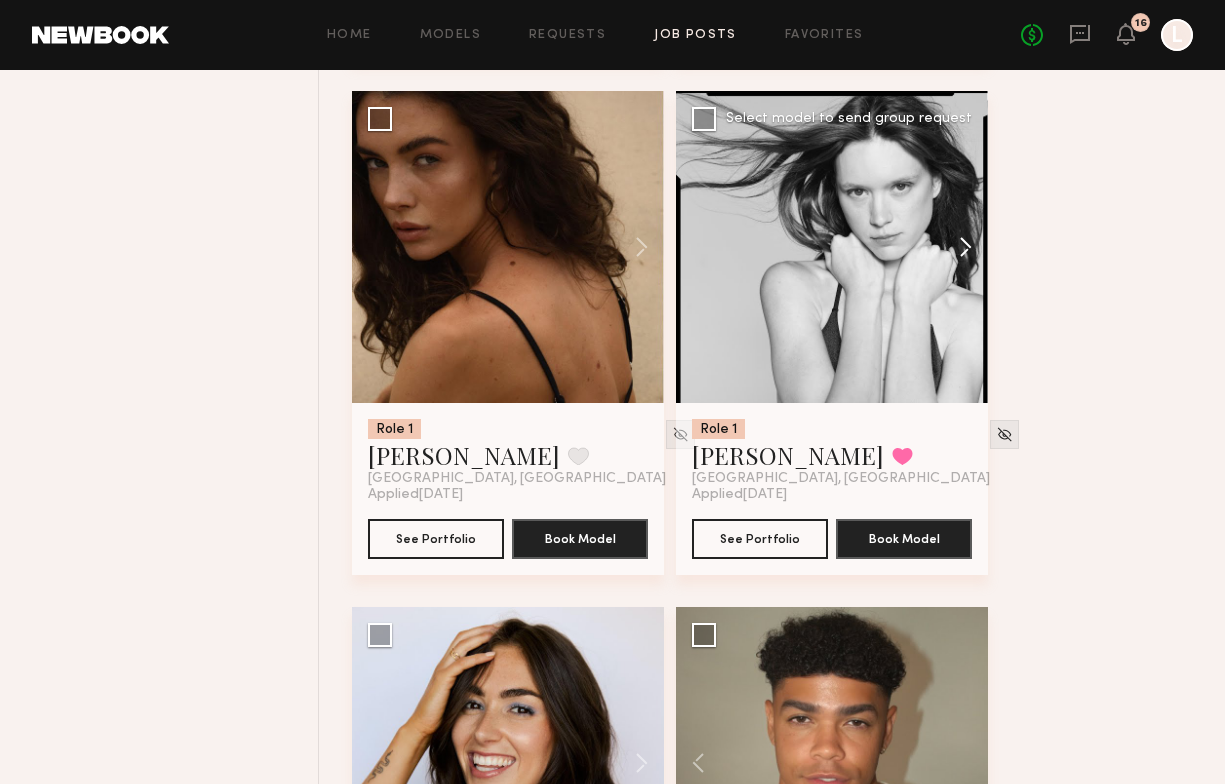 click 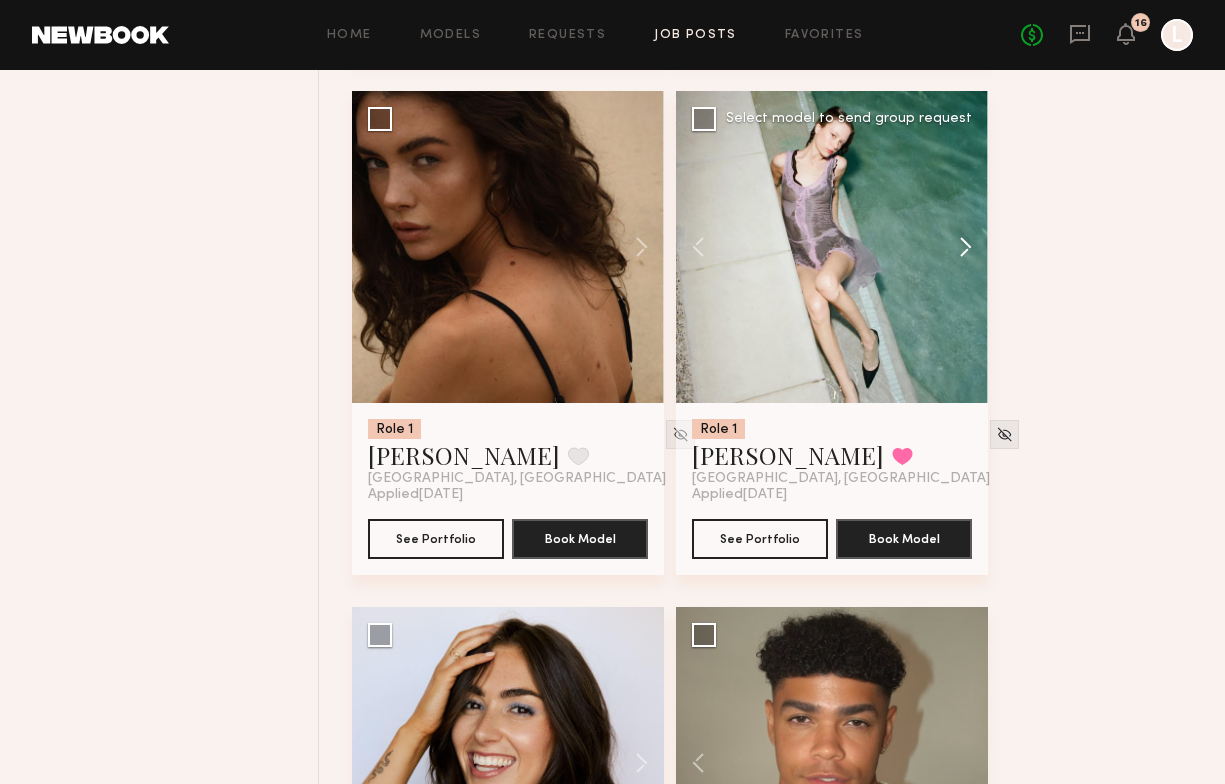 click 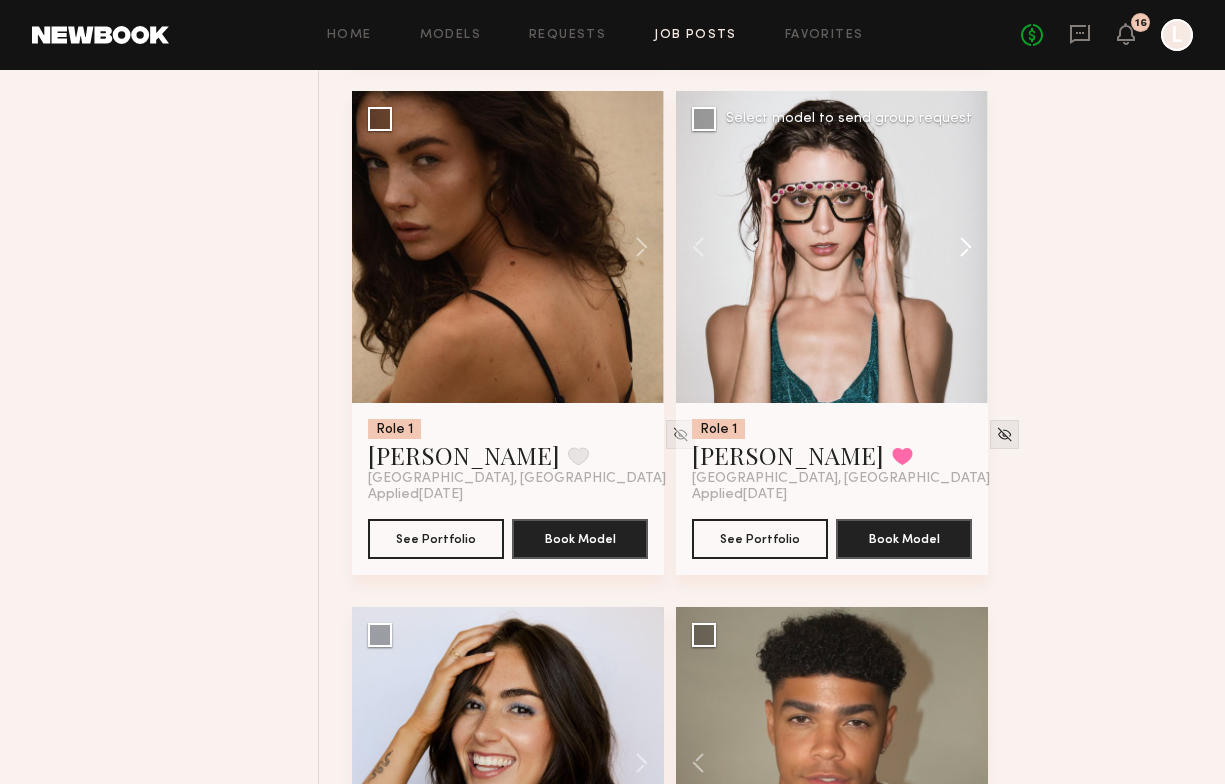 click 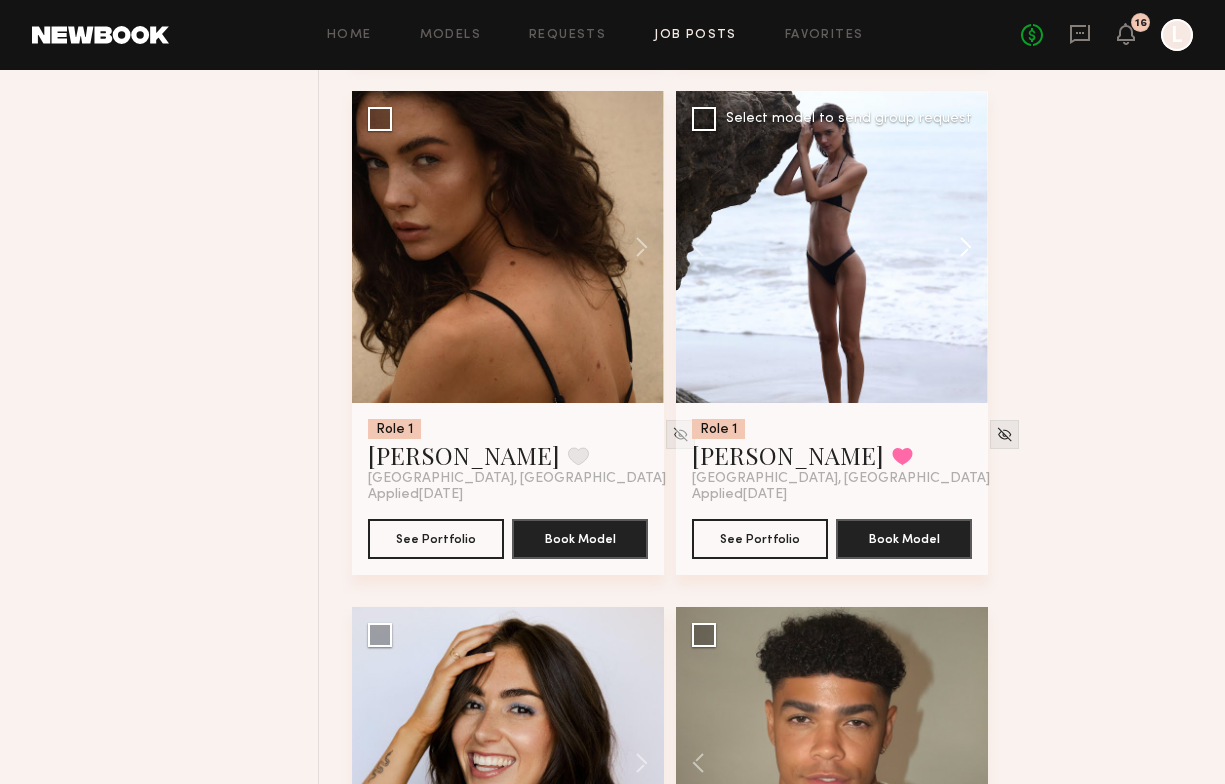 click 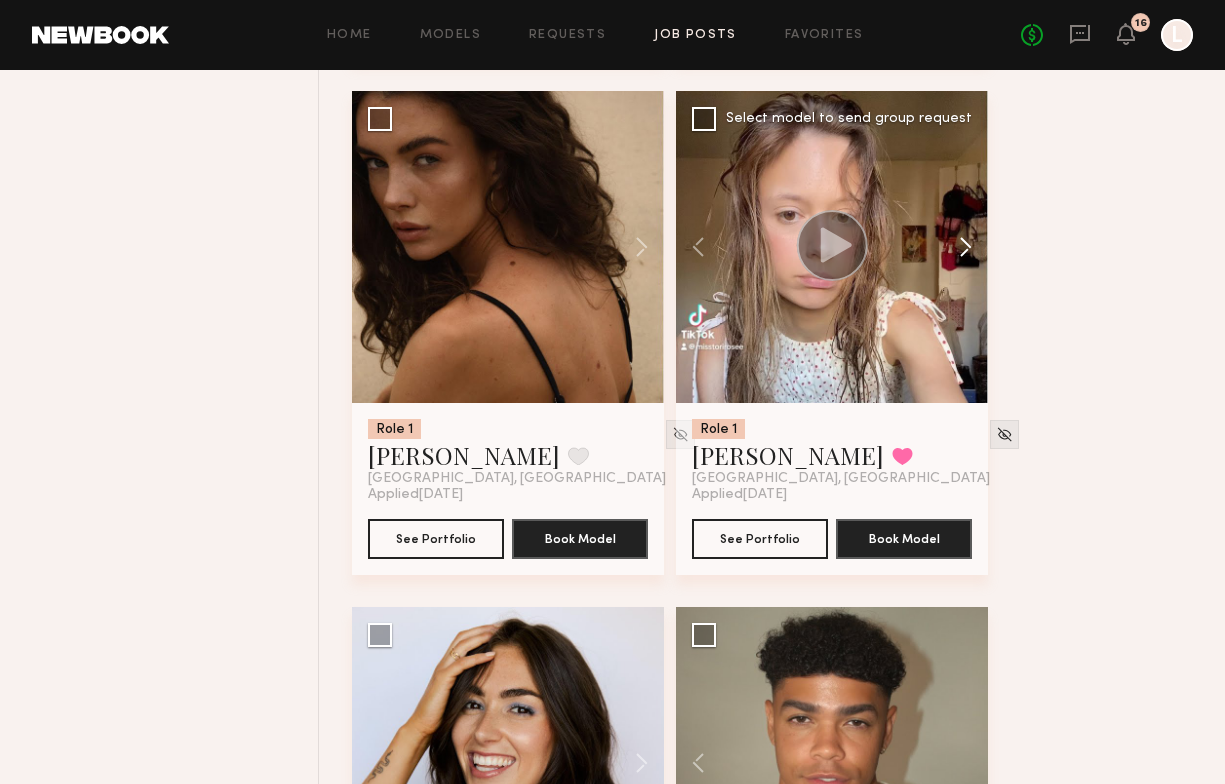 click 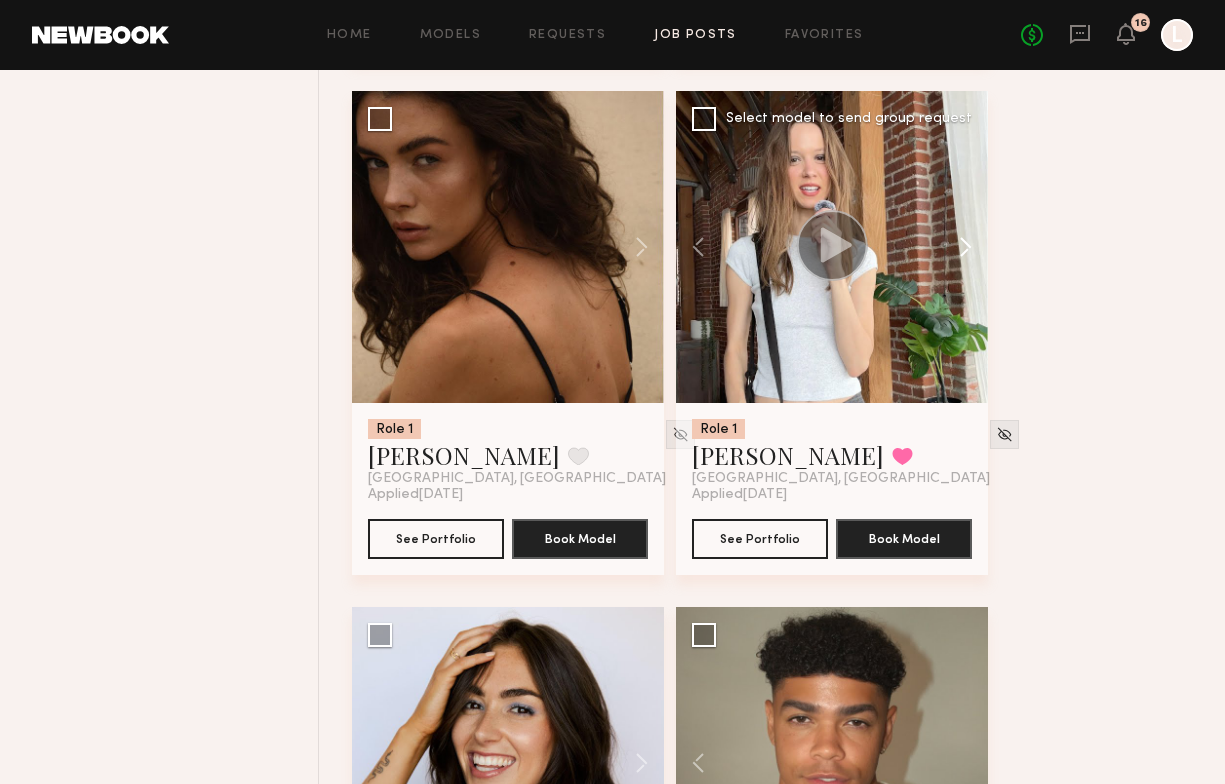 click 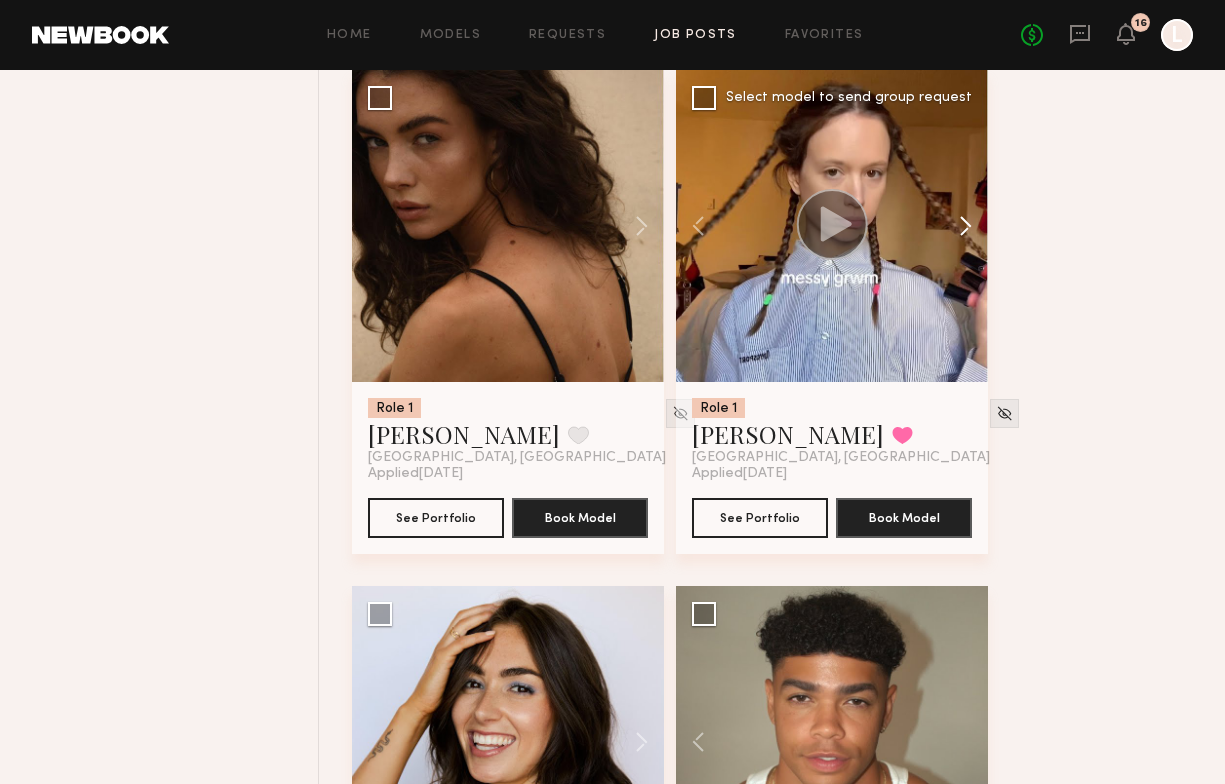 scroll, scrollTop: 24495, scrollLeft: 0, axis: vertical 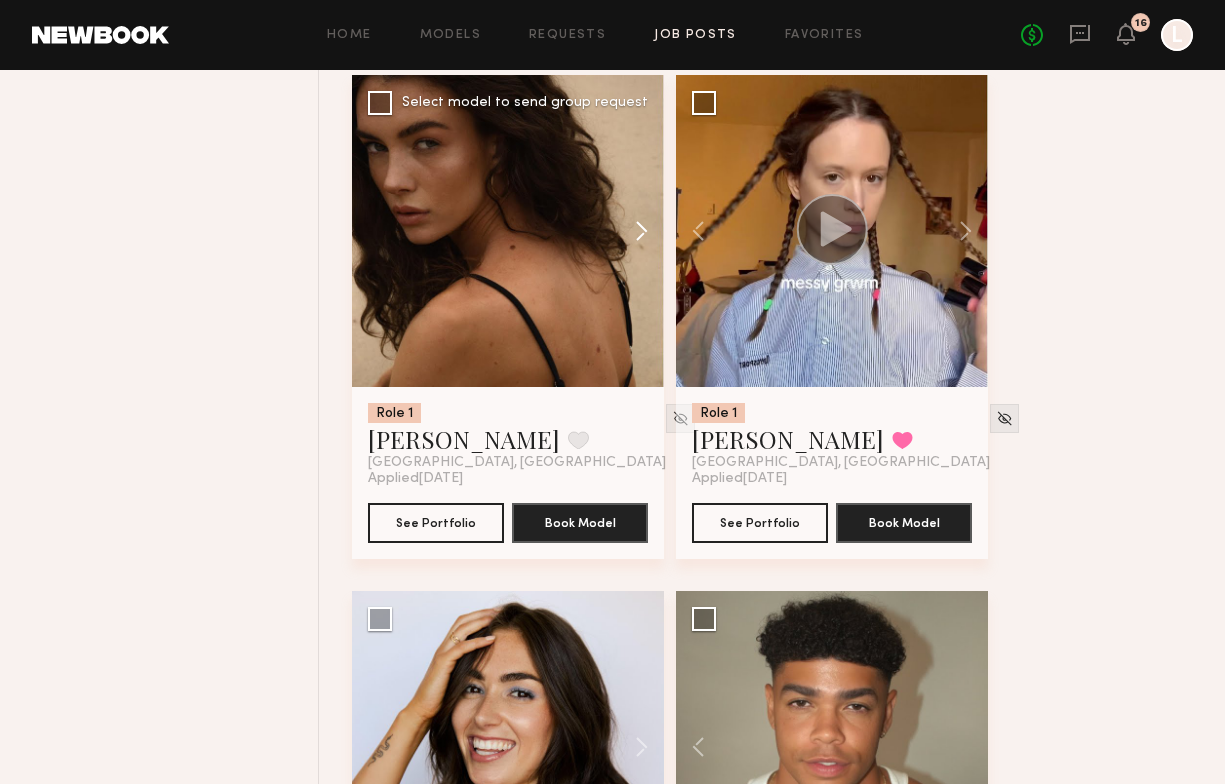 click 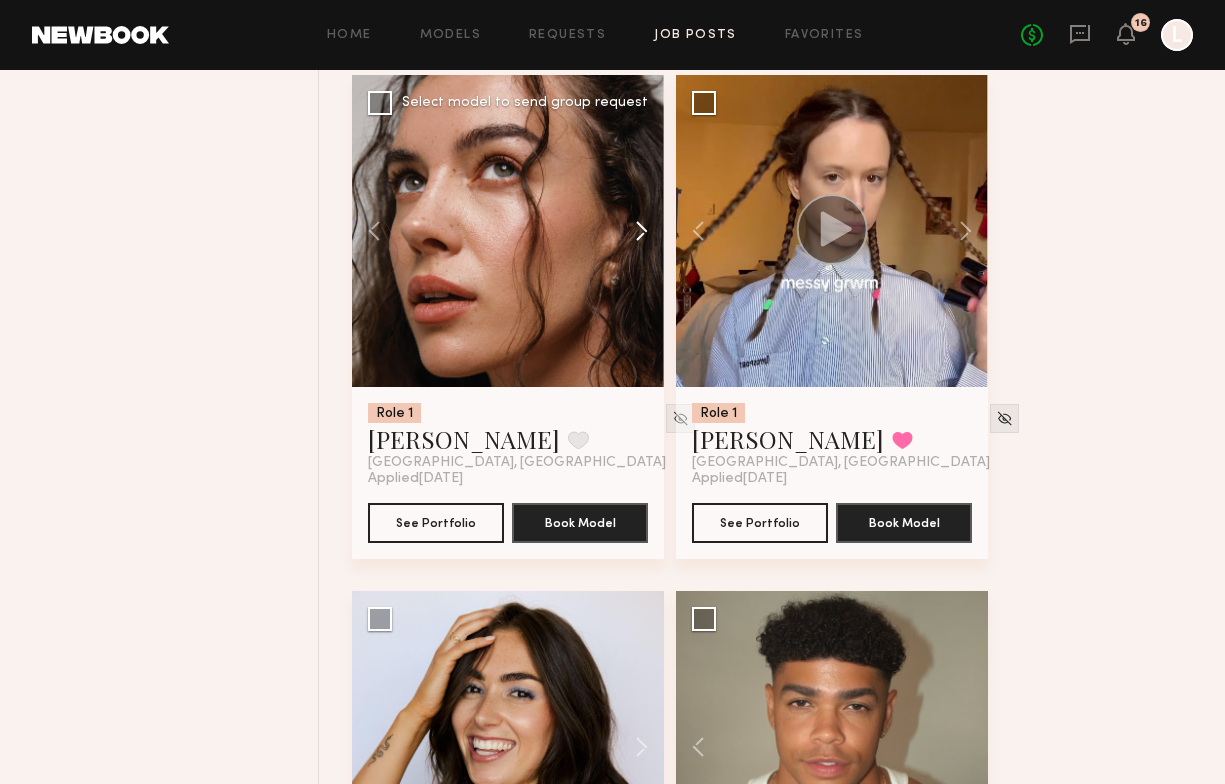 click 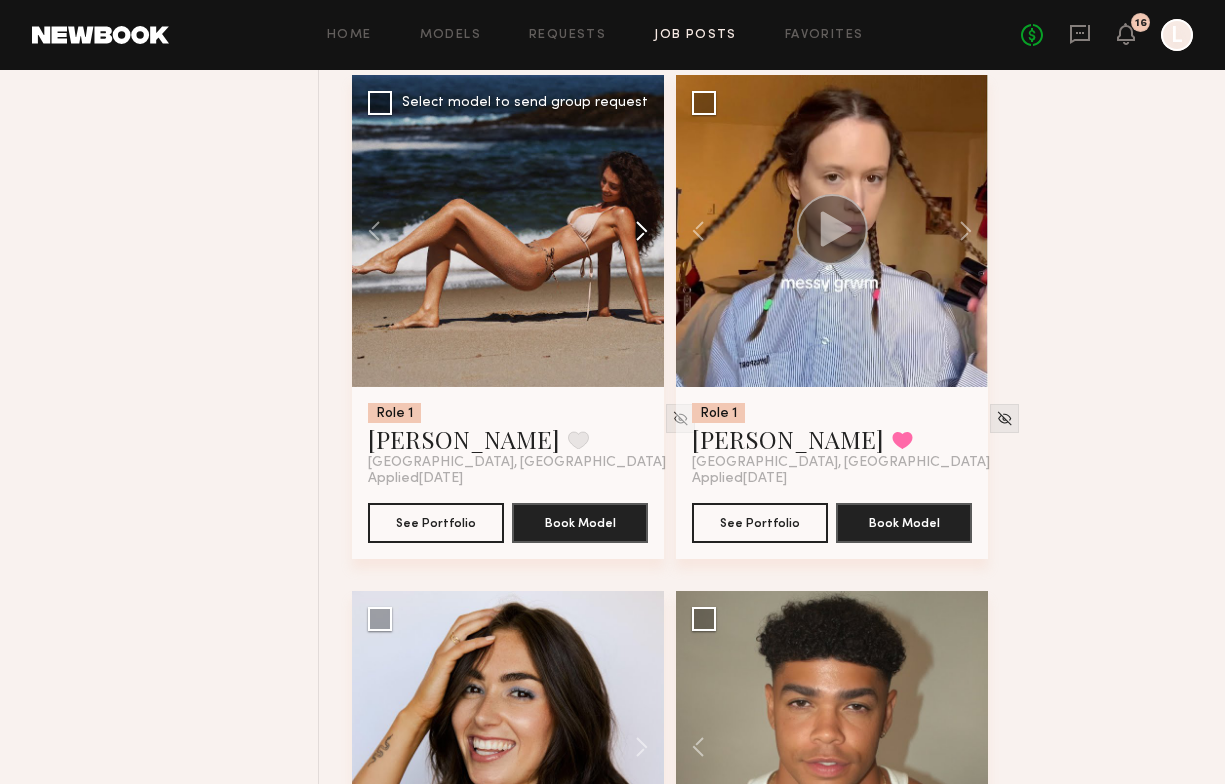 click 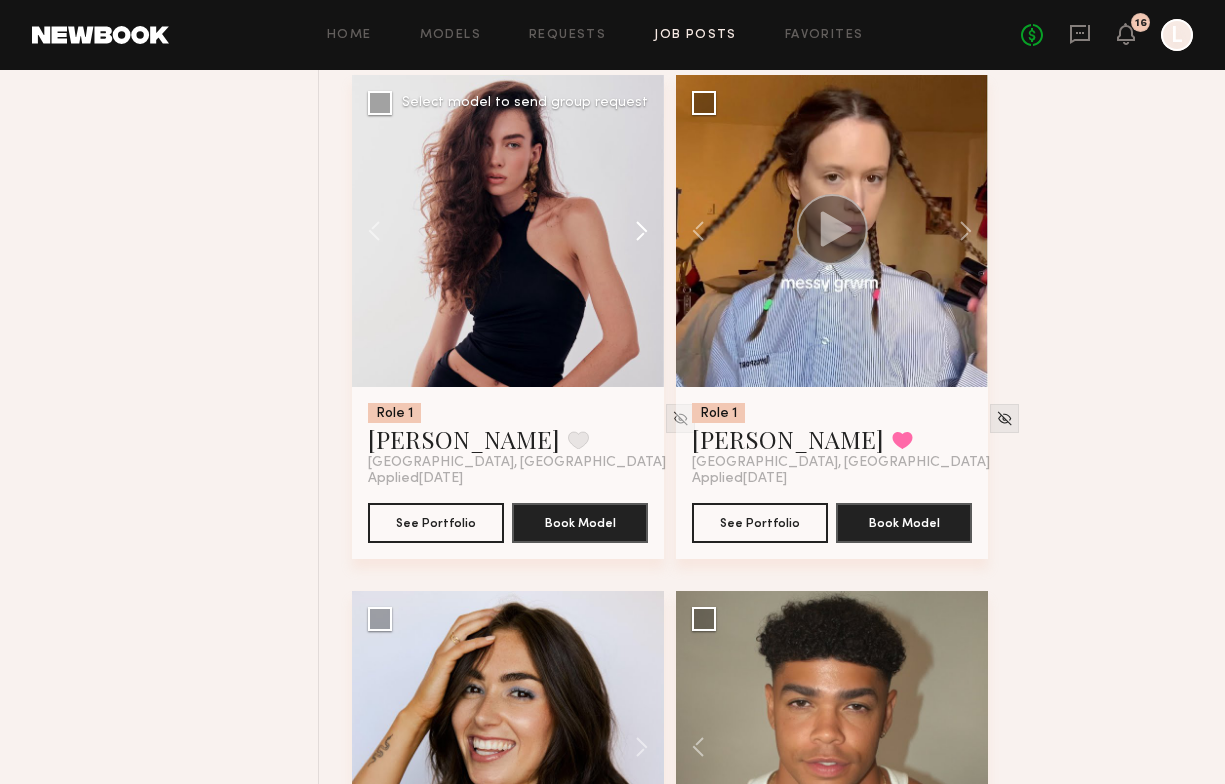 click 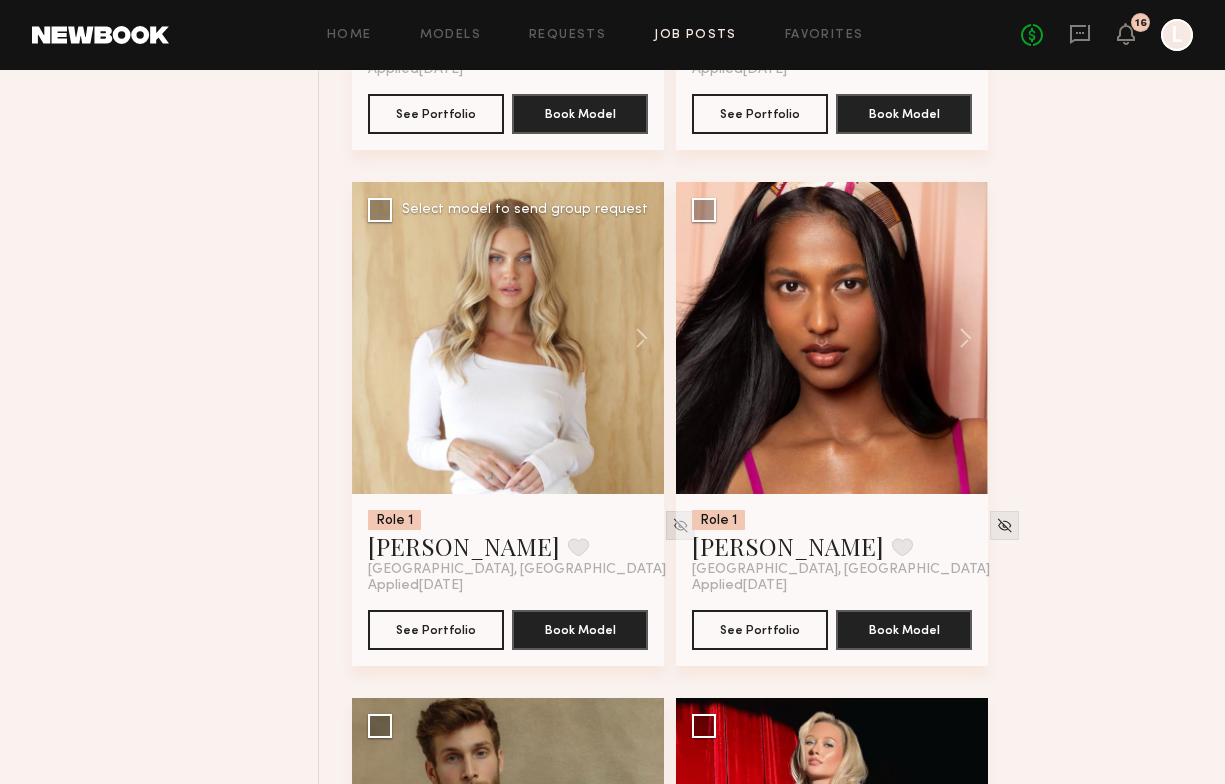 scroll, scrollTop: 25897, scrollLeft: 0, axis: vertical 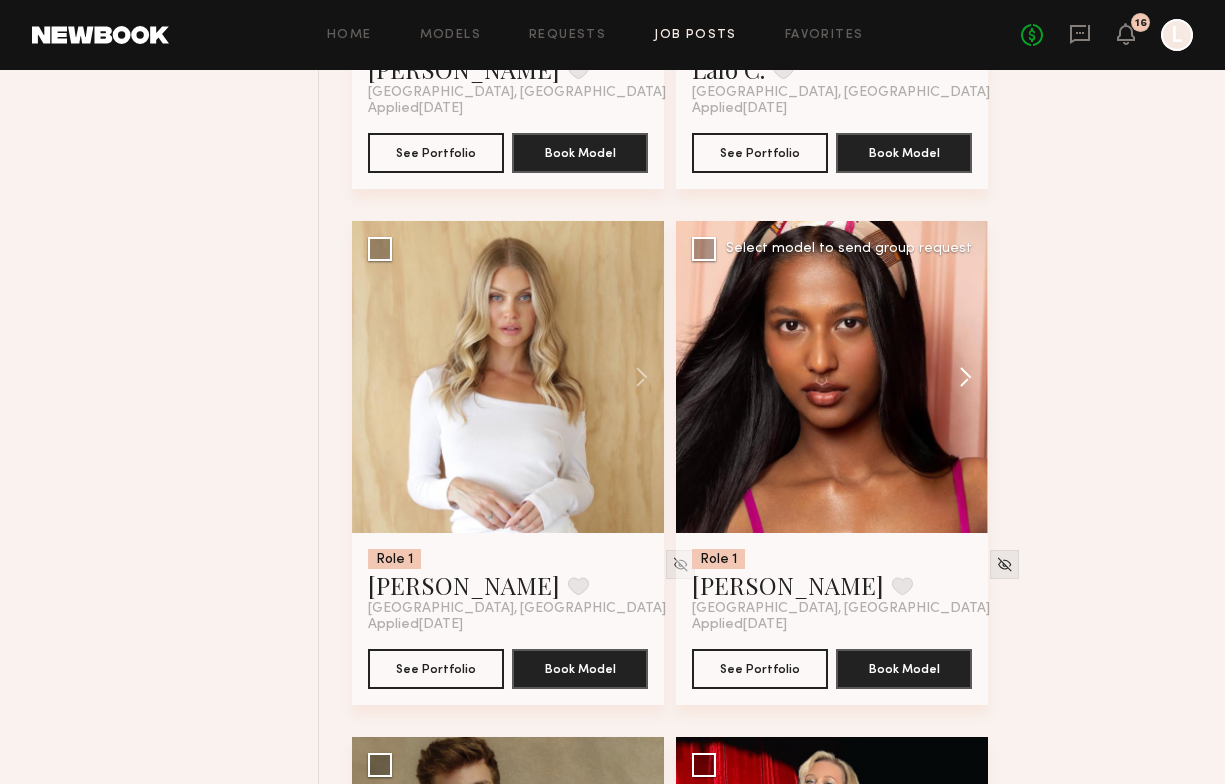 click 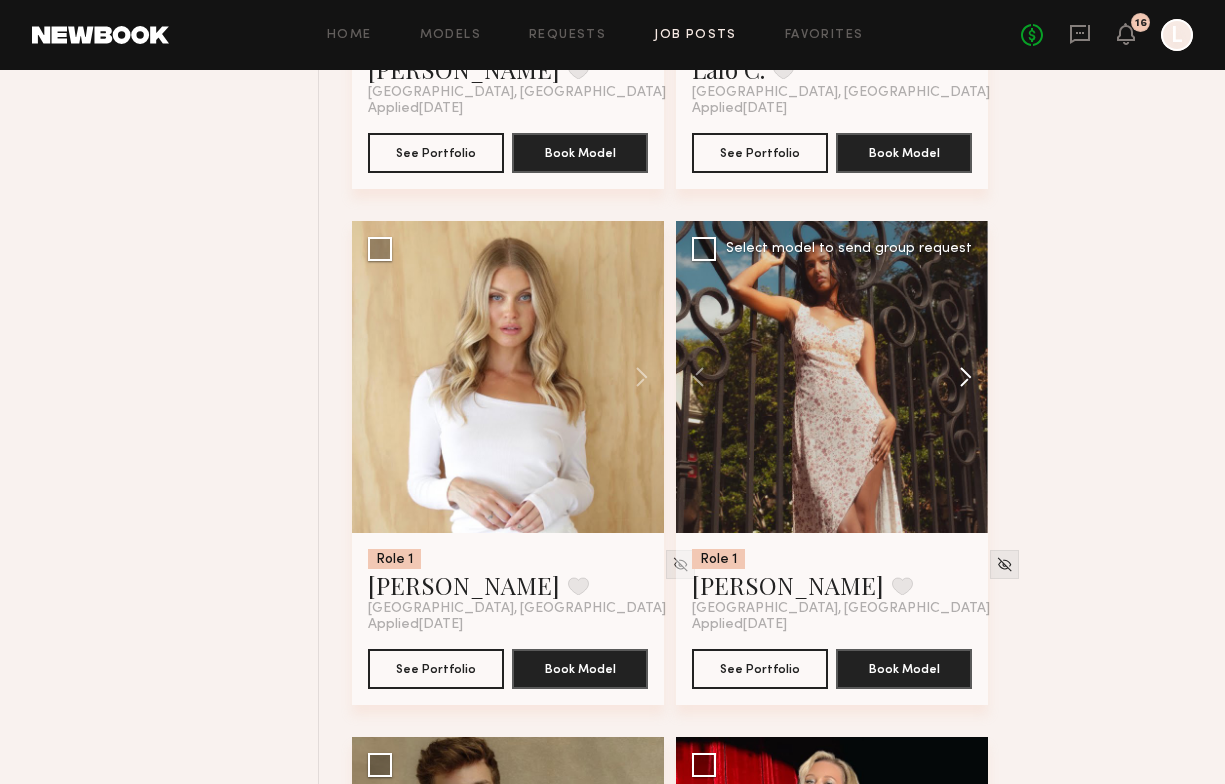 click 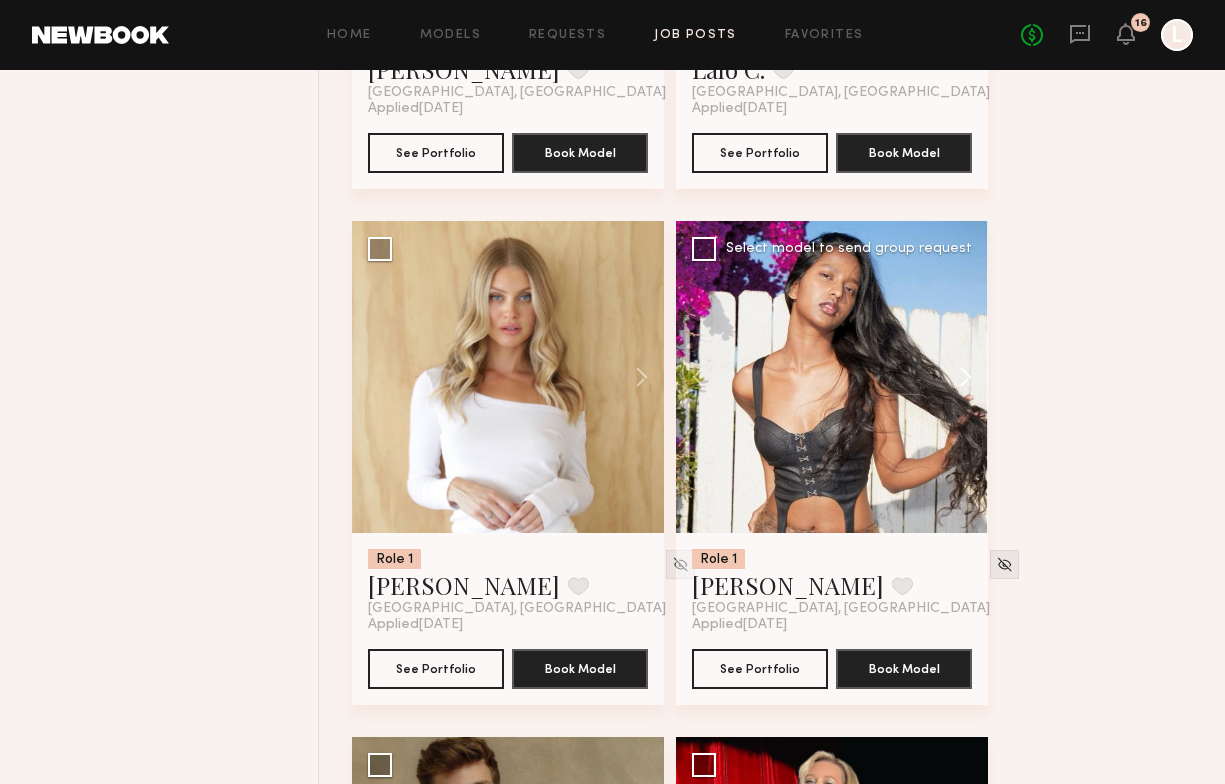 click 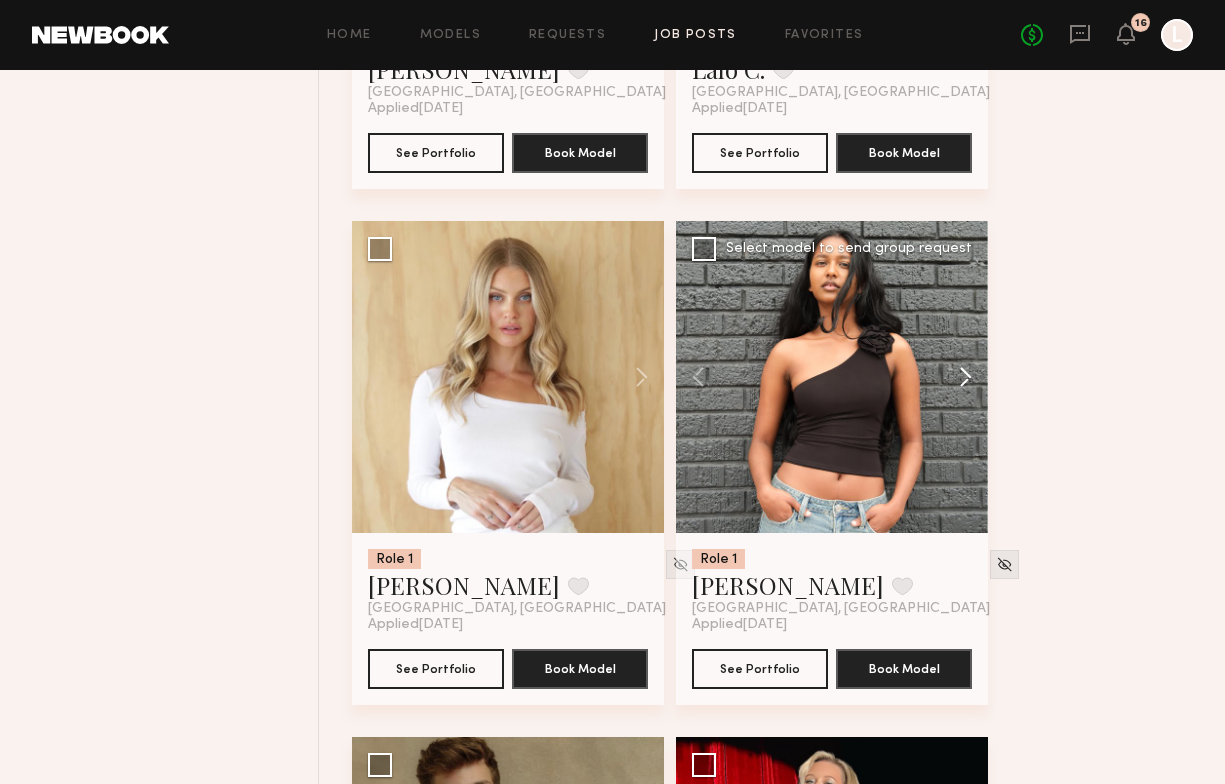 click 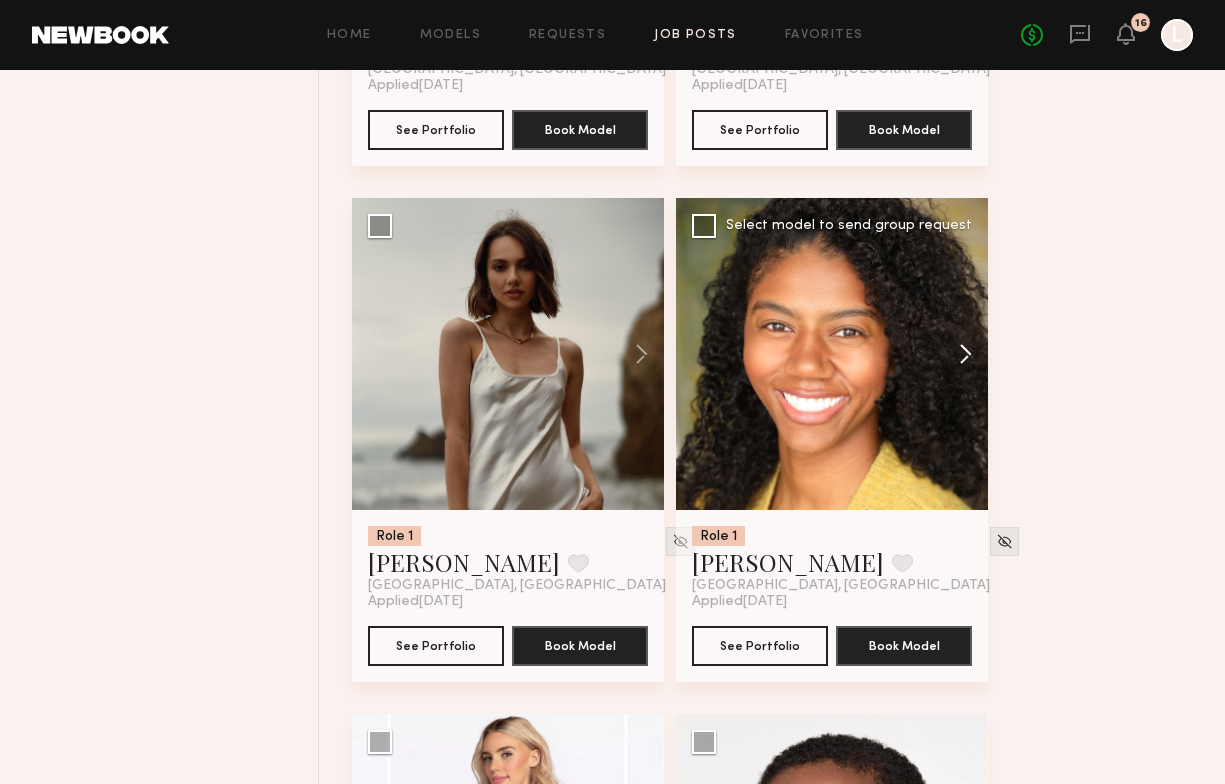 scroll, scrollTop: 26964, scrollLeft: 0, axis: vertical 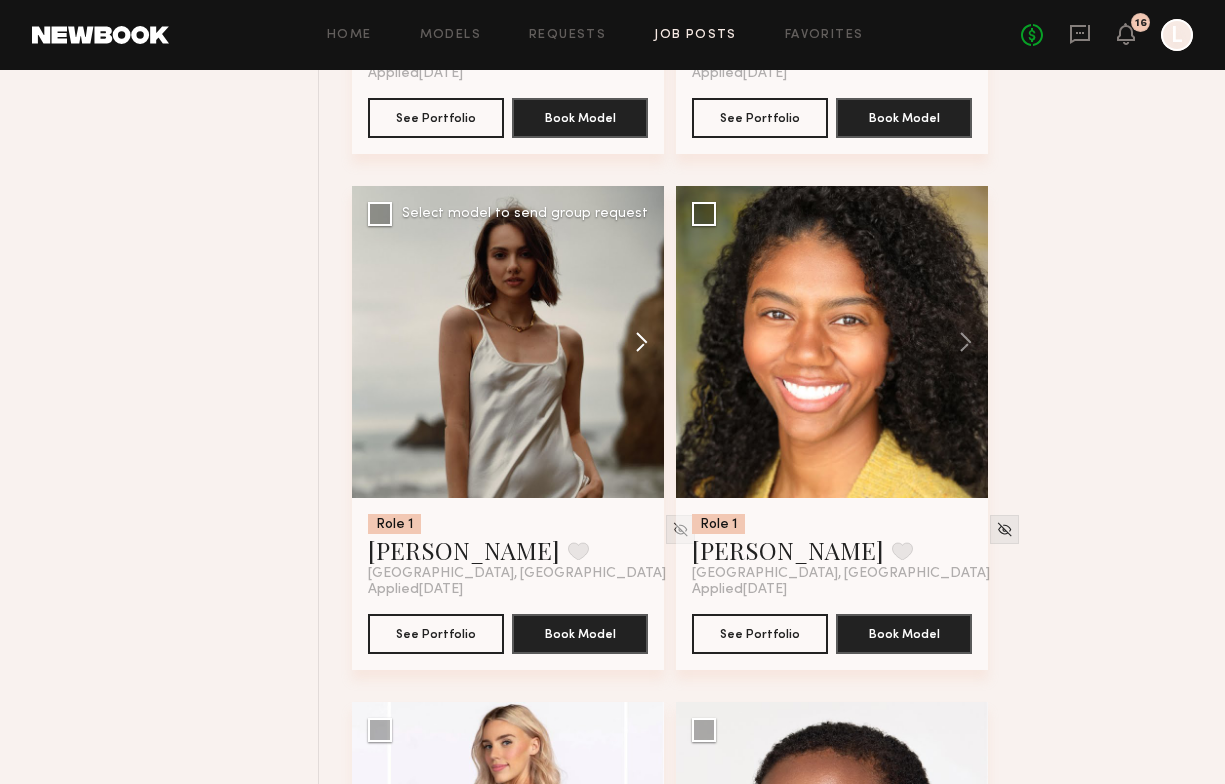click 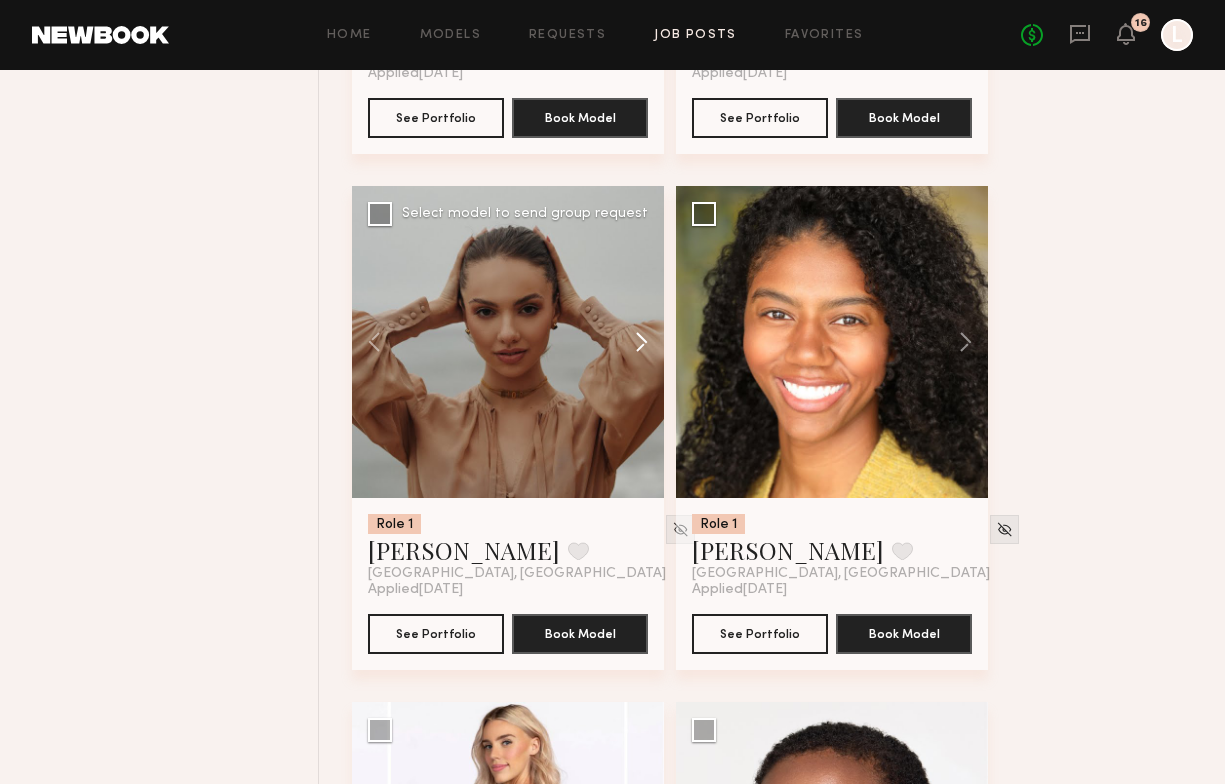 click 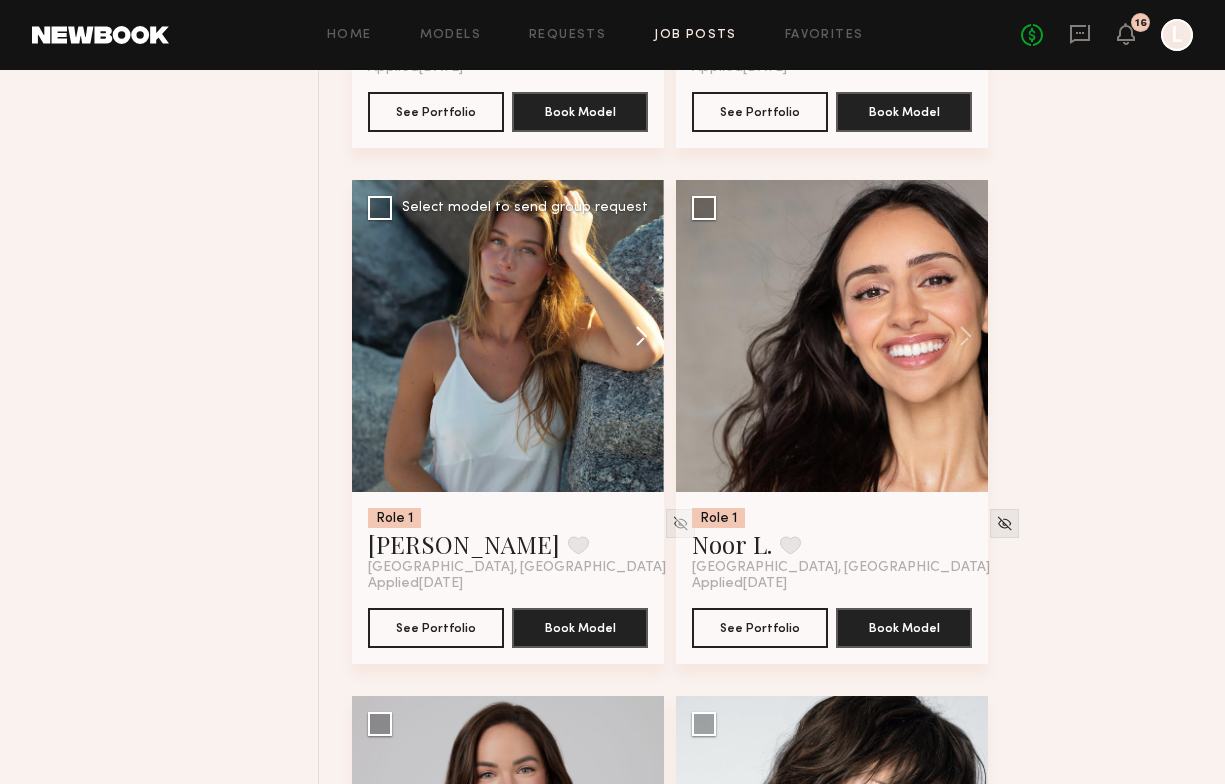 scroll, scrollTop: 30578, scrollLeft: 0, axis: vertical 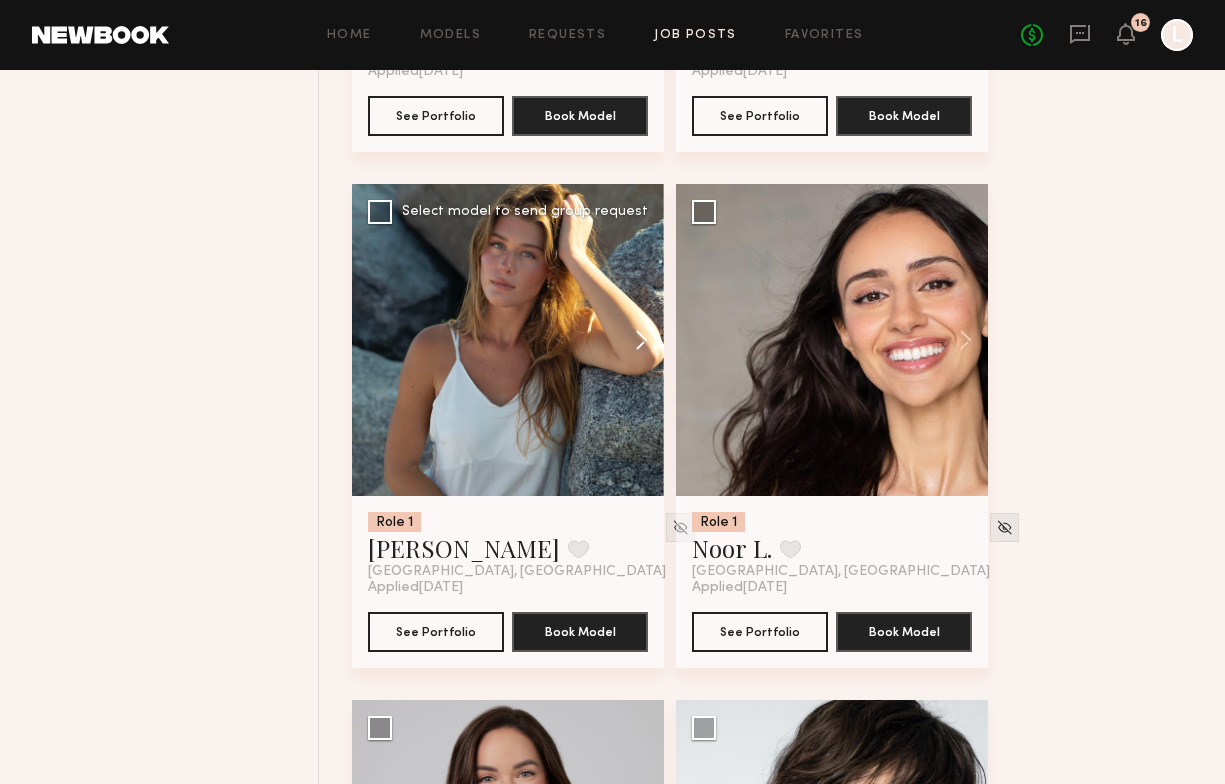 click 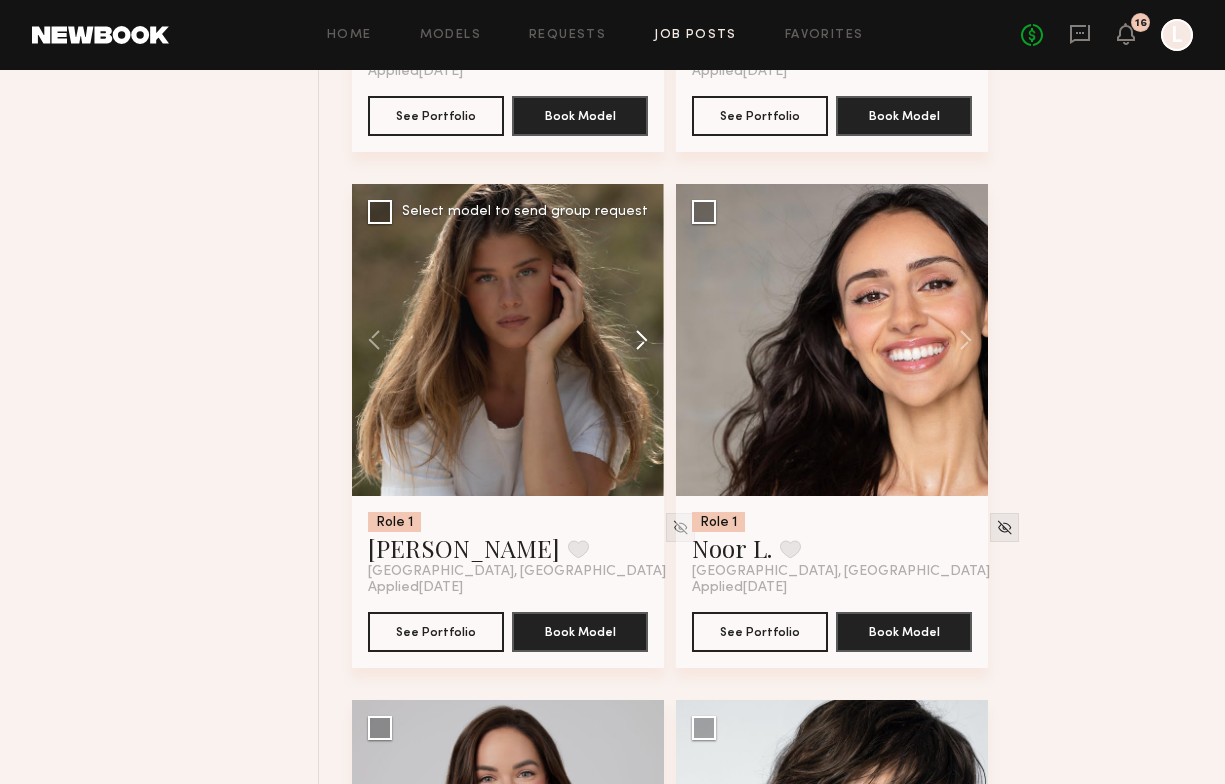 click 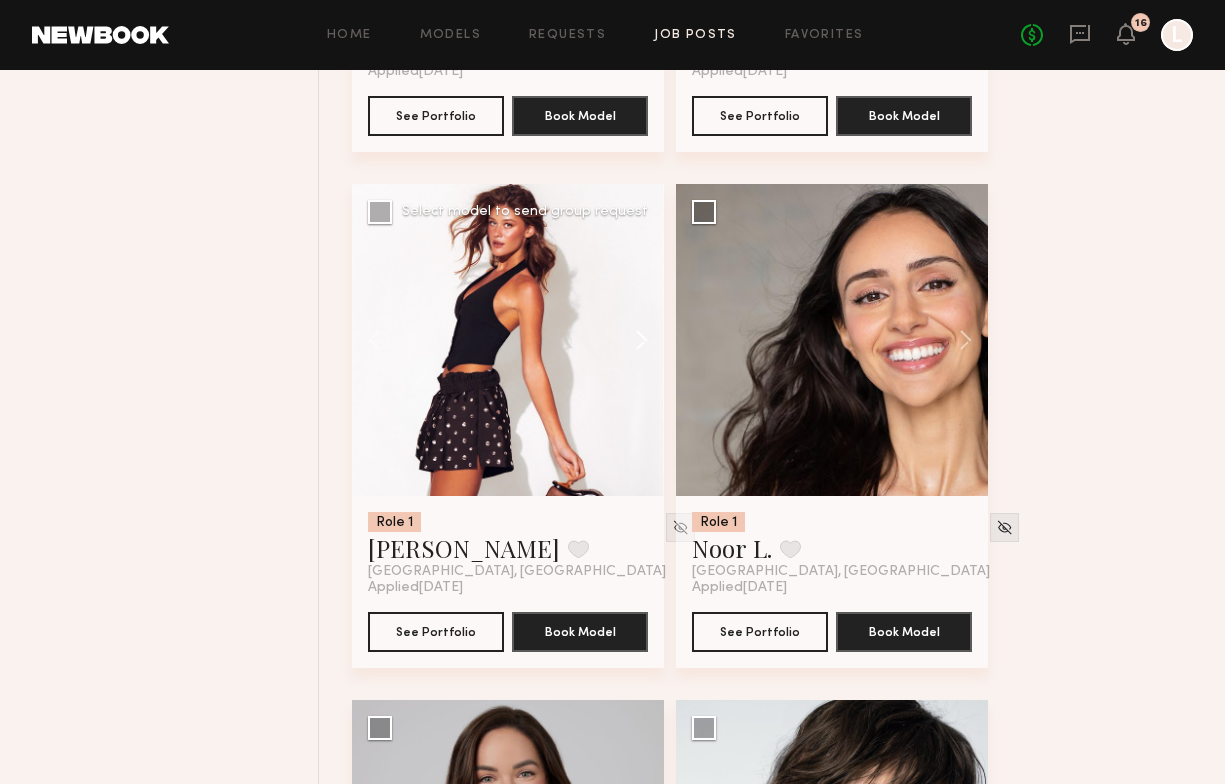 click 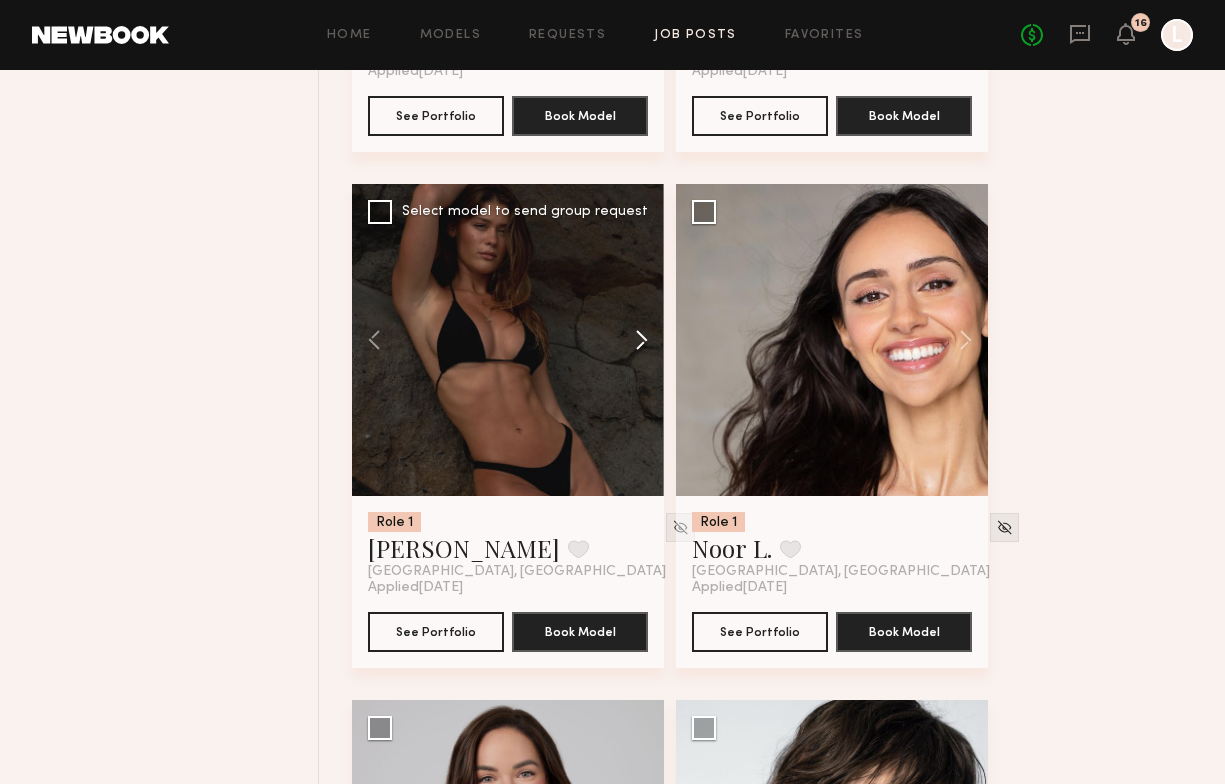 click 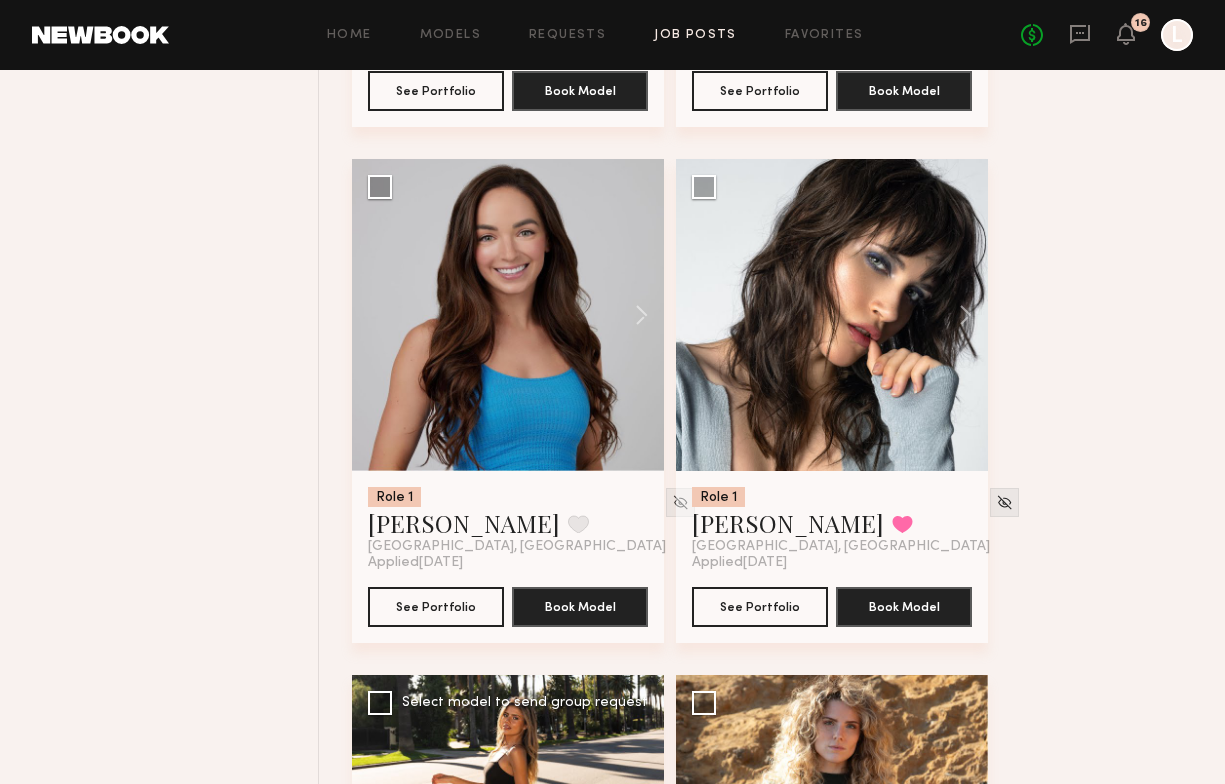 scroll, scrollTop: 31058, scrollLeft: 0, axis: vertical 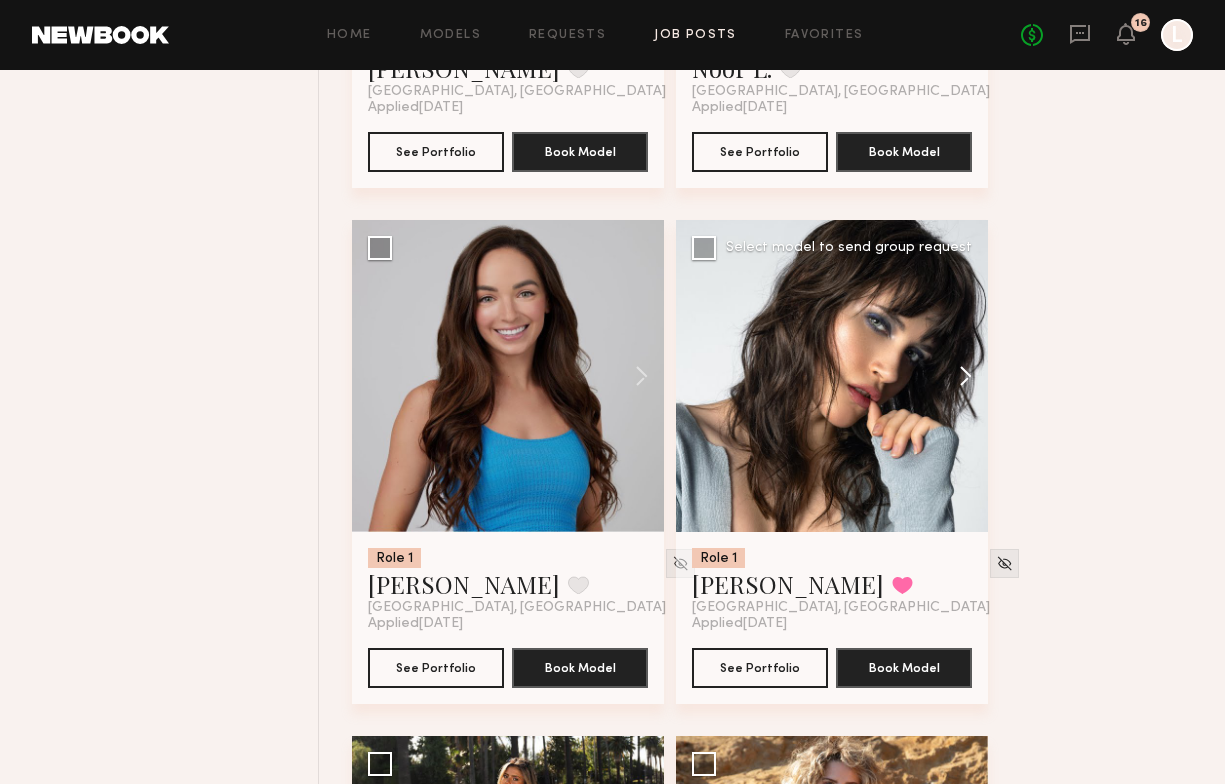 click 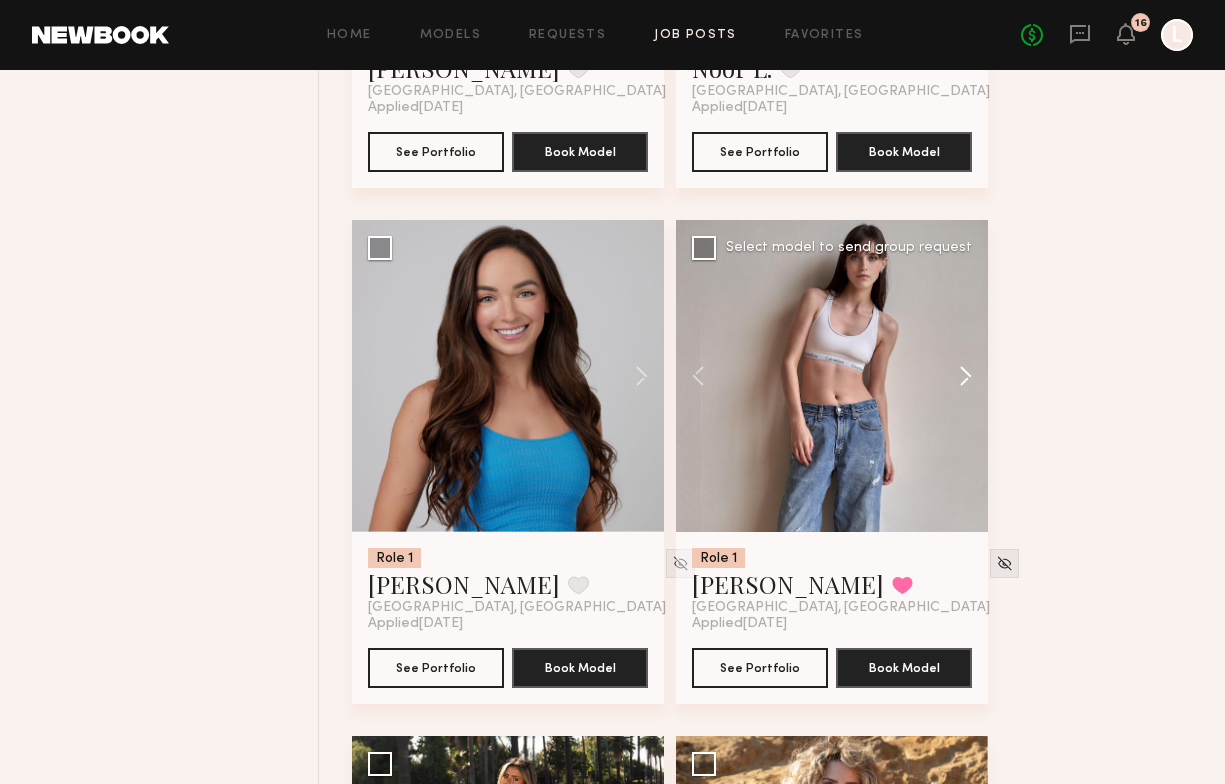 click 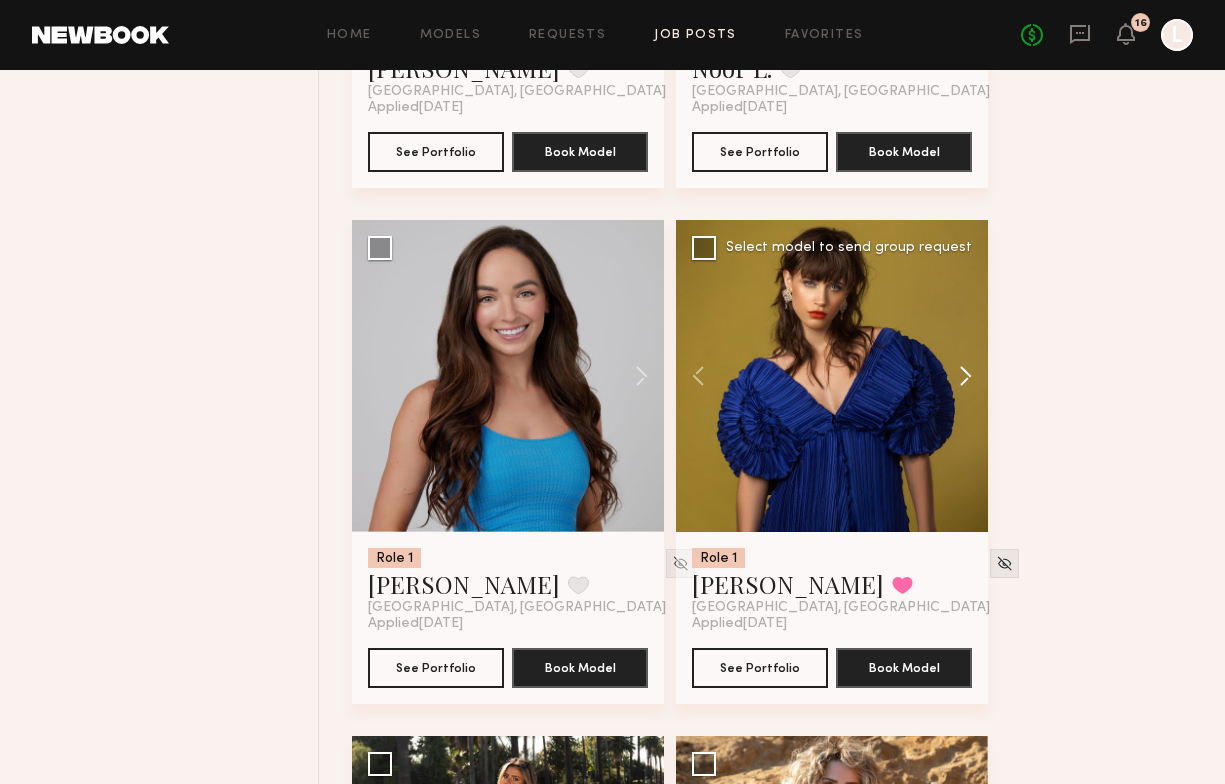 click 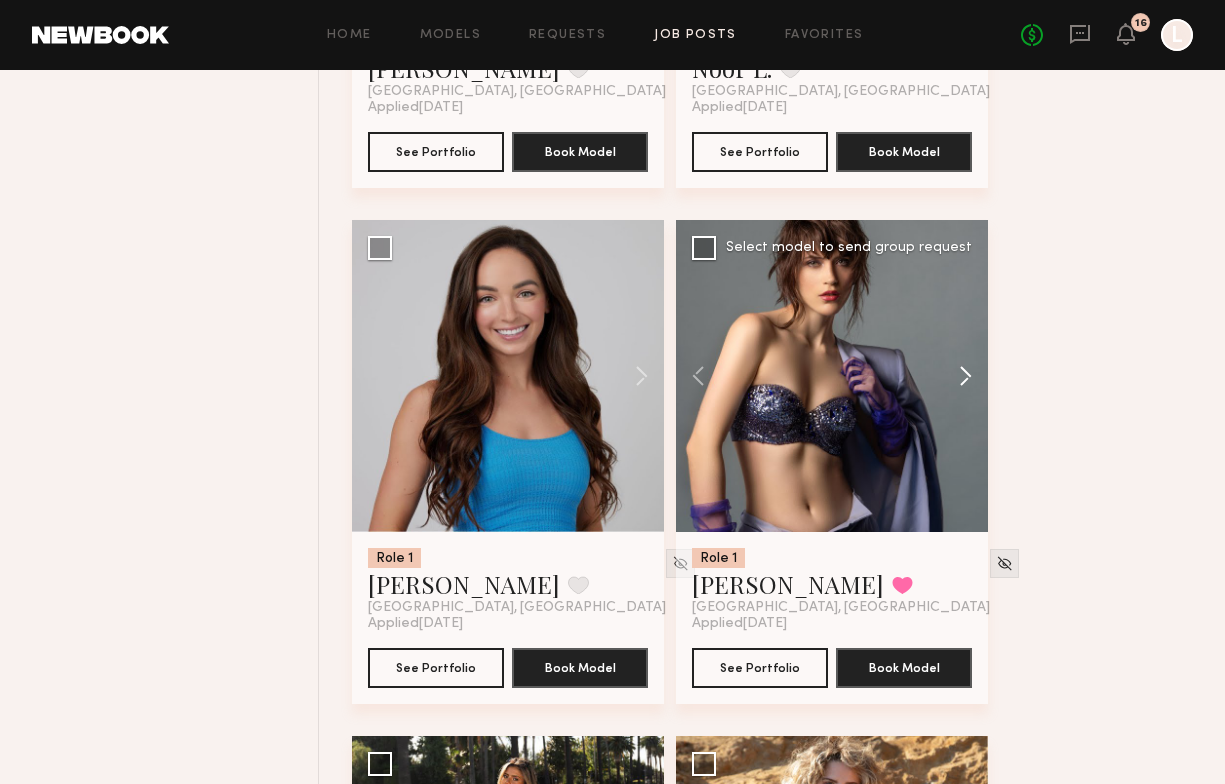 click 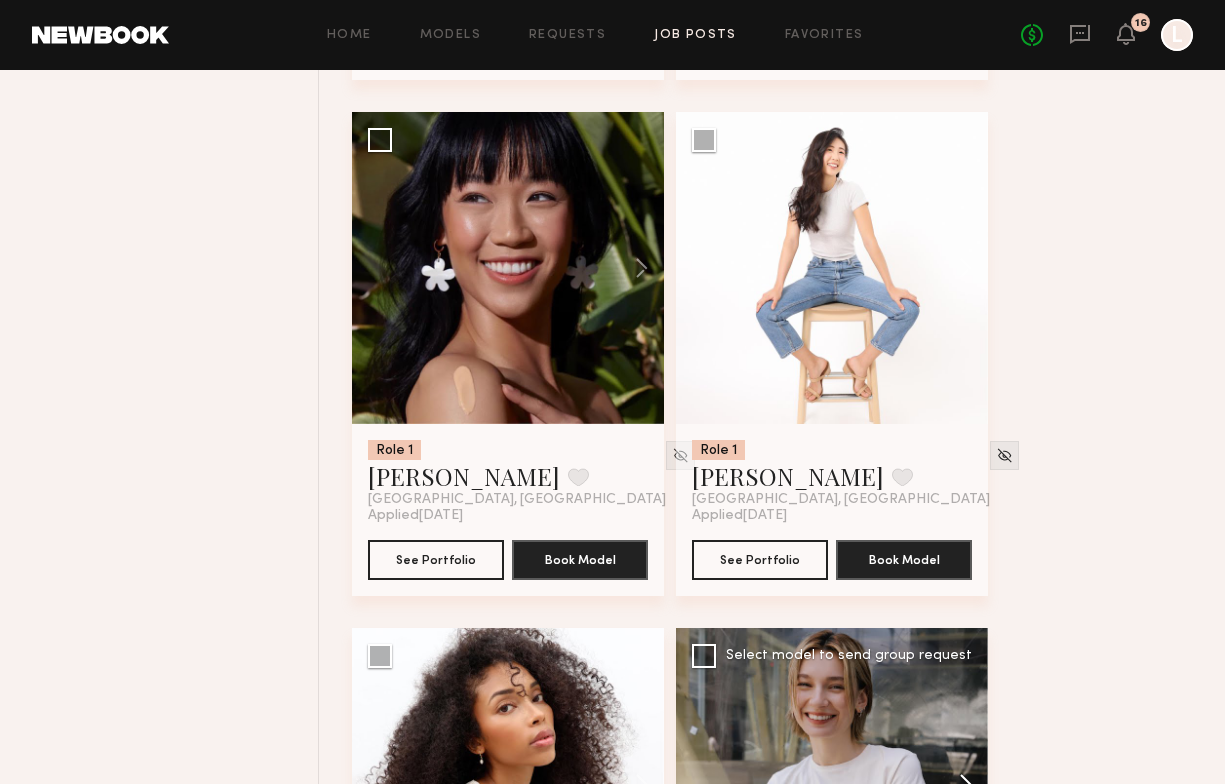 scroll, scrollTop: 33224, scrollLeft: 0, axis: vertical 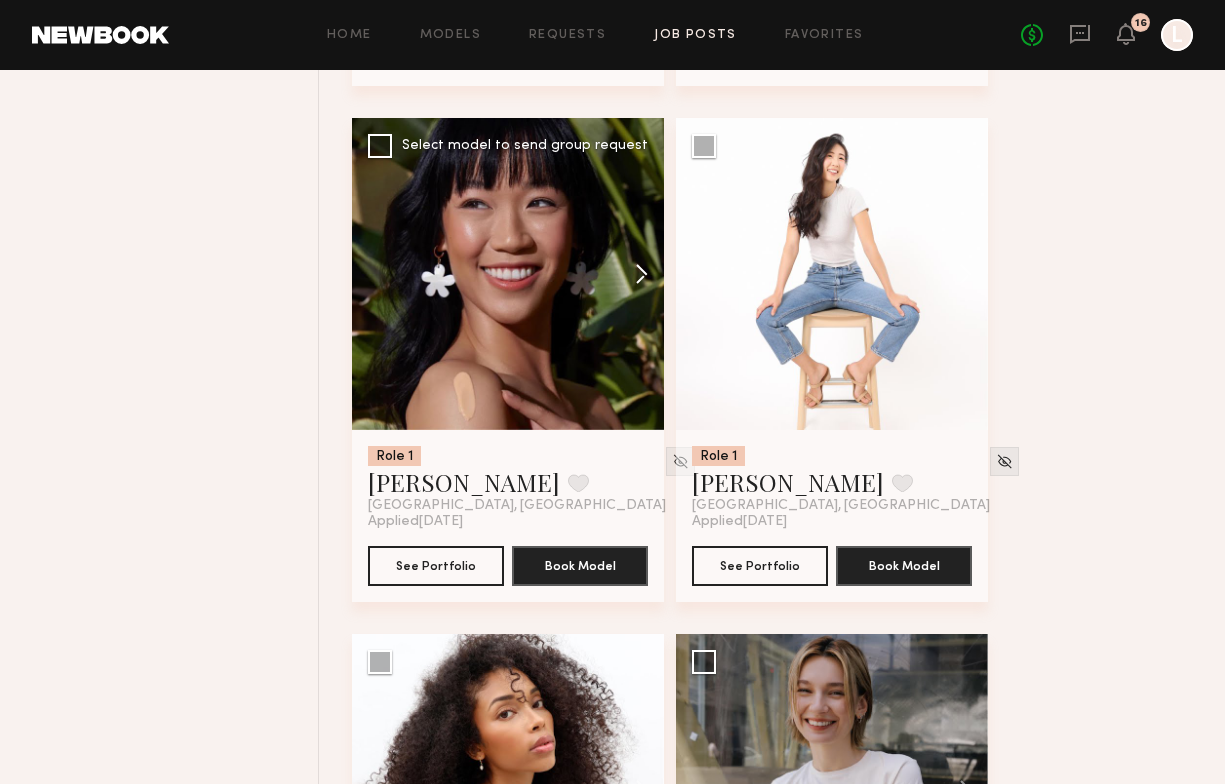 click 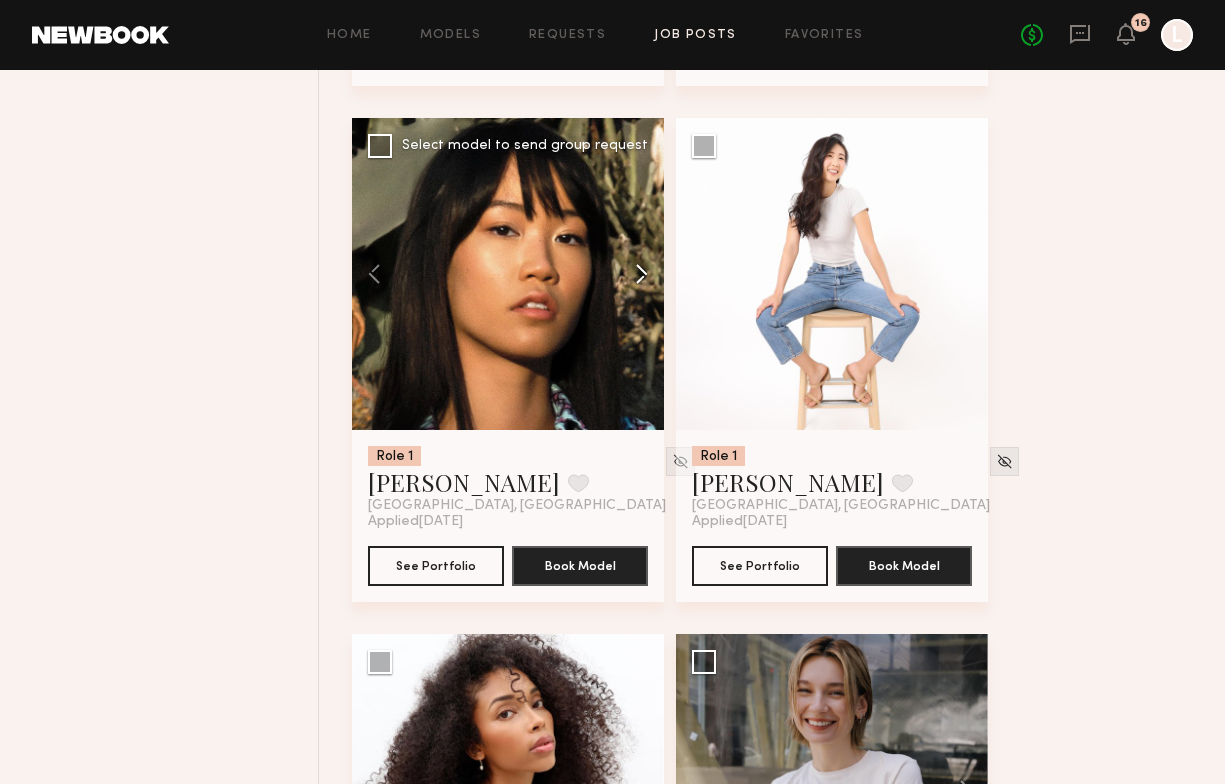 click 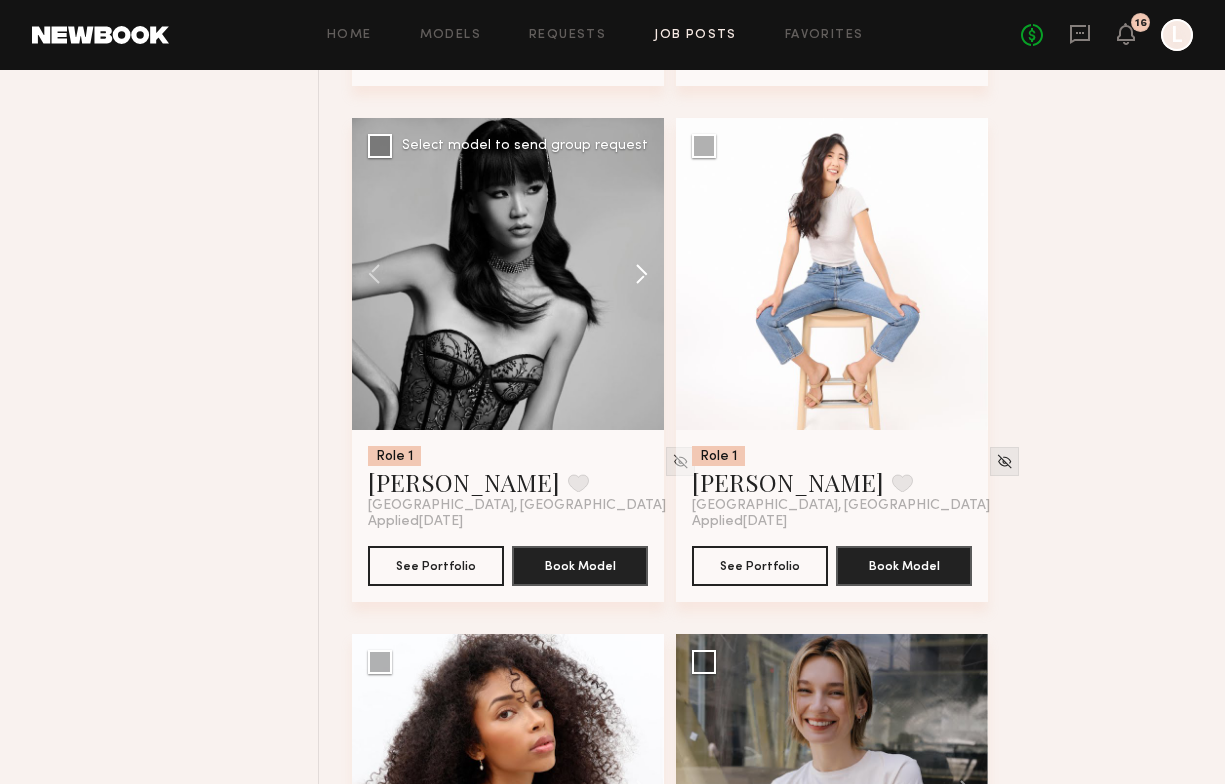 click 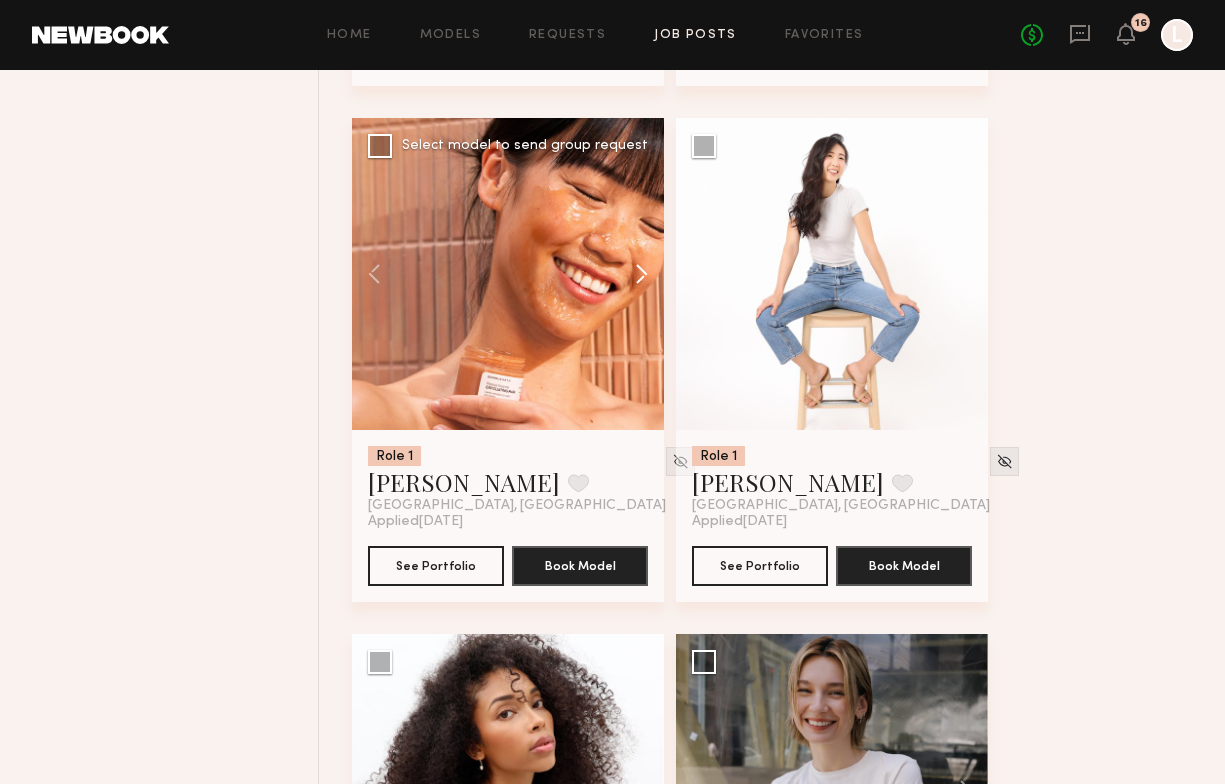 click 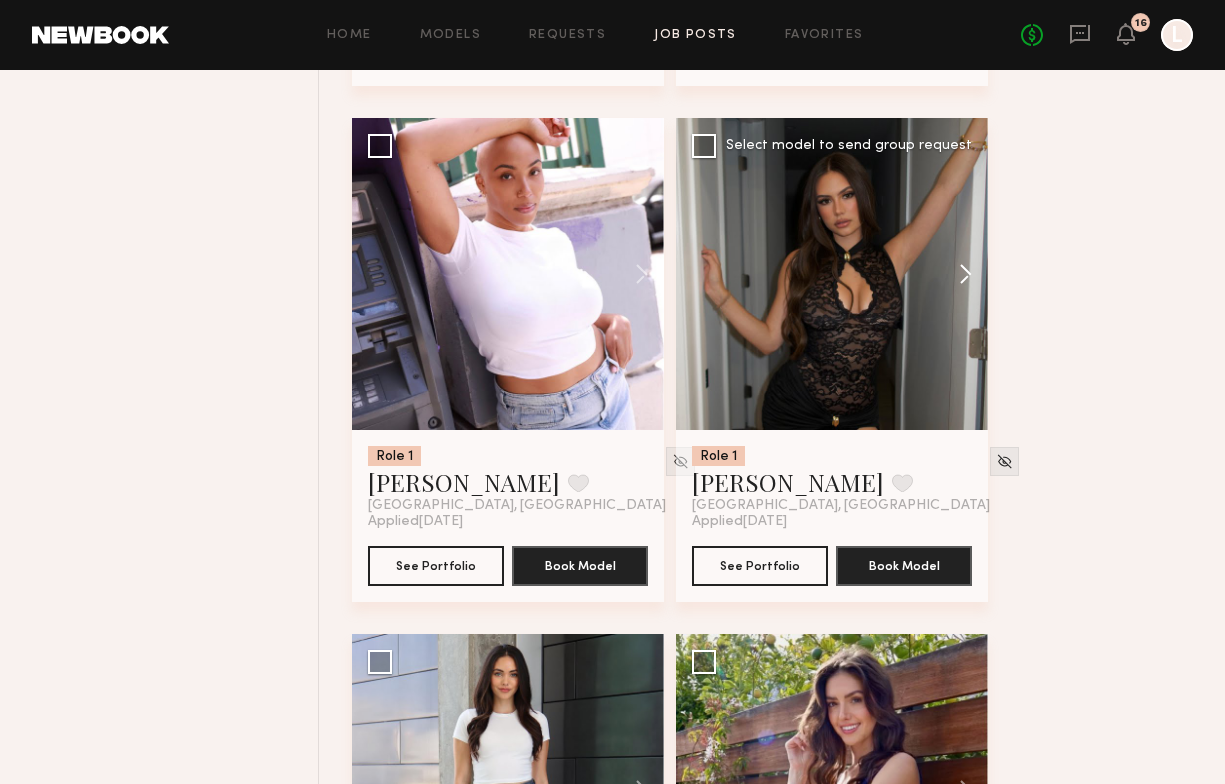 scroll, scrollTop: 32775, scrollLeft: 0, axis: vertical 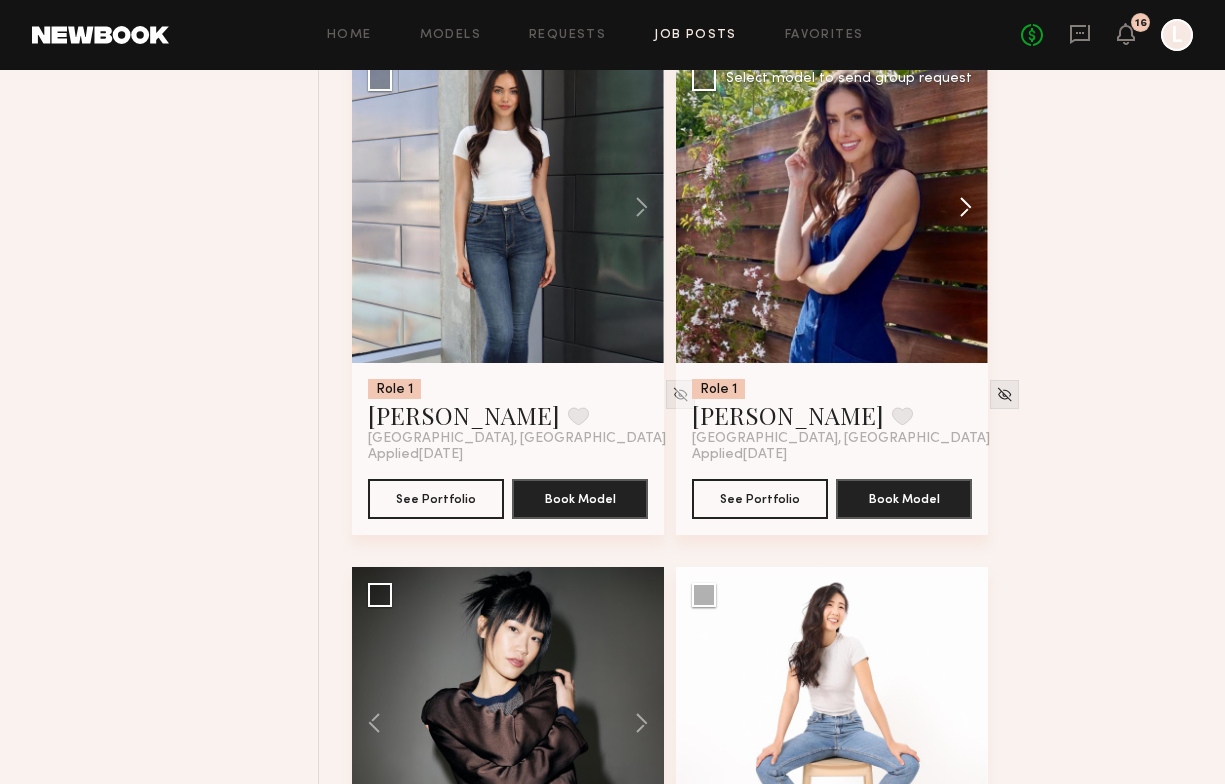 click 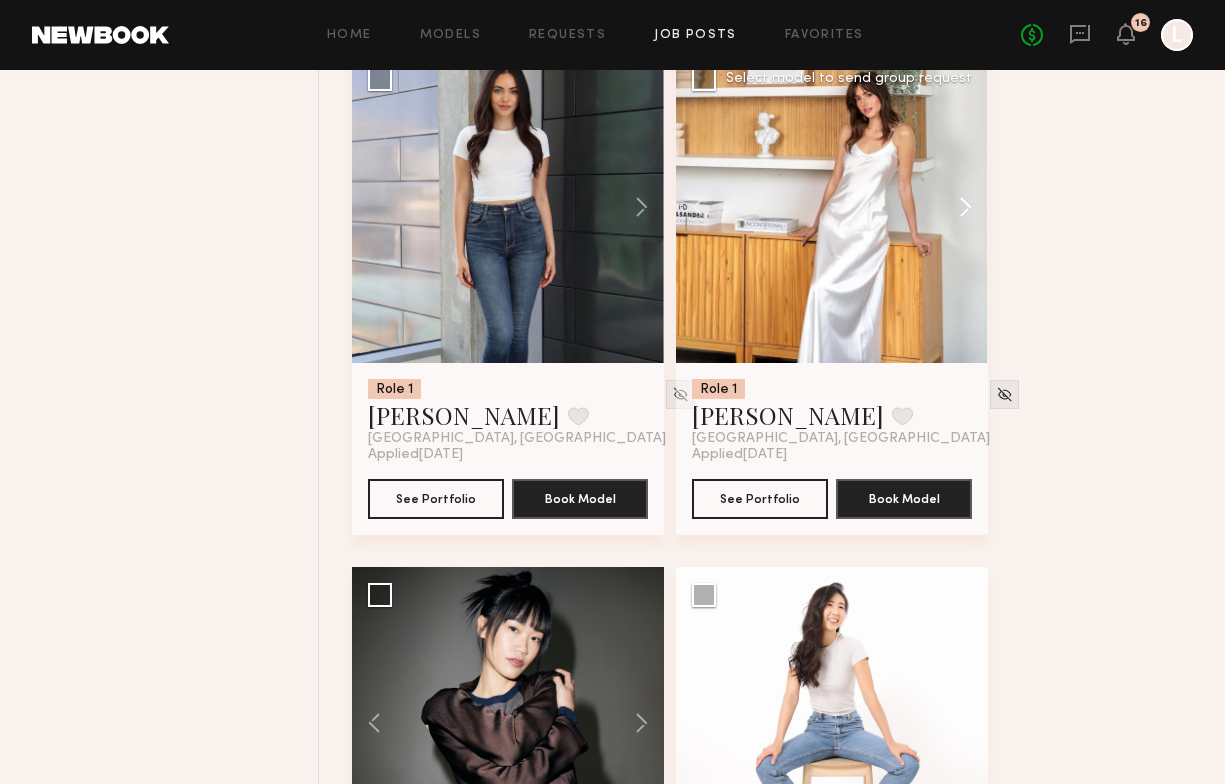 click 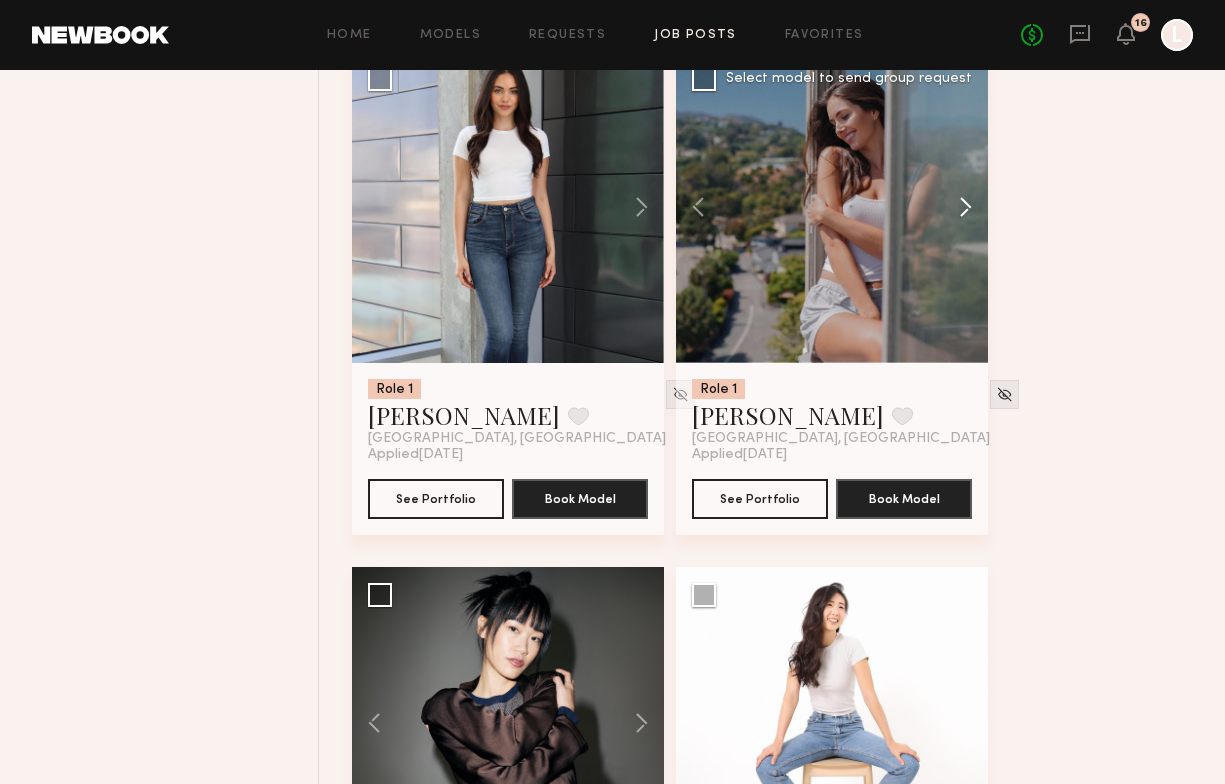 click 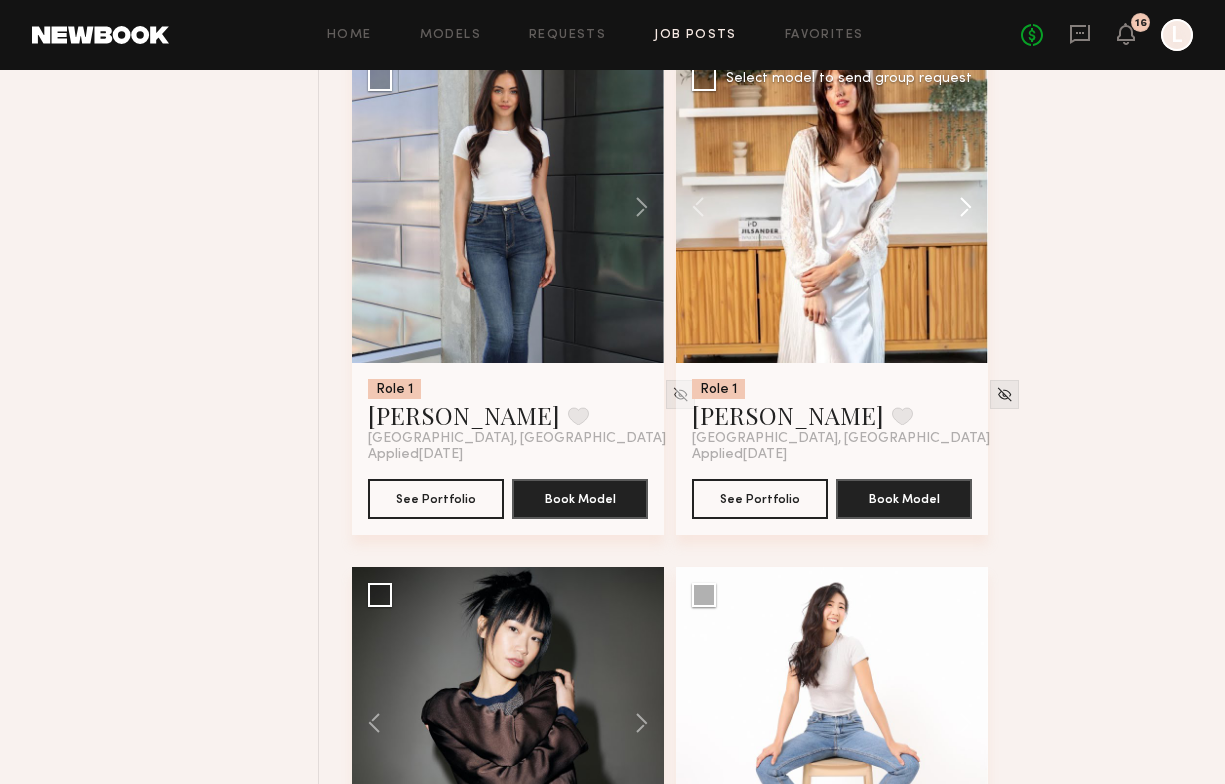 click 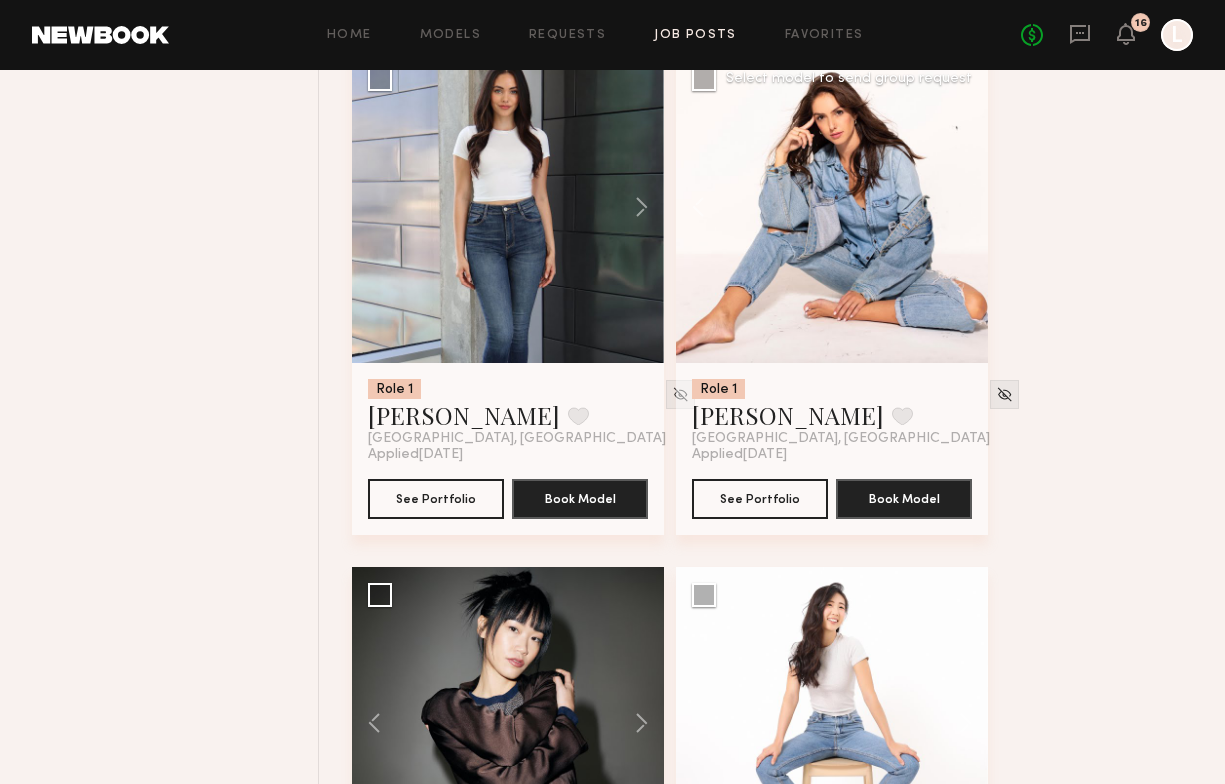 click 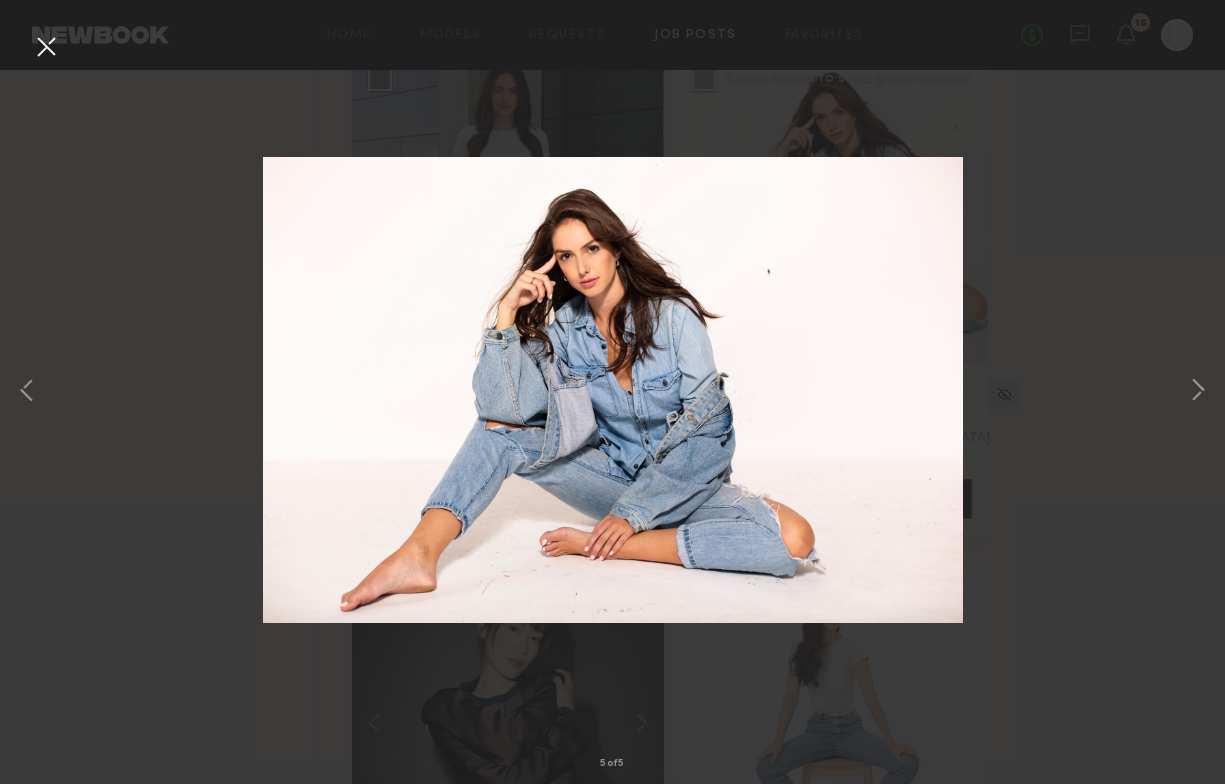 click on "5  of  5" at bounding box center [612, 392] 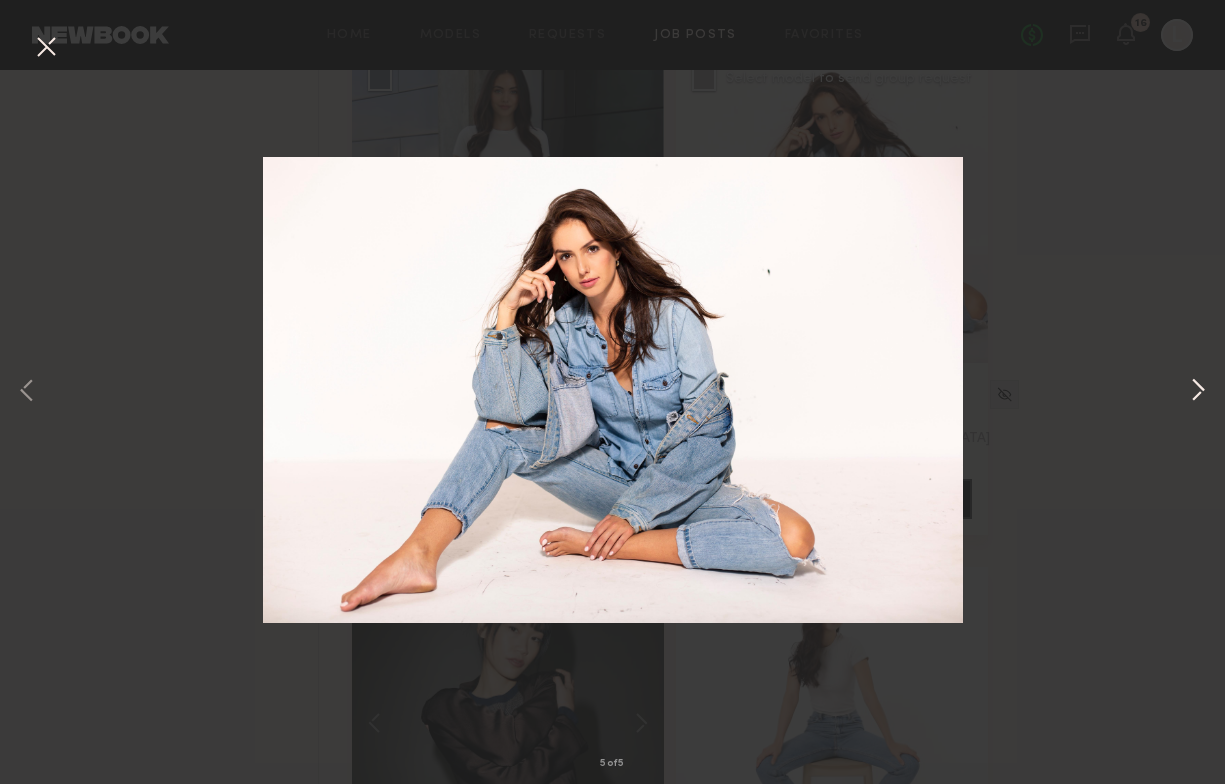 click at bounding box center [1198, 391] 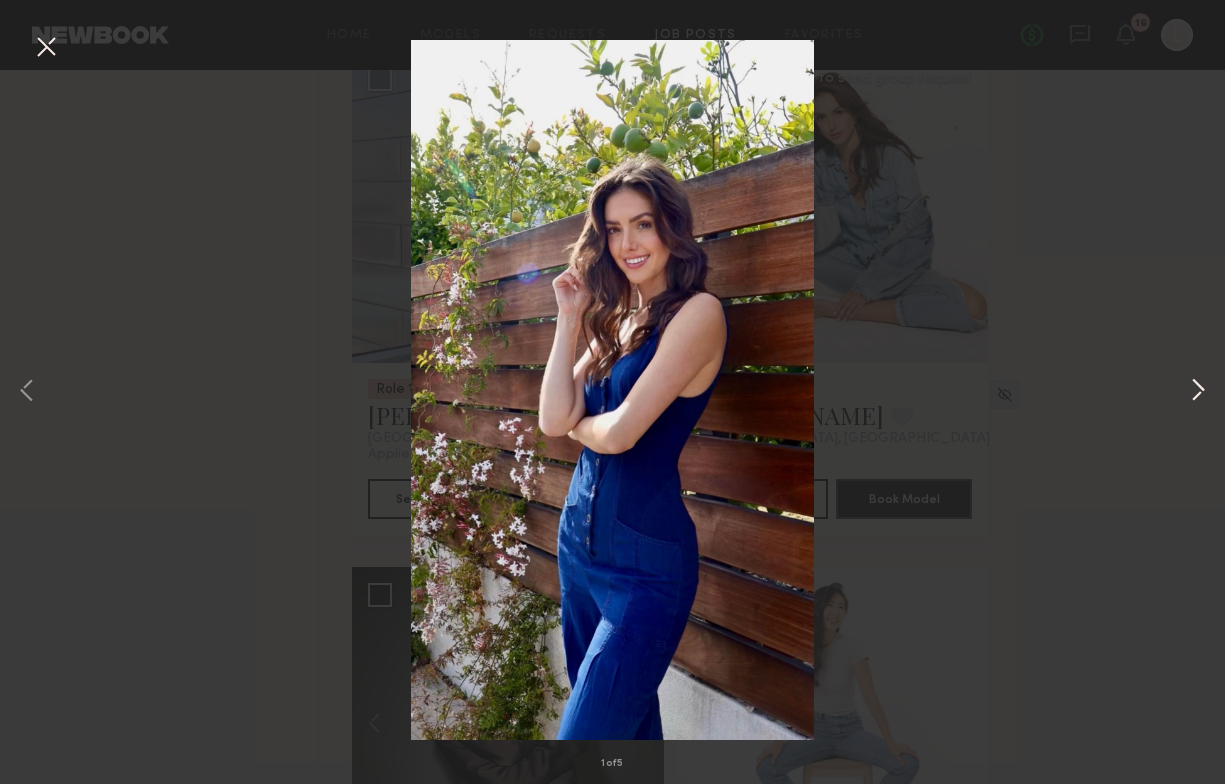 click at bounding box center (1198, 391) 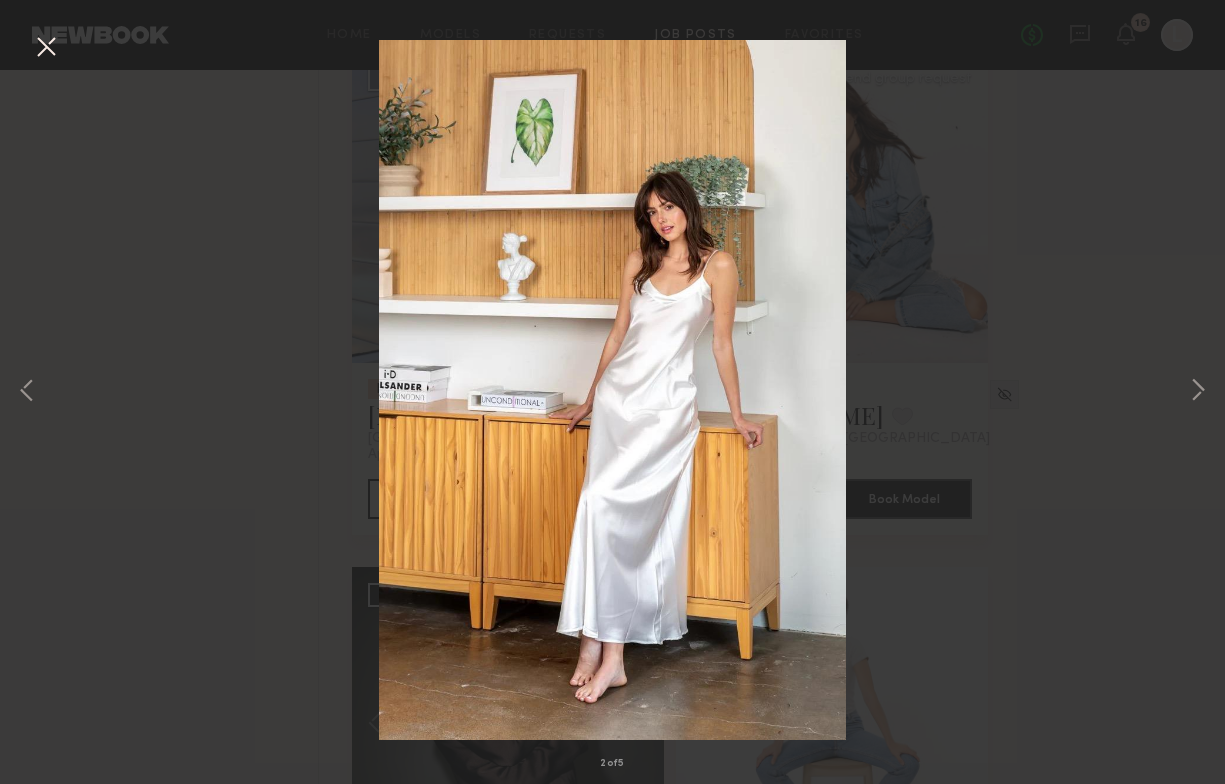 click on "2  of  5" at bounding box center (612, 392) 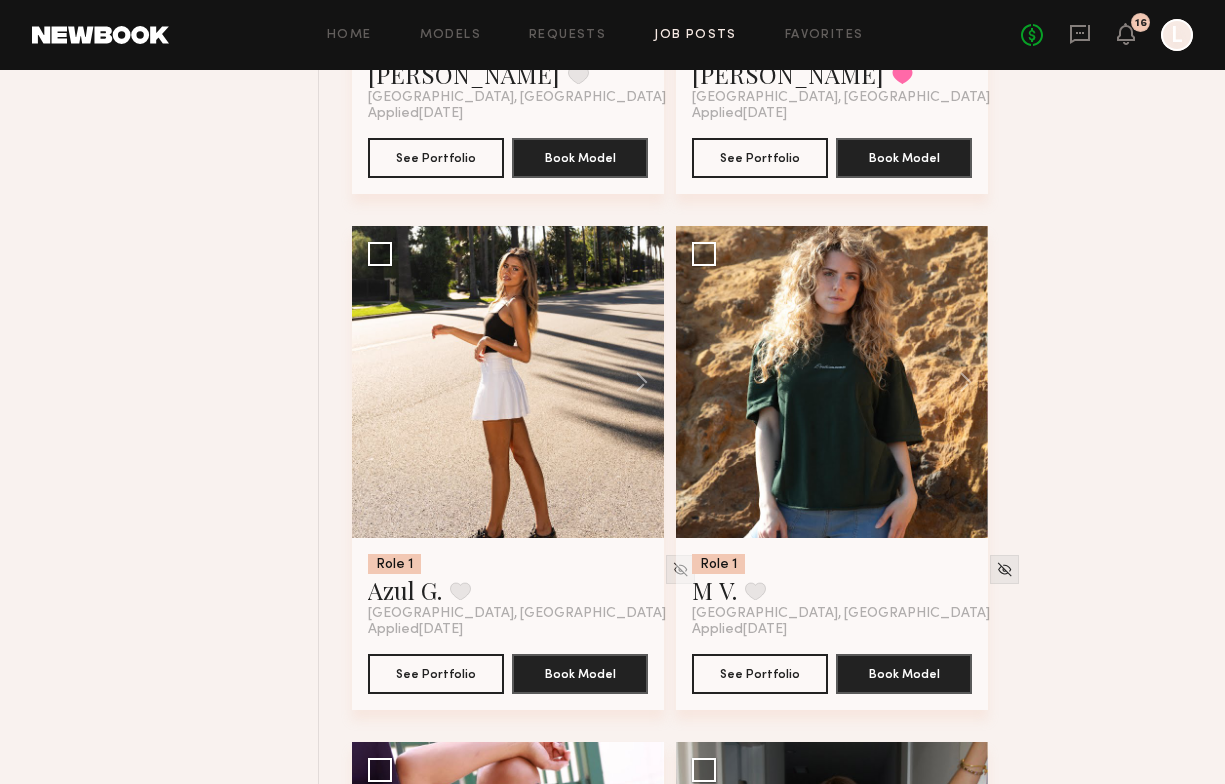 scroll, scrollTop: 31629, scrollLeft: 0, axis: vertical 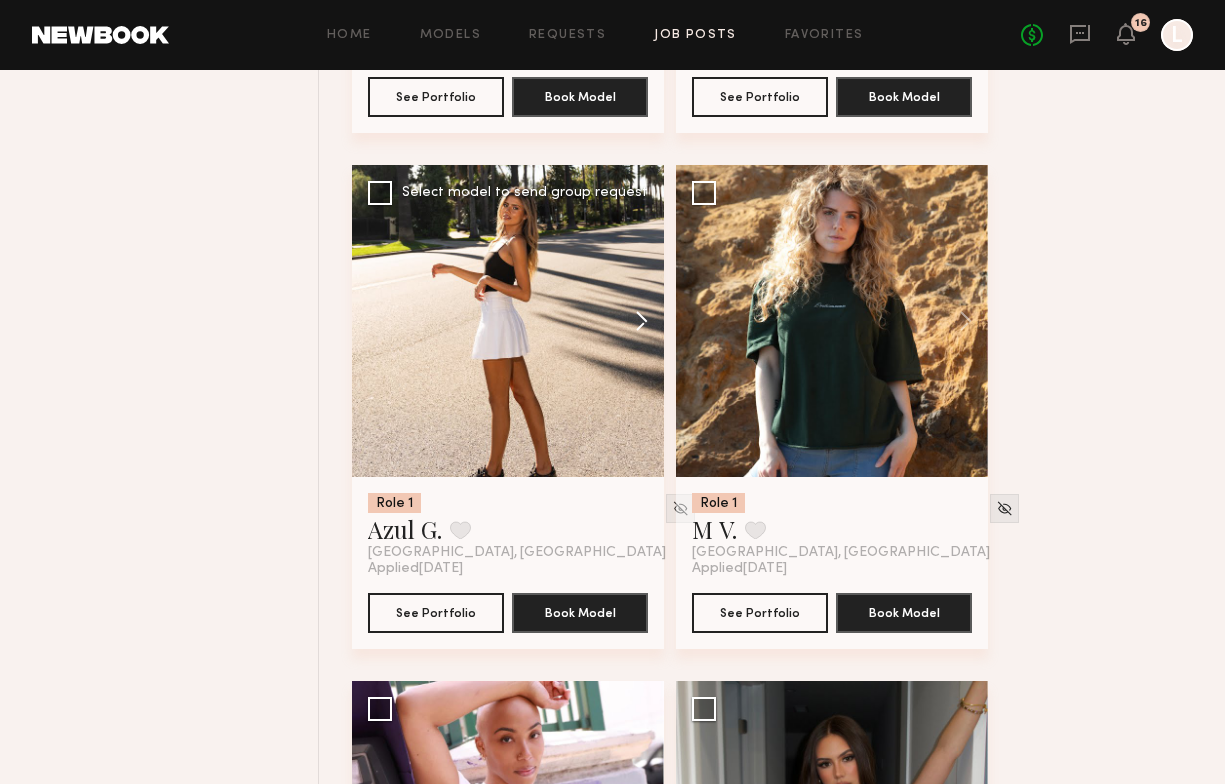 click 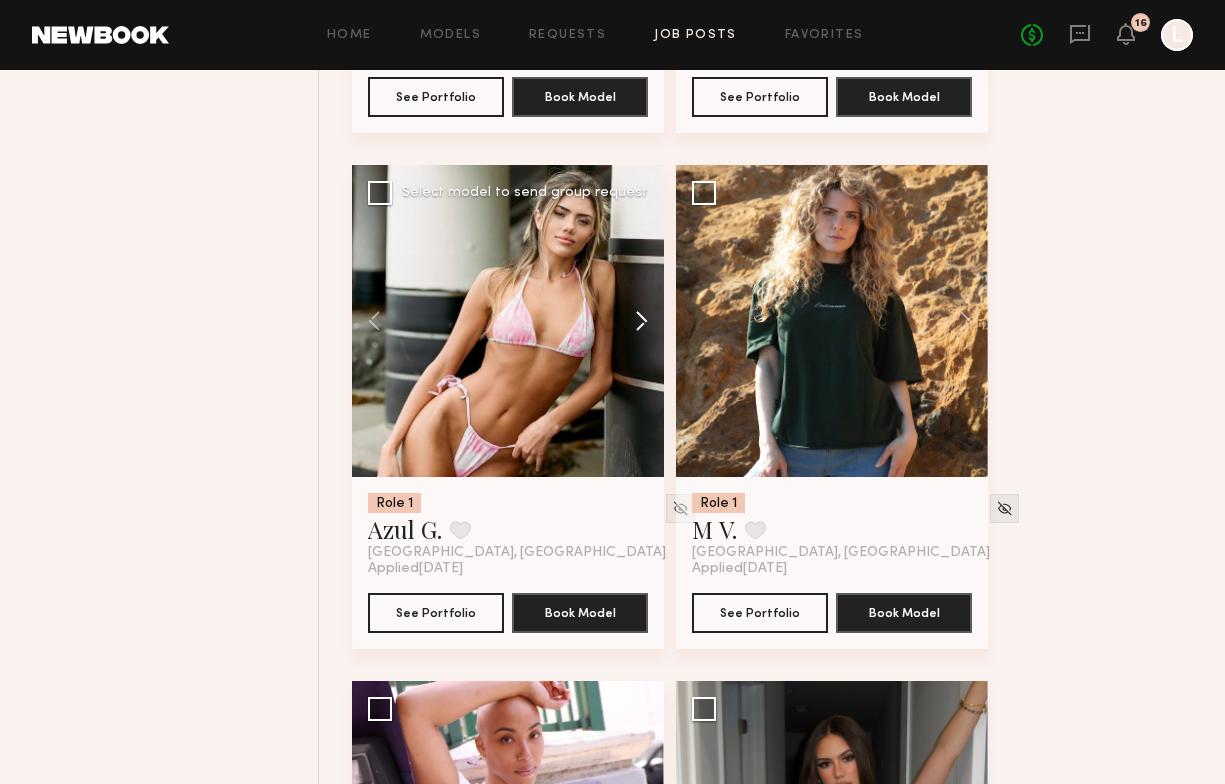 click 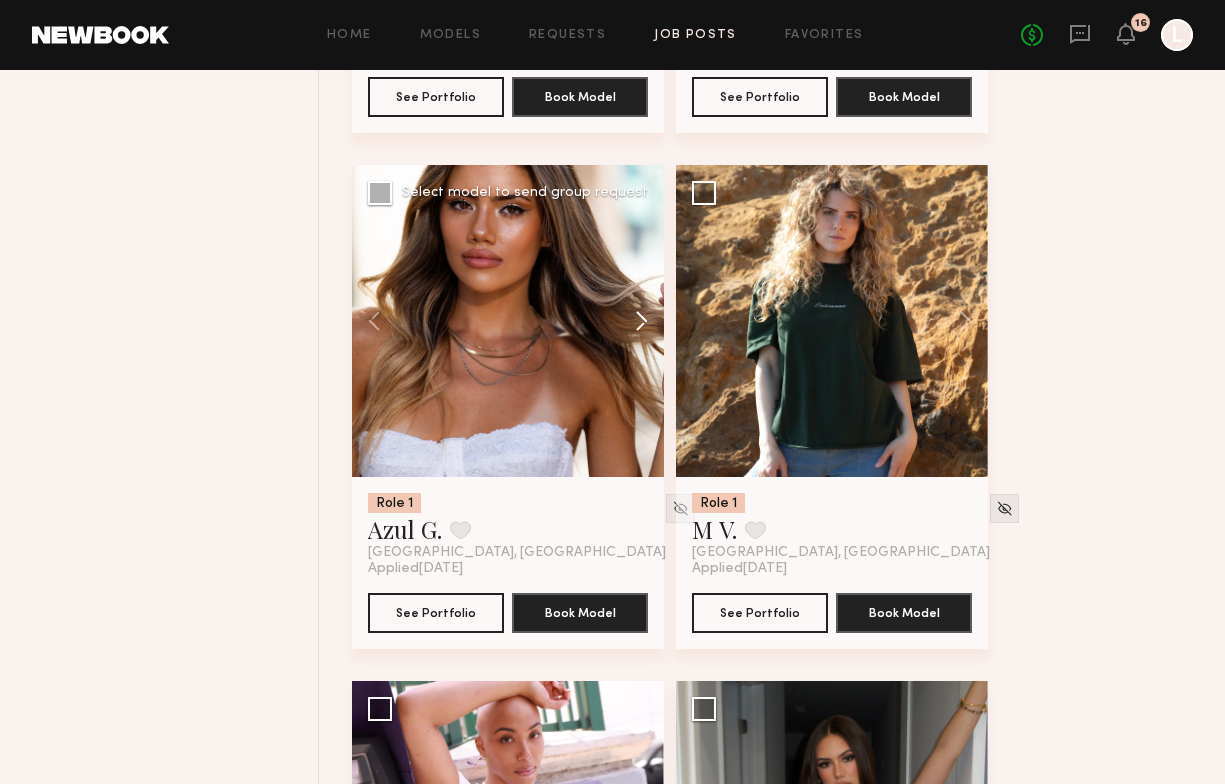 click 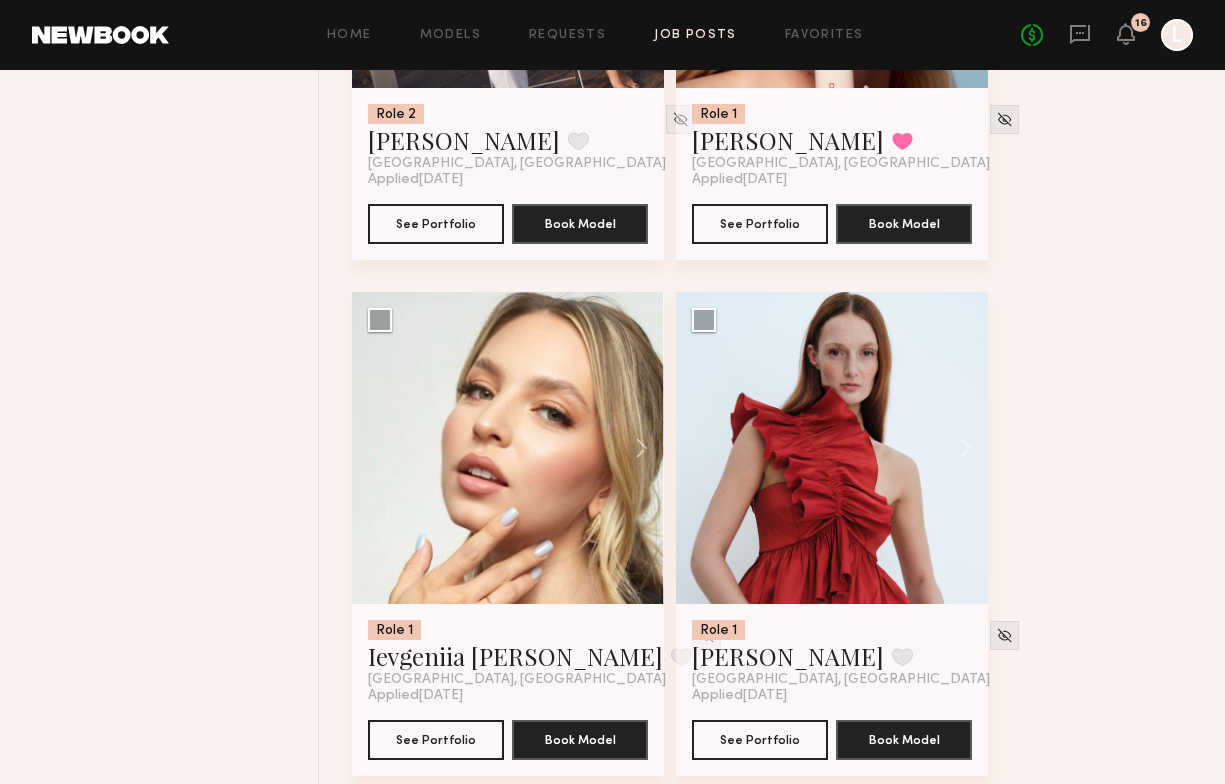 scroll, scrollTop: 28408, scrollLeft: 0, axis: vertical 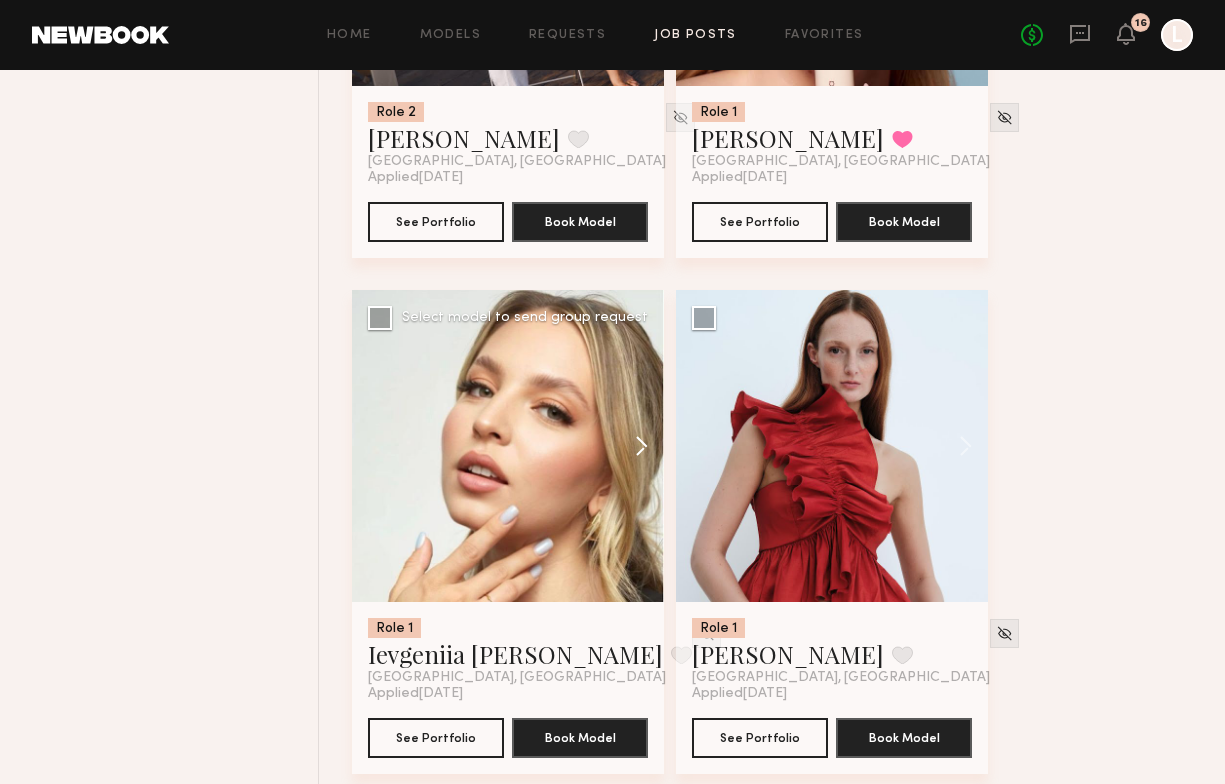click 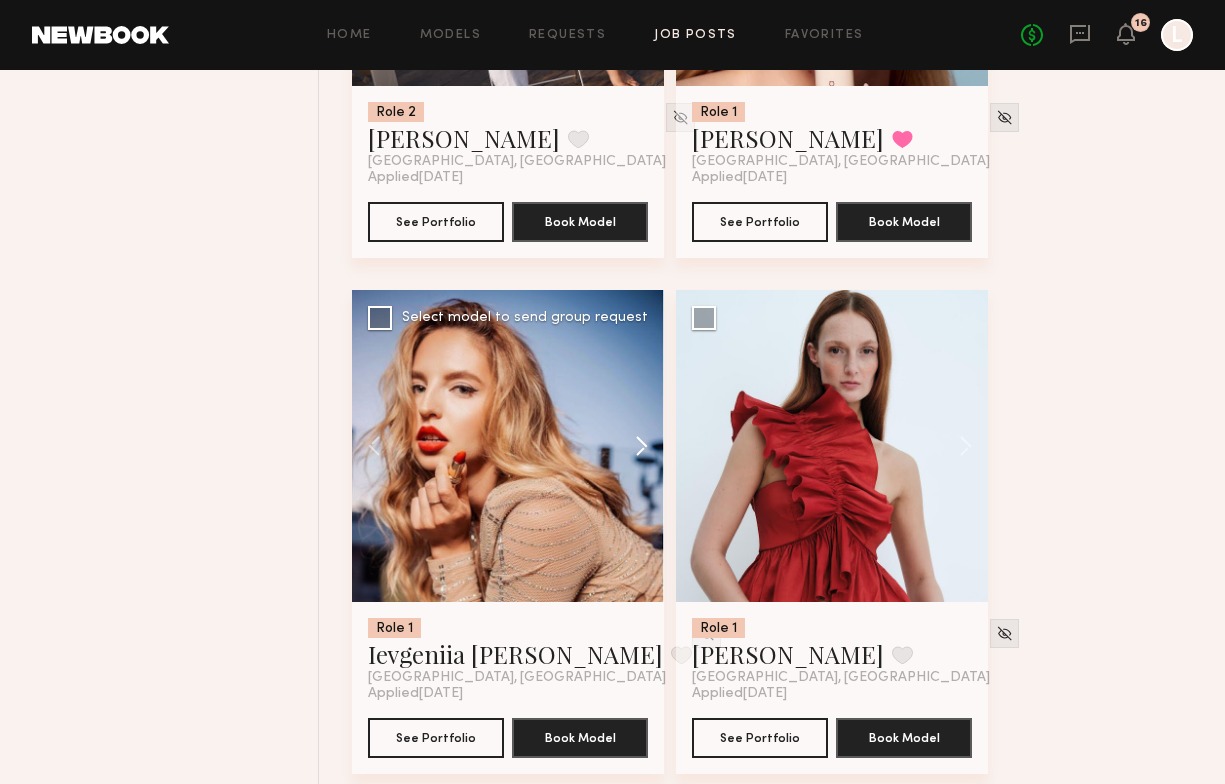 click 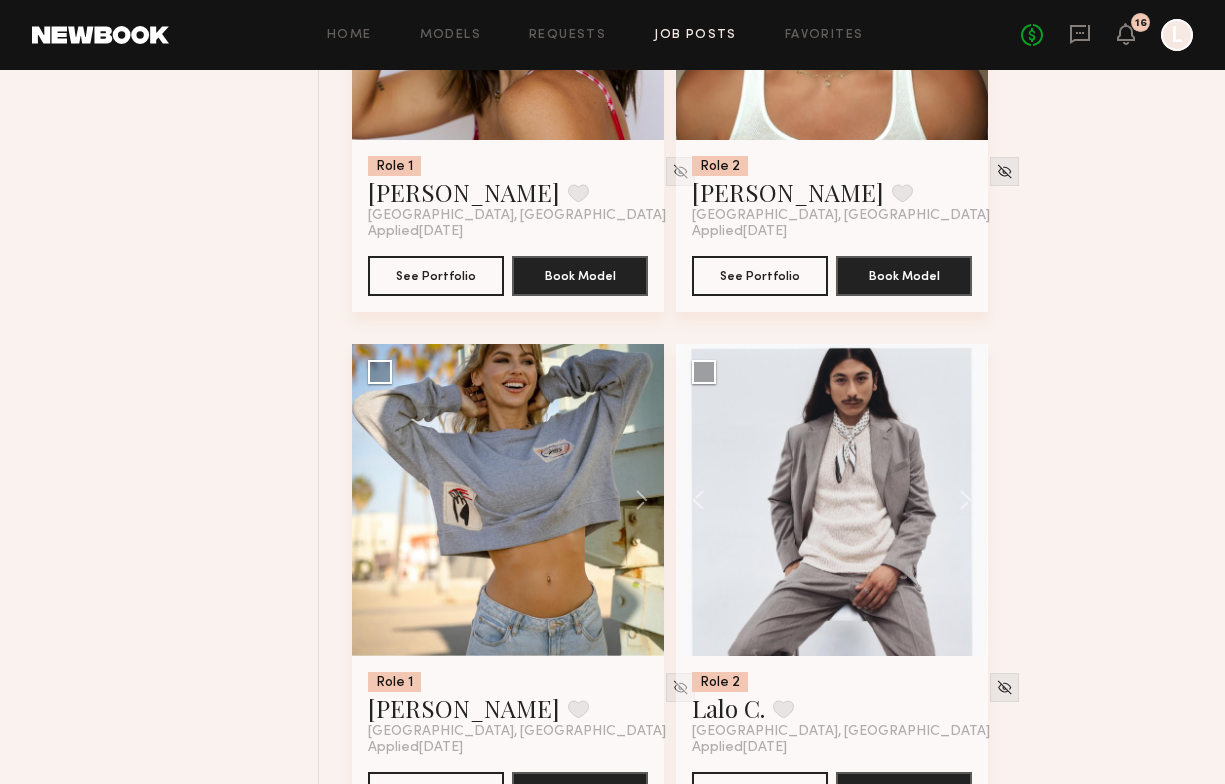 scroll, scrollTop: 25226, scrollLeft: 0, axis: vertical 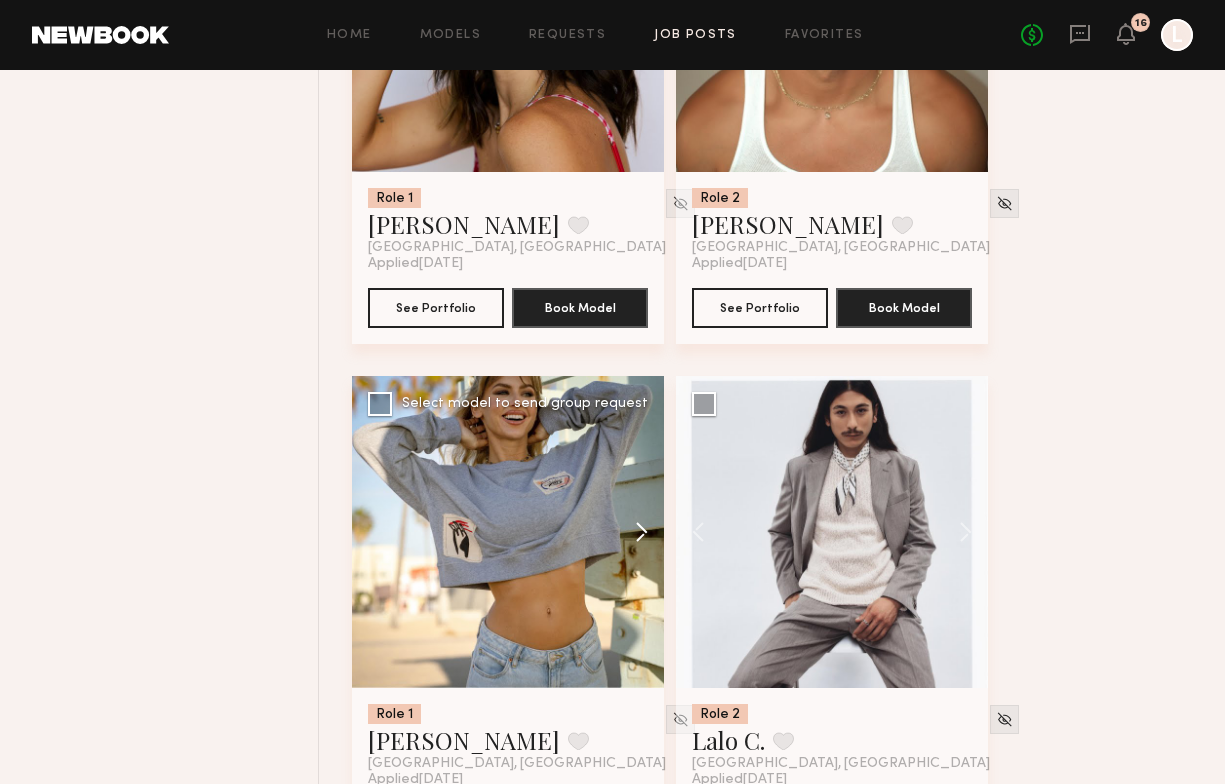 click 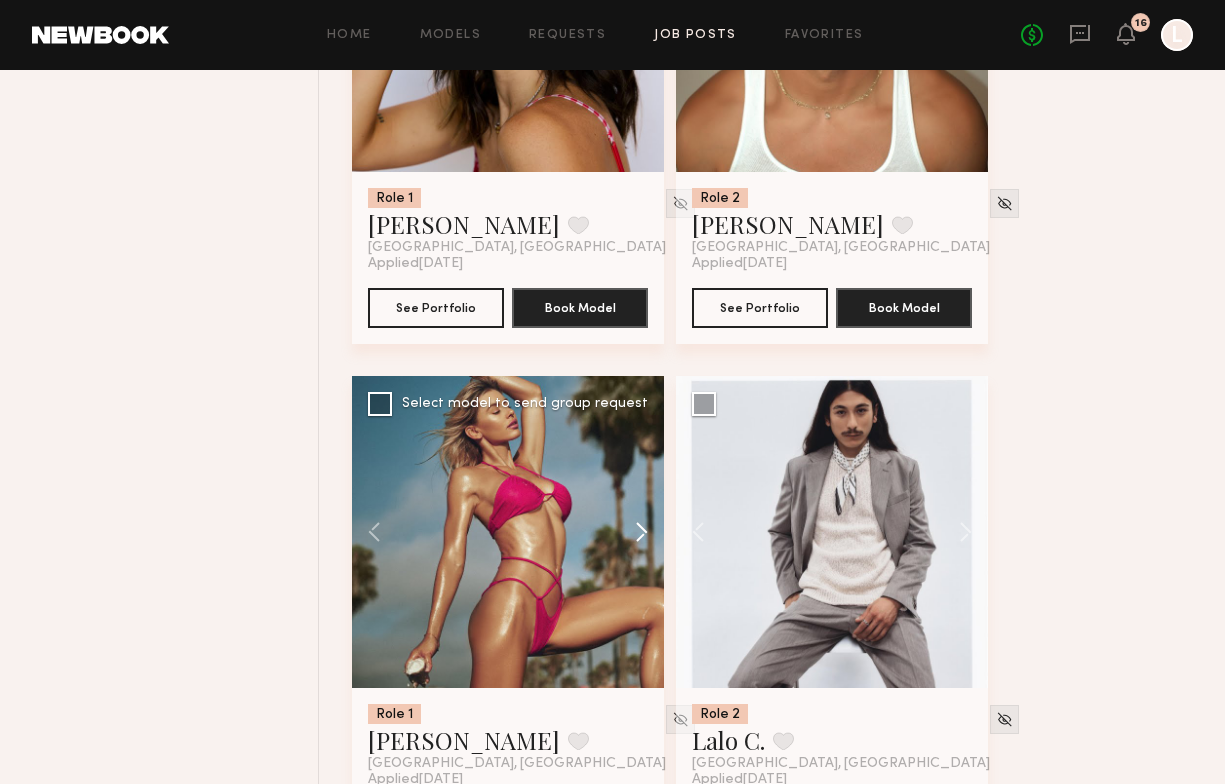 click 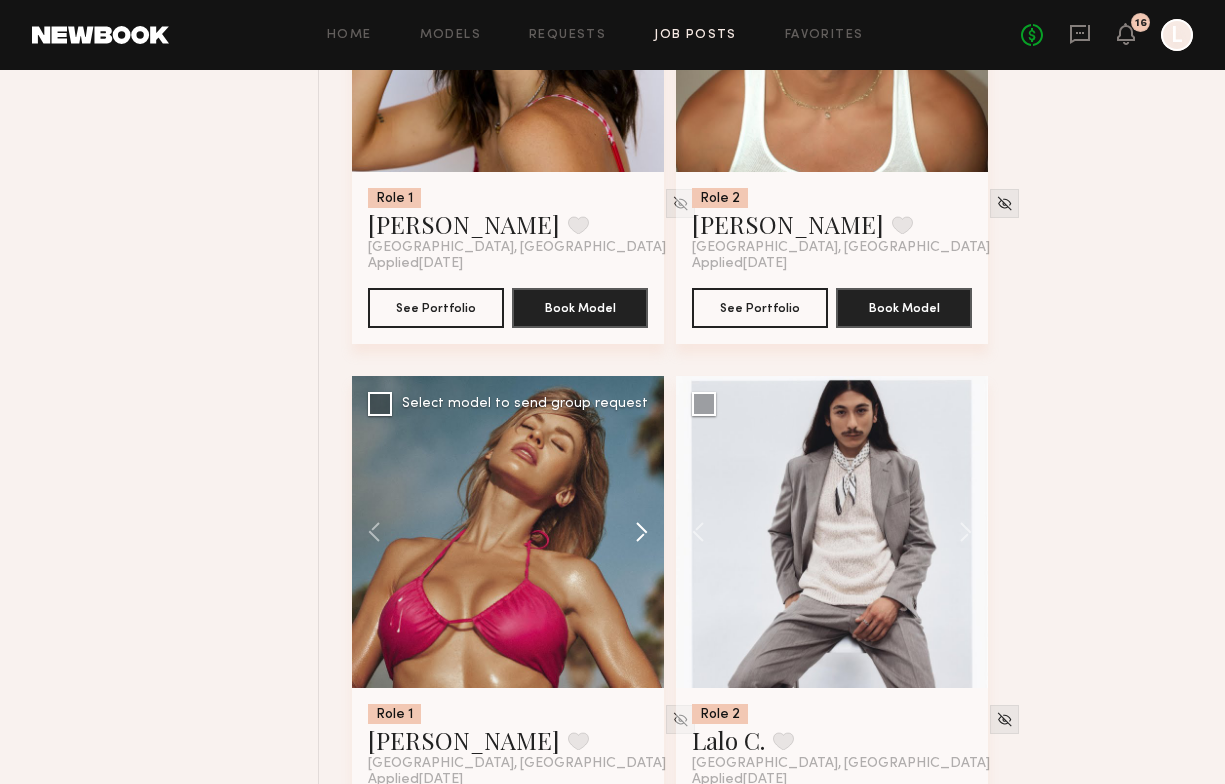 click 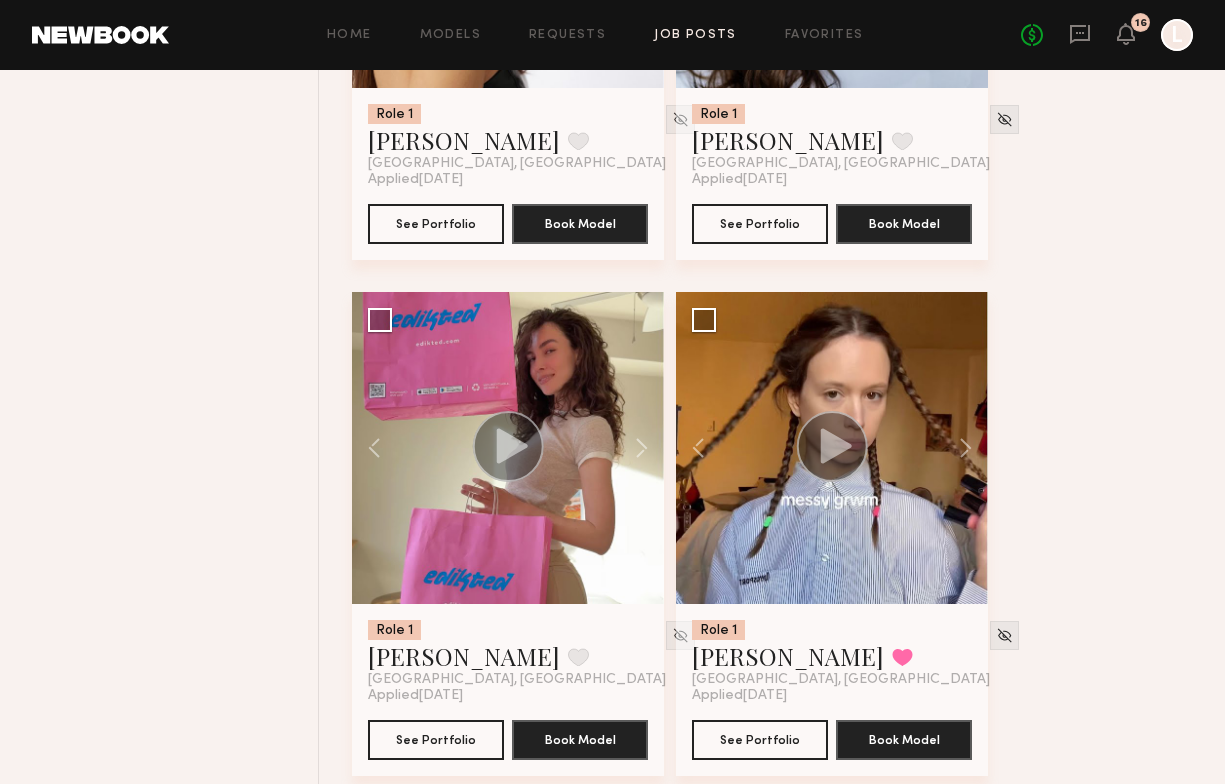 scroll, scrollTop: 24244, scrollLeft: 0, axis: vertical 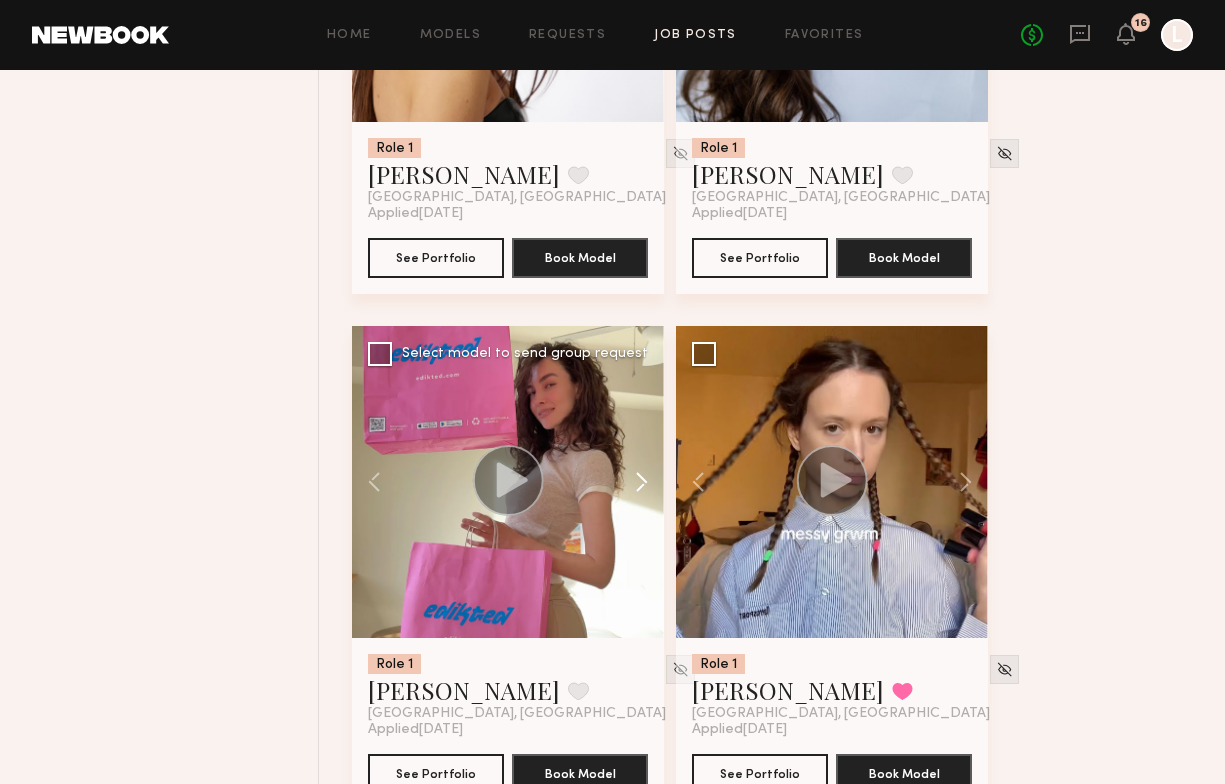 click 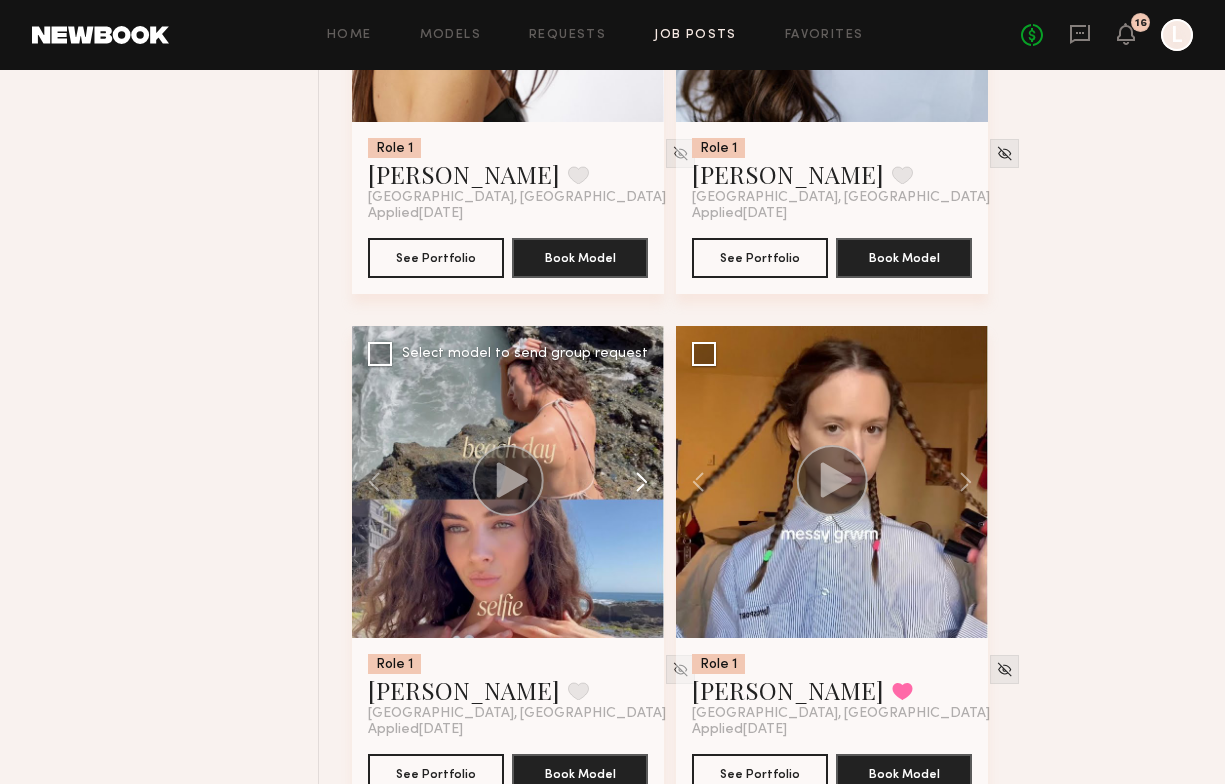 click 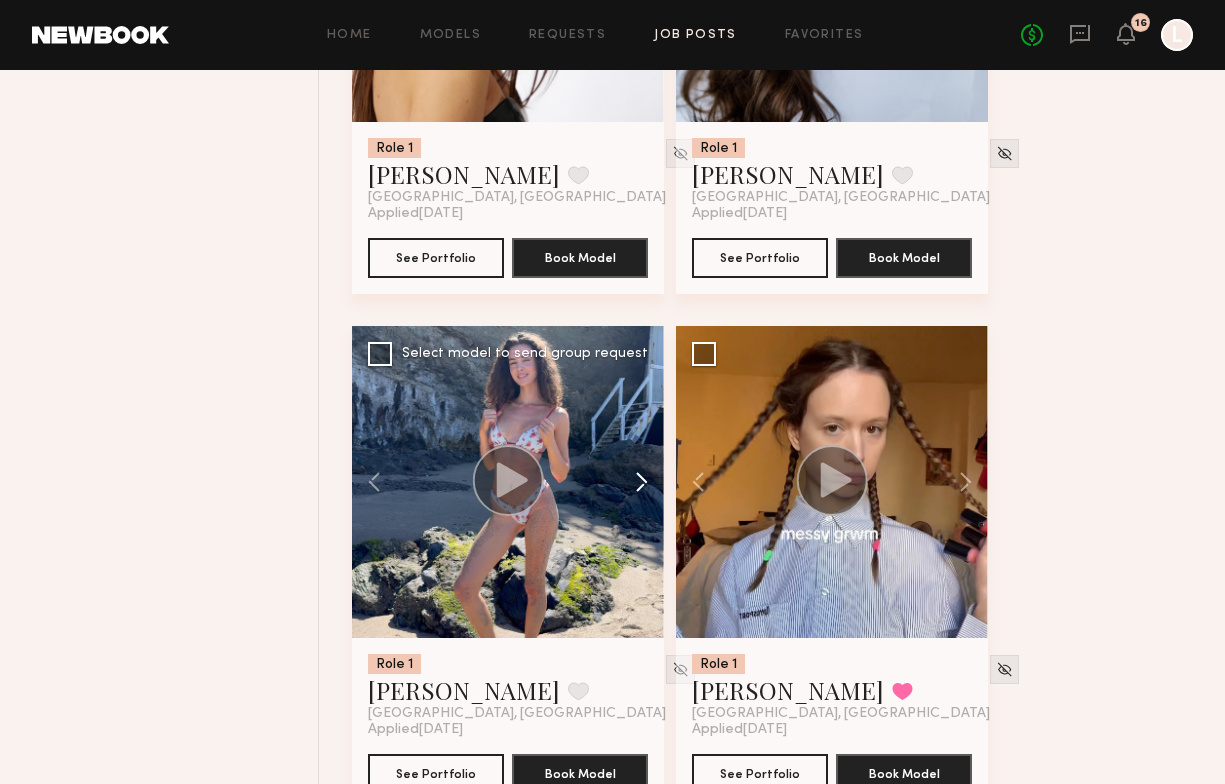 click 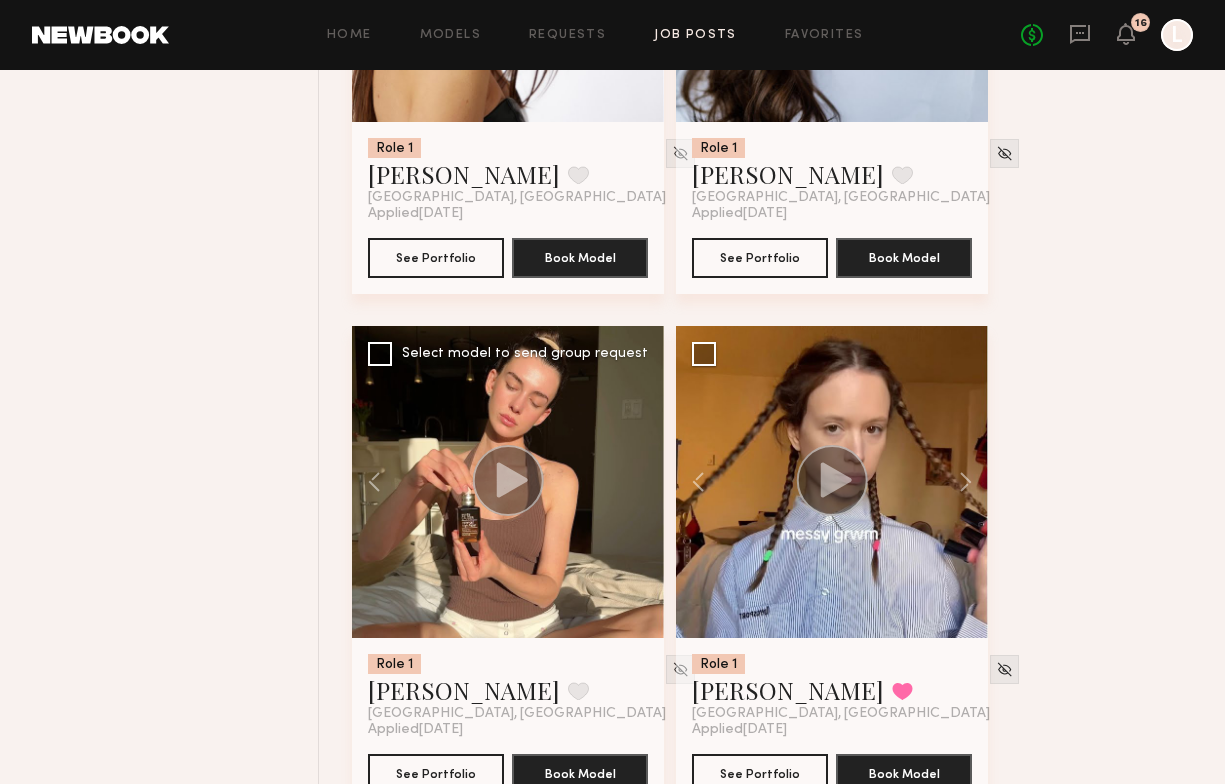 click 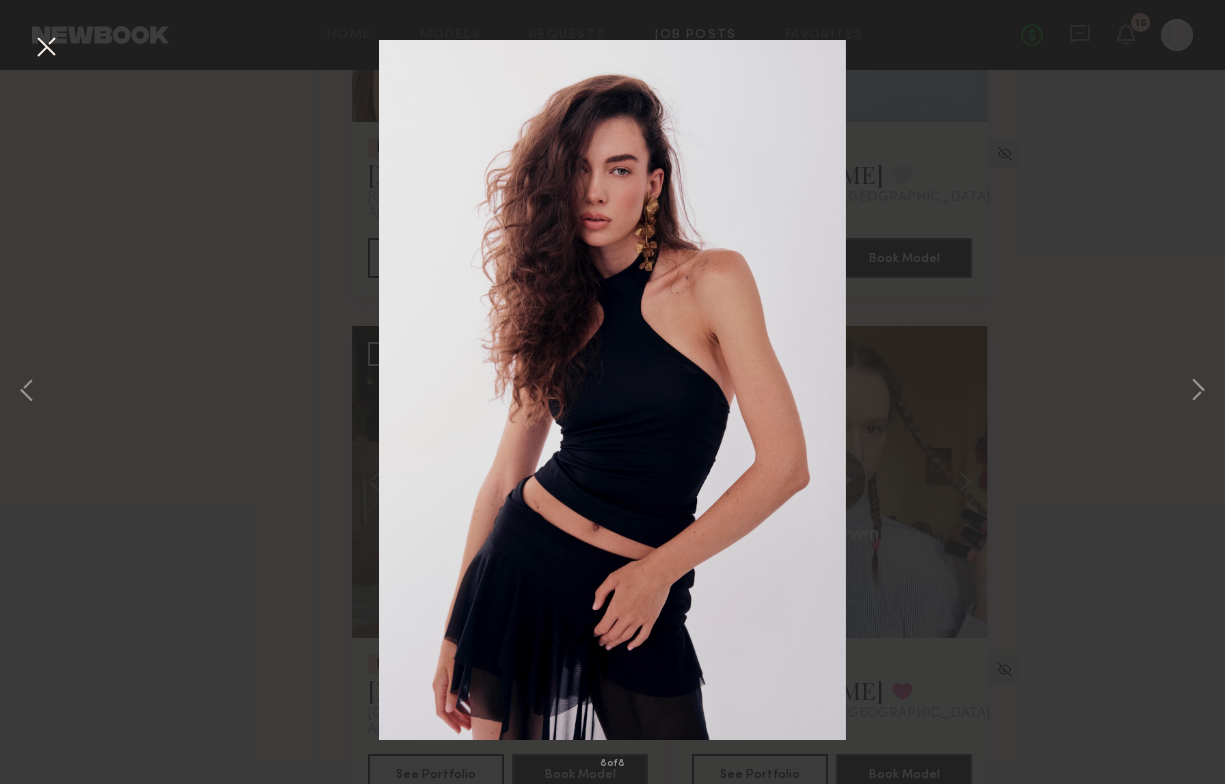 click on "8  of  8" at bounding box center [612, 392] 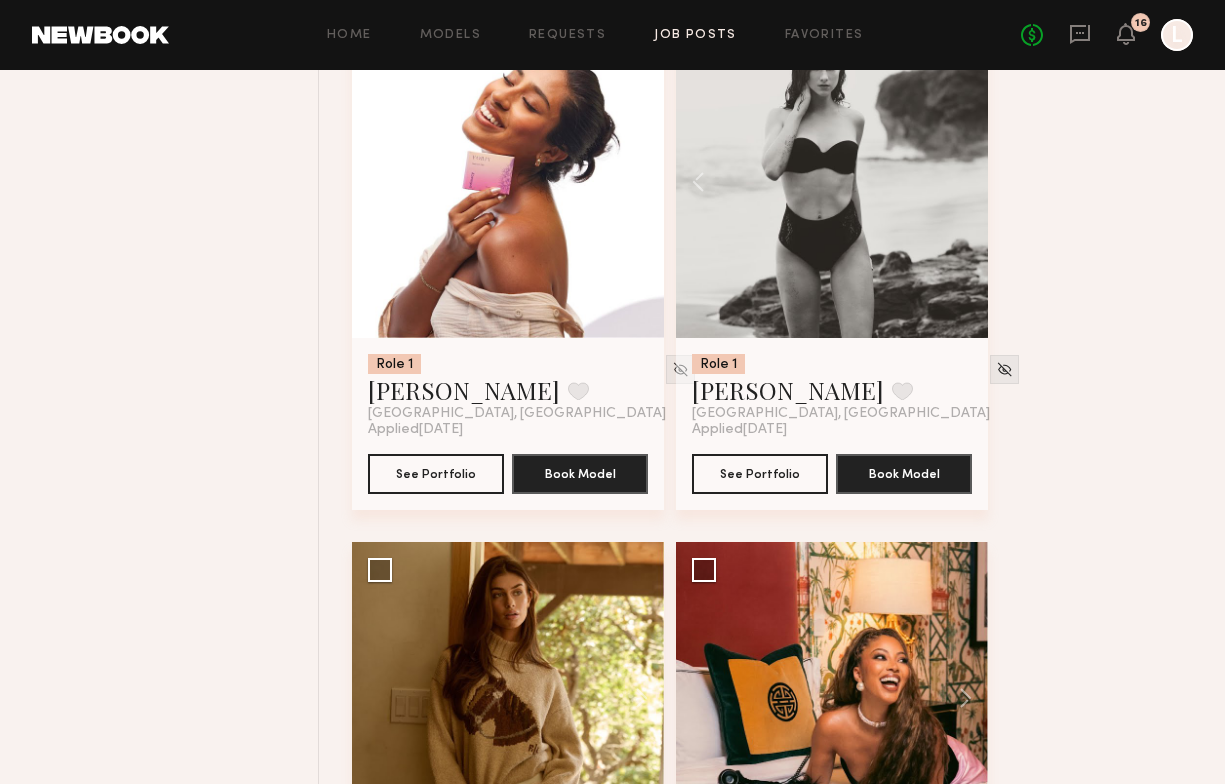 scroll, scrollTop: 20408, scrollLeft: 0, axis: vertical 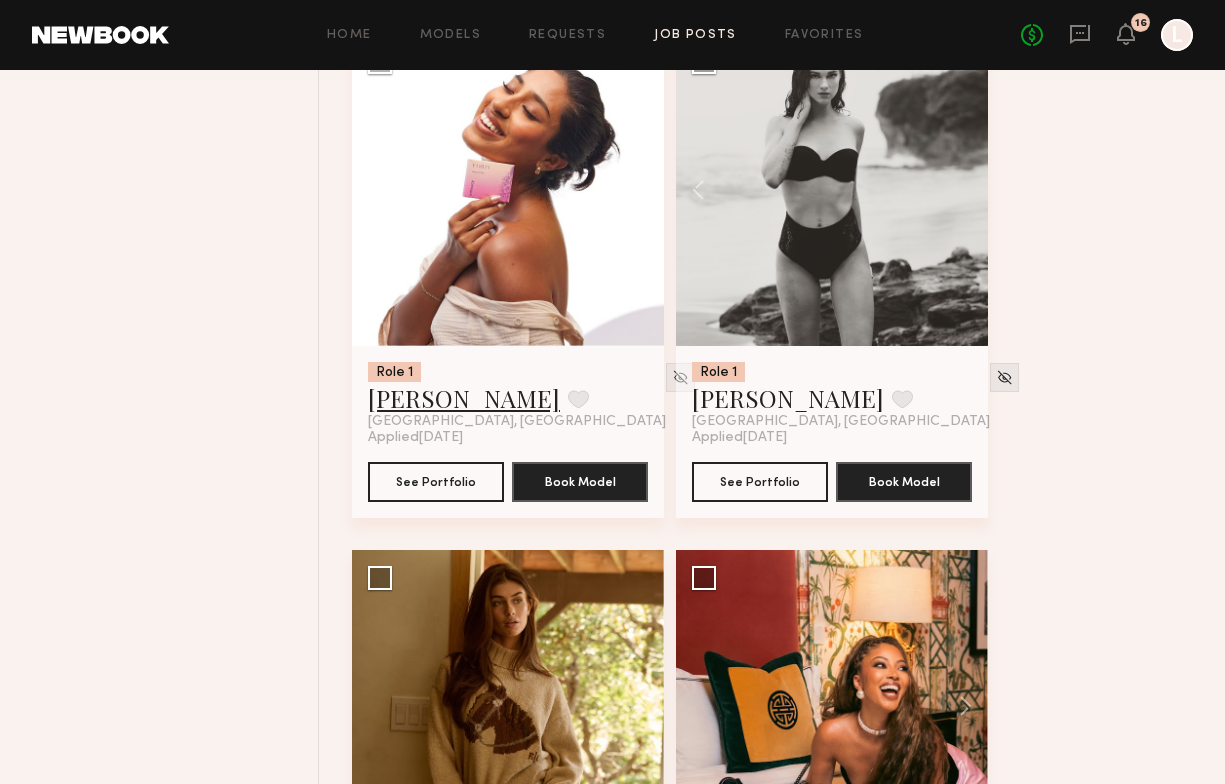 click on "[PERSON_NAME]" 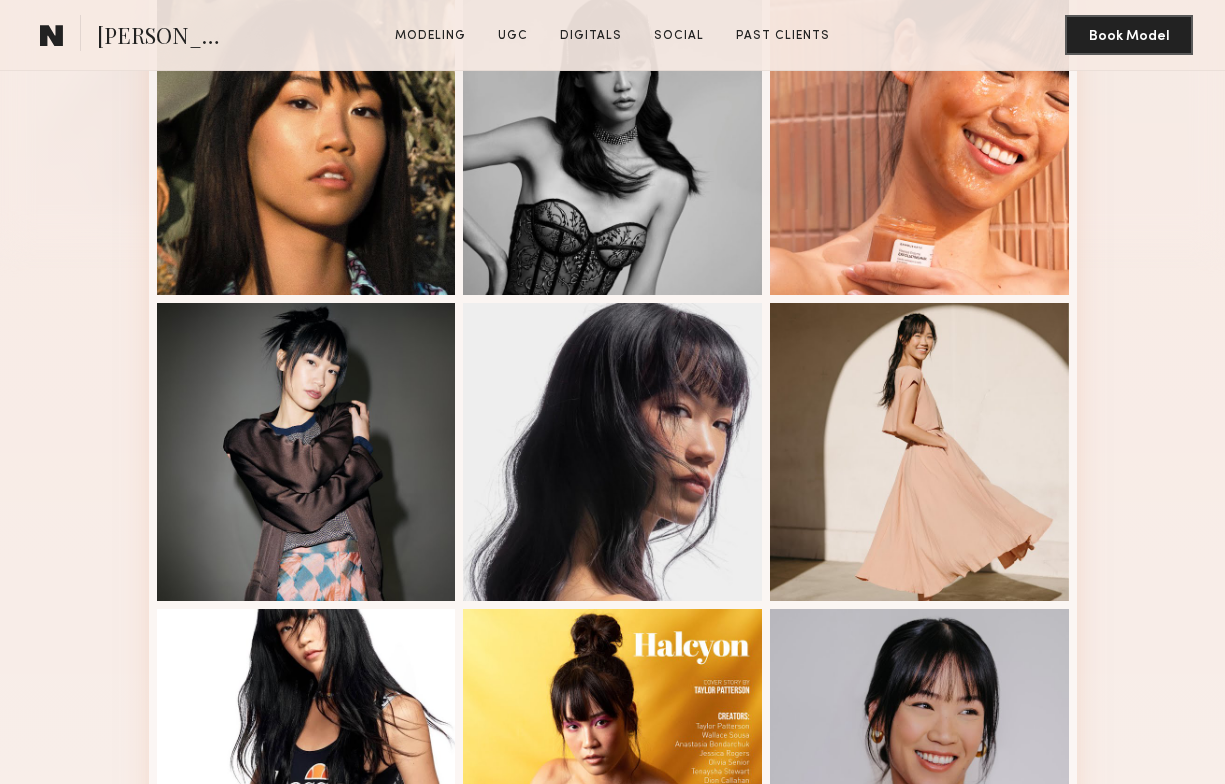 scroll, scrollTop: 566, scrollLeft: 0, axis: vertical 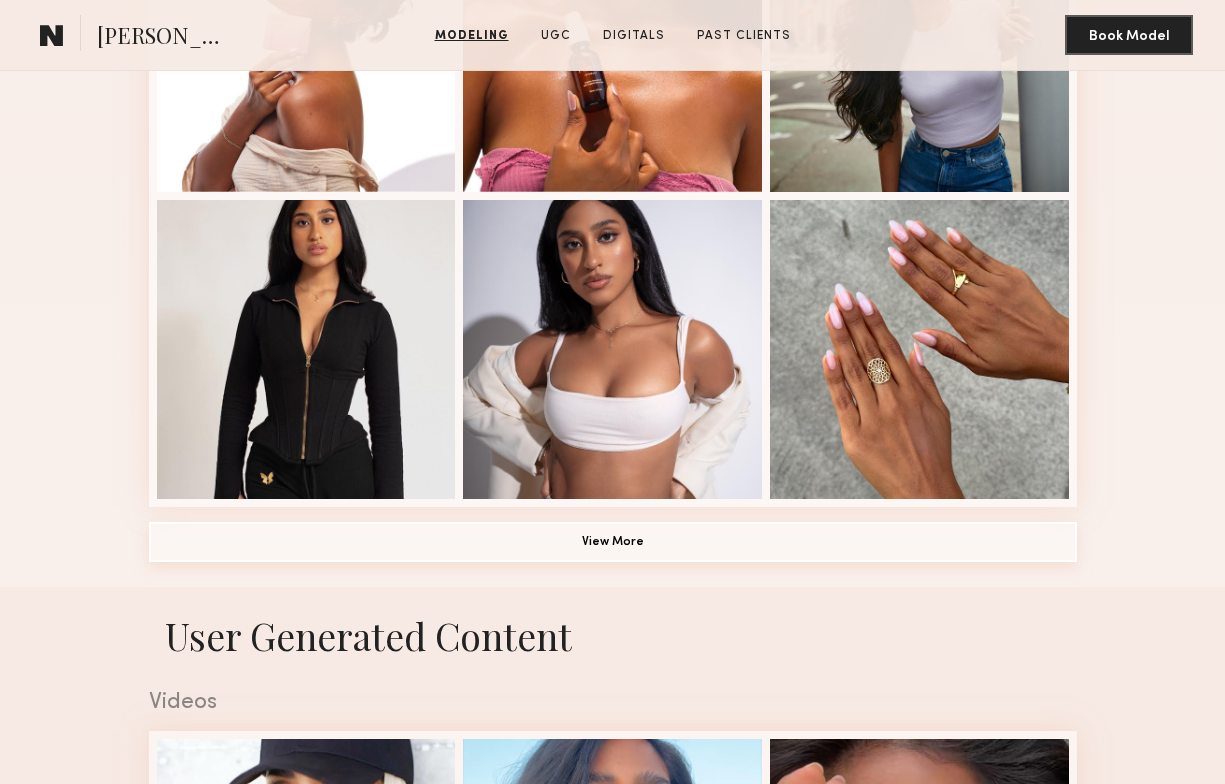 click on "View More" 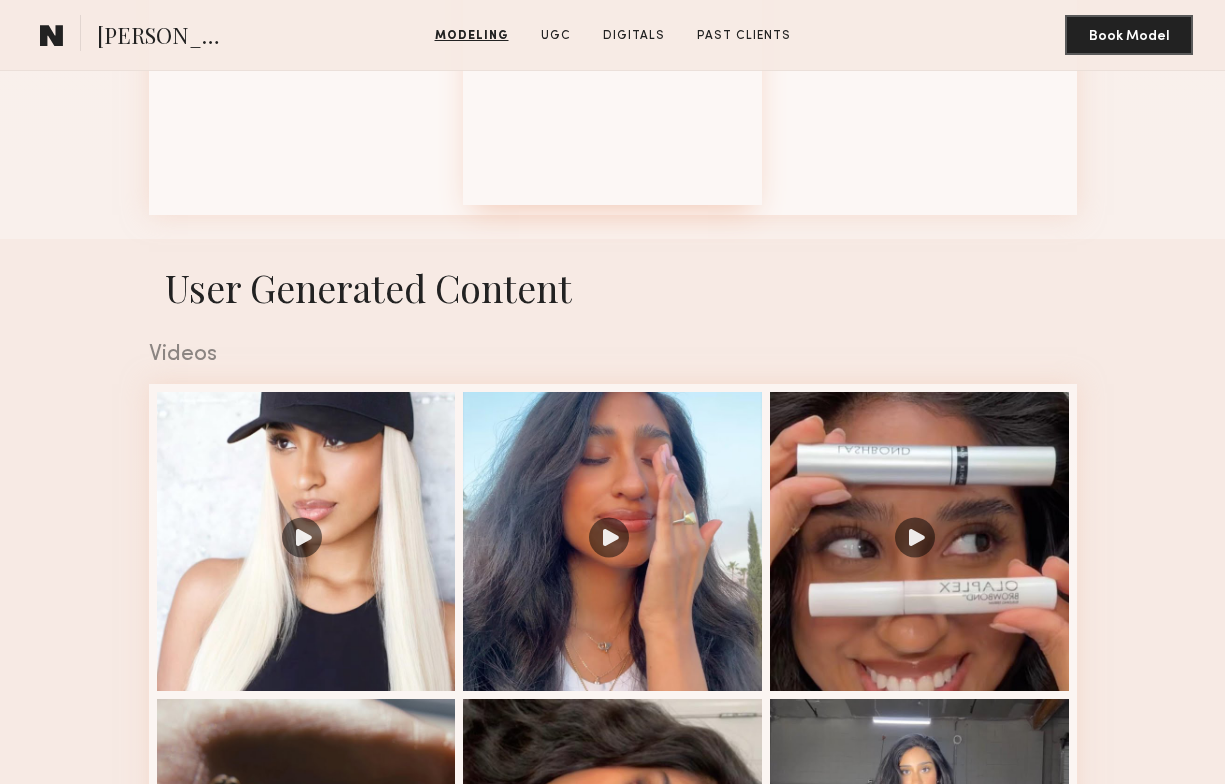 scroll, scrollTop: 2569, scrollLeft: 0, axis: vertical 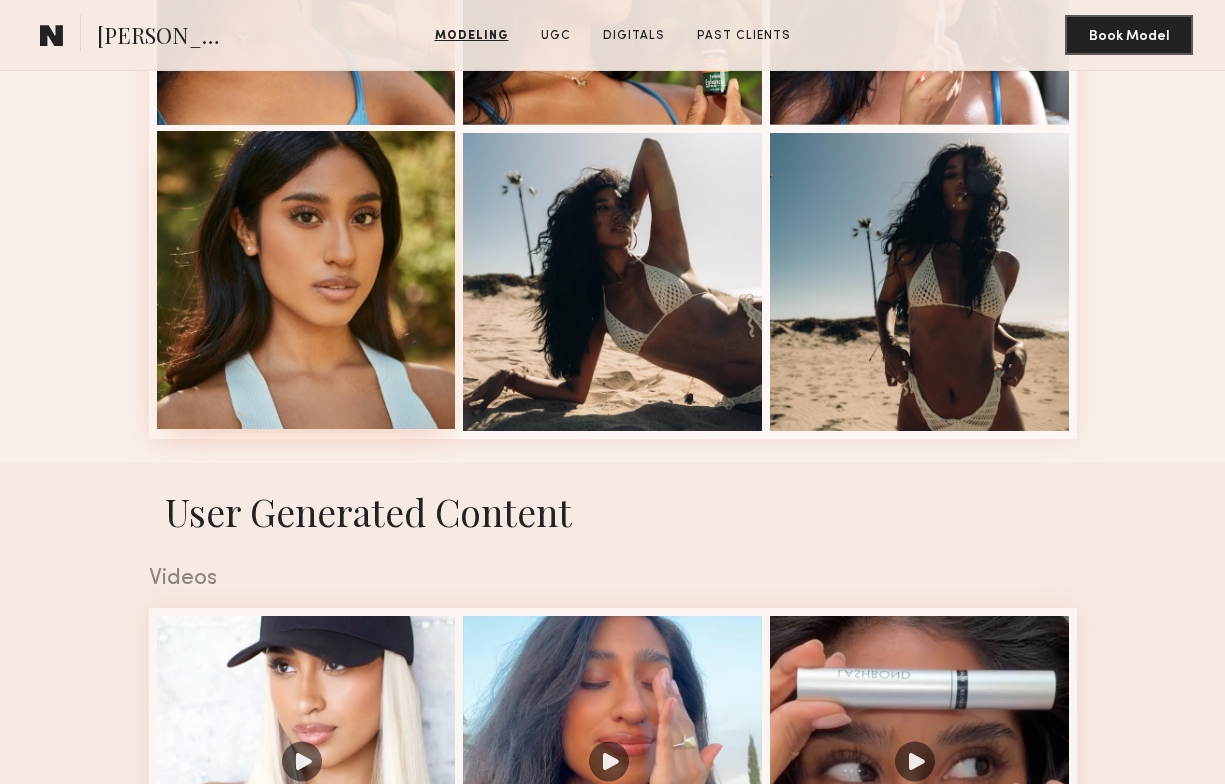 click at bounding box center (306, 280) 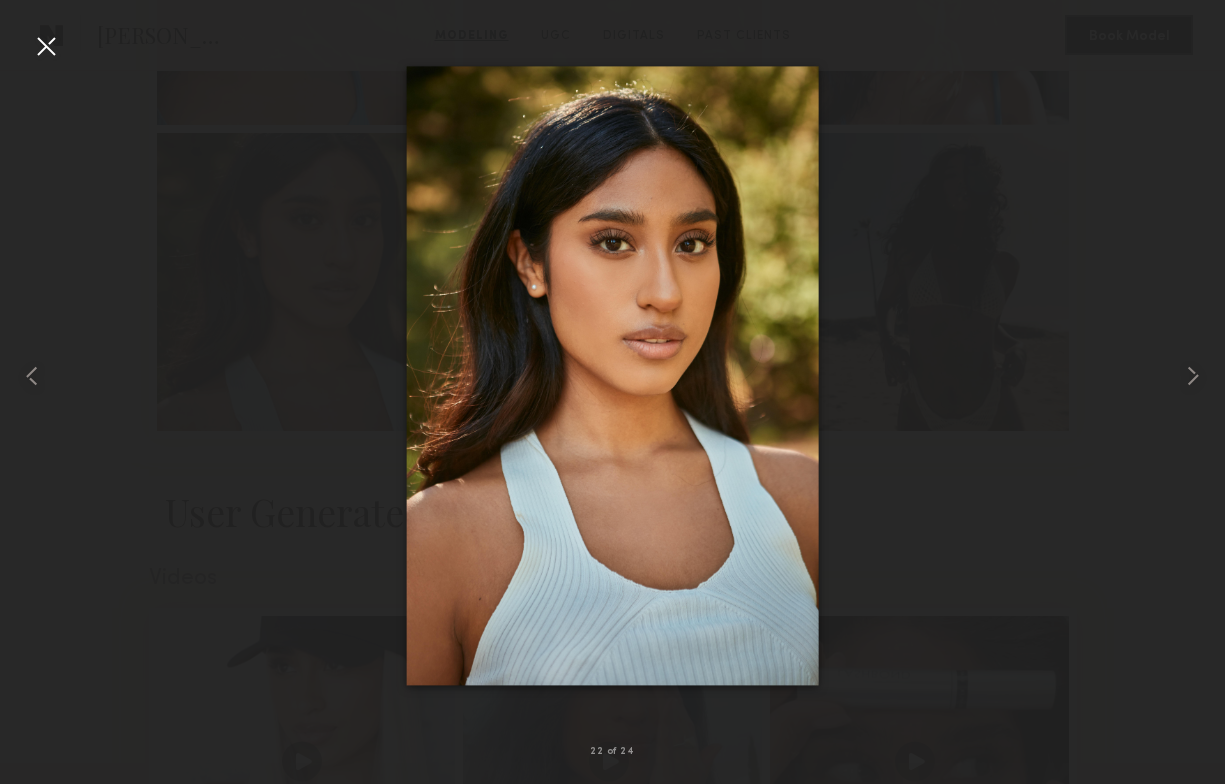 click at bounding box center [612, 376] 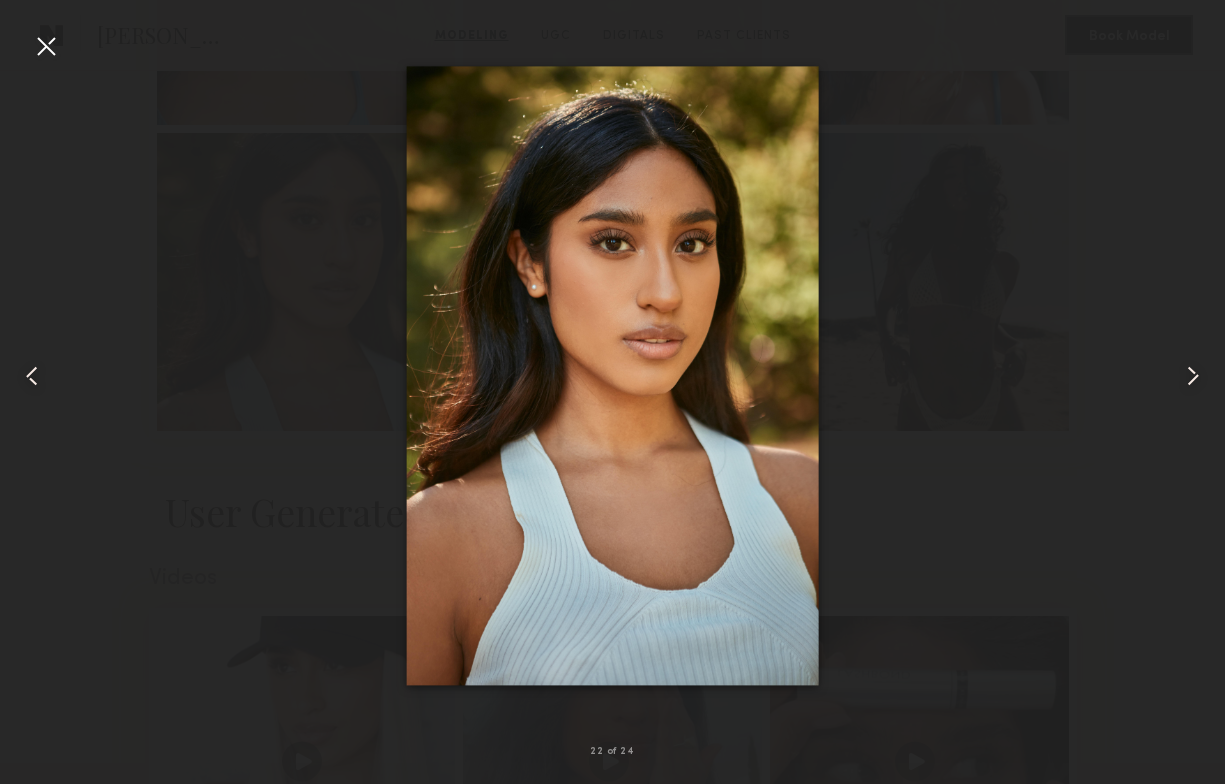 click at bounding box center (46, 46) 